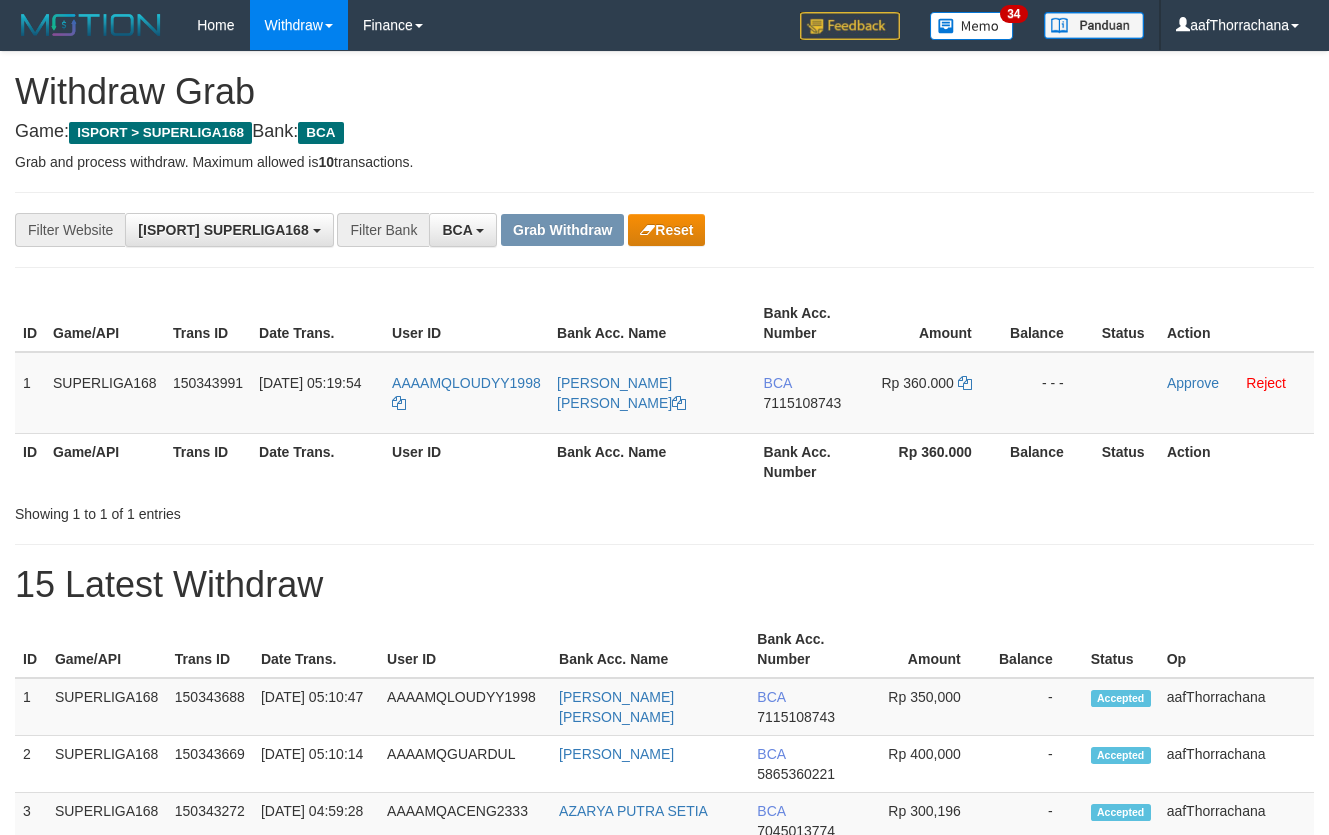 scroll, scrollTop: 0, scrollLeft: 0, axis: both 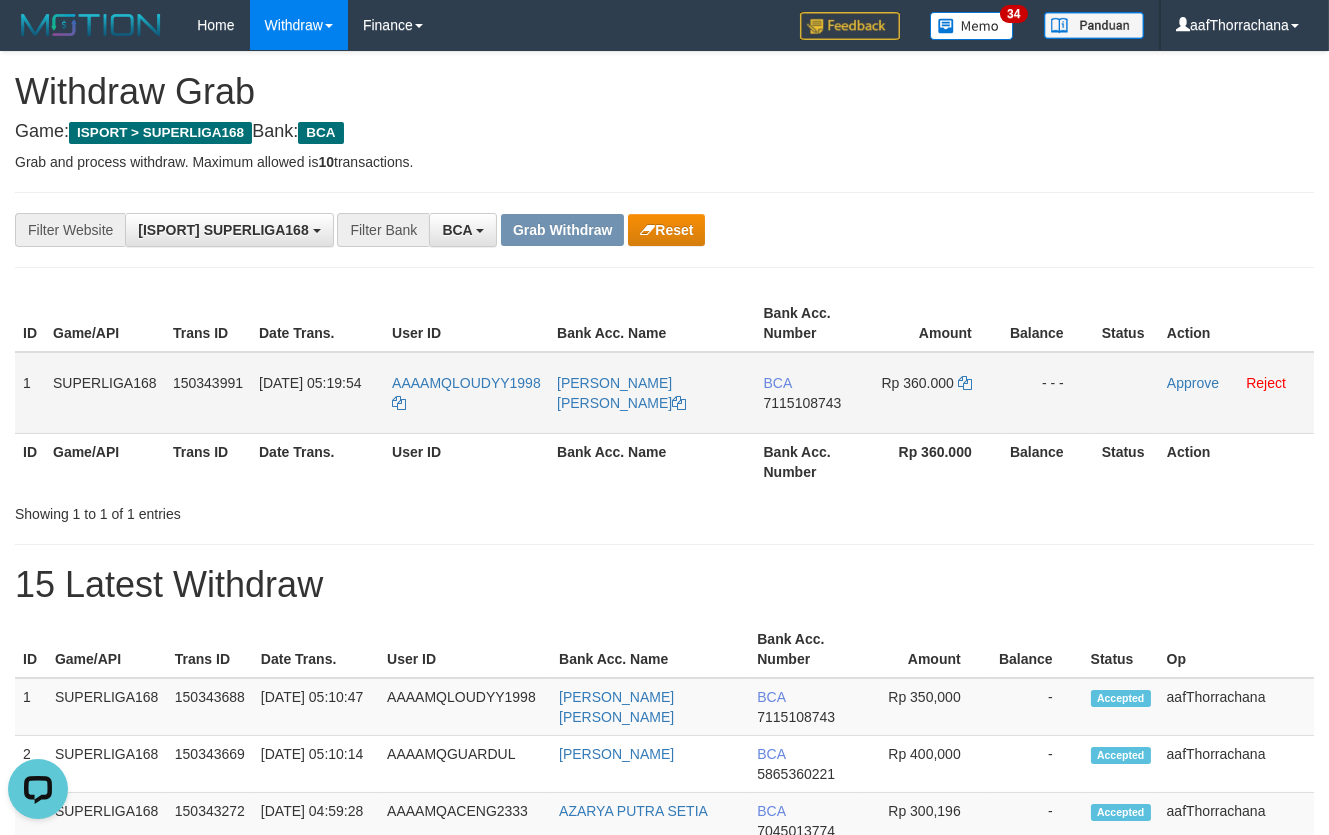 click on "BCA
7115108743" at bounding box center (813, 393) 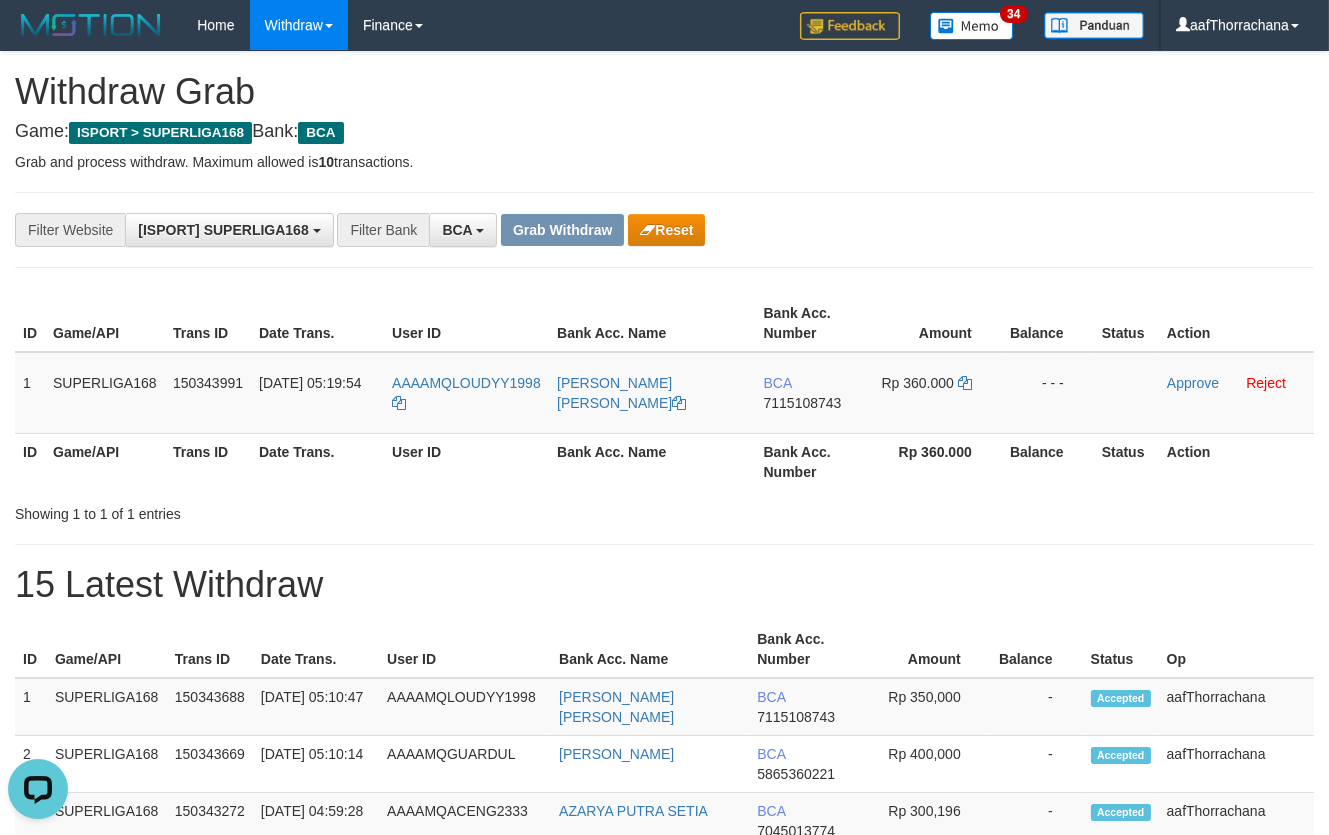 drag, startPoint x: 780, startPoint y: 405, endPoint x: 1081, endPoint y: 300, distance: 318.78833 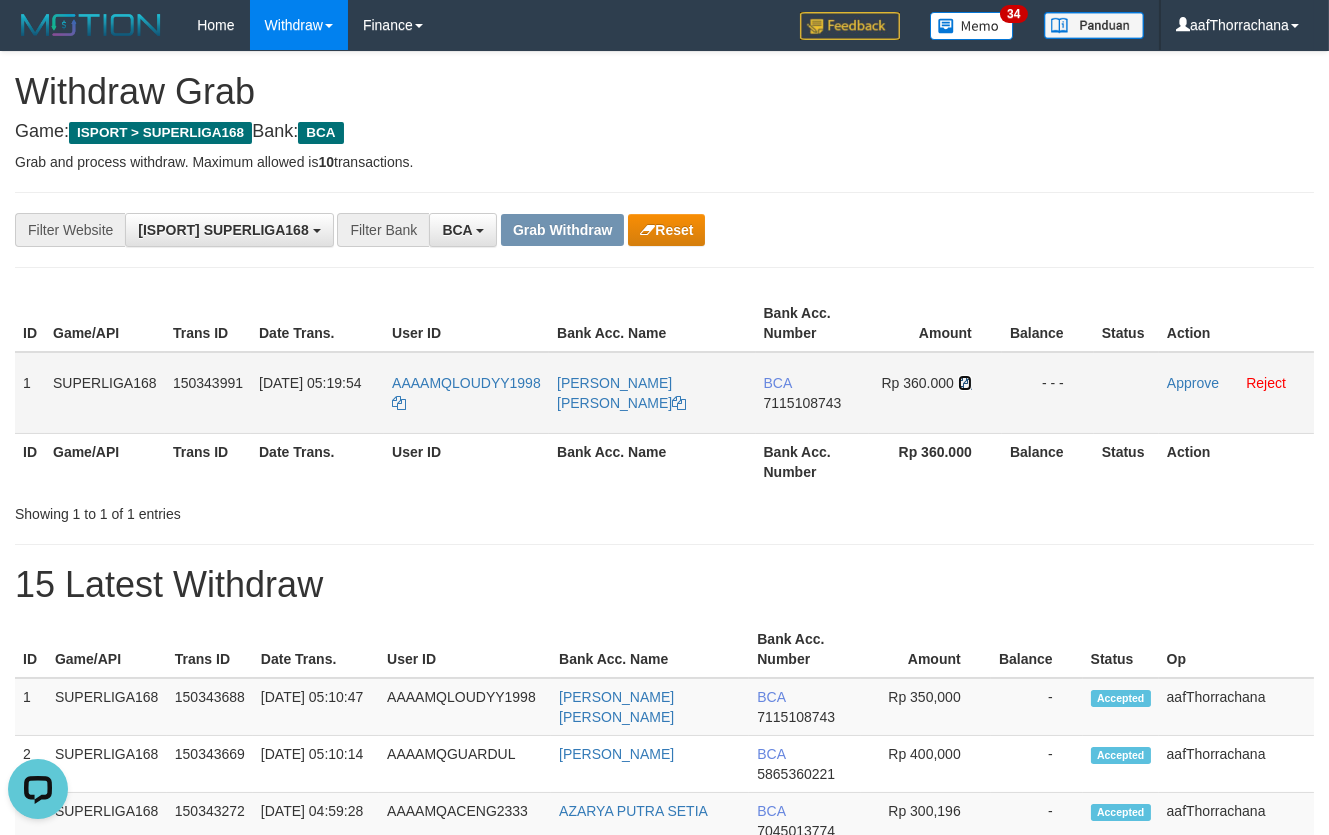 click at bounding box center (965, 383) 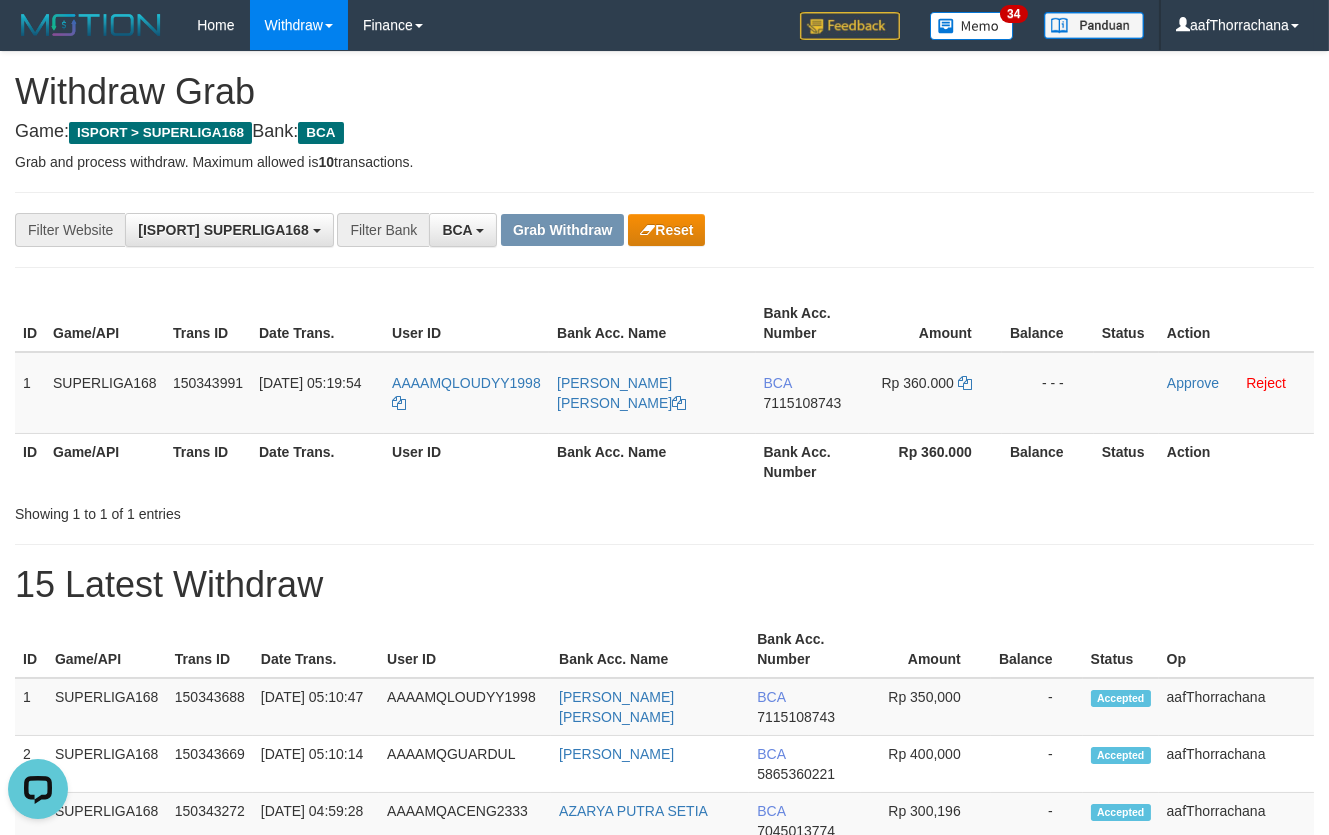 click on "**********" at bounding box center [554, 230] 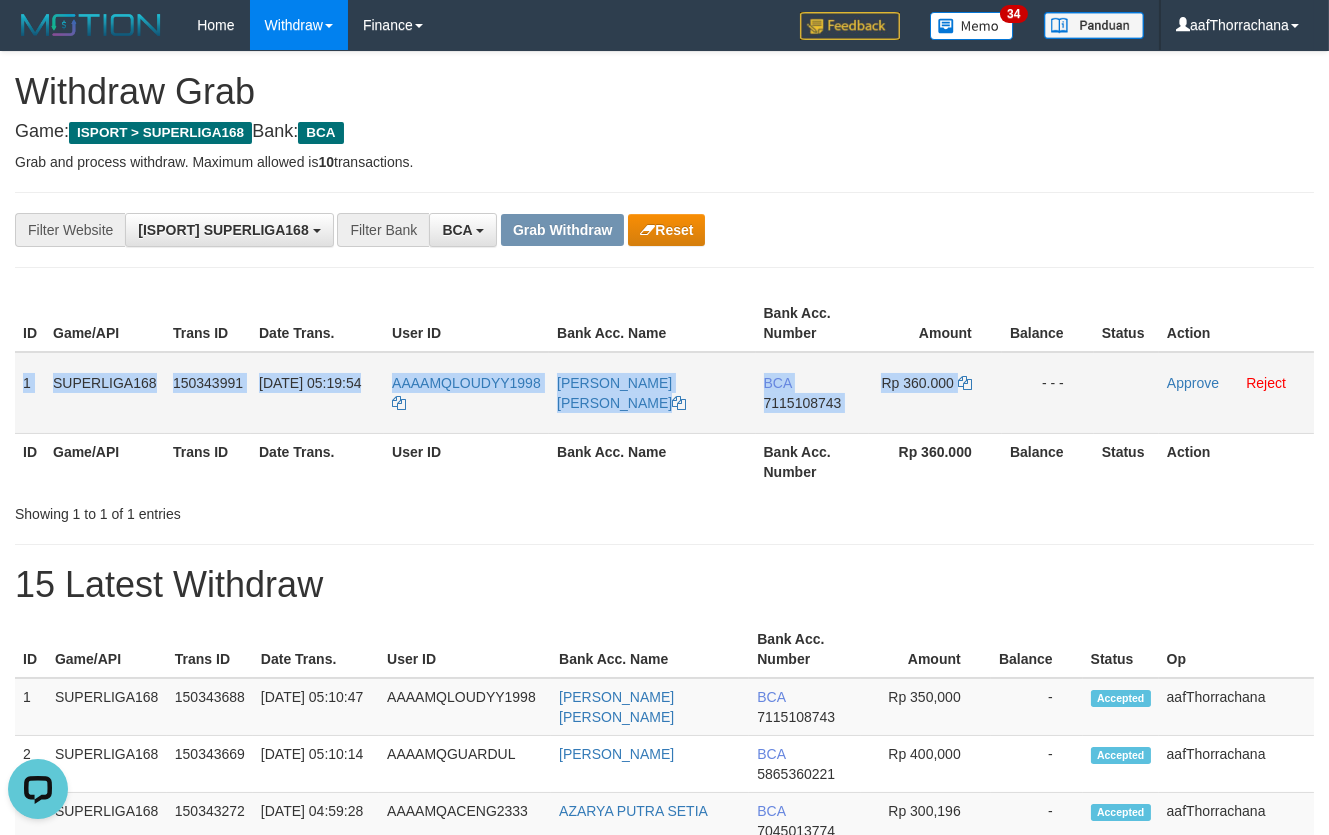 copy on "1
SUPERLIGA168
150343991
10/07/2025 05:19:54
AAAAMQLOUDYY1998
LOUDY MAHENDRA DAN
BCA
7115108743
Rp 360.000" 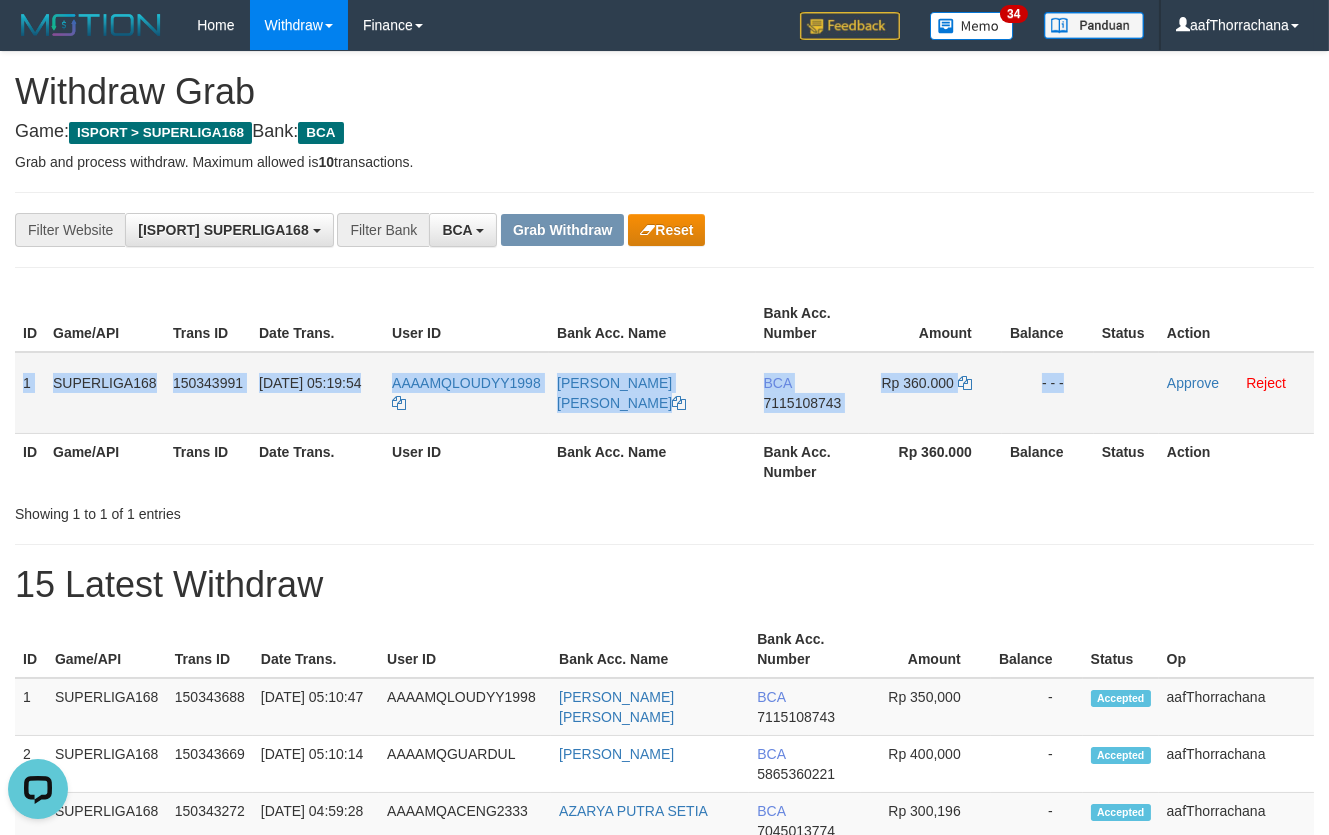 copy on "1
SUPERLIGA168
150343991
10/07/2025 05:19:54
AAAAMQLOUDYY1998
LOUDY MAHENDRA DAN
BCA
7115108743
Rp 360.000
- - -" 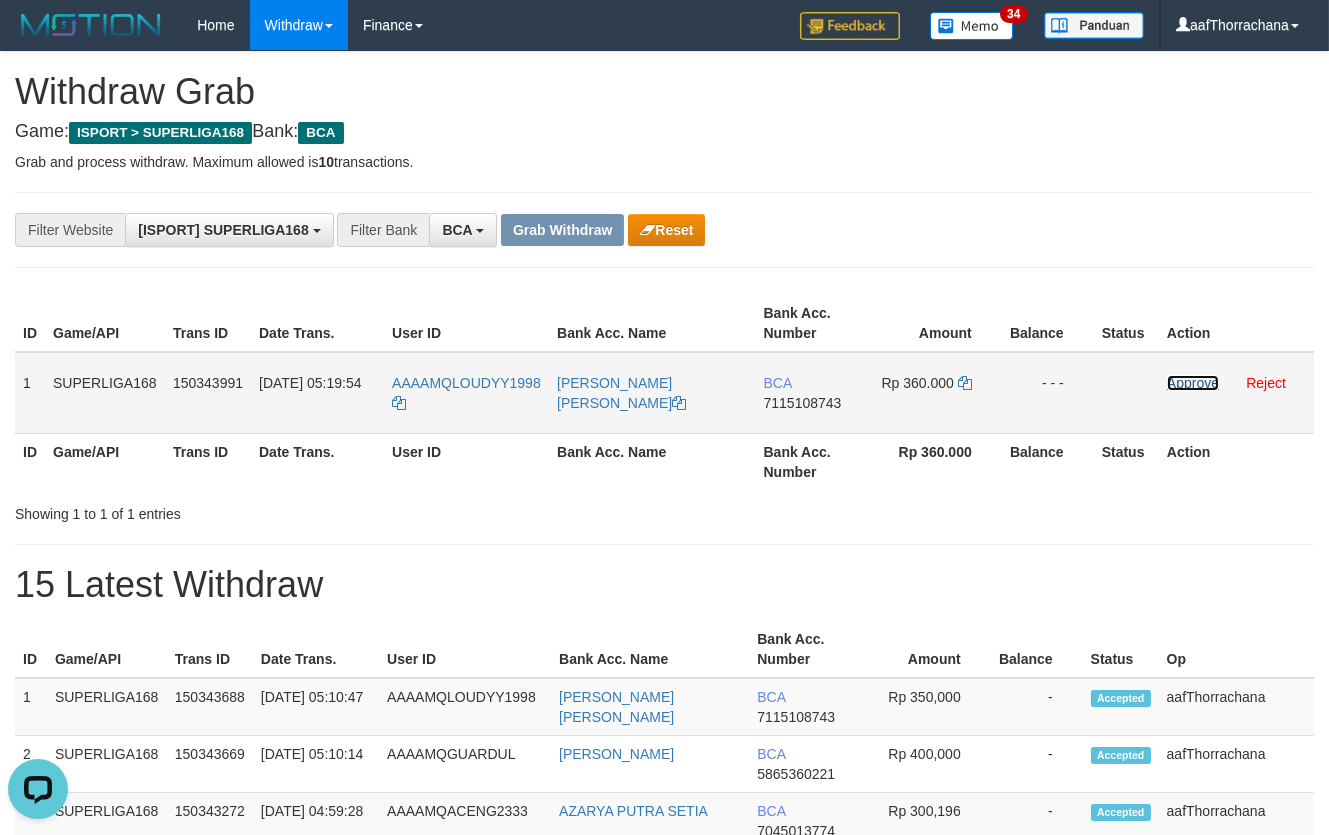click on "Approve" at bounding box center (1193, 383) 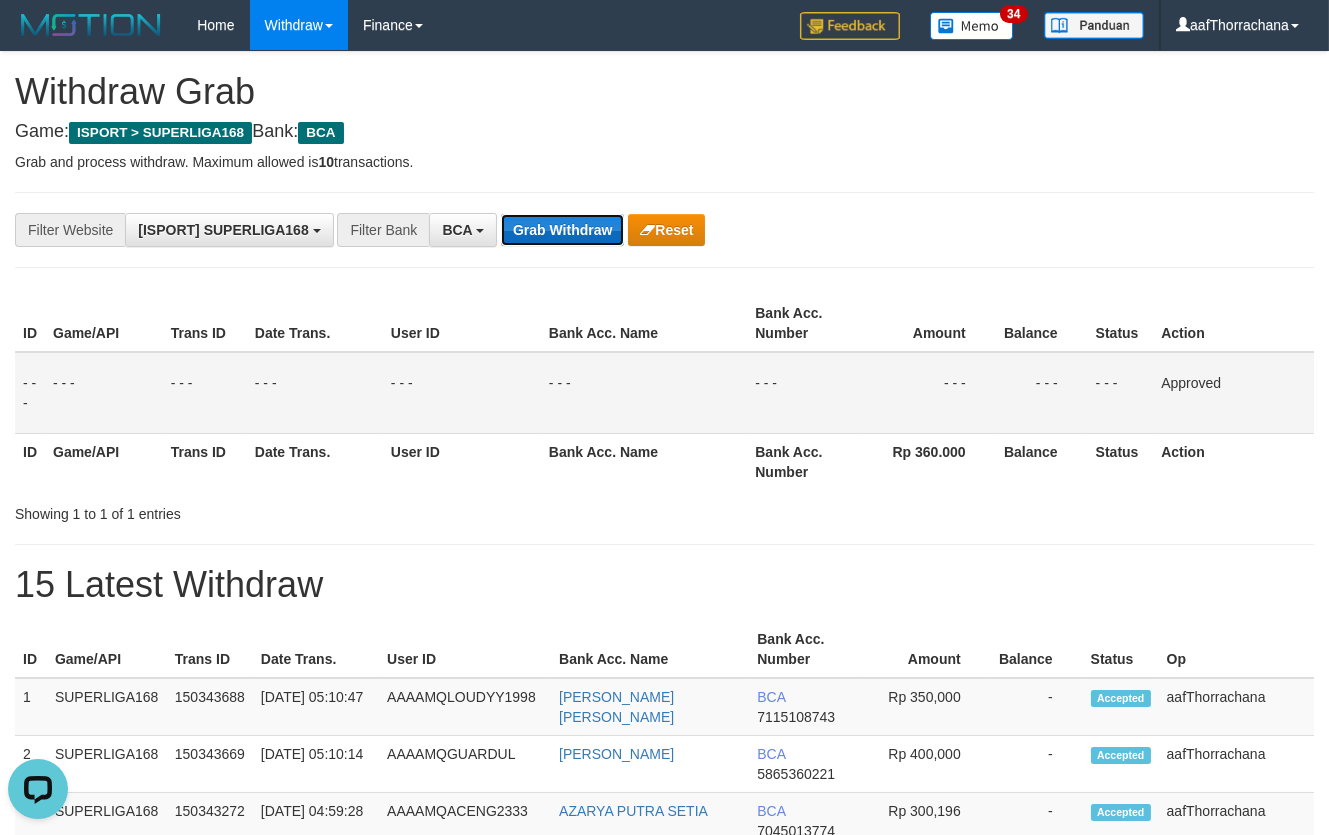 click on "Grab Withdraw" at bounding box center [562, 230] 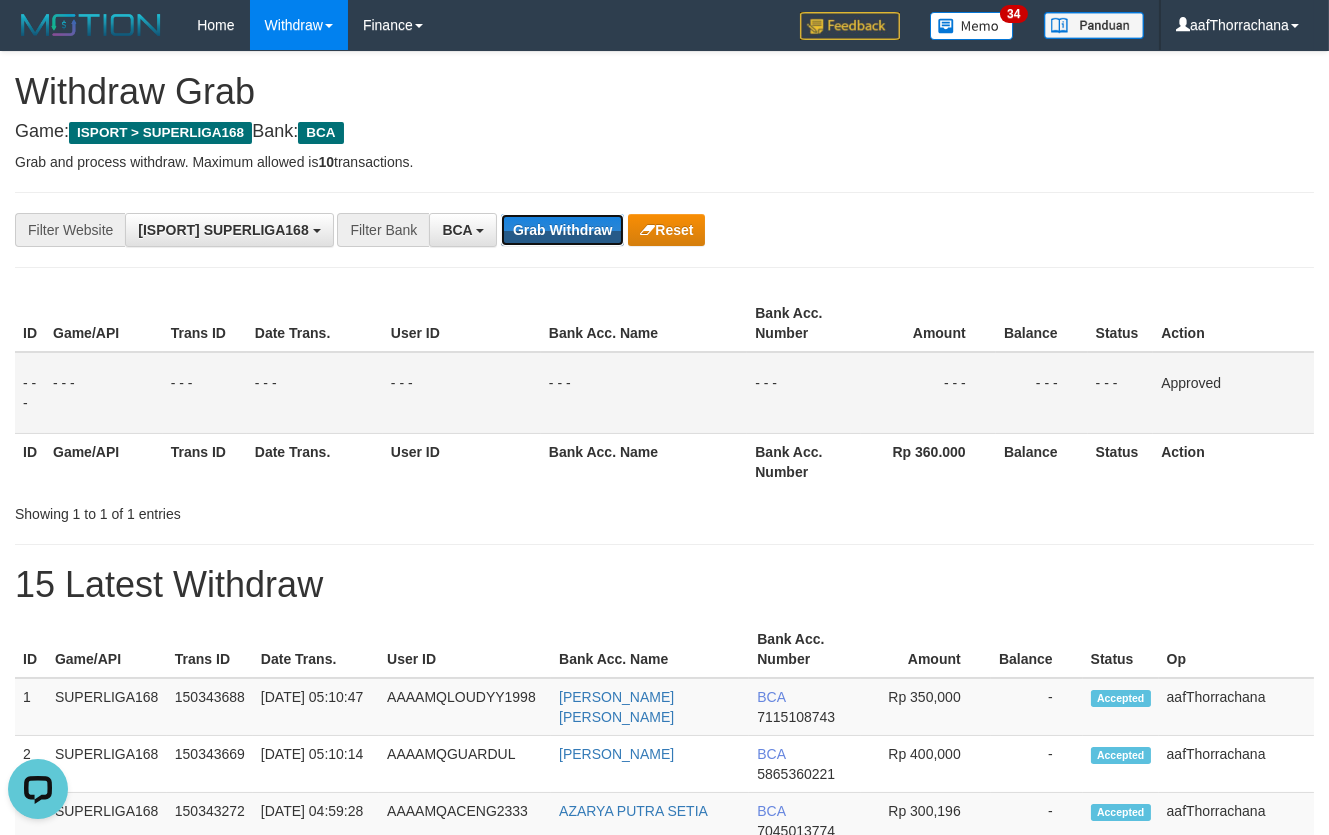 click on "Grab Withdraw" at bounding box center [562, 230] 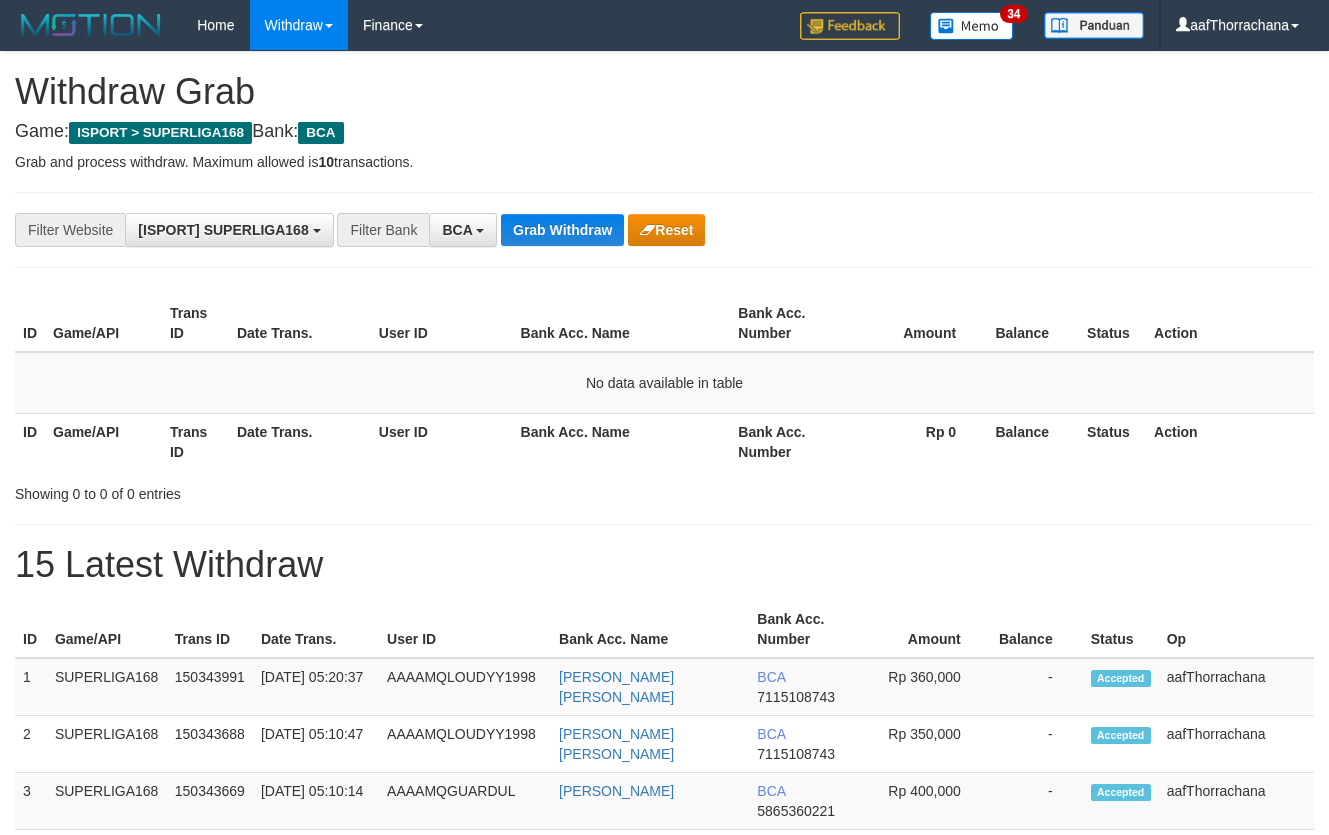 scroll, scrollTop: 0, scrollLeft: 0, axis: both 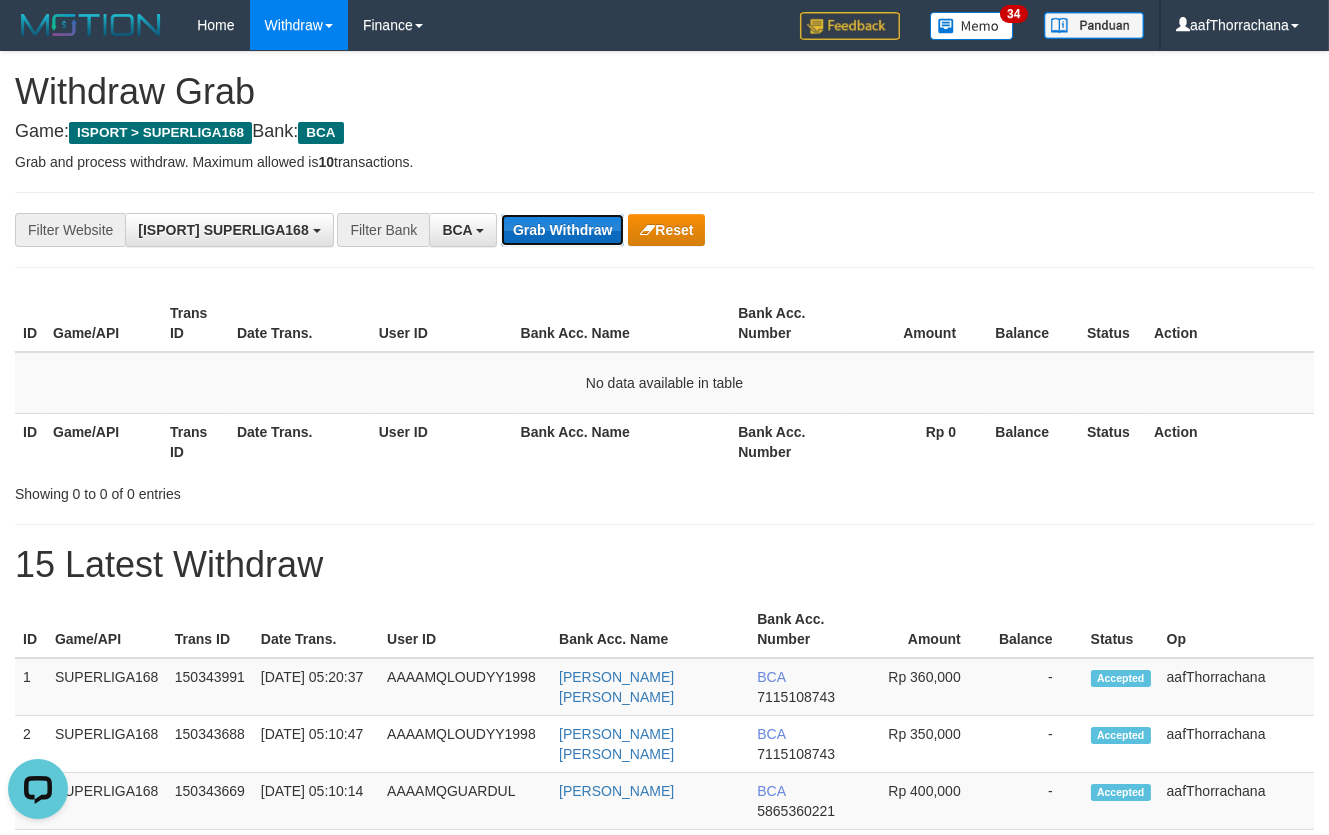 click on "Grab Withdraw" at bounding box center [562, 230] 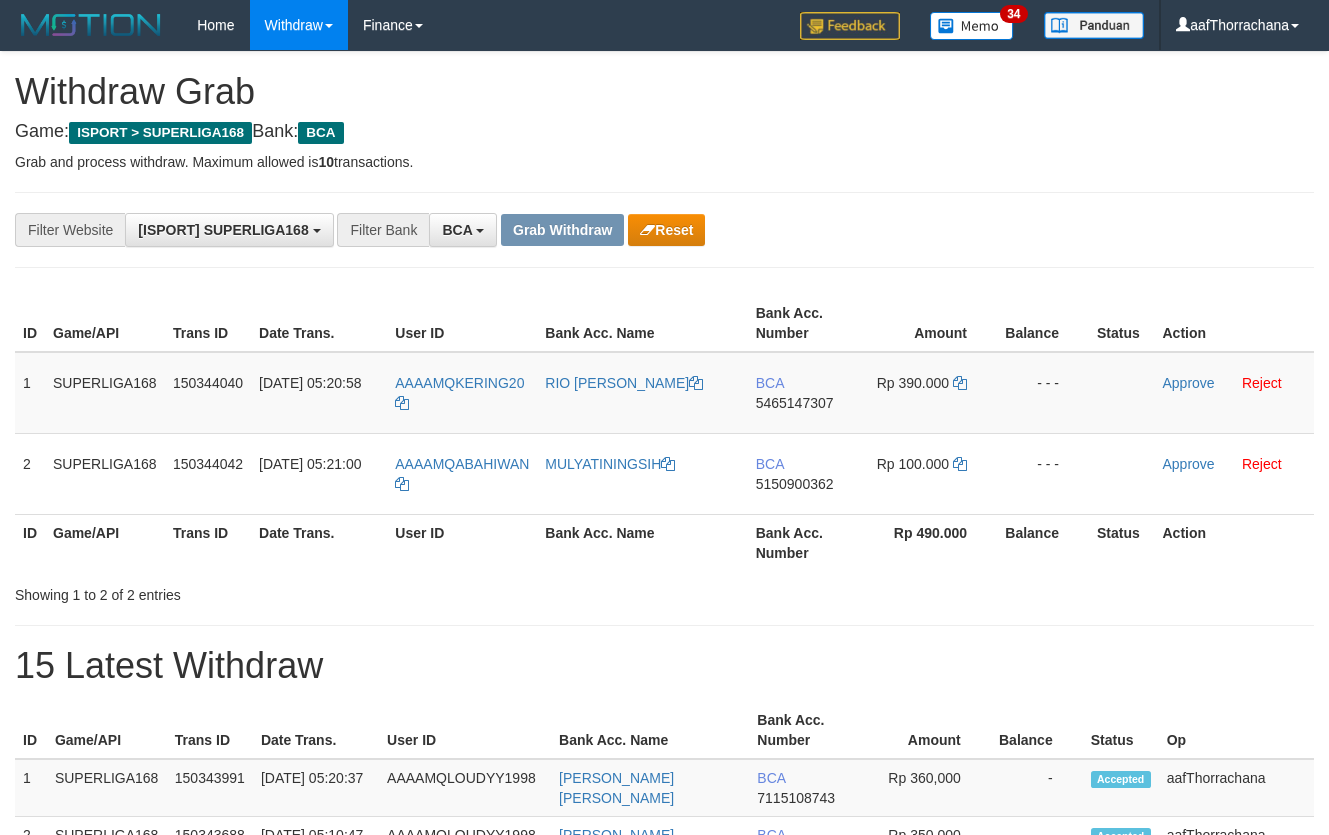 scroll, scrollTop: 0, scrollLeft: 0, axis: both 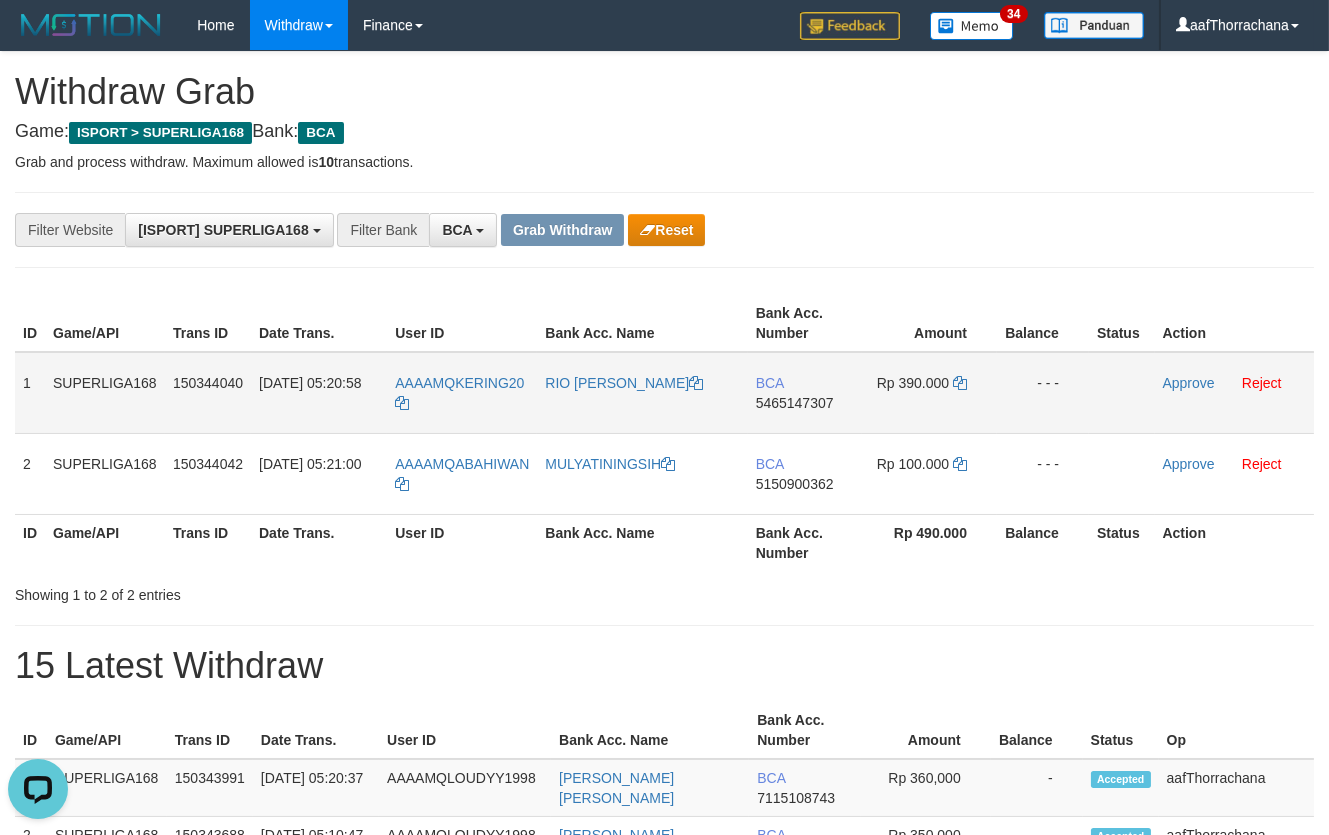 click on "5465147307" at bounding box center (795, 403) 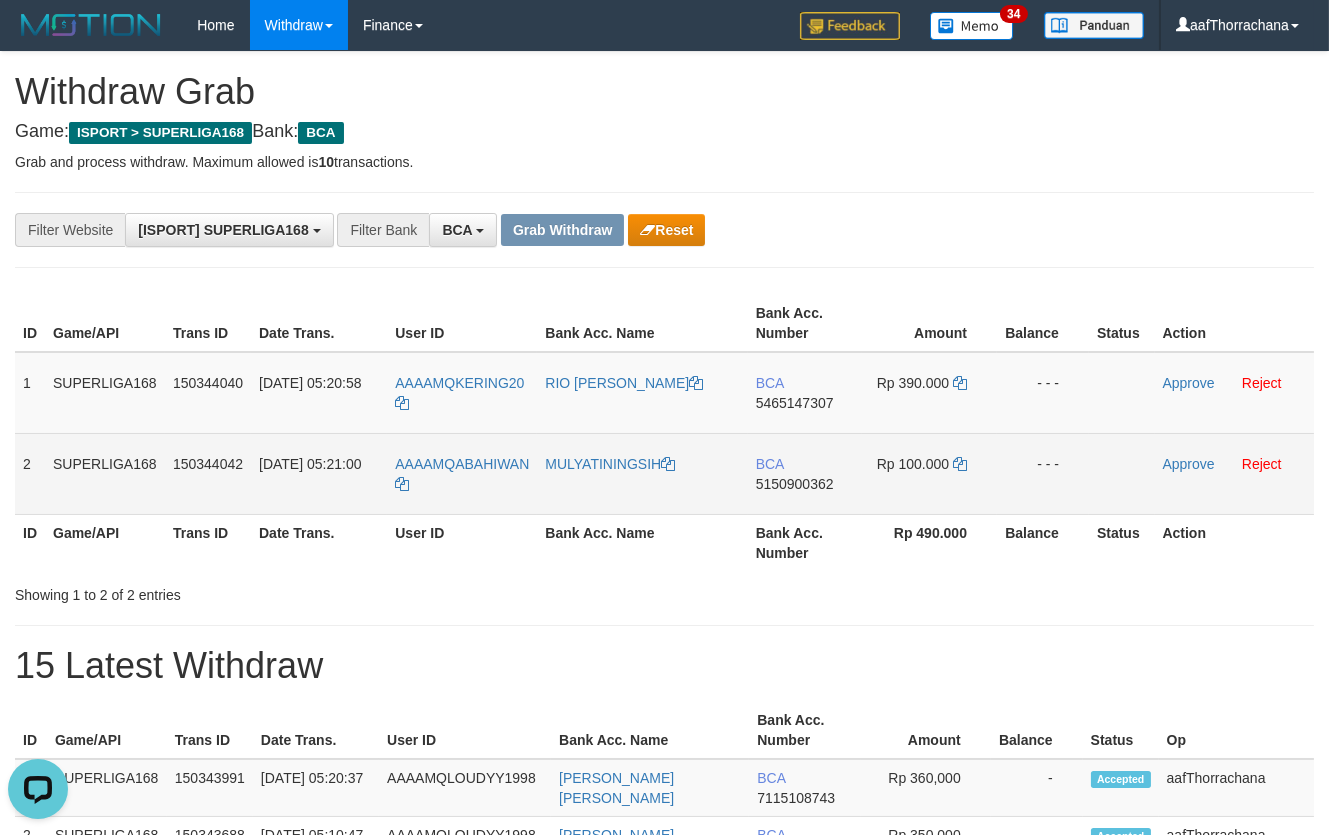 click on "BCA
5150900362" at bounding box center (805, 473) 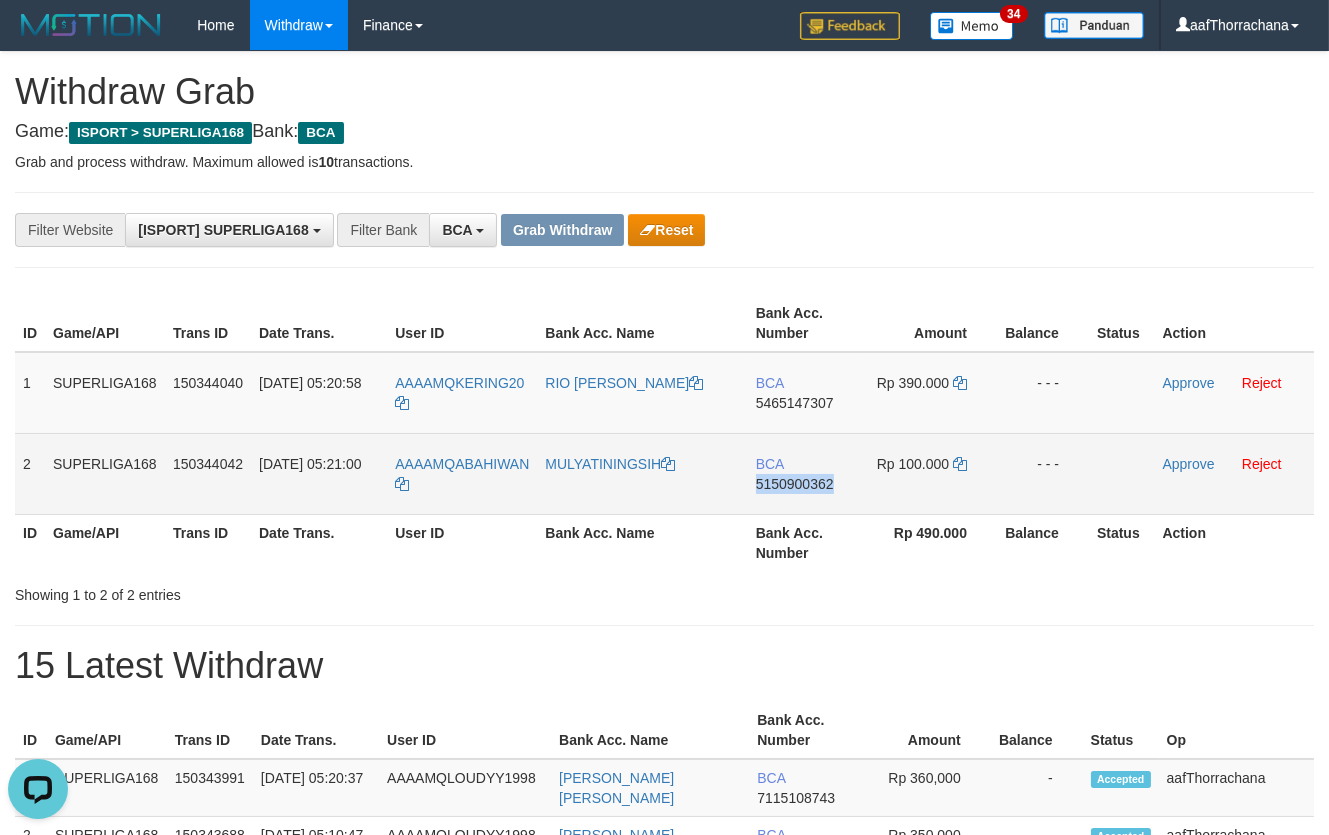 click on "BCA
5150900362" at bounding box center [805, 473] 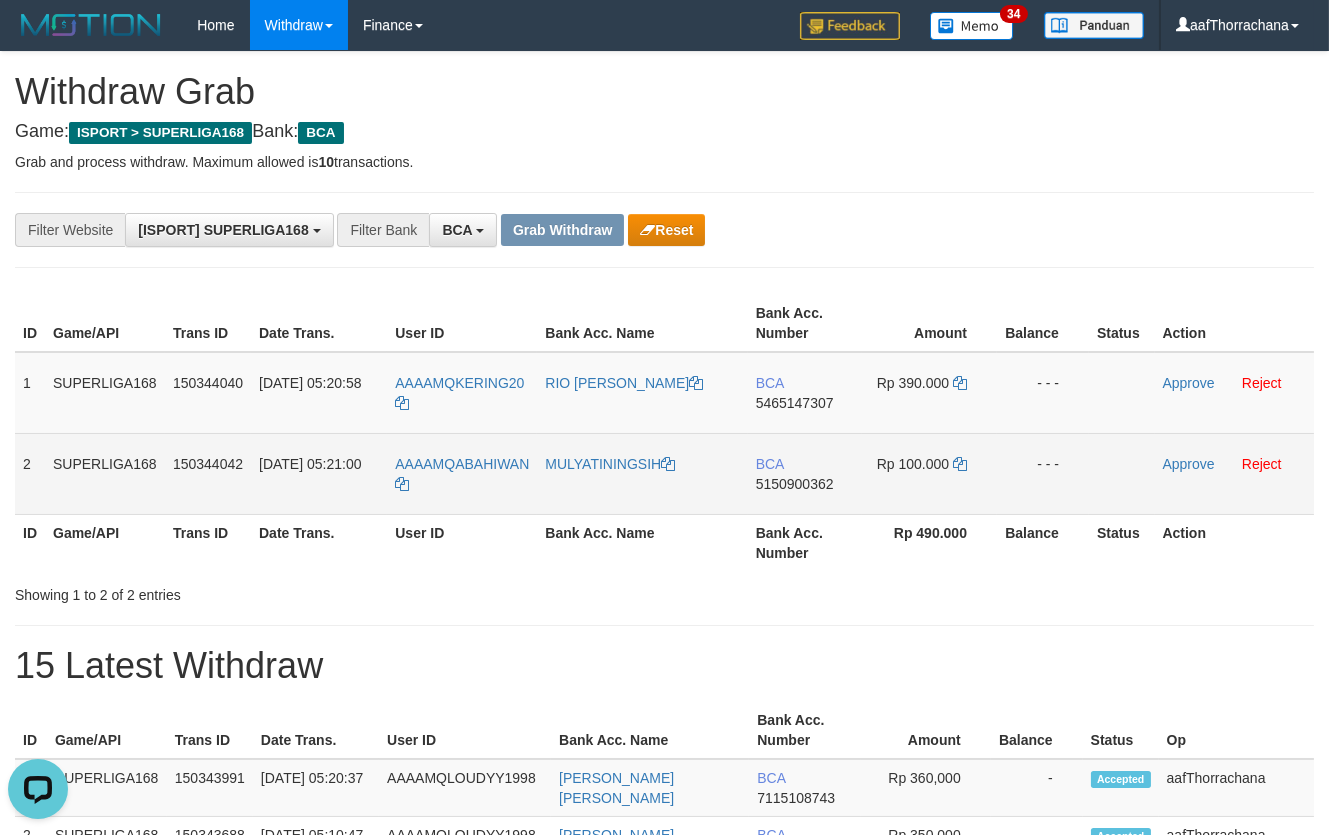 click on "5150900362" at bounding box center (795, 484) 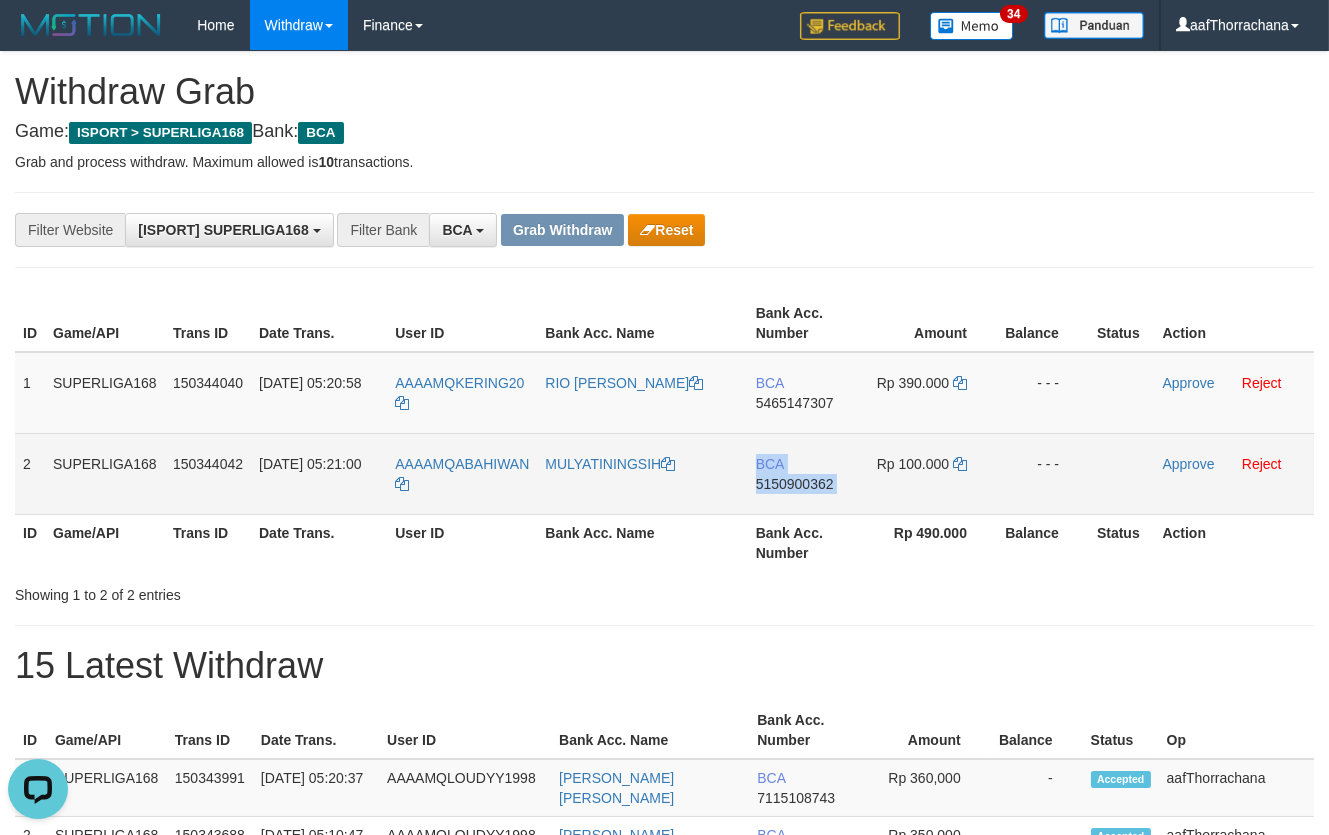 click on "5150900362" at bounding box center [795, 484] 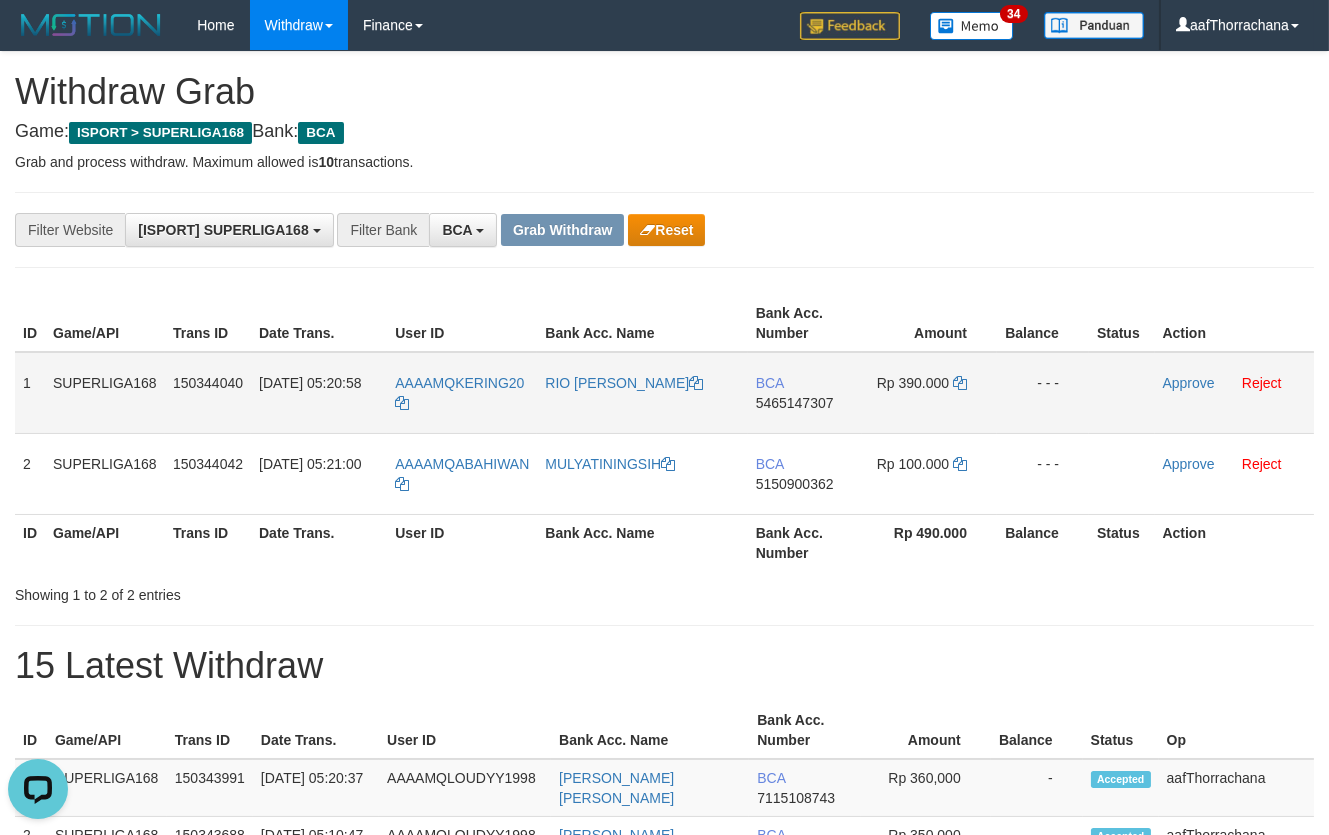 drag, startPoint x: 790, startPoint y: 386, endPoint x: 822, endPoint y: 400, distance: 34.928497 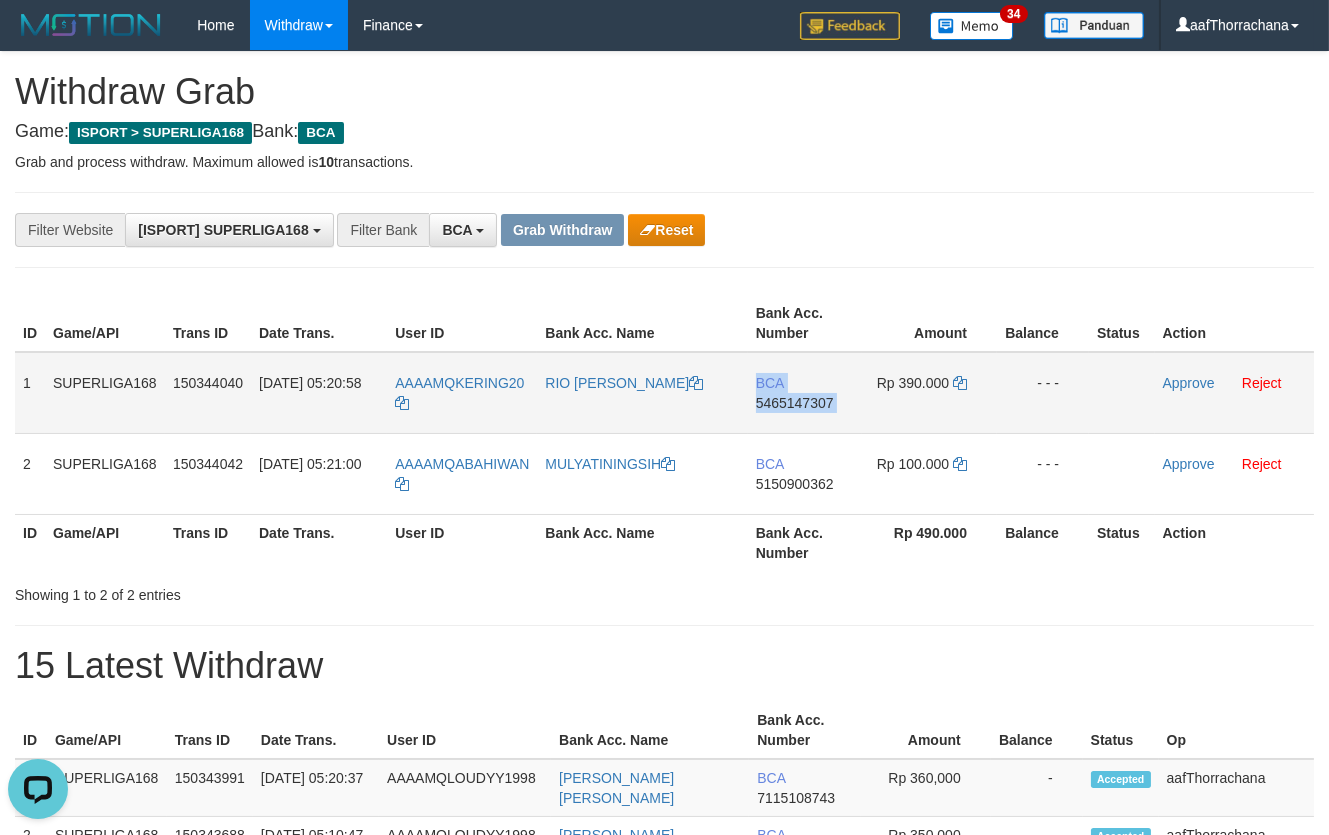 click on "5465147307" at bounding box center [795, 403] 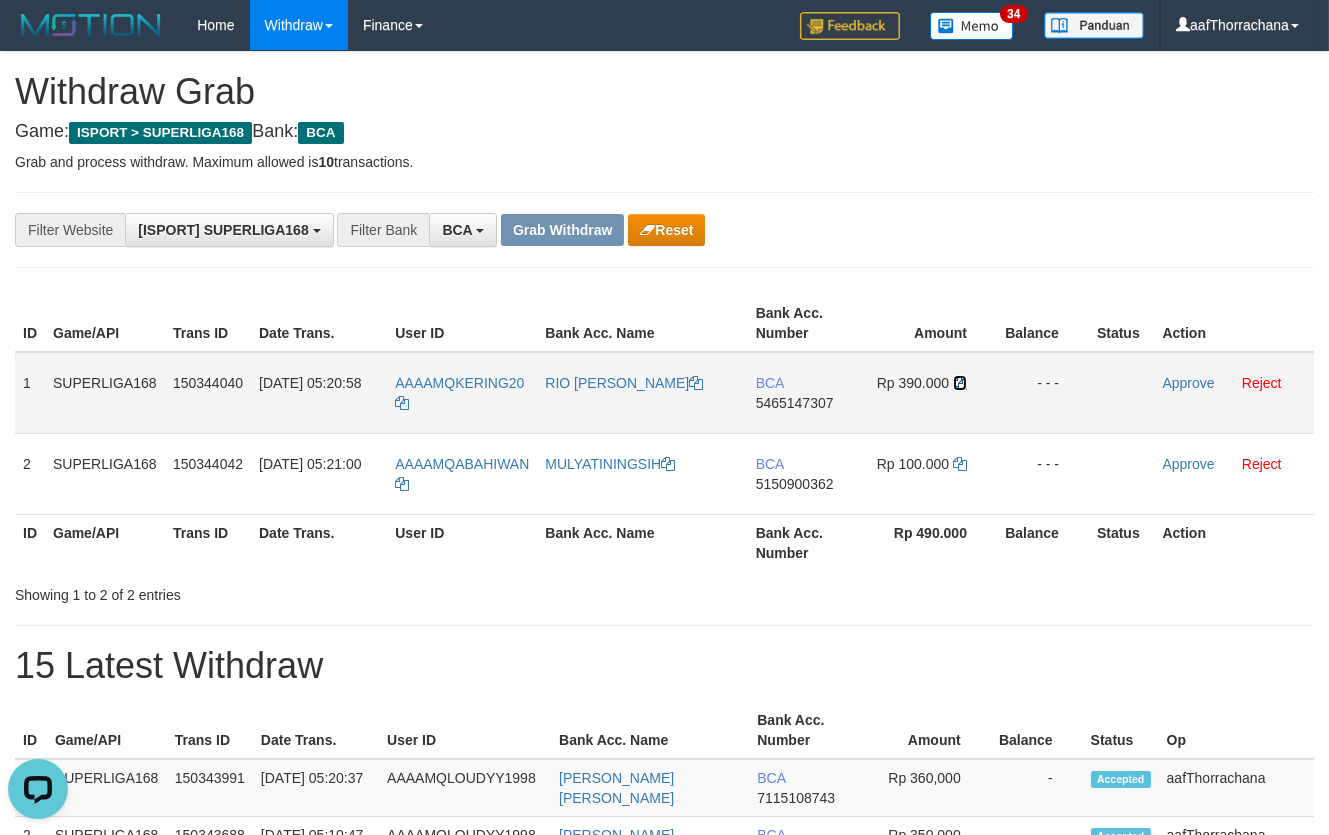click at bounding box center [960, 383] 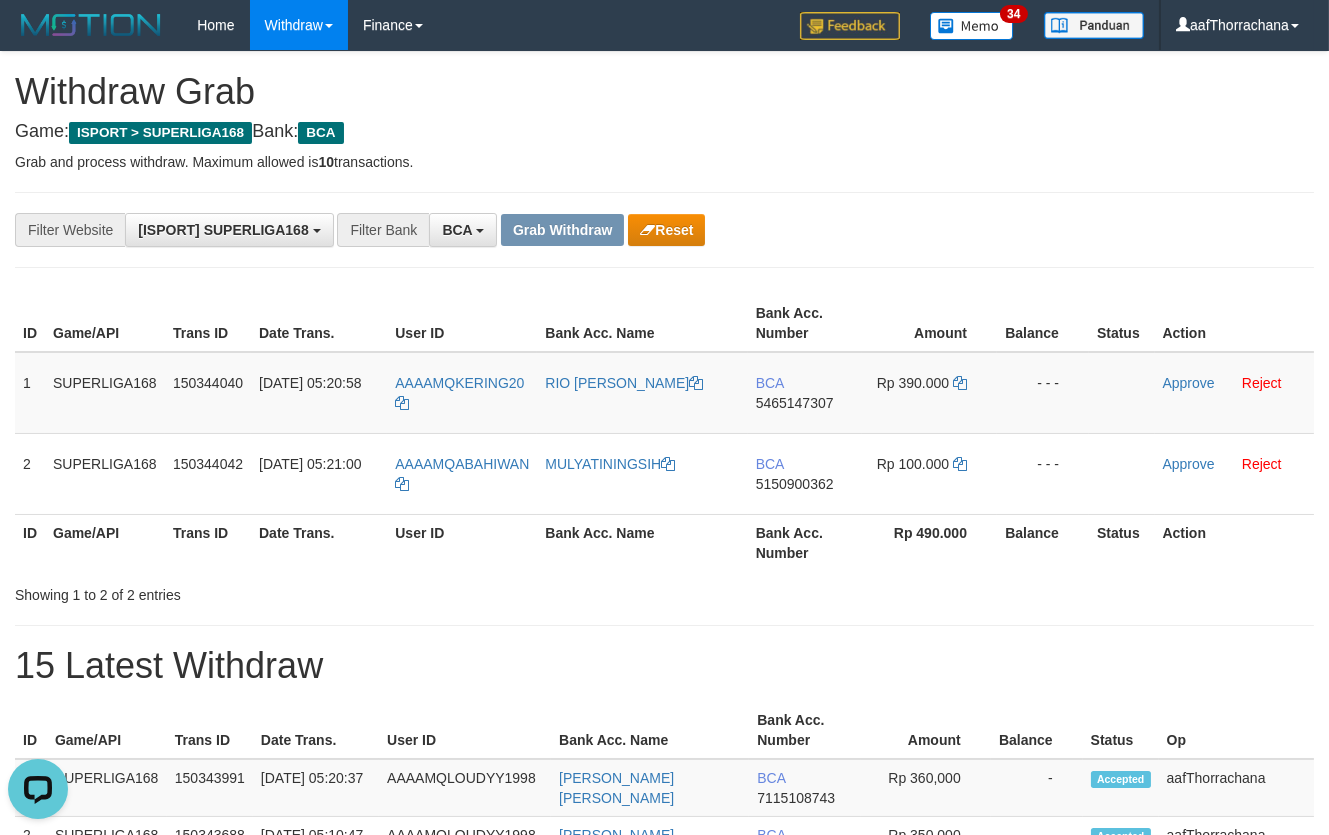 click on "Grab and process withdraw.
Maximum allowed is  10  transactions." at bounding box center [664, 162] 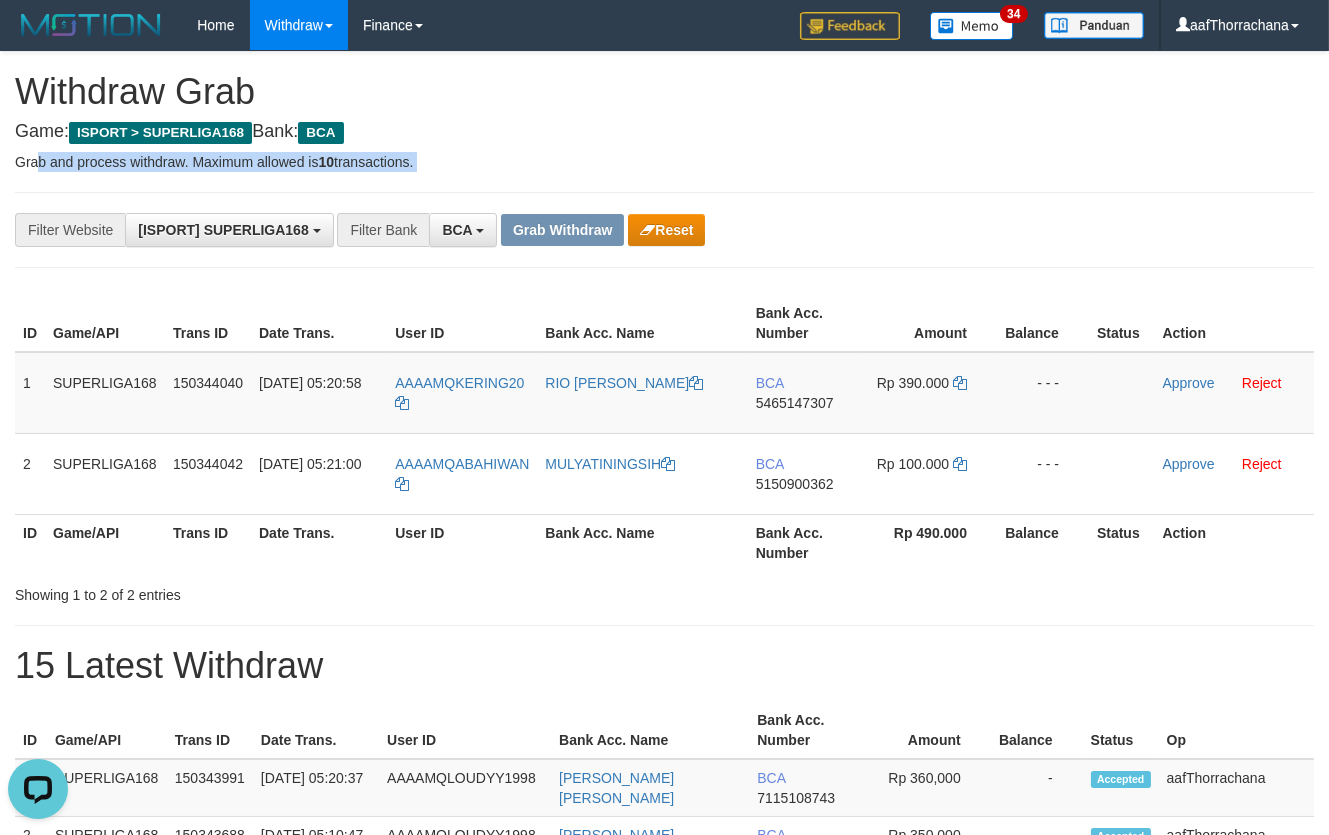 click on "Grab and process withdraw.
Maximum allowed is  10  transactions." at bounding box center [664, 162] 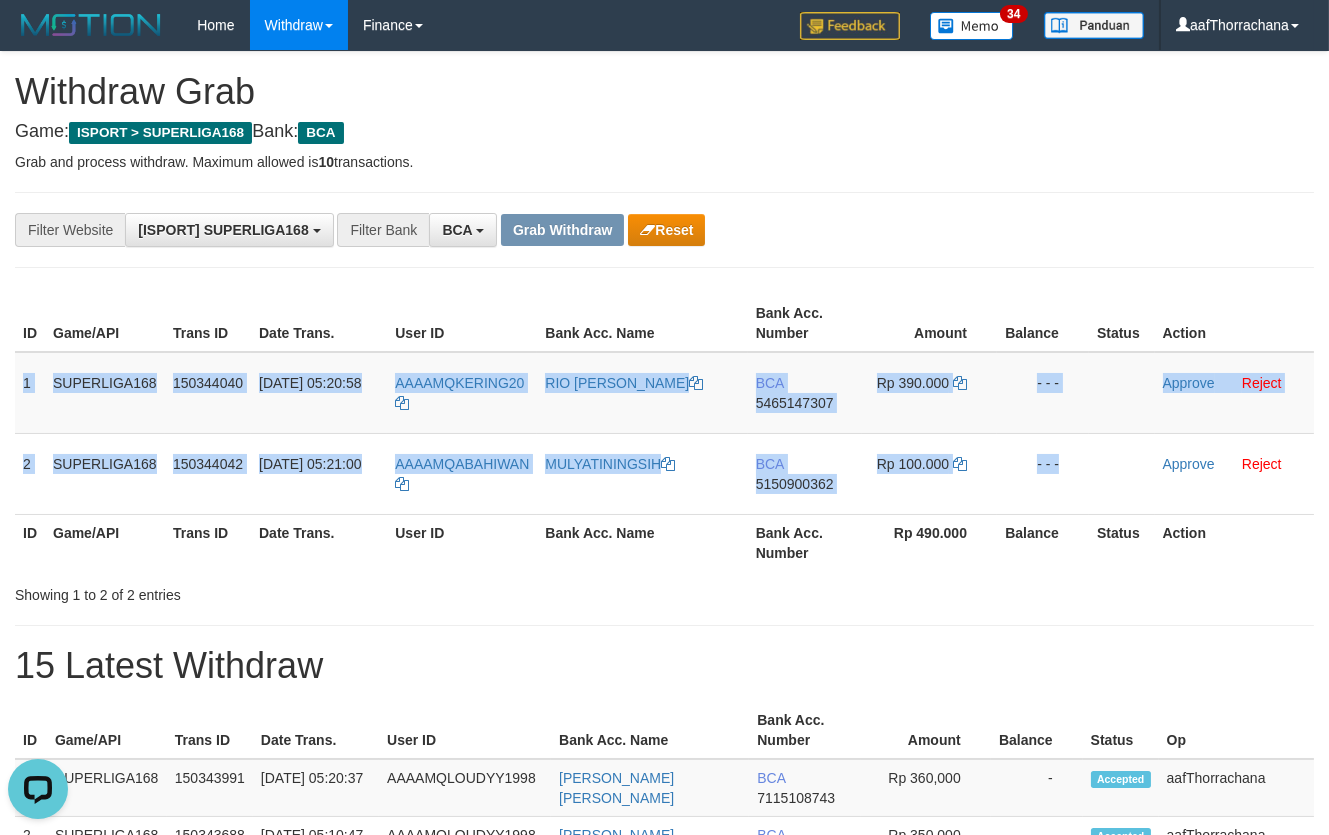 copy on "1
SUPERLIGA168
150344040
10/07/2025 05:20:58
AAAAMQKERING20
RIO ARMANDA
BCA
5465147307
Rp 390.000
- - -
Approve
Reject
2
SUPERLIGA168
150344042
10/07/2025 05:21:00
AAAAMQABAHIWAN
MULYATININGSIH
BCA
5150900362
Rp 100.000
- - -" 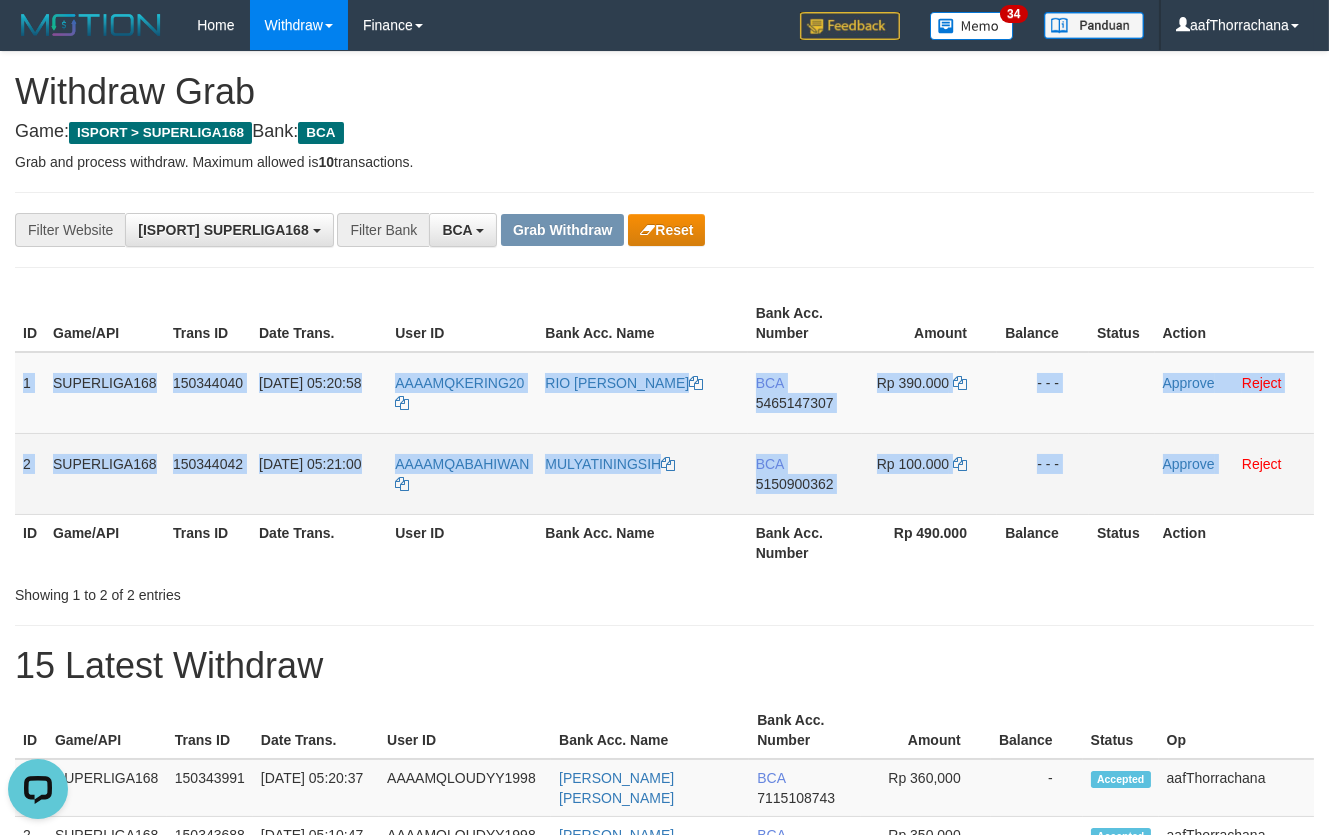 copy on "1
SUPERLIGA168
150344040
10/07/2025 05:20:58
AAAAMQKERING20
RIO ARMANDA
BCA
5465147307
Rp 390.000
- - -
Approve
Reject
2
SUPERLIGA168
150344042
10/07/2025 05:21:00
AAAAMQABAHIWAN
MULYATININGSIH
BCA
5150900362
Rp 100.000
- - -
Approve" 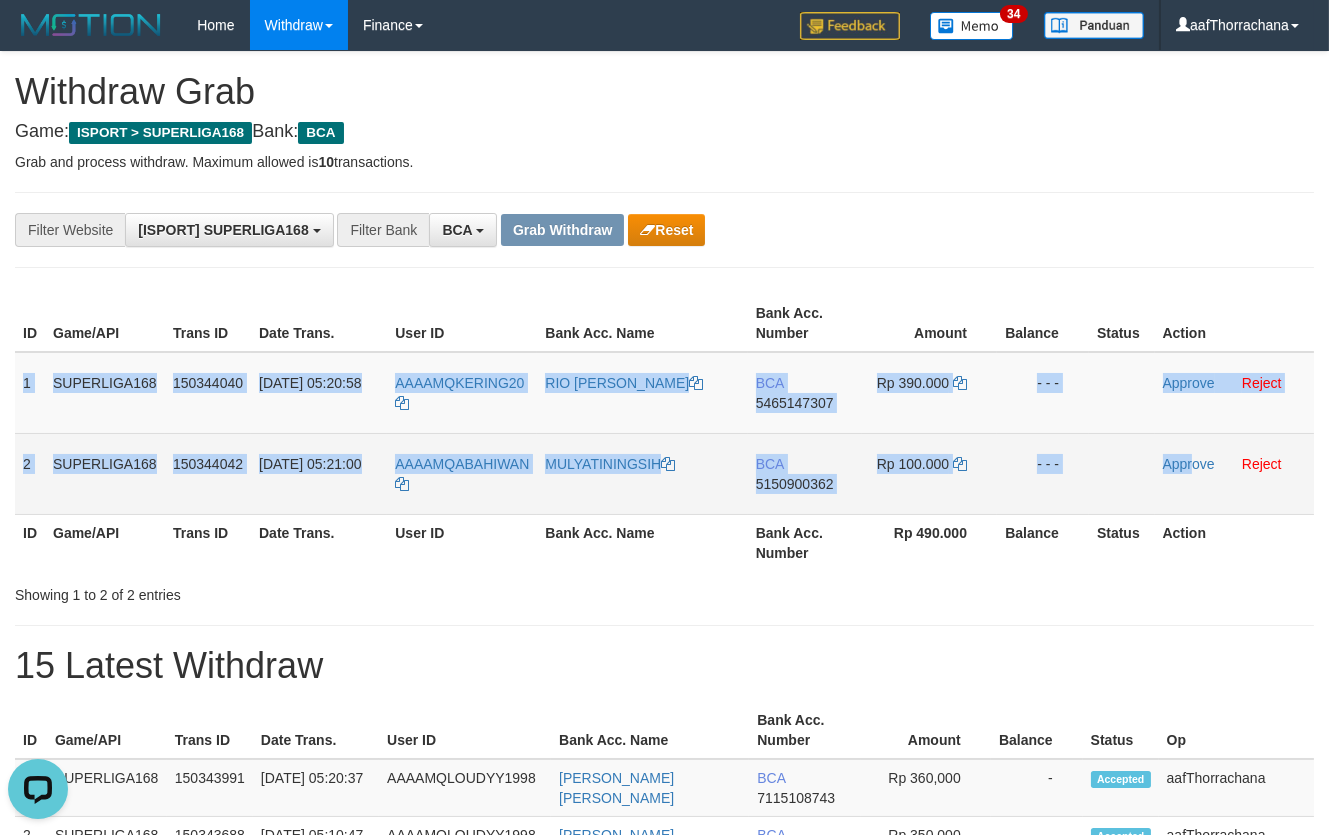 drag, startPoint x: 22, startPoint y: 368, endPoint x: 1194, endPoint y: 452, distance: 1175.0063 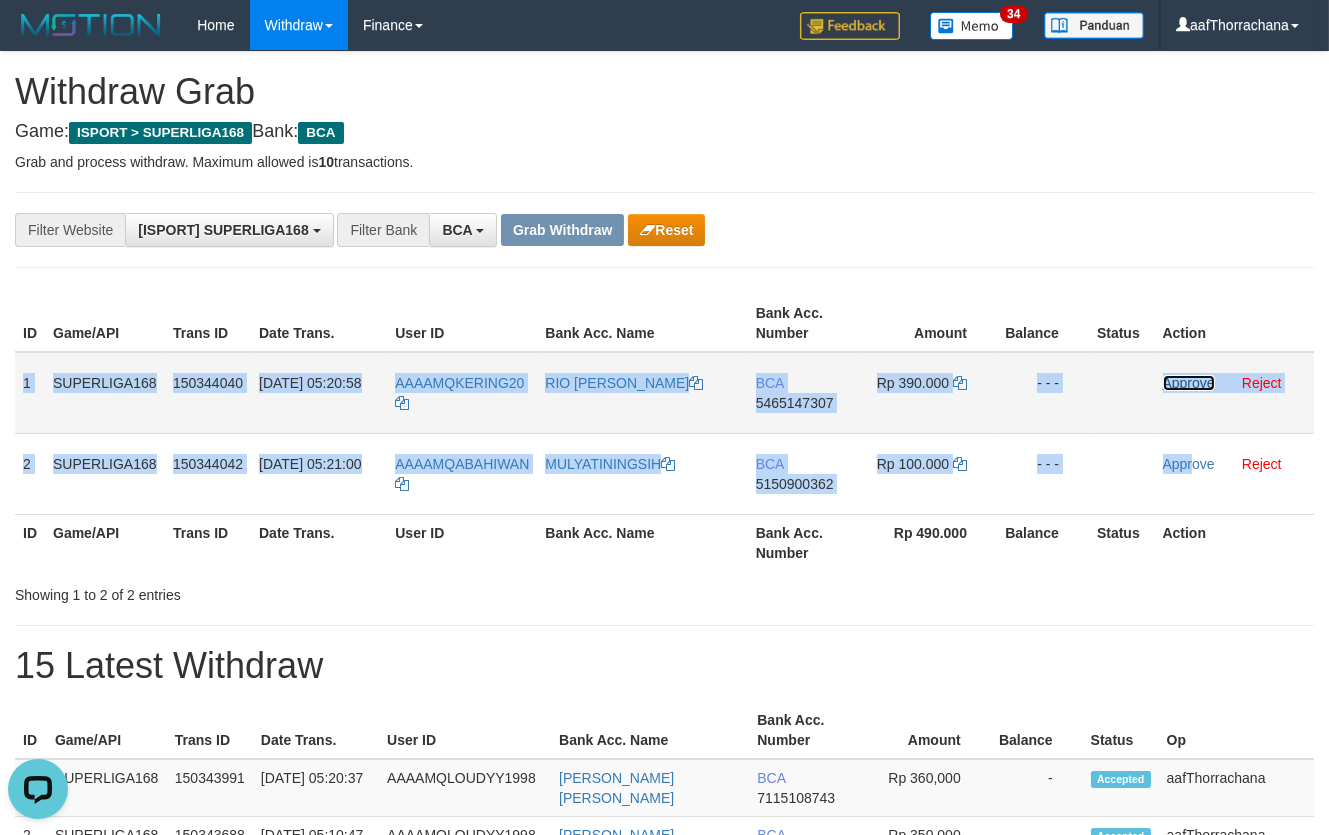 click on "Approve" at bounding box center [1189, 383] 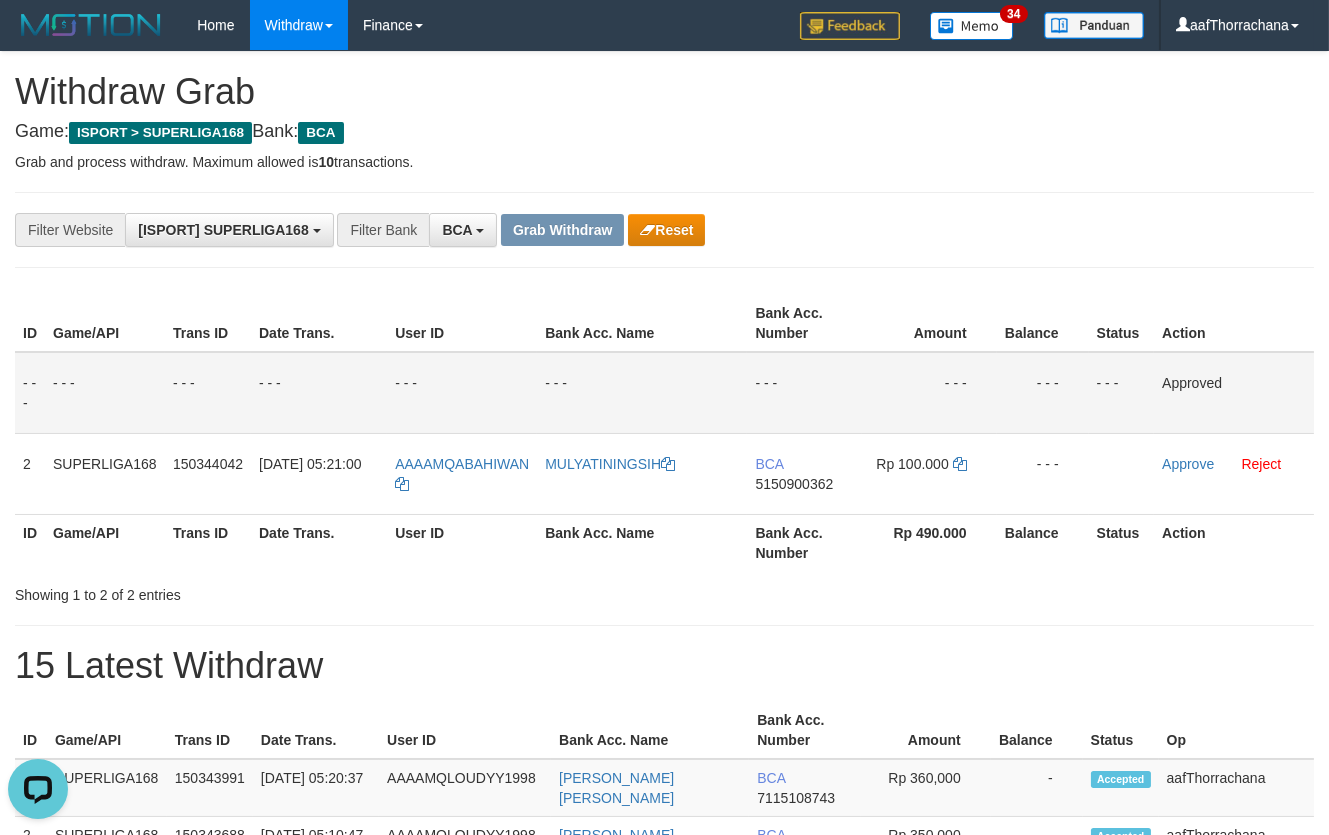 drag, startPoint x: 950, startPoint y: 104, endPoint x: 654, endPoint y: 313, distance: 362.34927 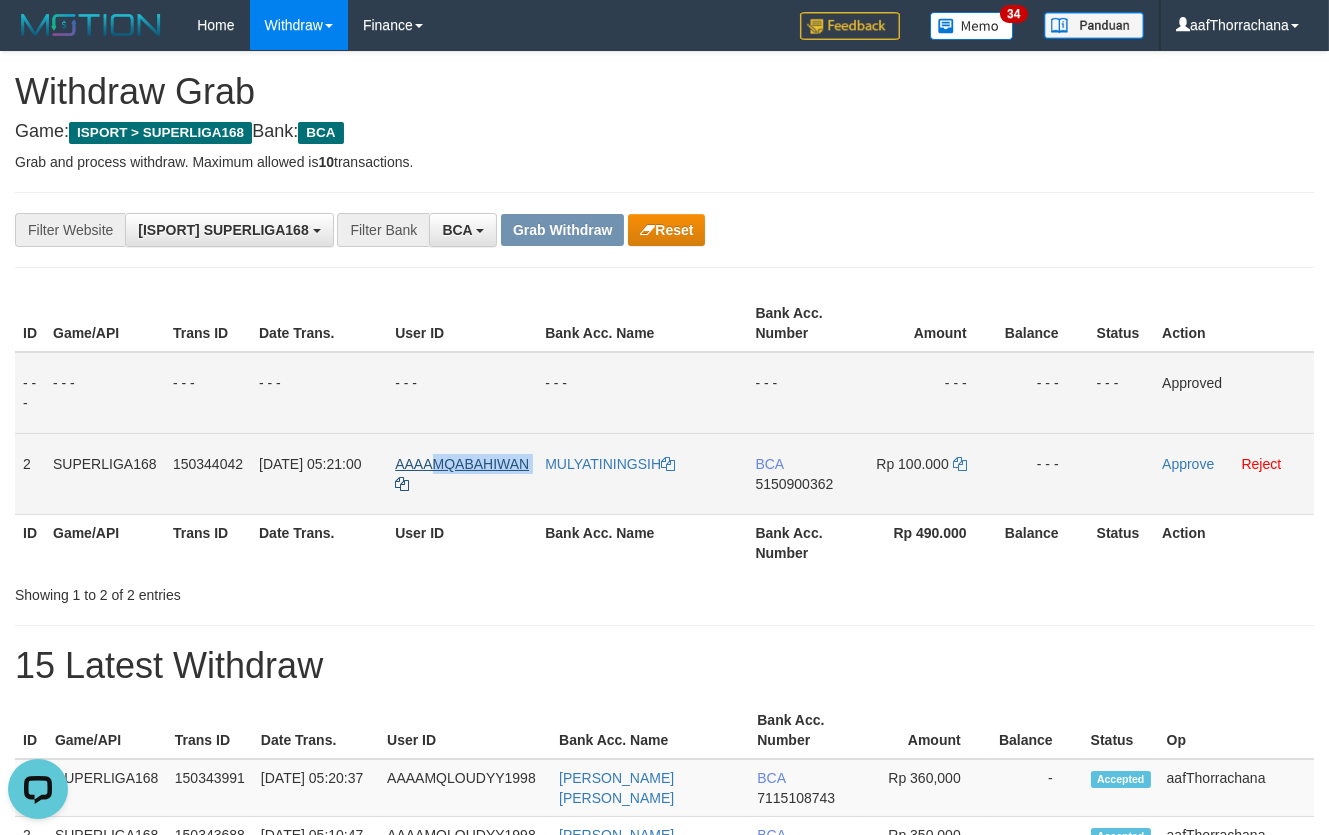 copy on "MQABAHIWAN" 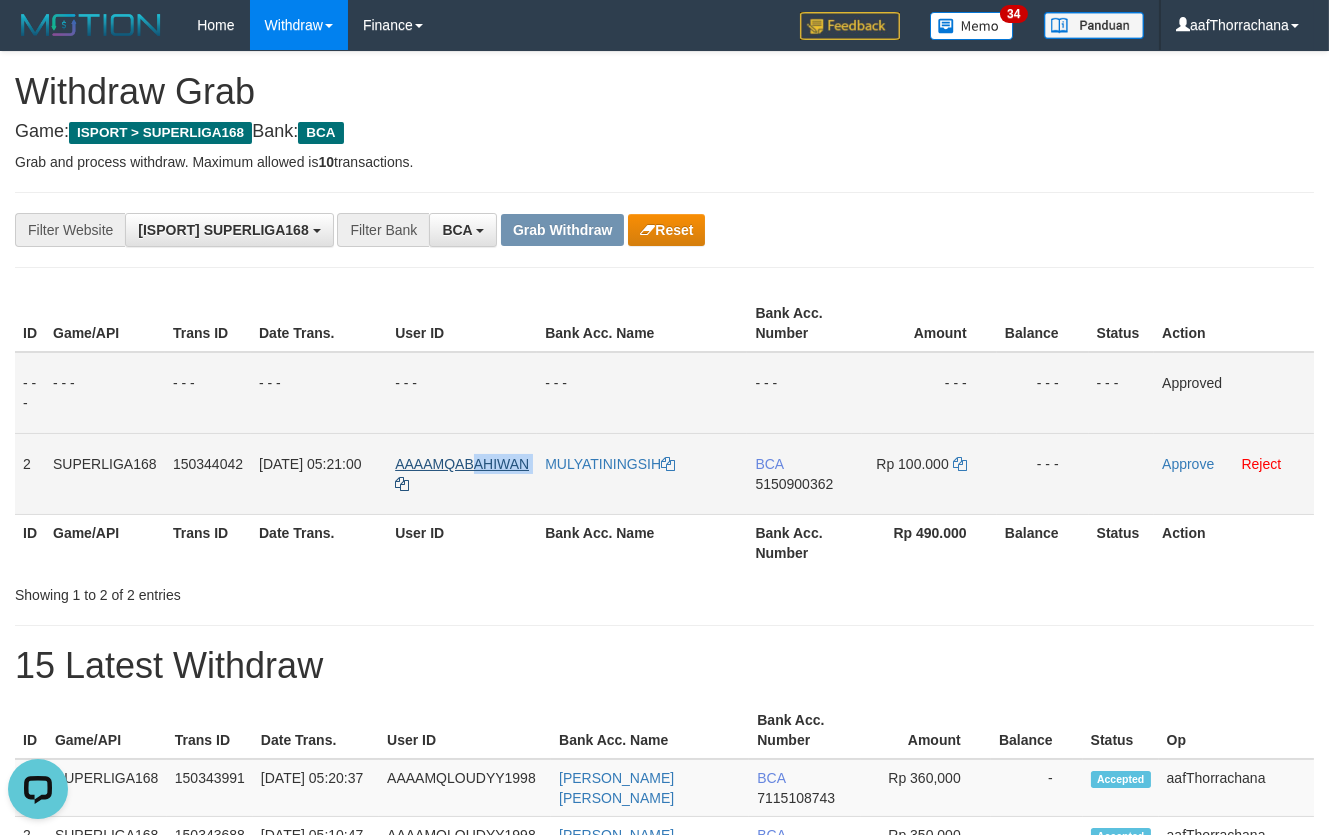 copy on "AHIWAN" 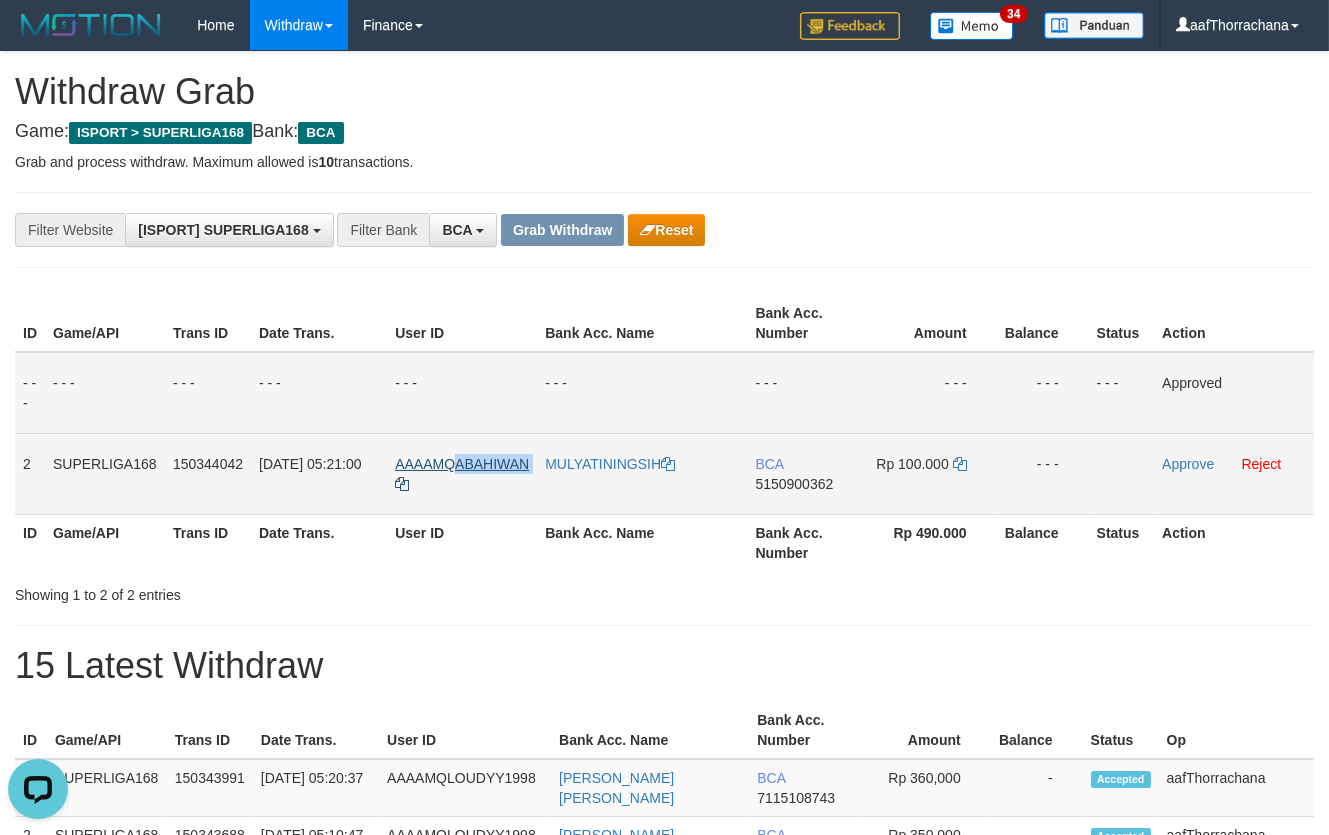 copy on "ABAHIWAN" 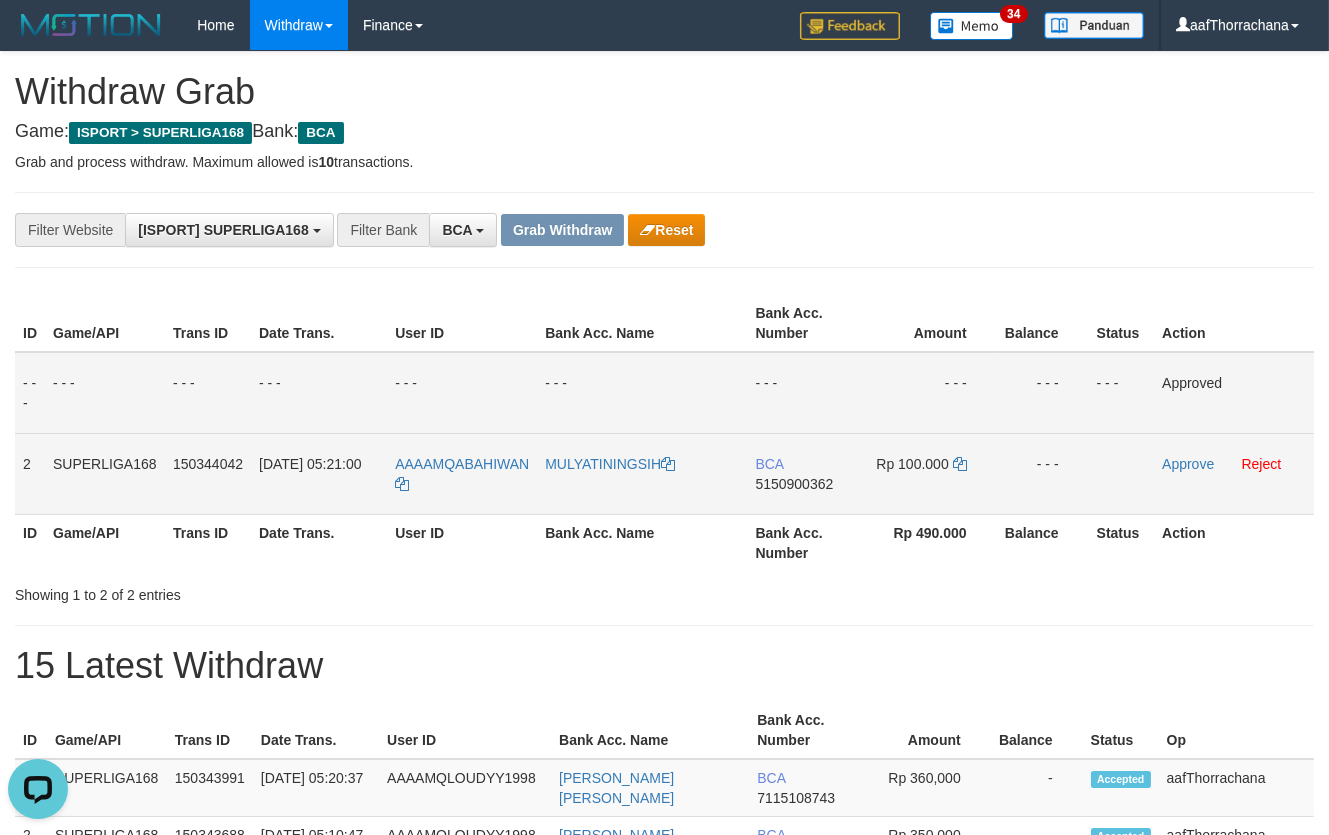 click on "5150900362" at bounding box center (794, 484) 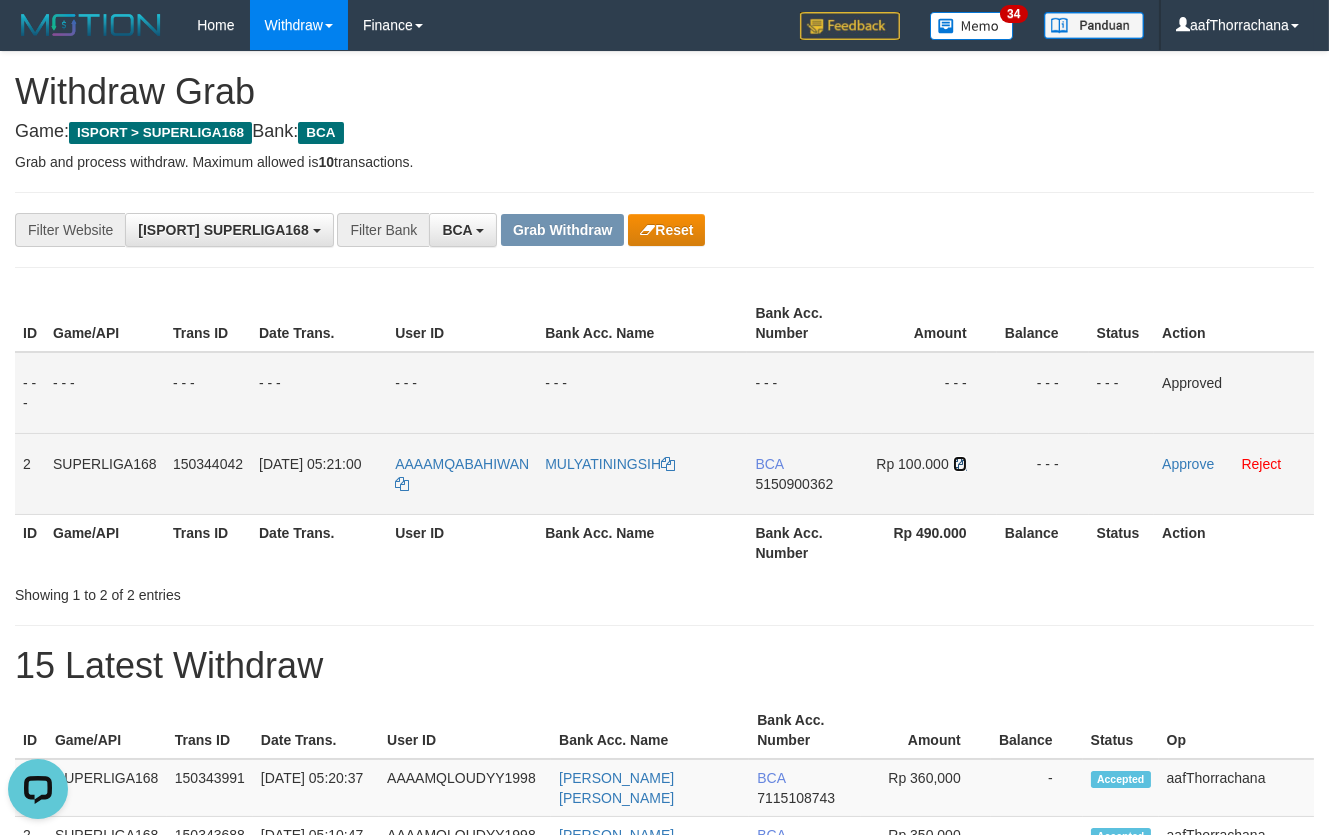 click at bounding box center [960, 464] 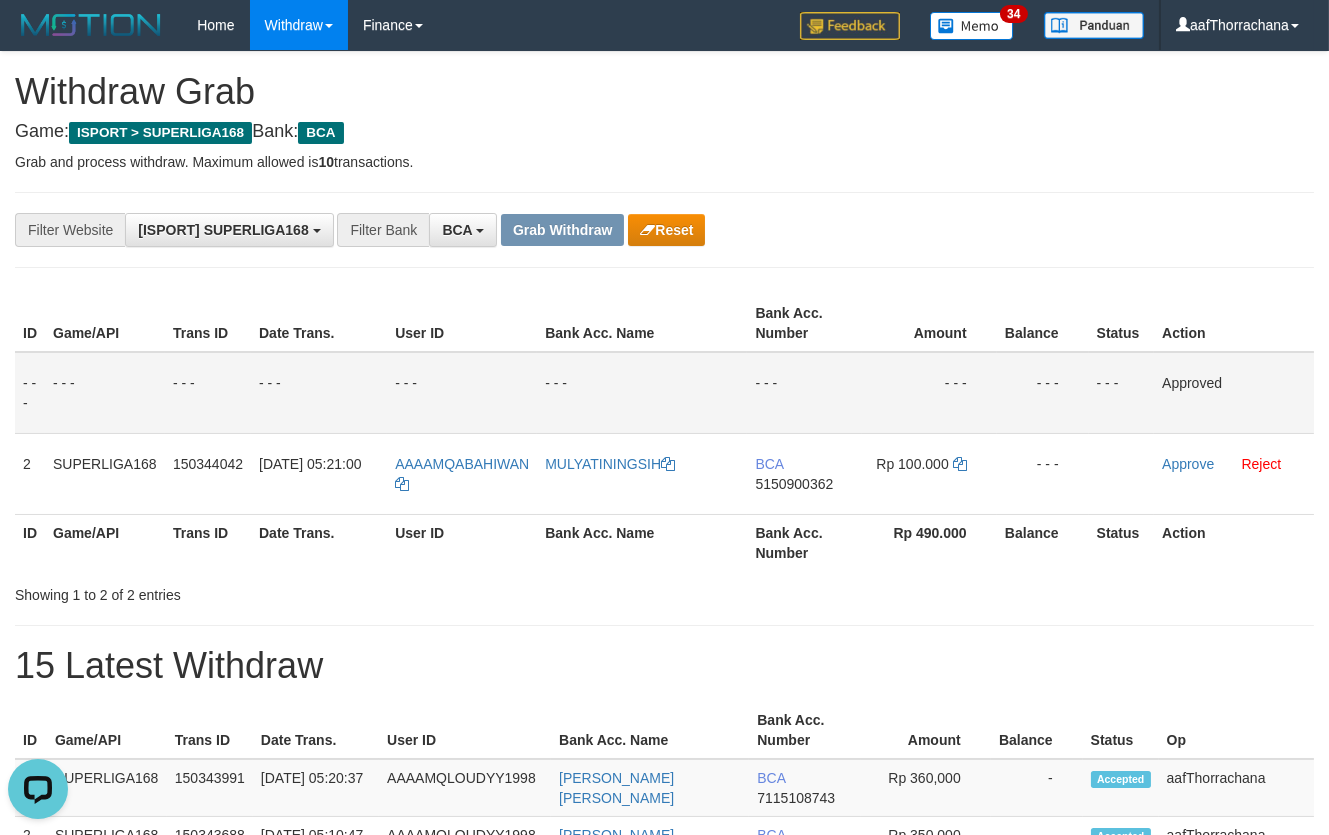 click on "**********" at bounding box center (554, 230) 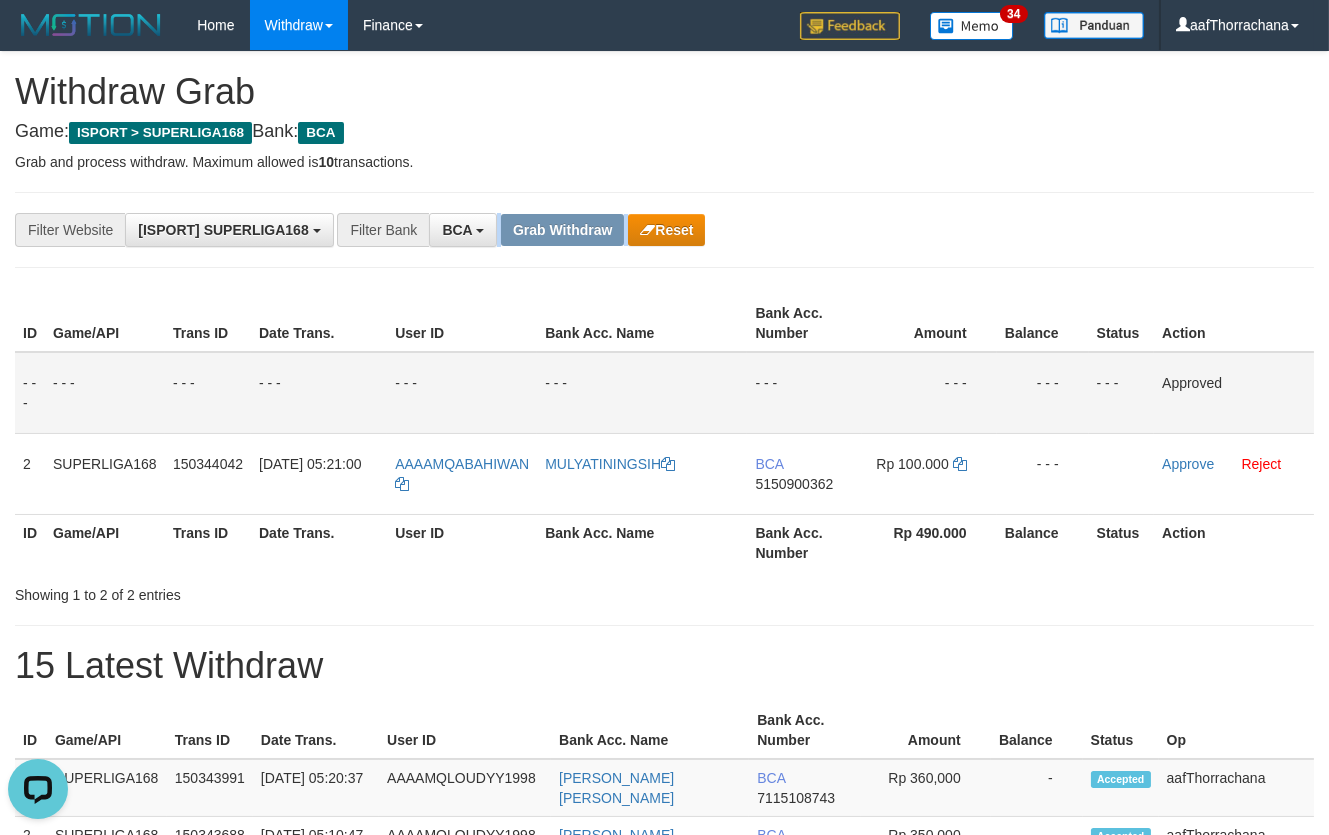 click on "**********" at bounding box center [554, 230] 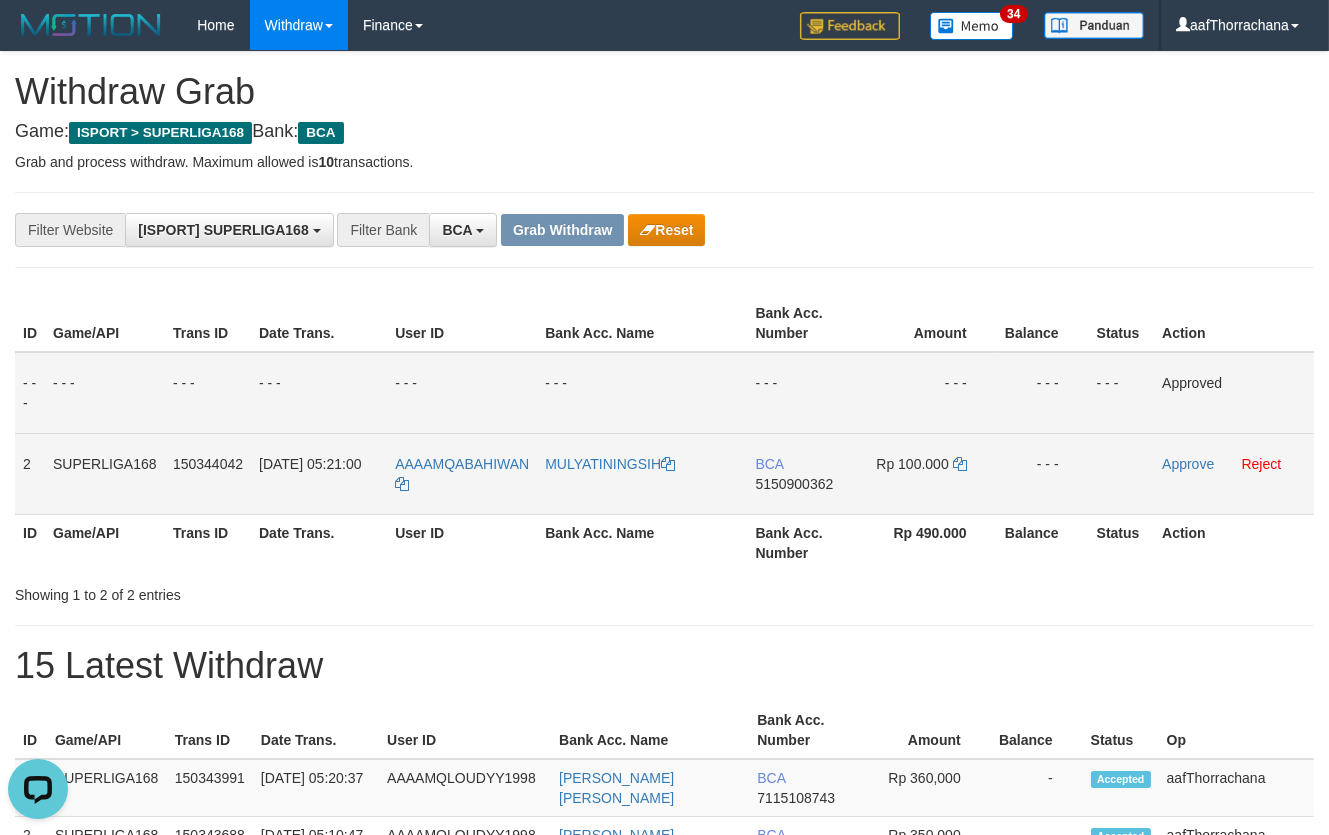 click on "Approve
Reject" at bounding box center (1234, 473) 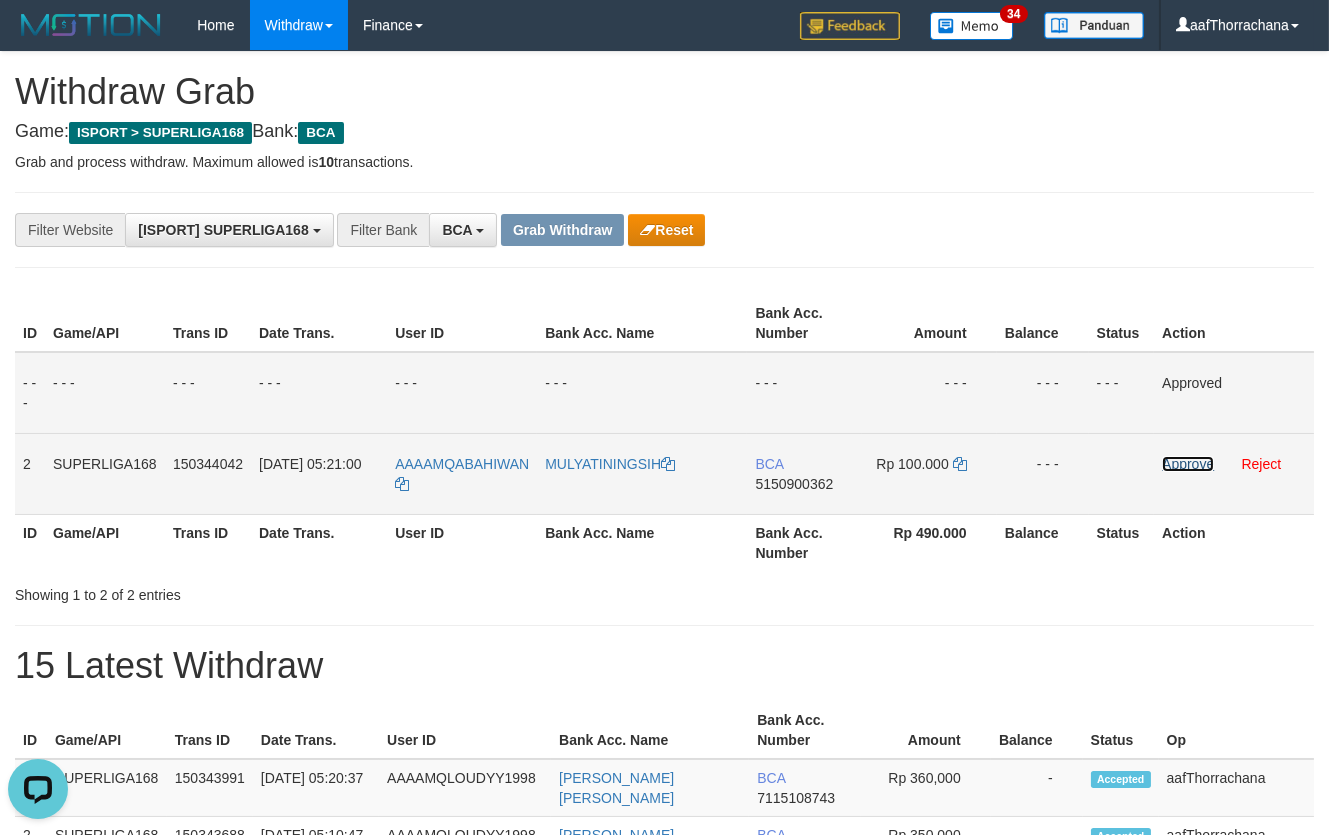 click on "Approve" at bounding box center (1188, 464) 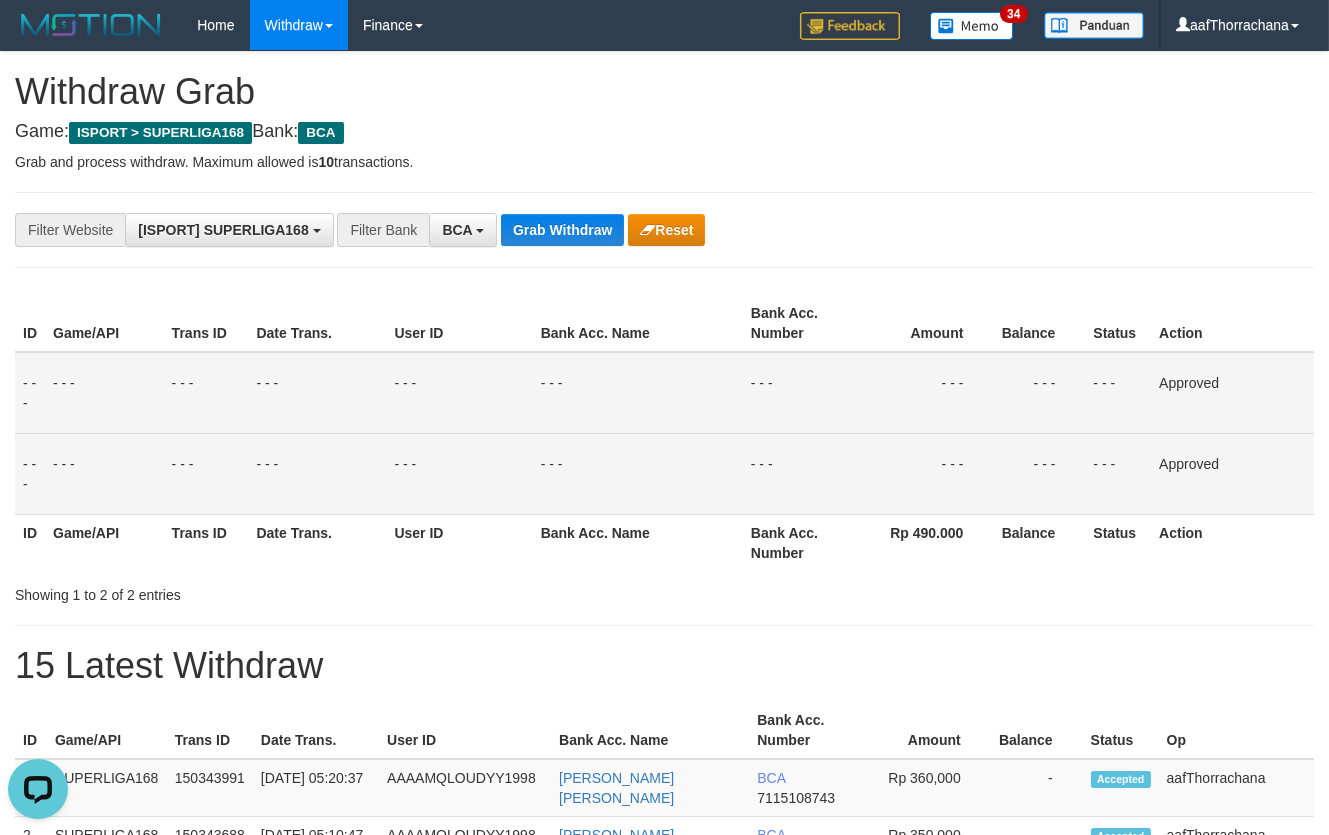 click on "**********" at bounding box center [664, 230] 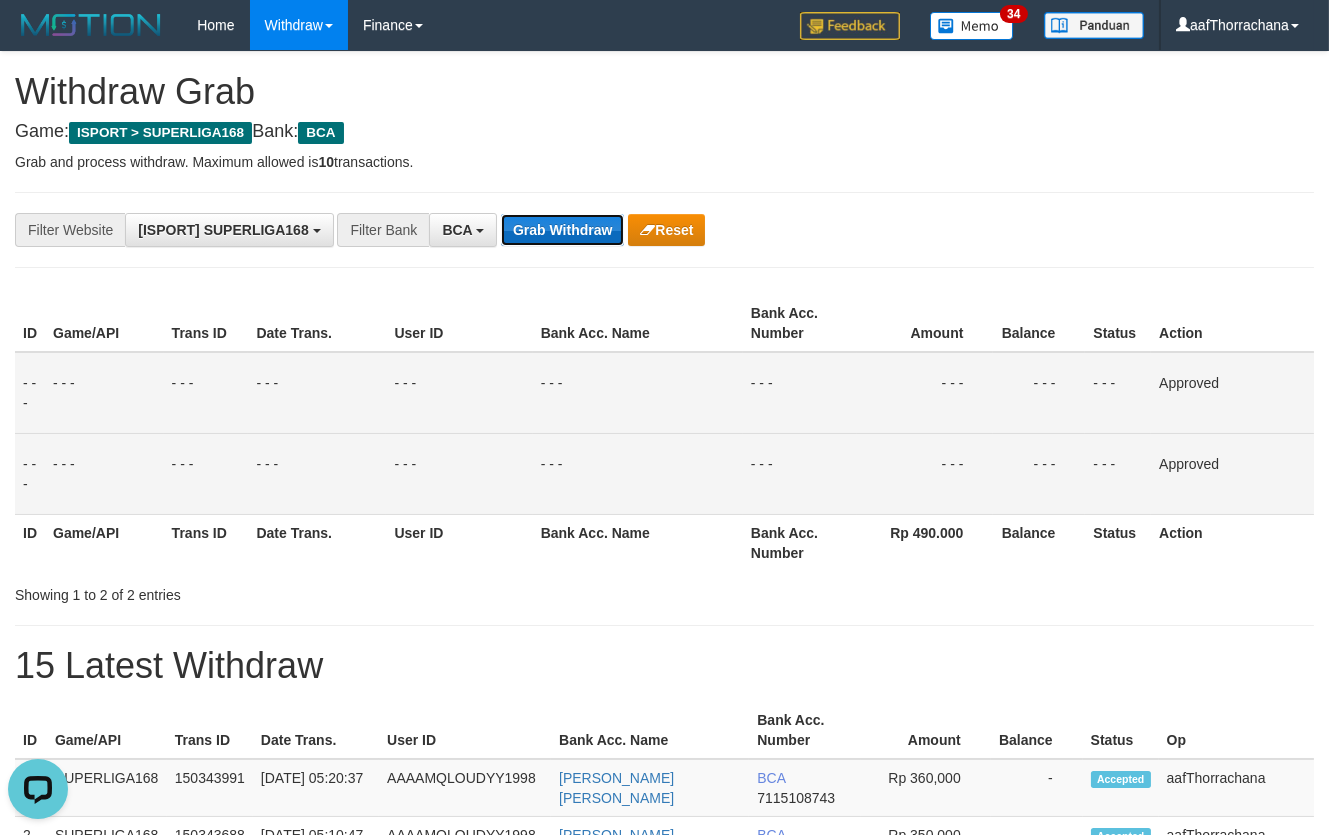 click on "Grab Withdraw" at bounding box center (562, 230) 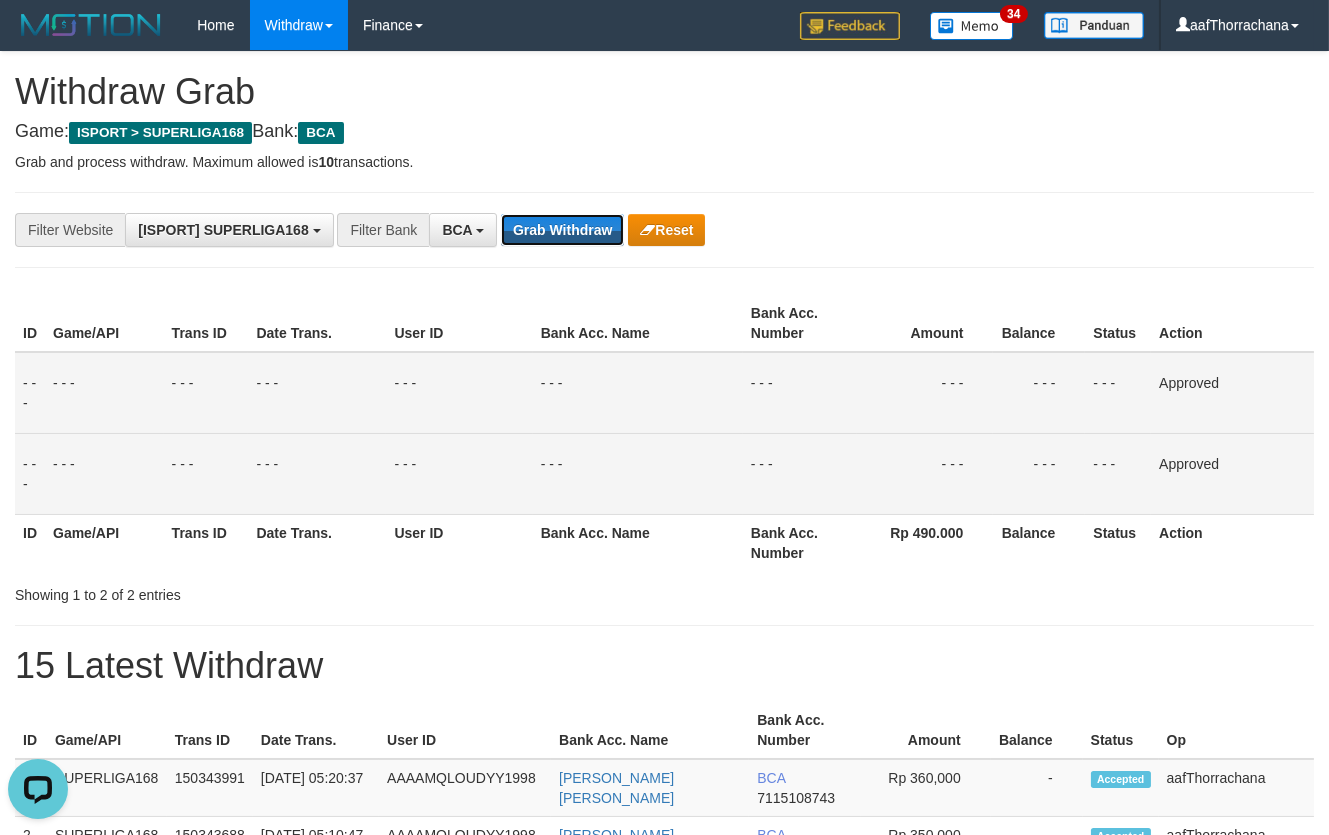 drag, startPoint x: 567, startPoint y: 219, endPoint x: 1334, endPoint y: 222, distance: 767.00586 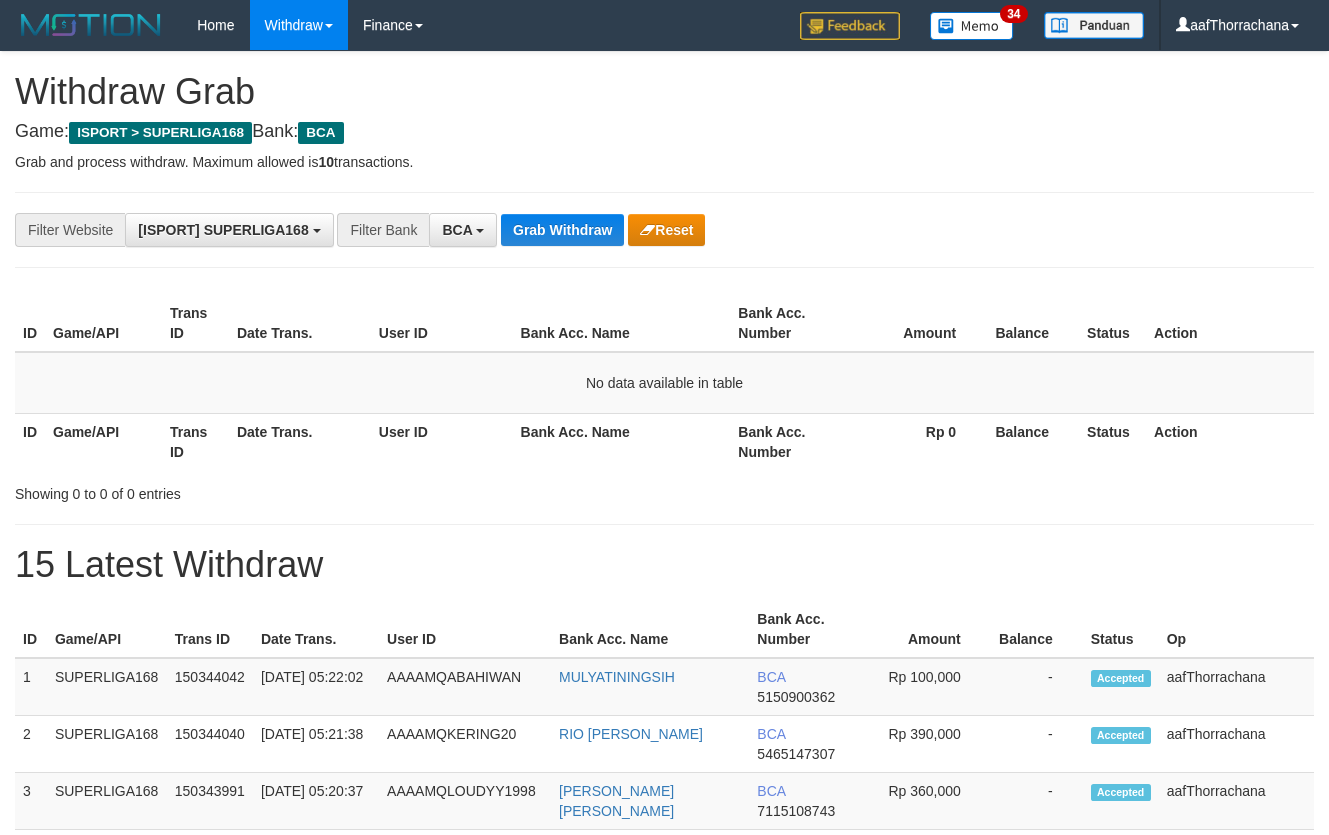 scroll, scrollTop: 0, scrollLeft: 0, axis: both 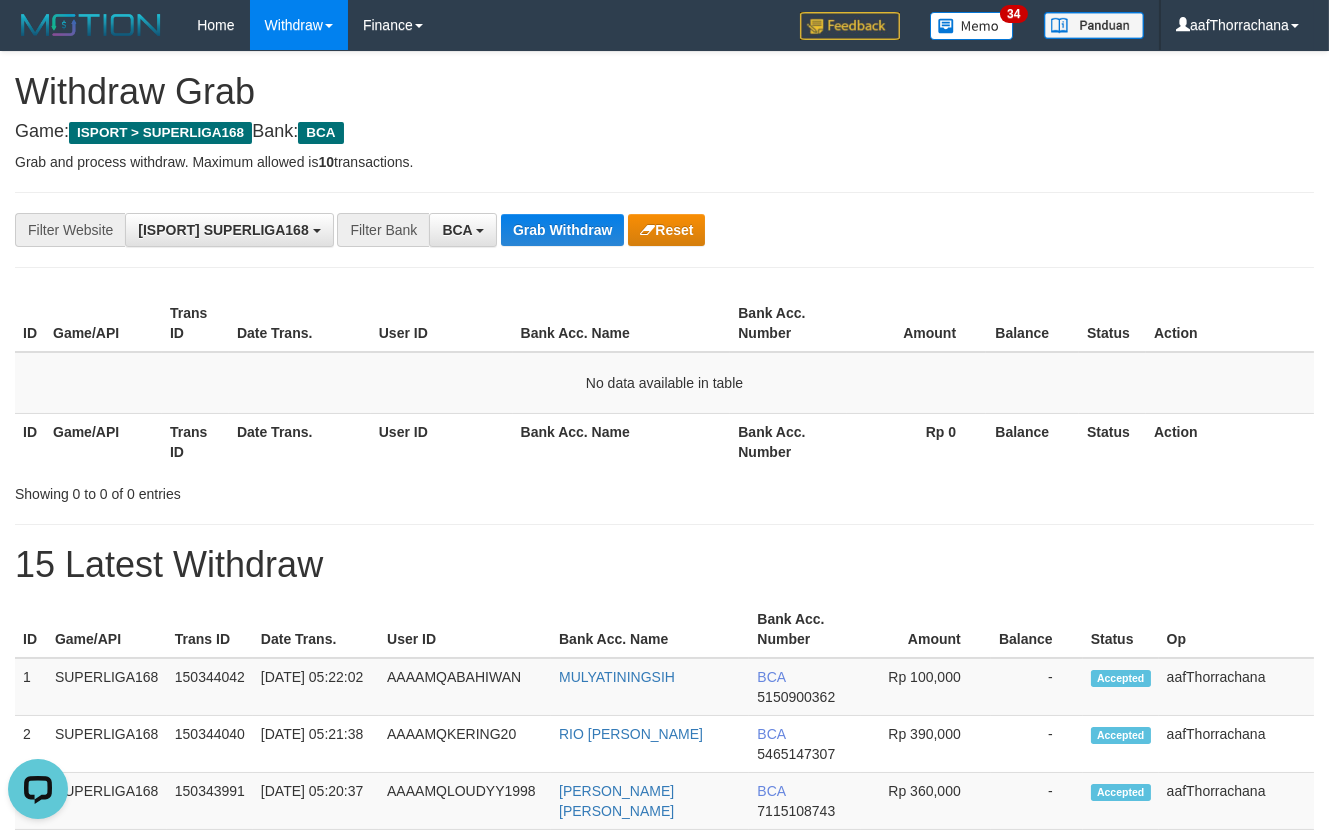 click on "**********" at bounding box center [664, 230] 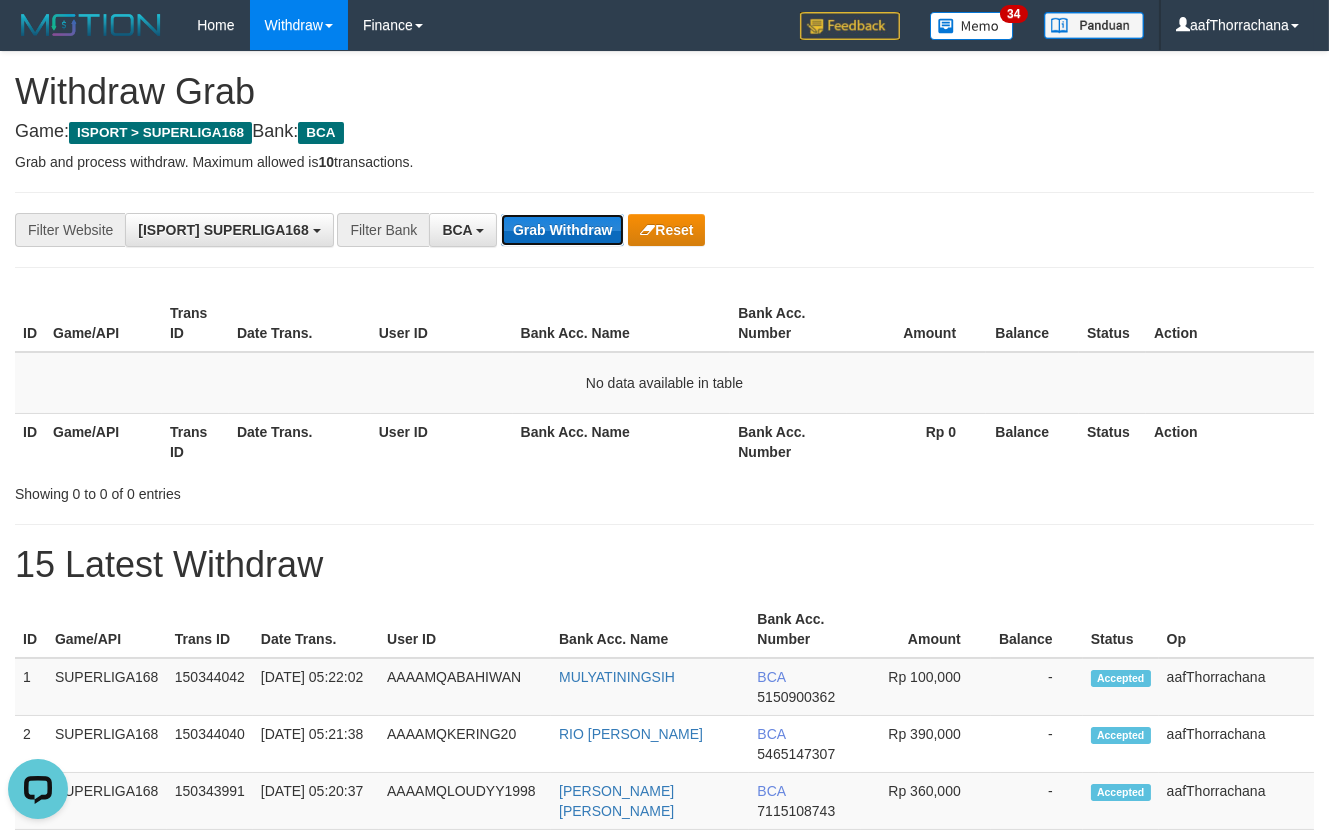 click on "Grab Withdraw" at bounding box center [562, 230] 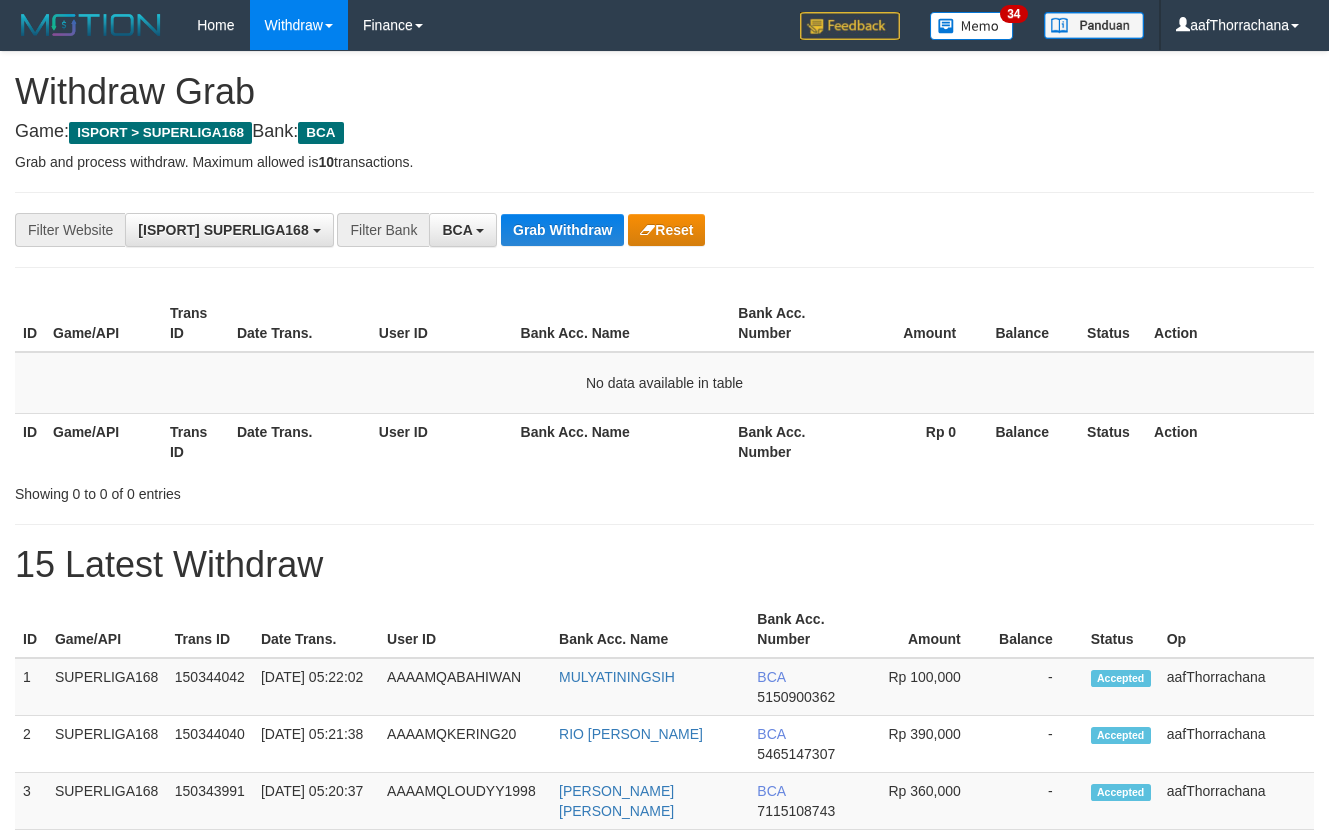 scroll, scrollTop: 0, scrollLeft: 0, axis: both 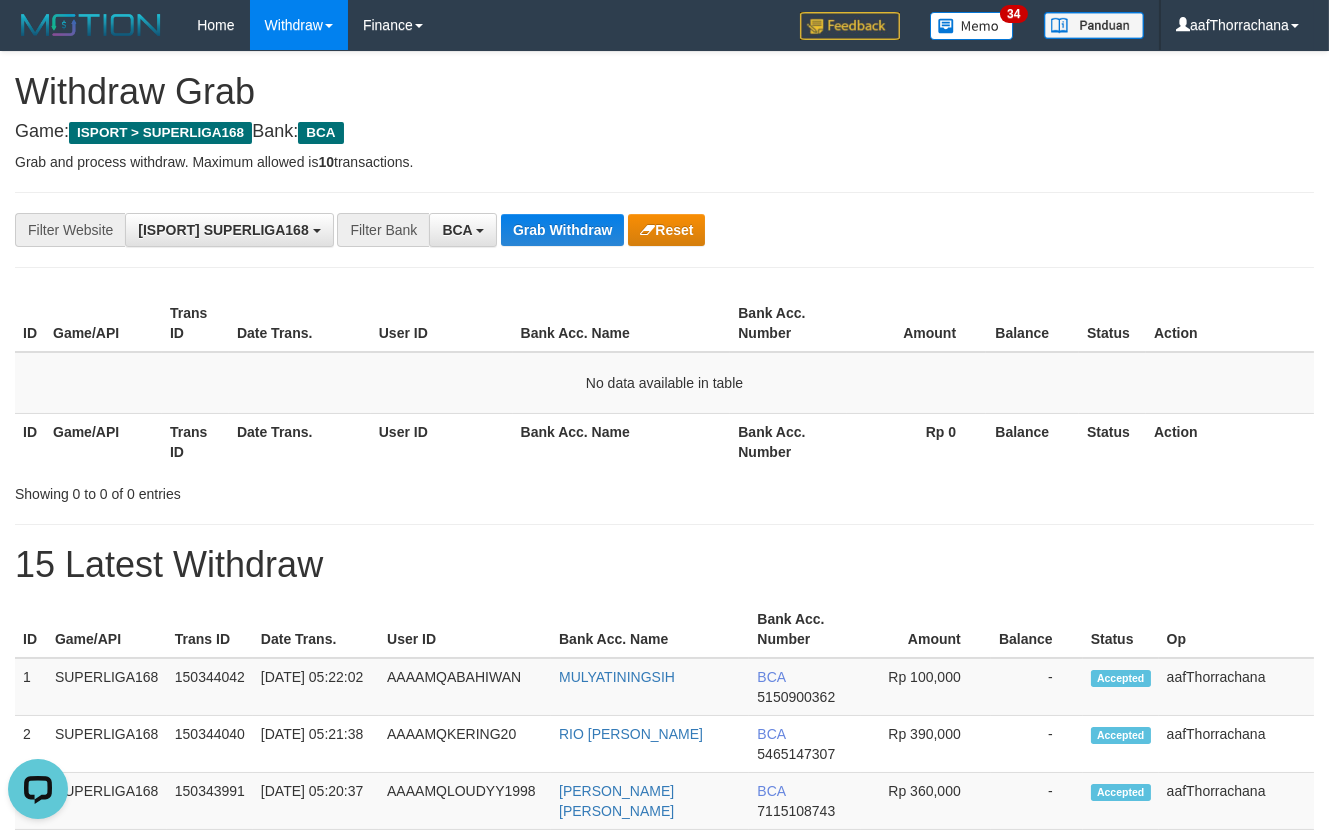 click on "Amount" at bounding box center [916, 323] 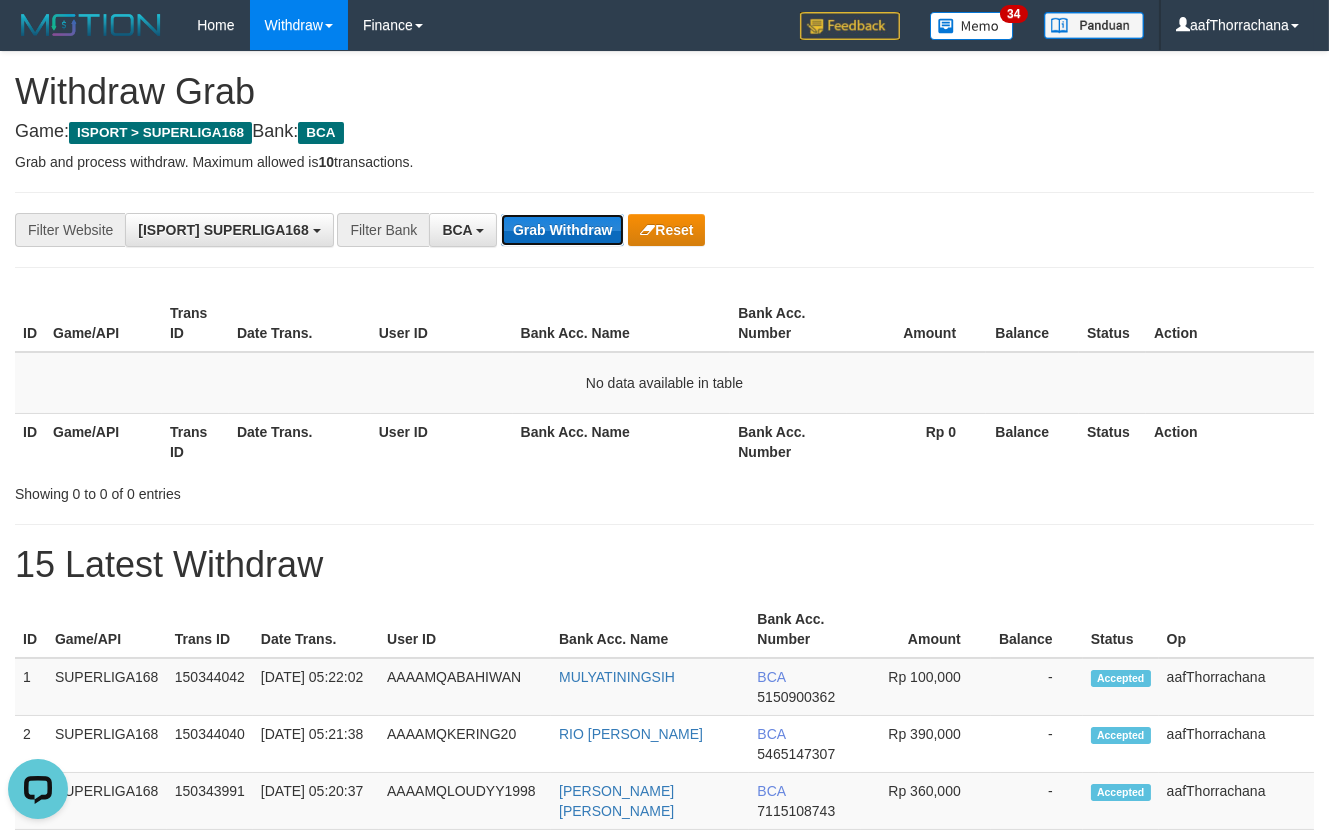 click on "Grab Withdraw" at bounding box center [562, 230] 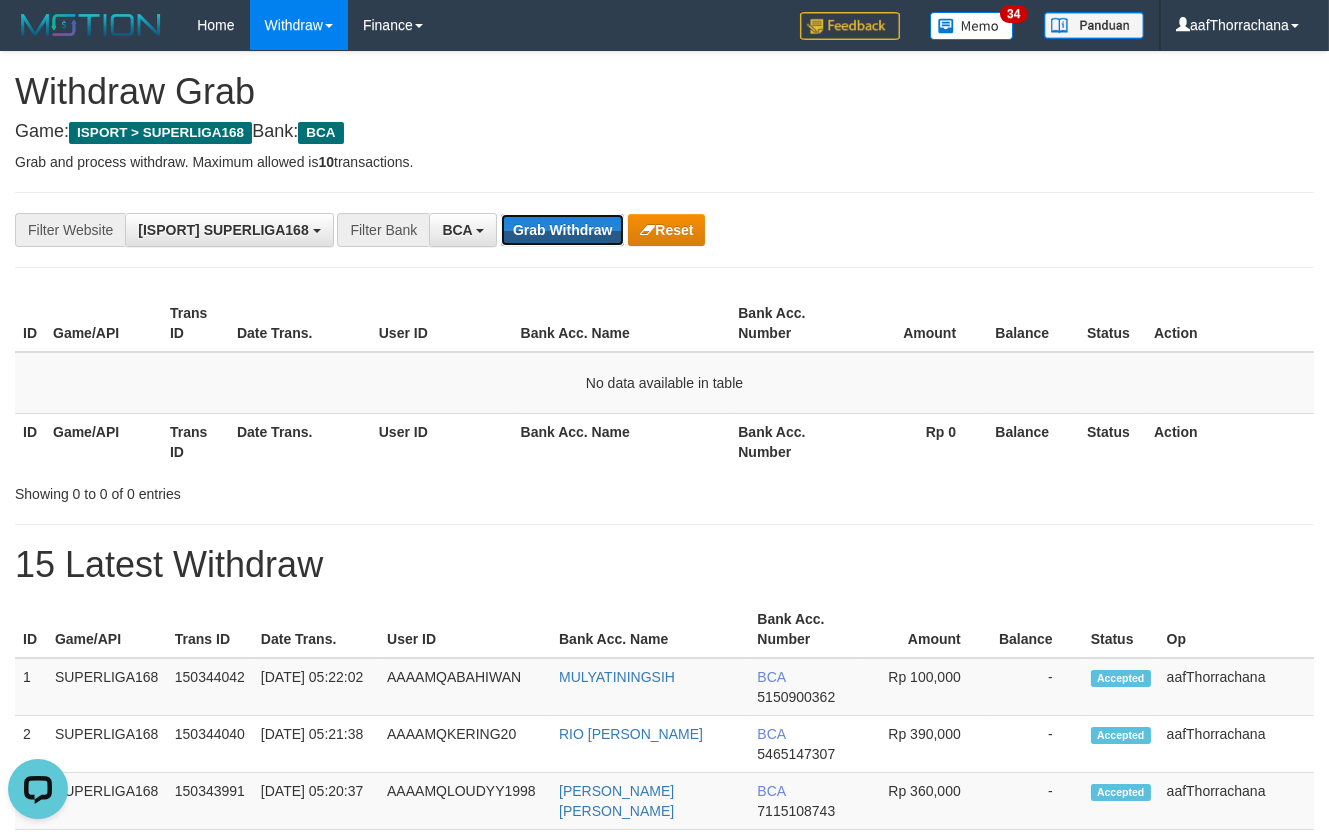 click on "Grab Withdraw" at bounding box center (562, 230) 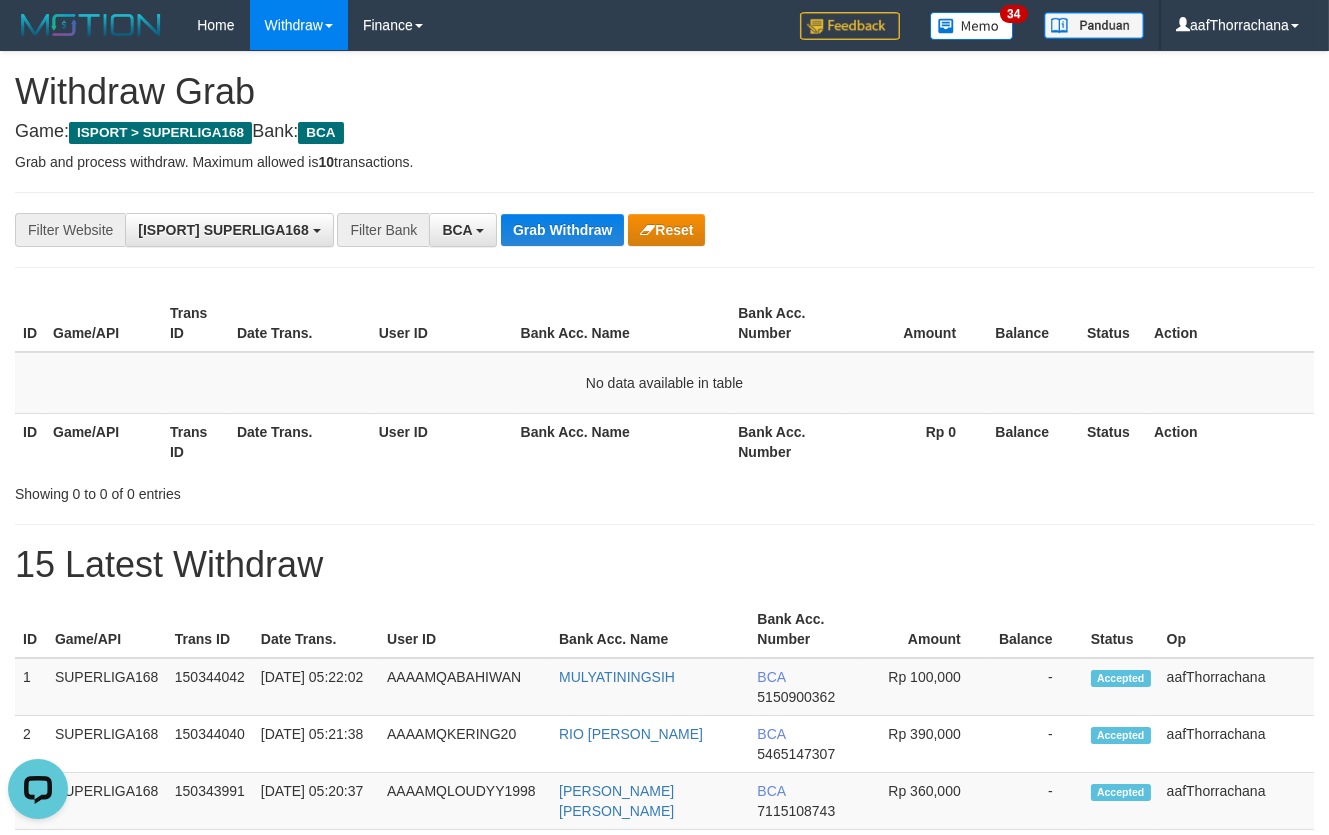 click on "**********" at bounding box center (664, 230) 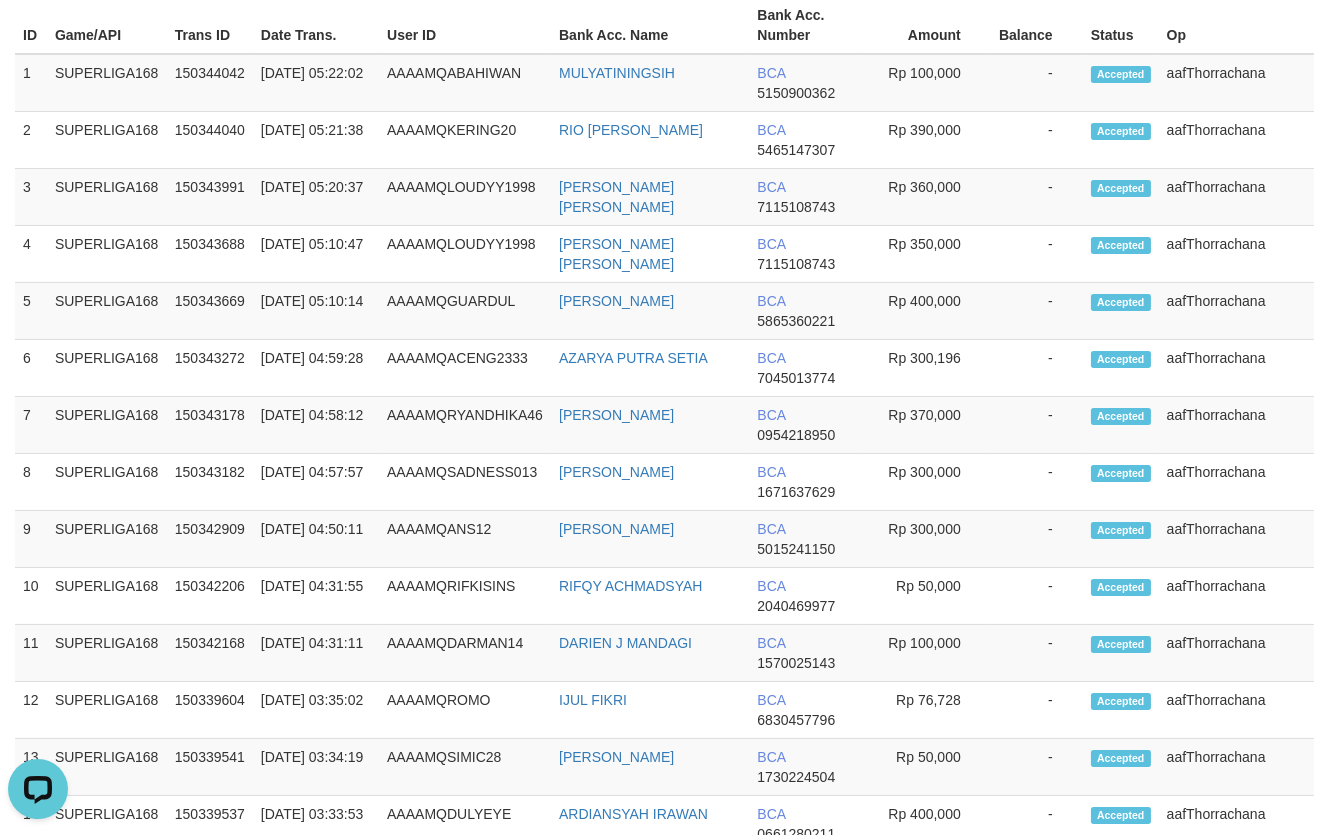 click on "**********" at bounding box center [664, 509] 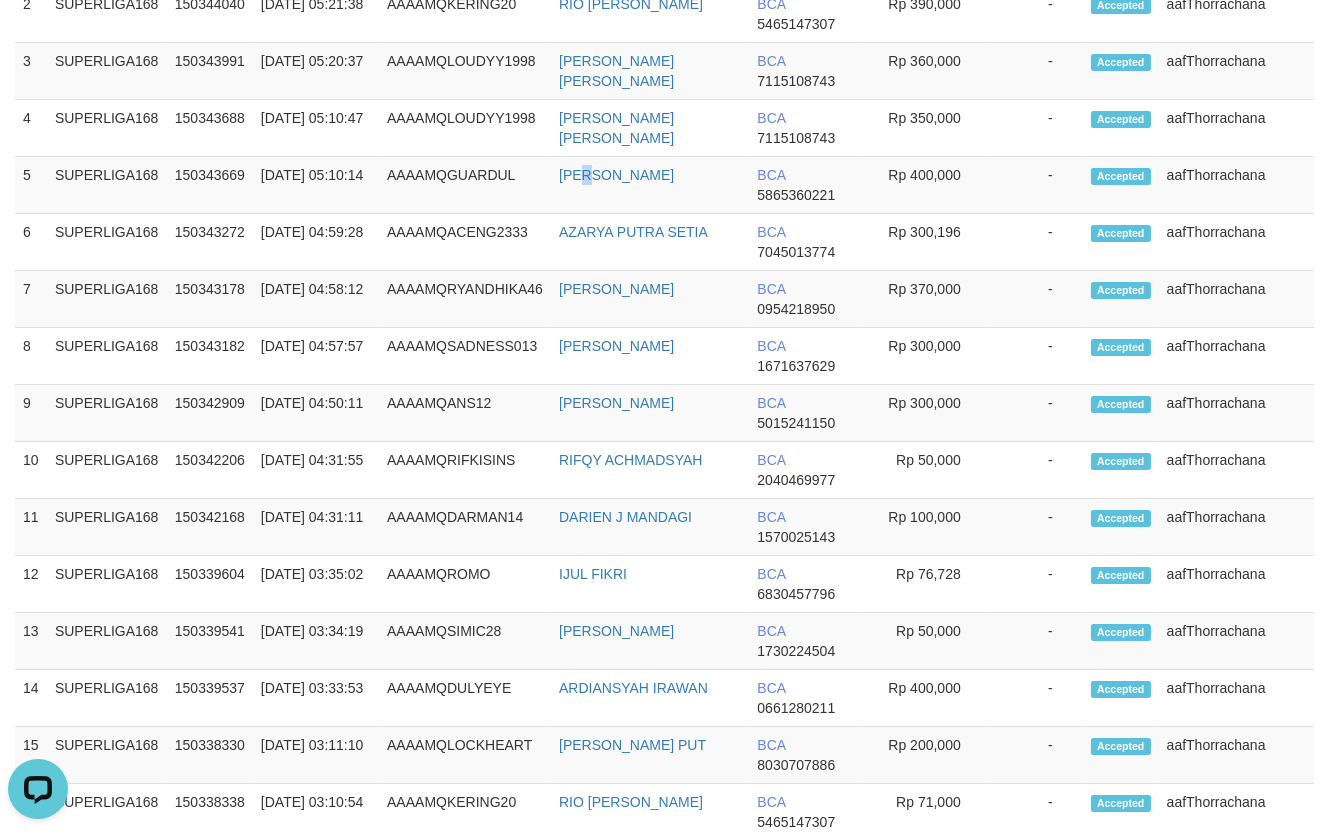 click on "[PERSON_NAME]" at bounding box center (650, 185) 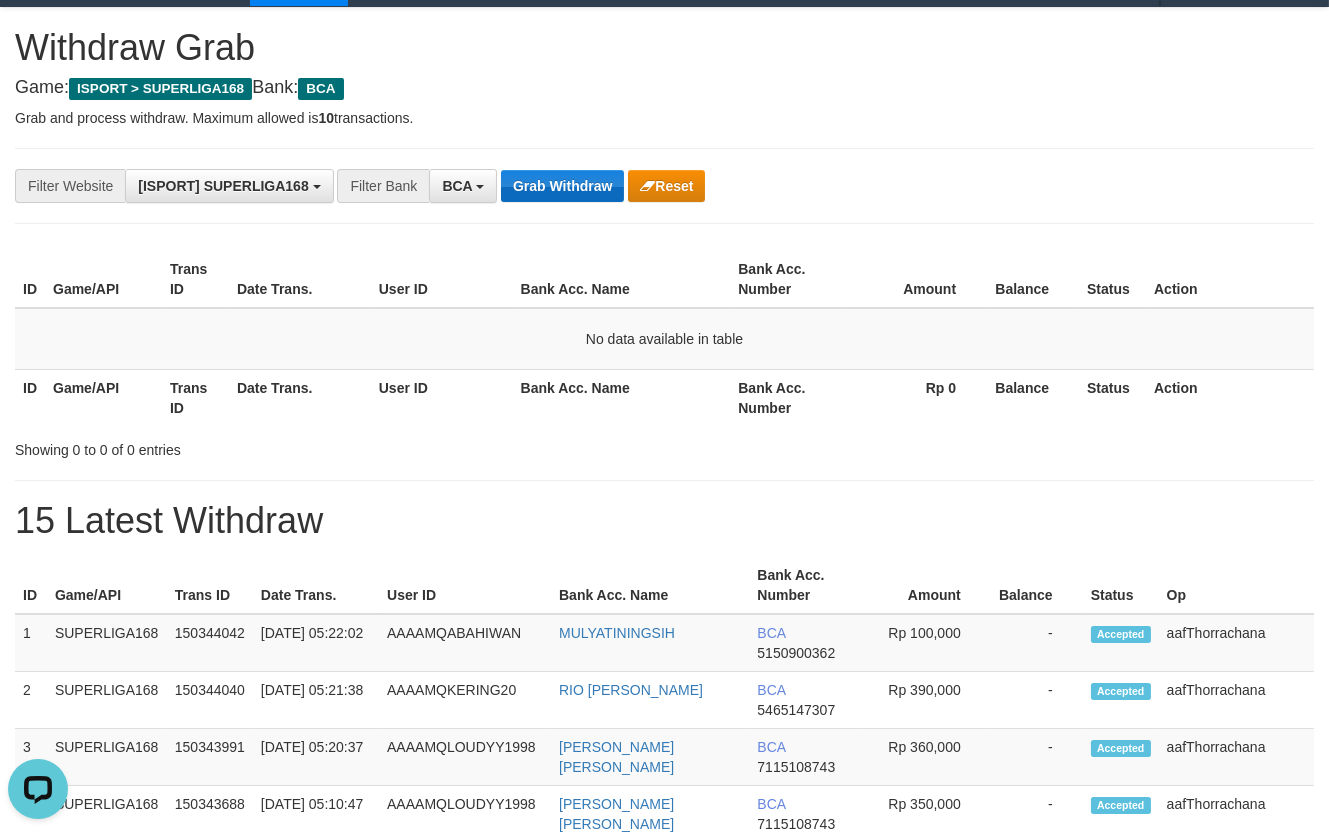 scroll, scrollTop: 0, scrollLeft: 0, axis: both 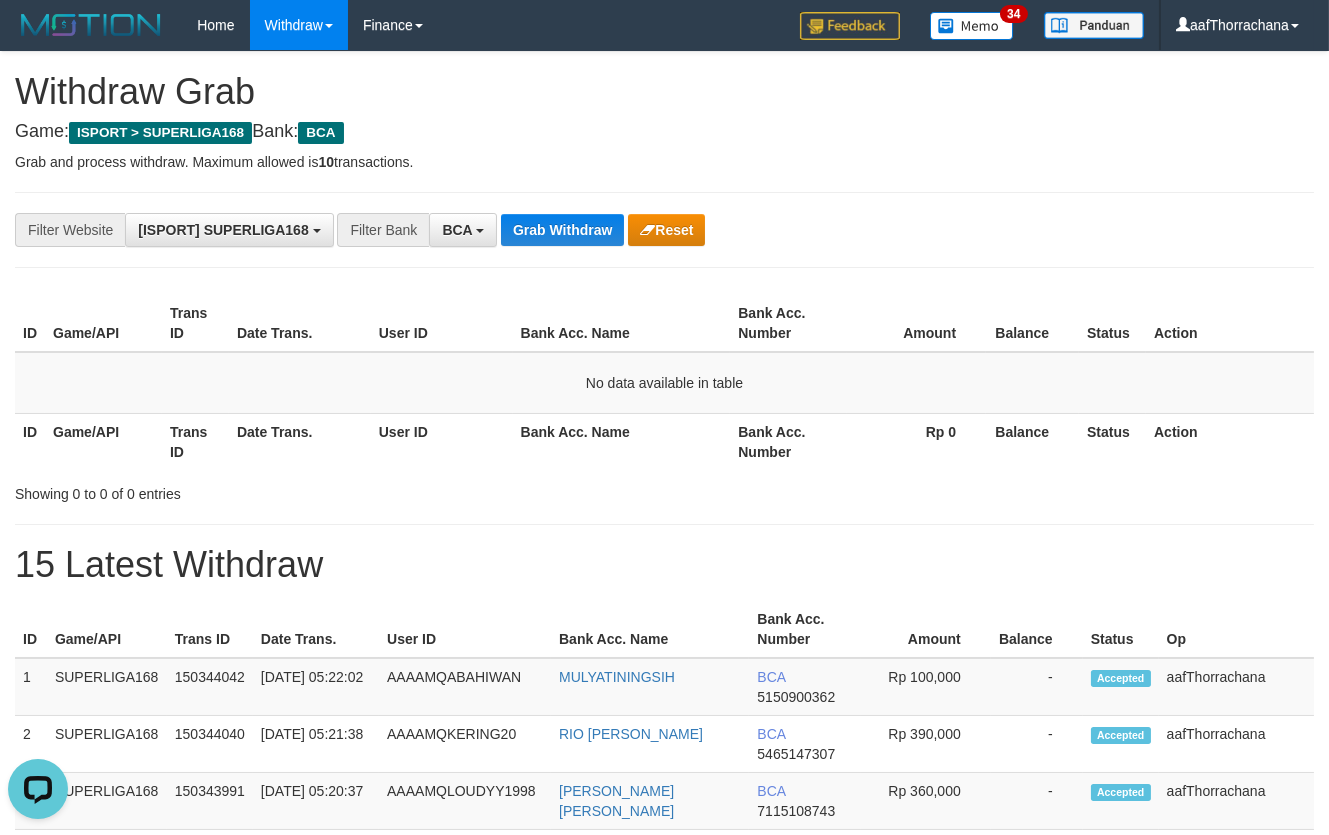 click on "**********" at bounding box center (664, 230) 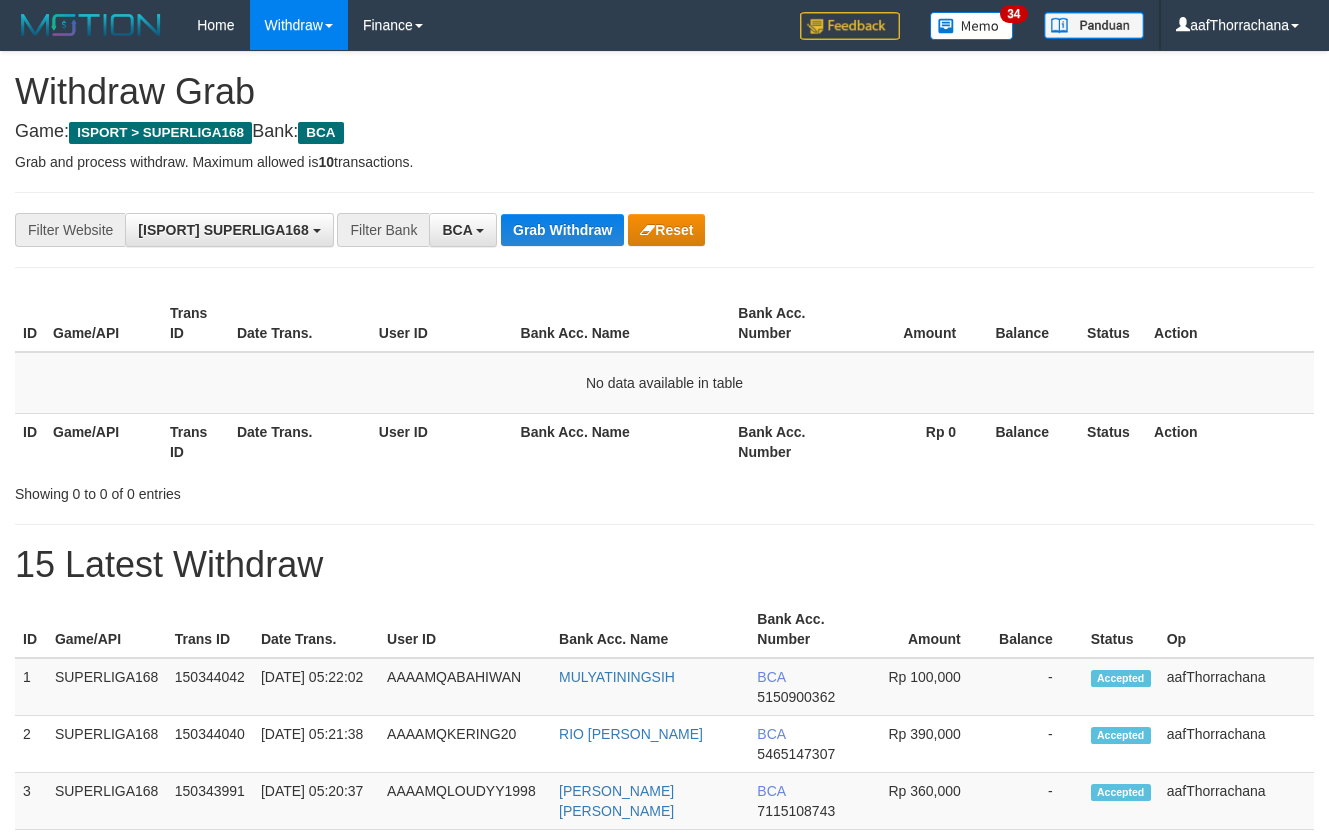 scroll, scrollTop: 0, scrollLeft: 0, axis: both 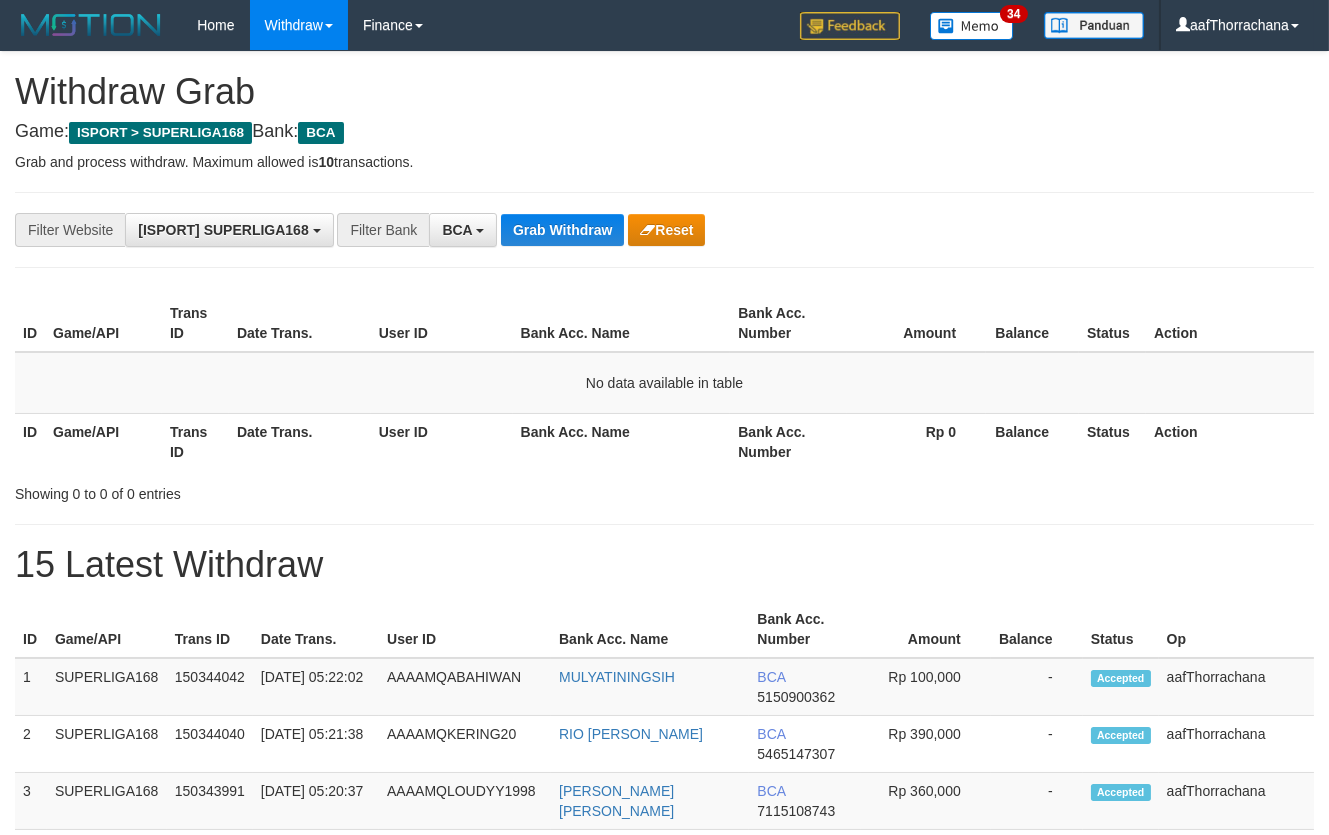 click on "Grab Withdraw" at bounding box center (562, 230) 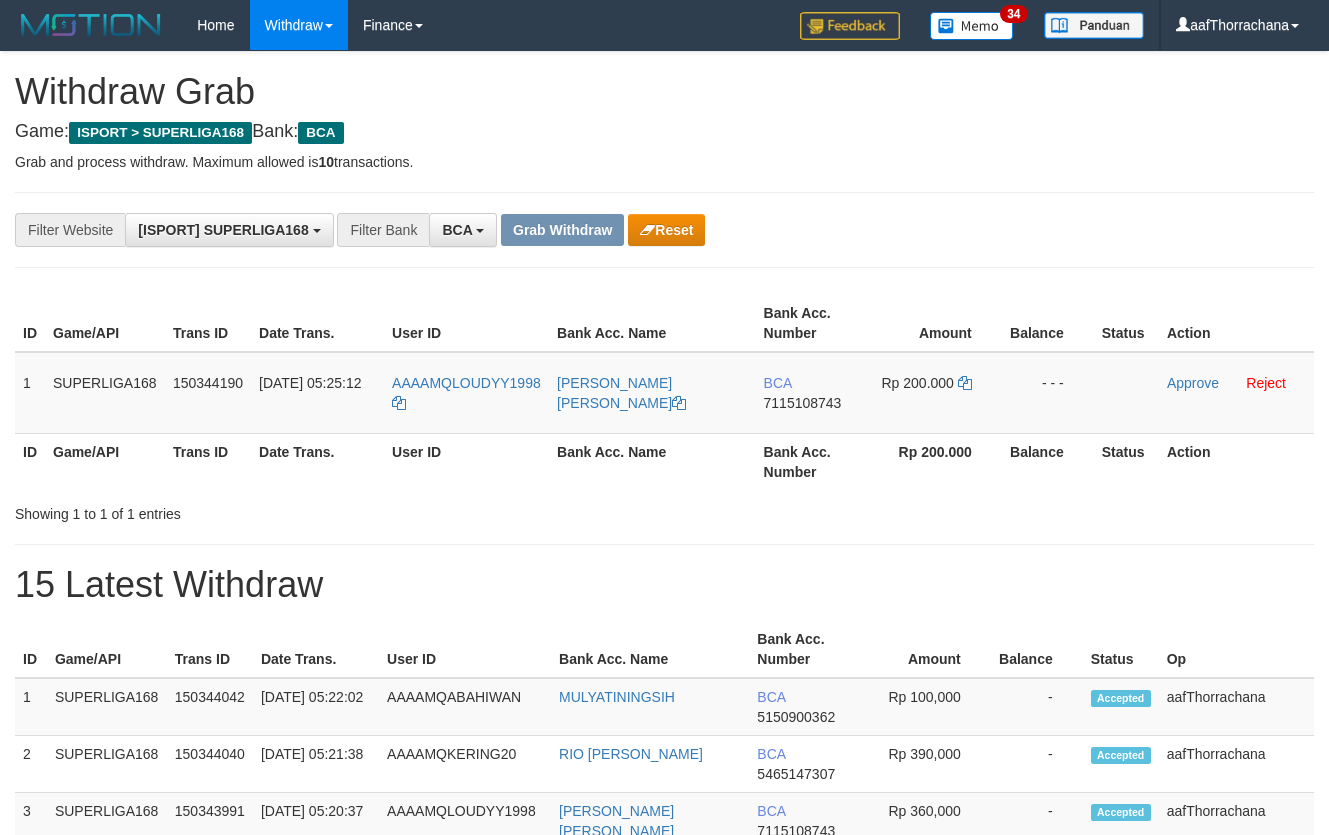 scroll, scrollTop: 0, scrollLeft: 0, axis: both 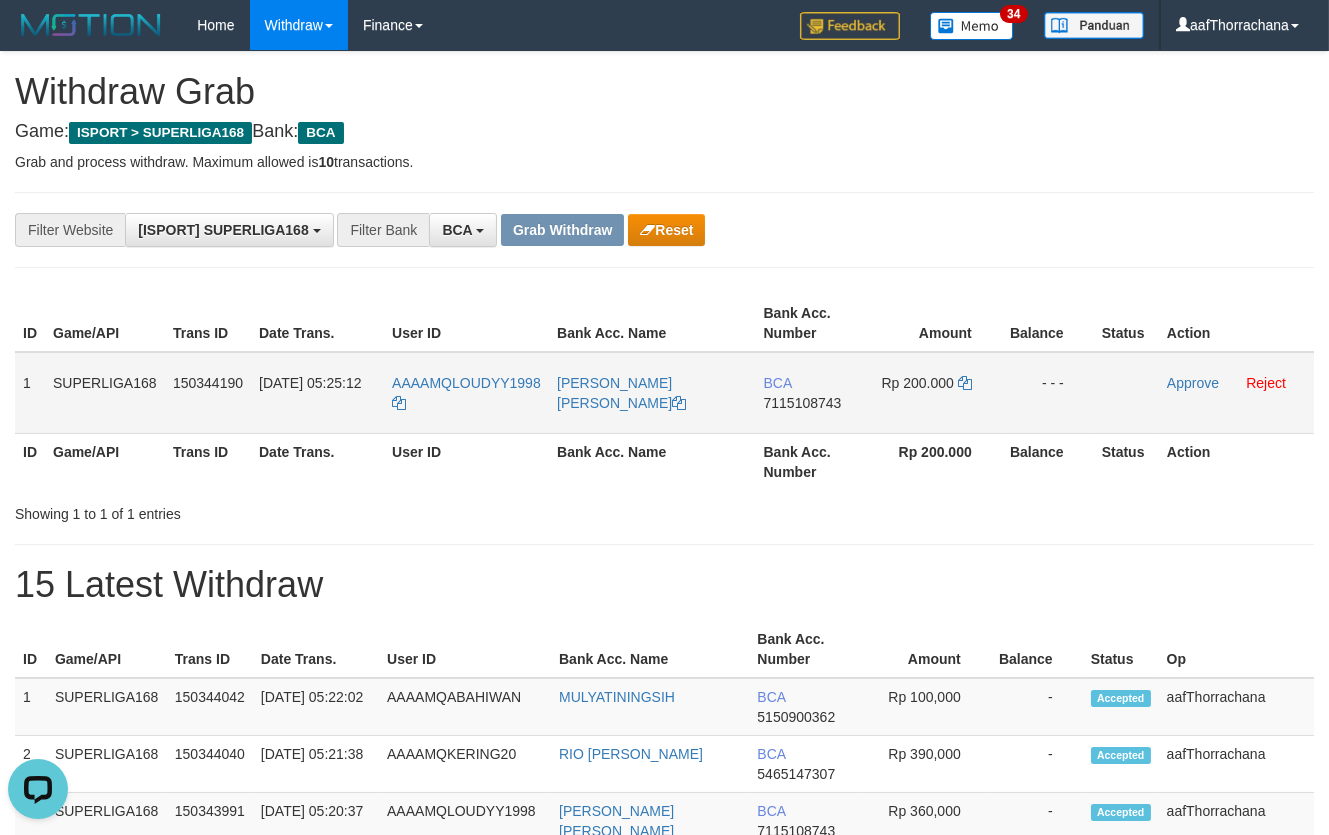 click on "BCA
7115108743" at bounding box center (813, 393) 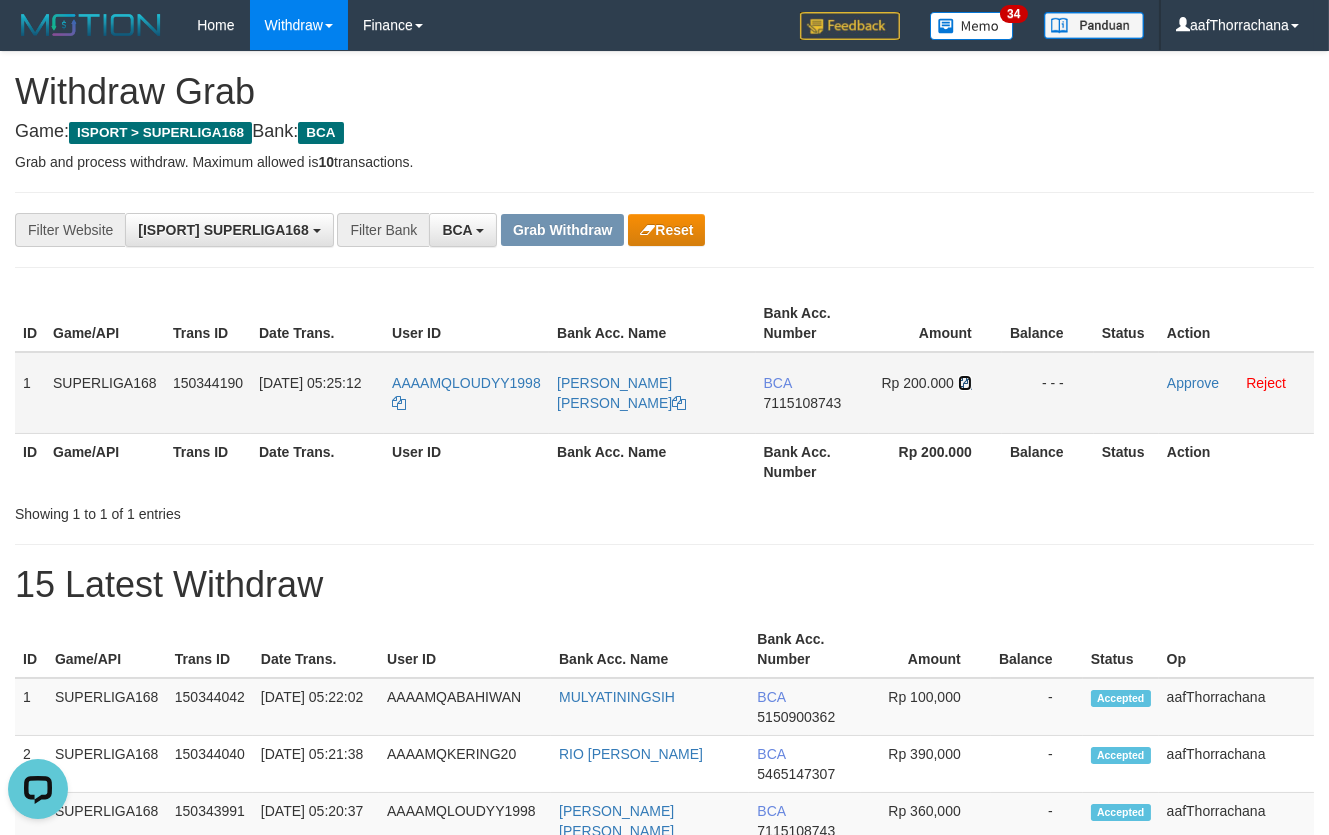 click at bounding box center [965, 383] 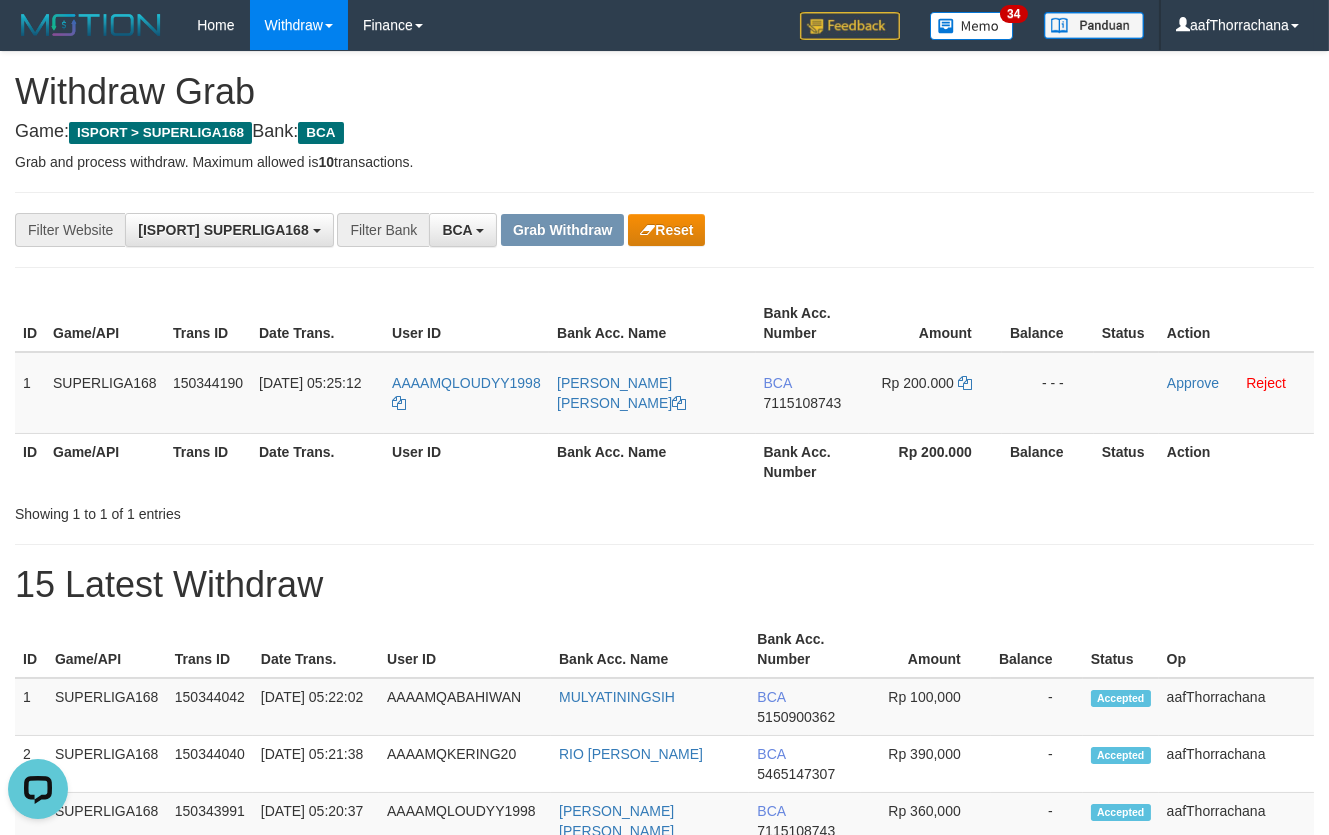drag, startPoint x: 944, startPoint y: 229, endPoint x: 955, endPoint y: 233, distance: 11.7046995 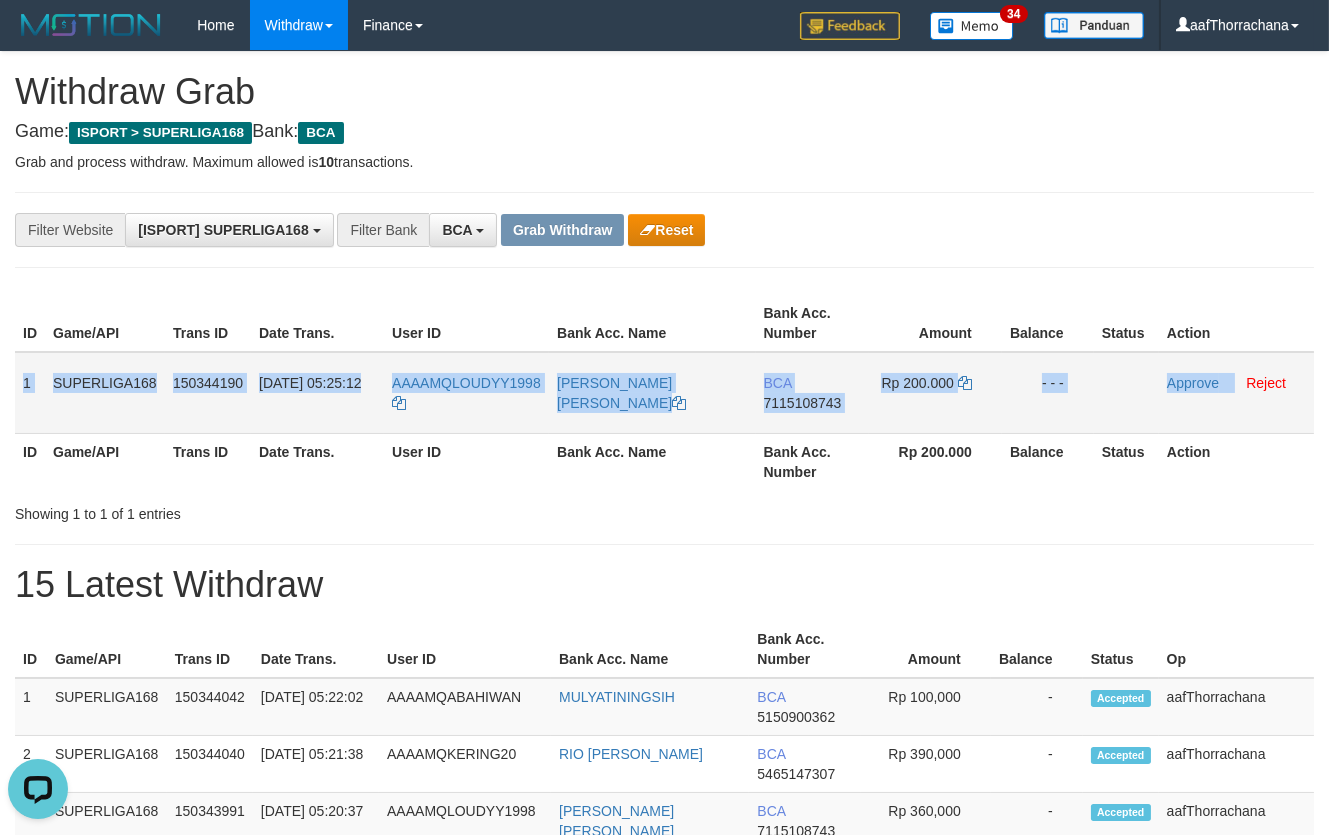 copy on "1
SUPERLIGA168
150344190
10/07/2025 05:25:12
AAAAMQLOUDYY1998
LOUDY MAHENDRA DAN
BCA
7115108743
Rp 200.000
- - -
Approve" 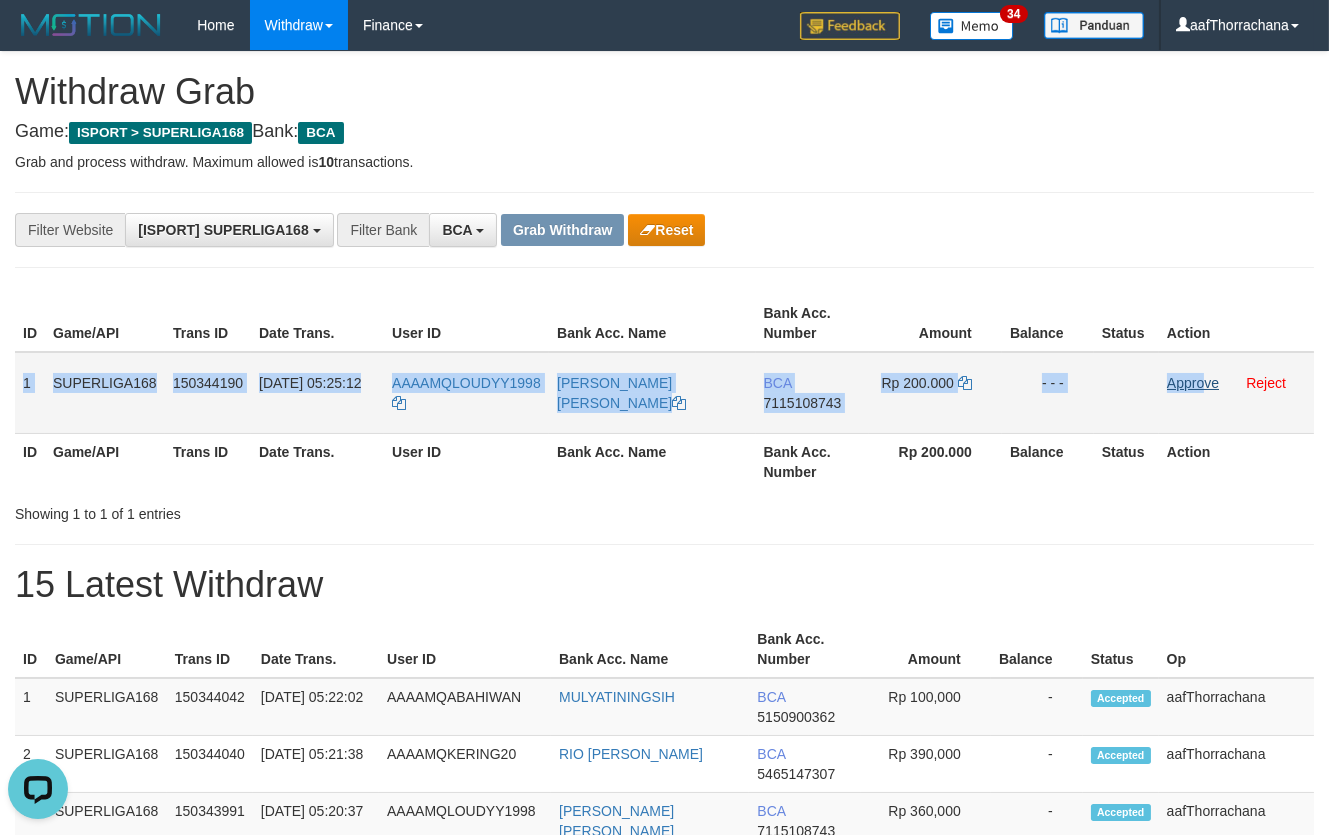 copy on "1
SUPERLIGA168
150344190
10/07/2025 05:25:12
AAAAMQLOUDYY1998
LOUDY MAHENDRA DAN
BCA
7115108743
Rp 200.000
- - -
Appro" 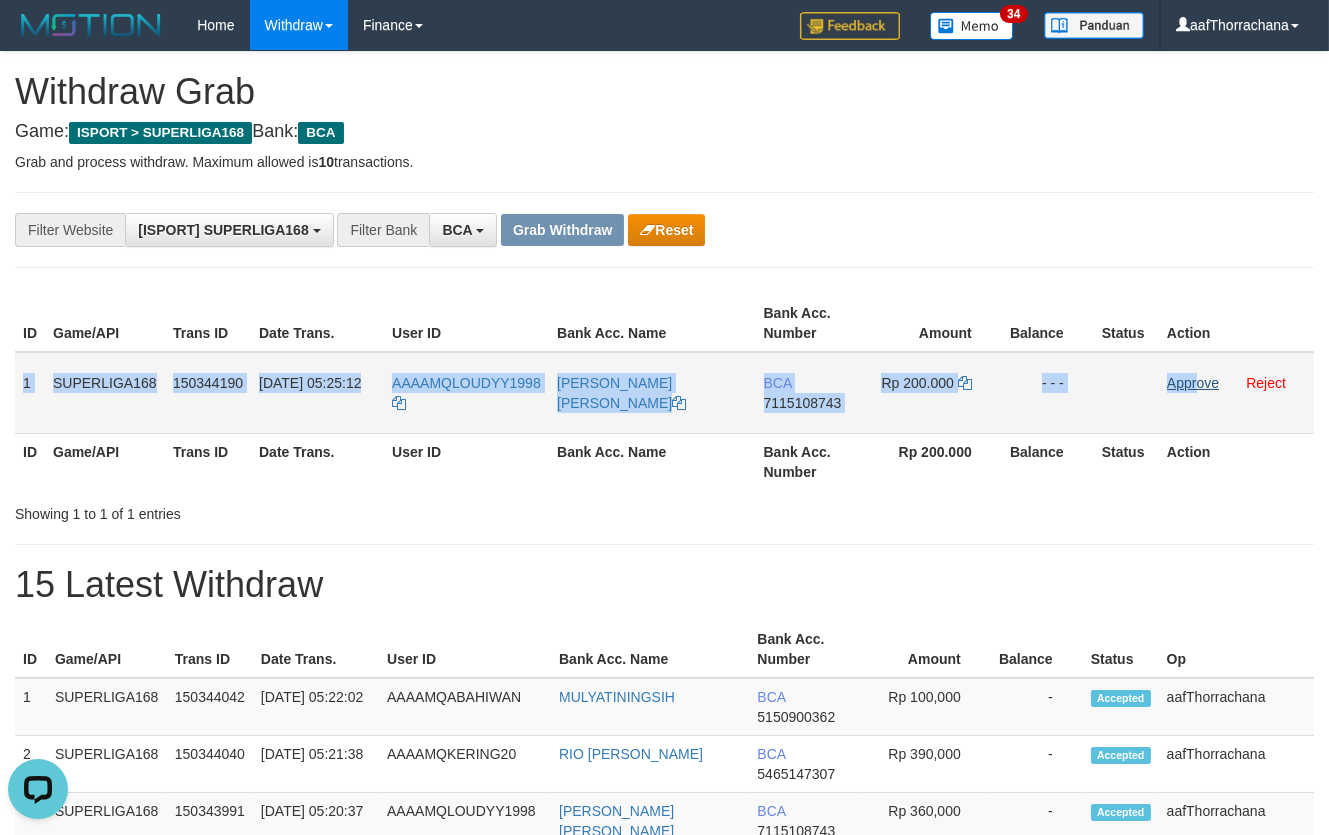 copy on "1
SUPERLIGA168
150344190
10/07/2025 05:25:12
AAAAMQLOUDYY1998
LOUDY MAHENDRA DAN
BCA
7115108743
Rp 200.000
- - -
Appr" 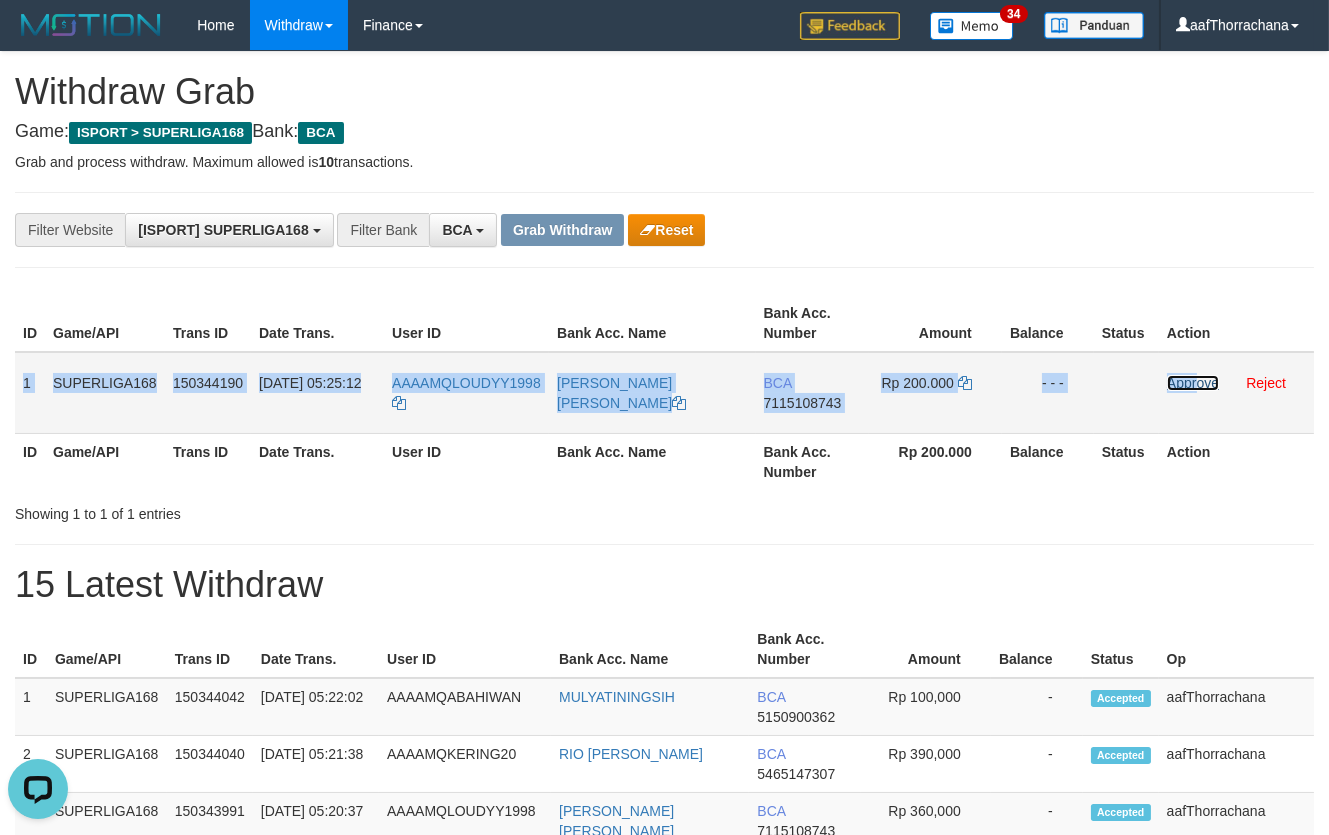 click on "Approve" at bounding box center [1193, 383] 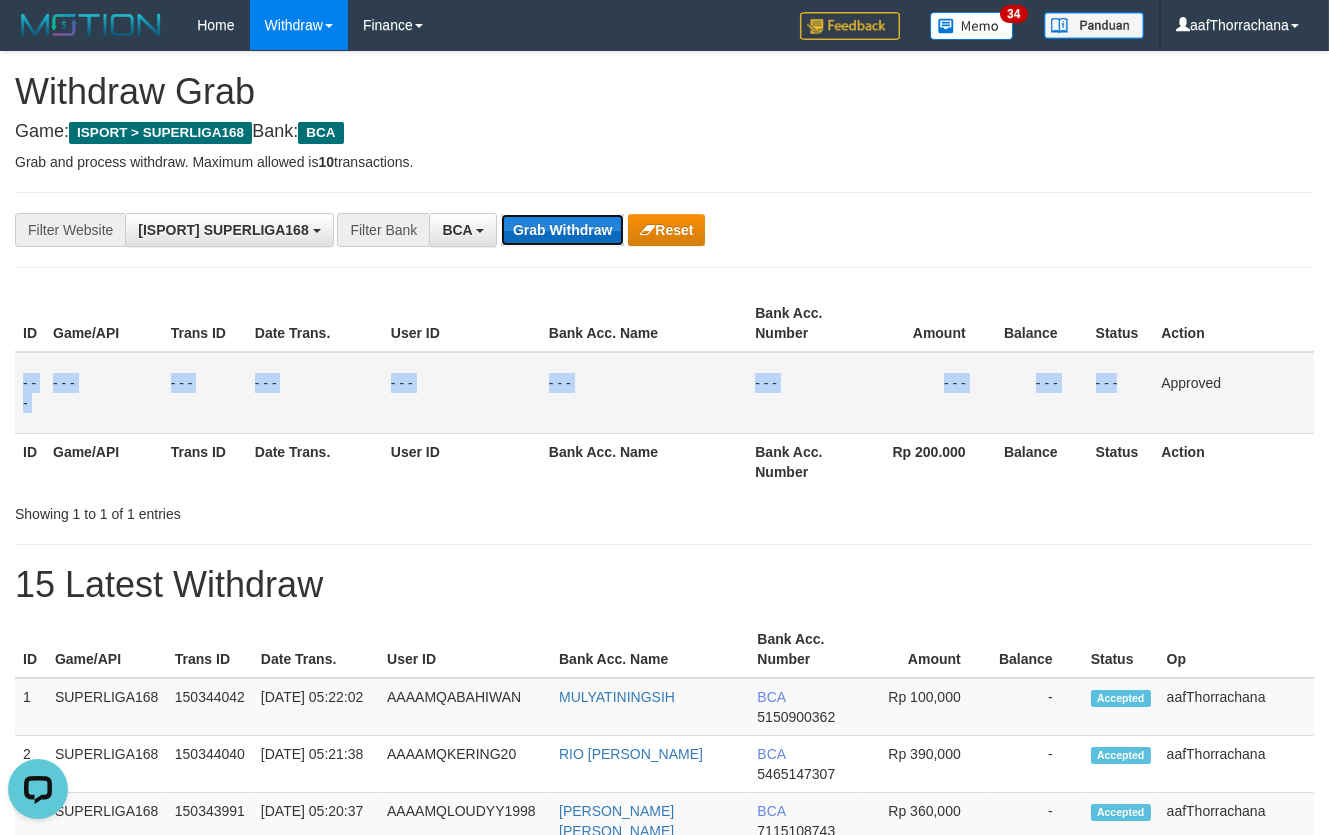 click on "Grab Withdraw" at bounding box center (562, 230) 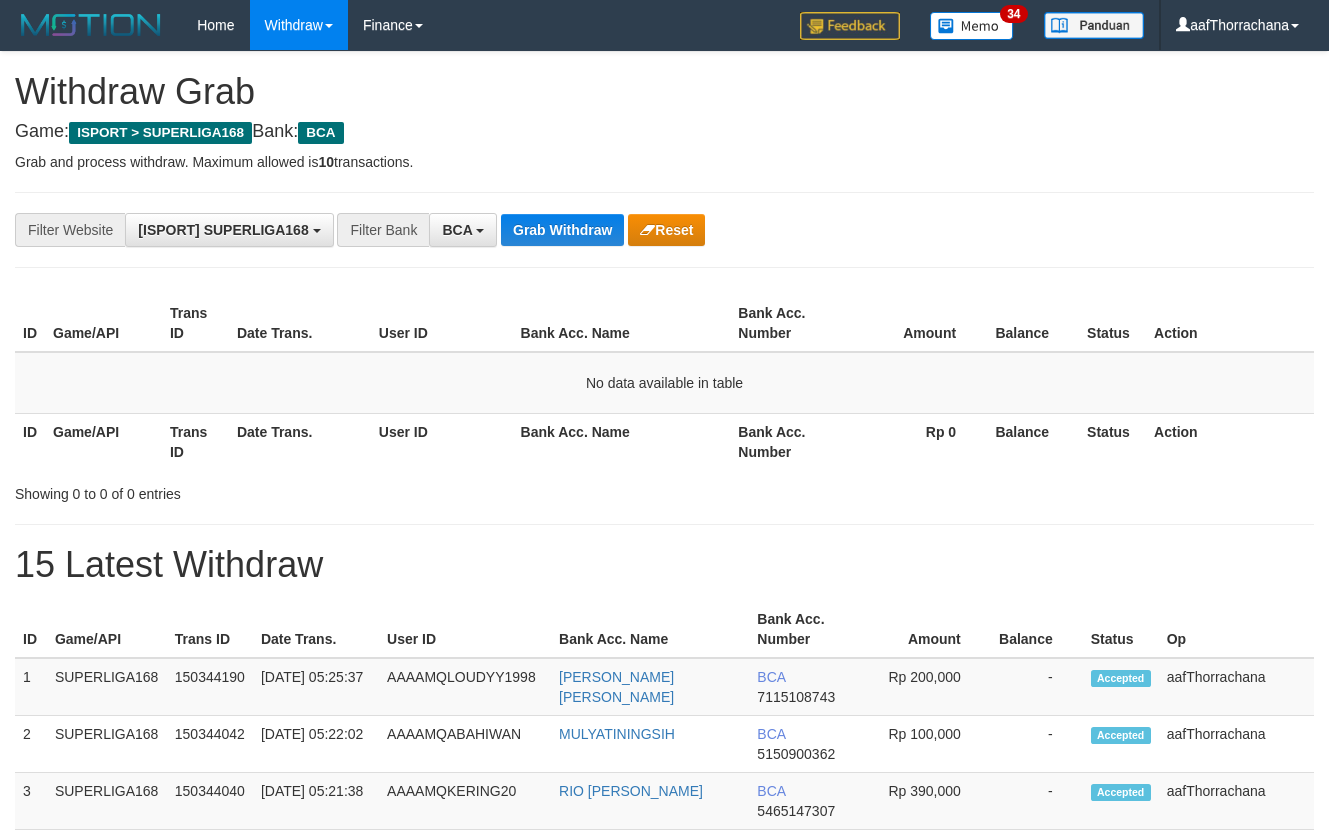 scroll, scrollTop: 0, scrollLeft: 0, axis: both 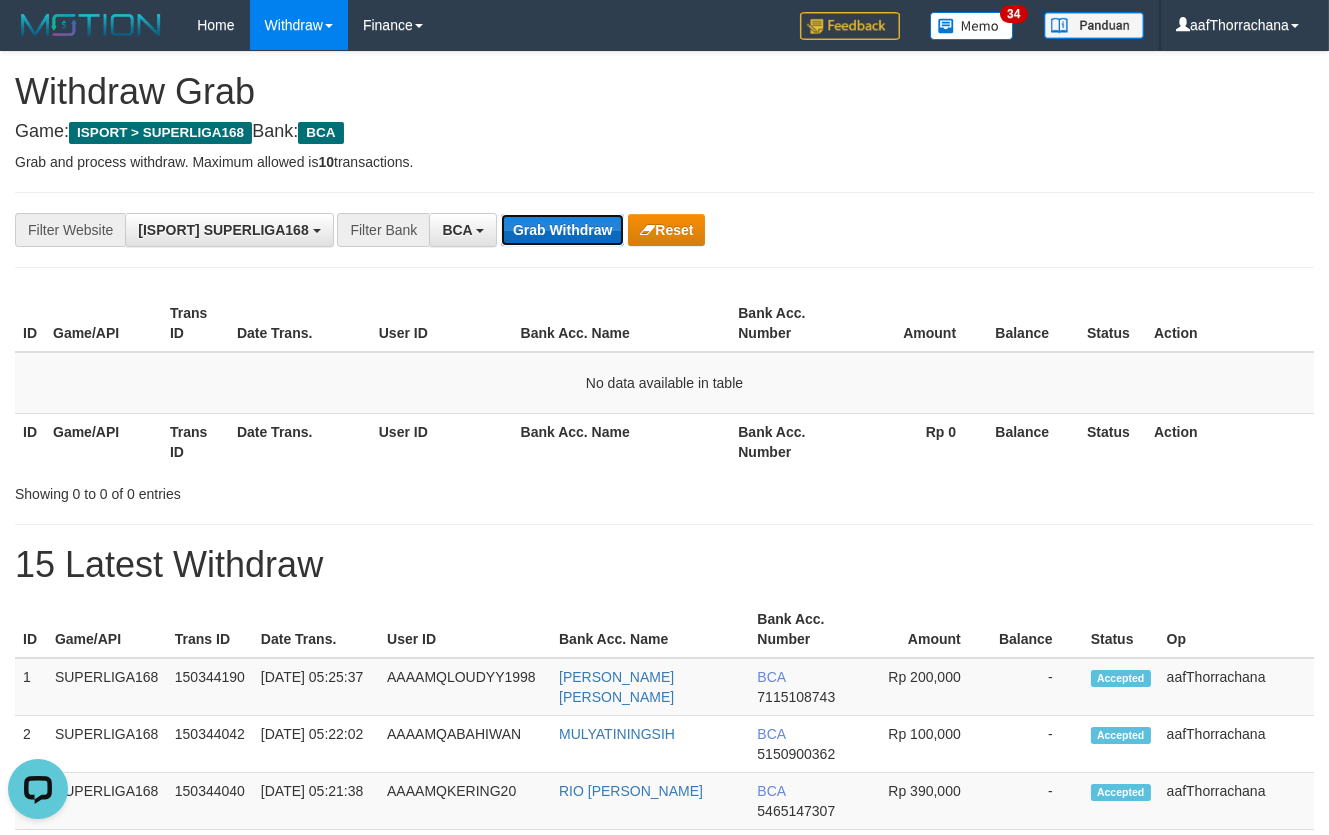 drag, startPoint x: 580, startPoint y: 219, endPoint x: 569, endPoint y: 218, distance: 11.045361 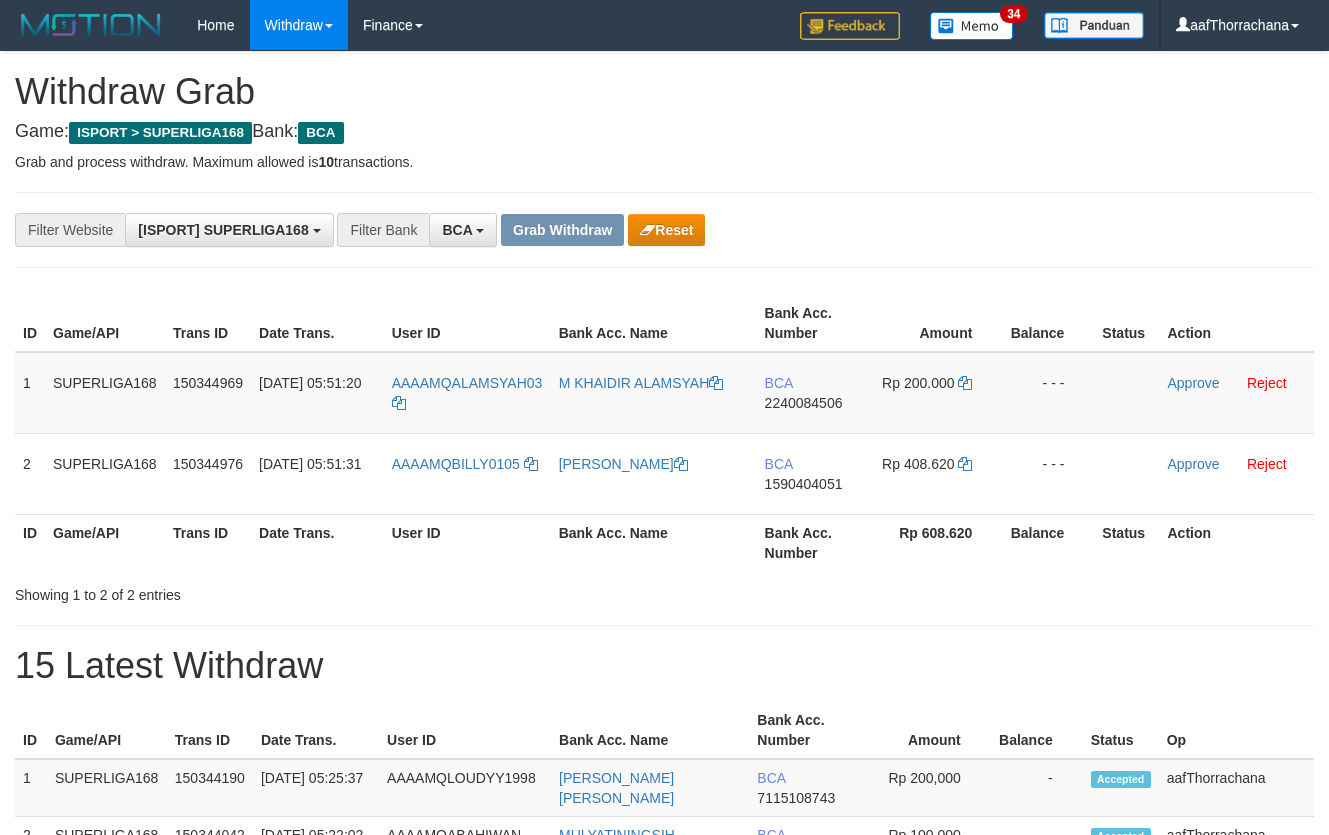 scroll, scrollTop: 0, scrollLeft: 0, axis: both 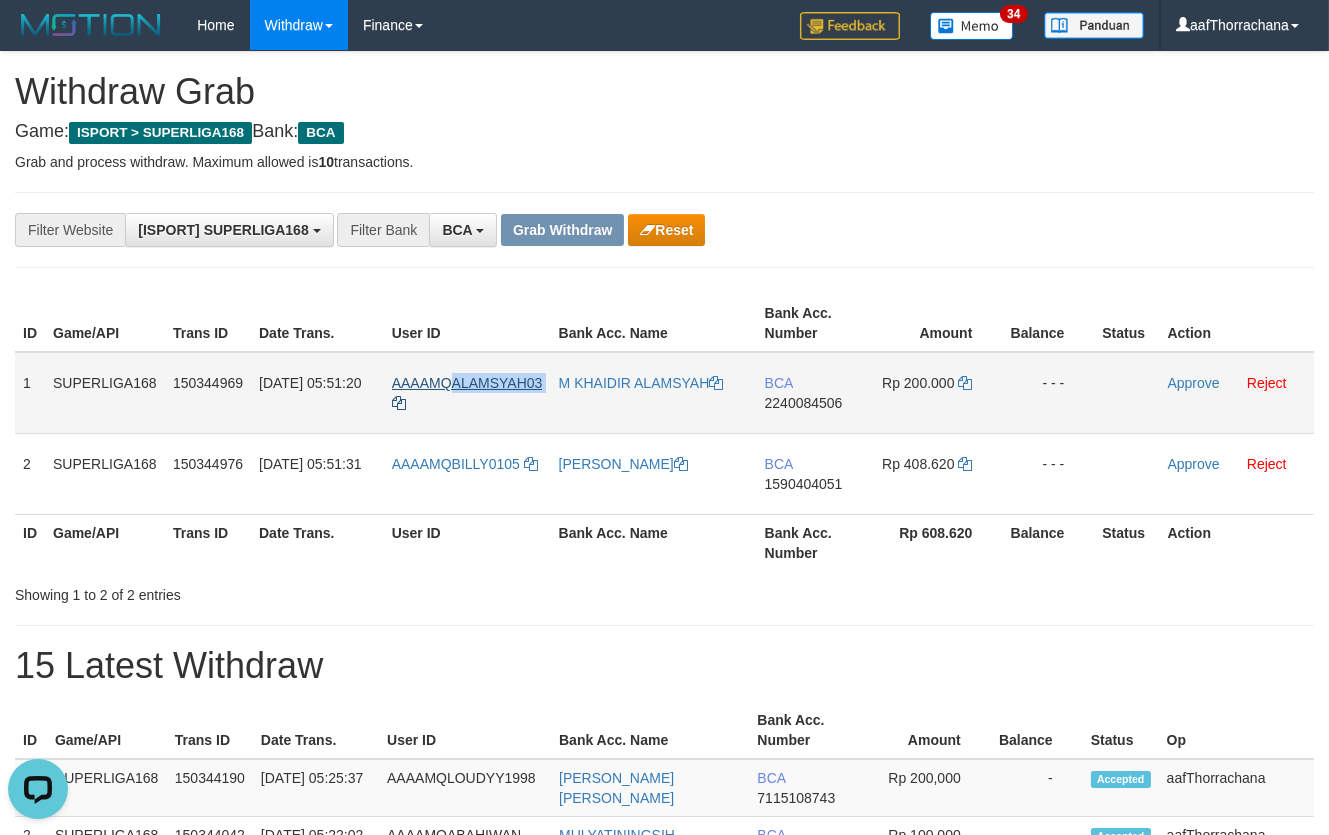drag, startPoint x: 556, startPoint y: 375, endPoint x: 456, endPoint y: 380, distance: 100.12492 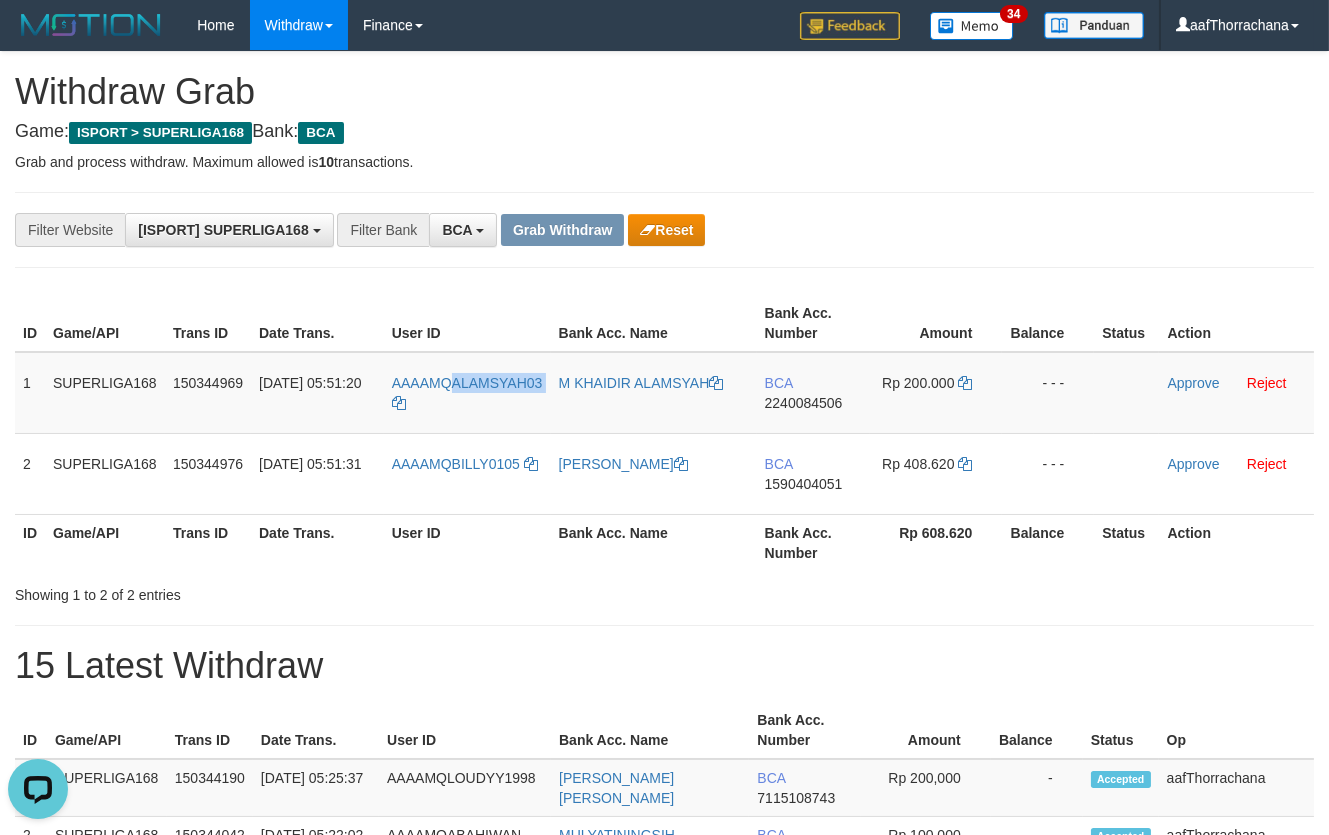 copy on "ALAMSYAH03" 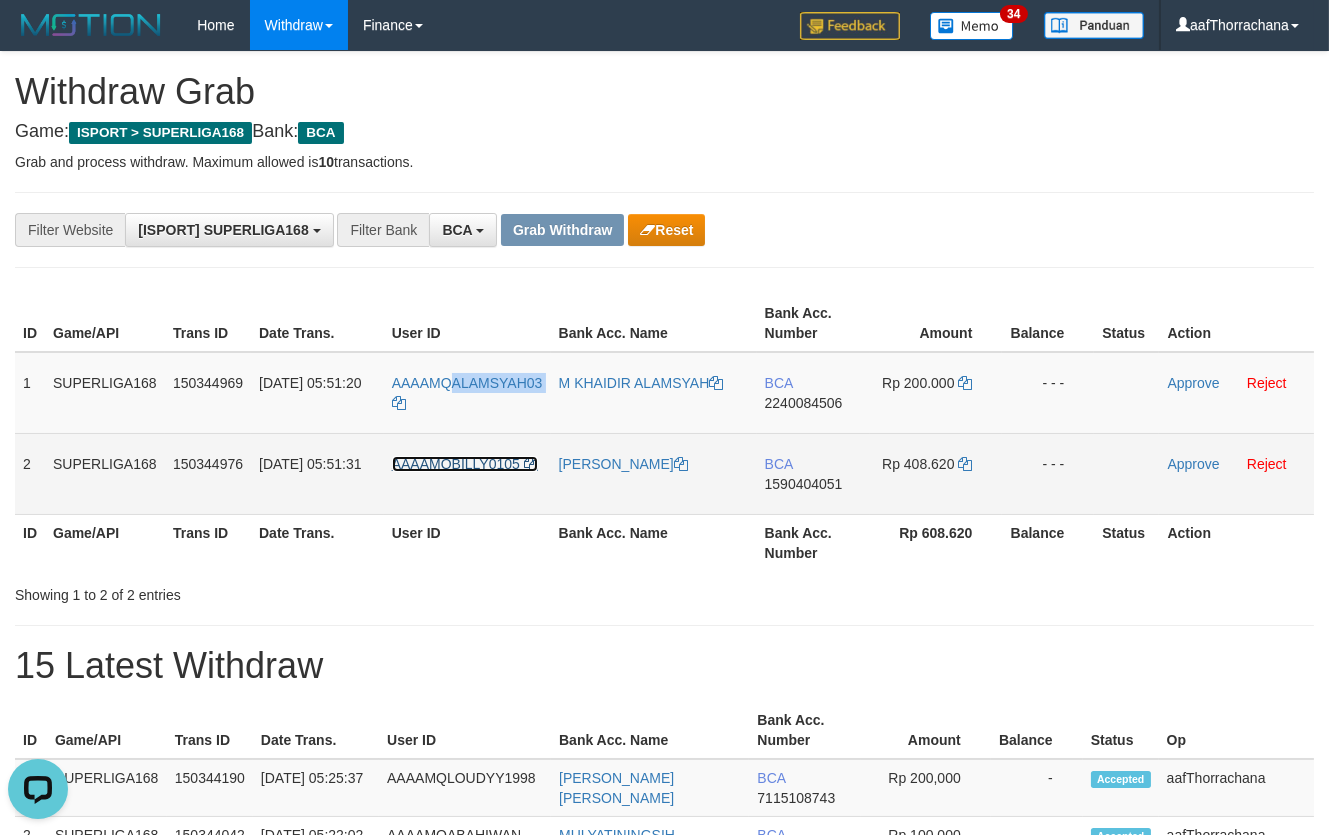 copy on "ALAMSYAH03" 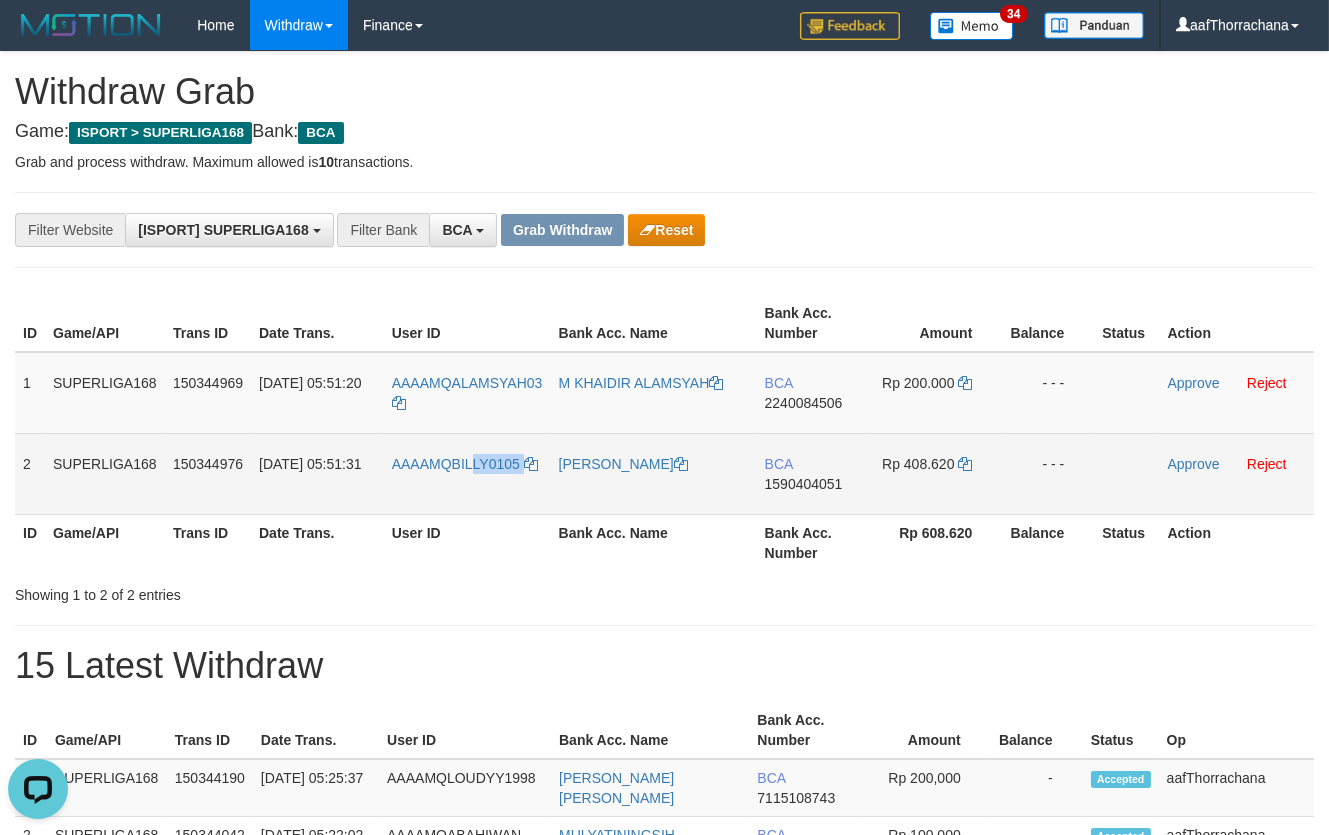 copy on "LY0105" 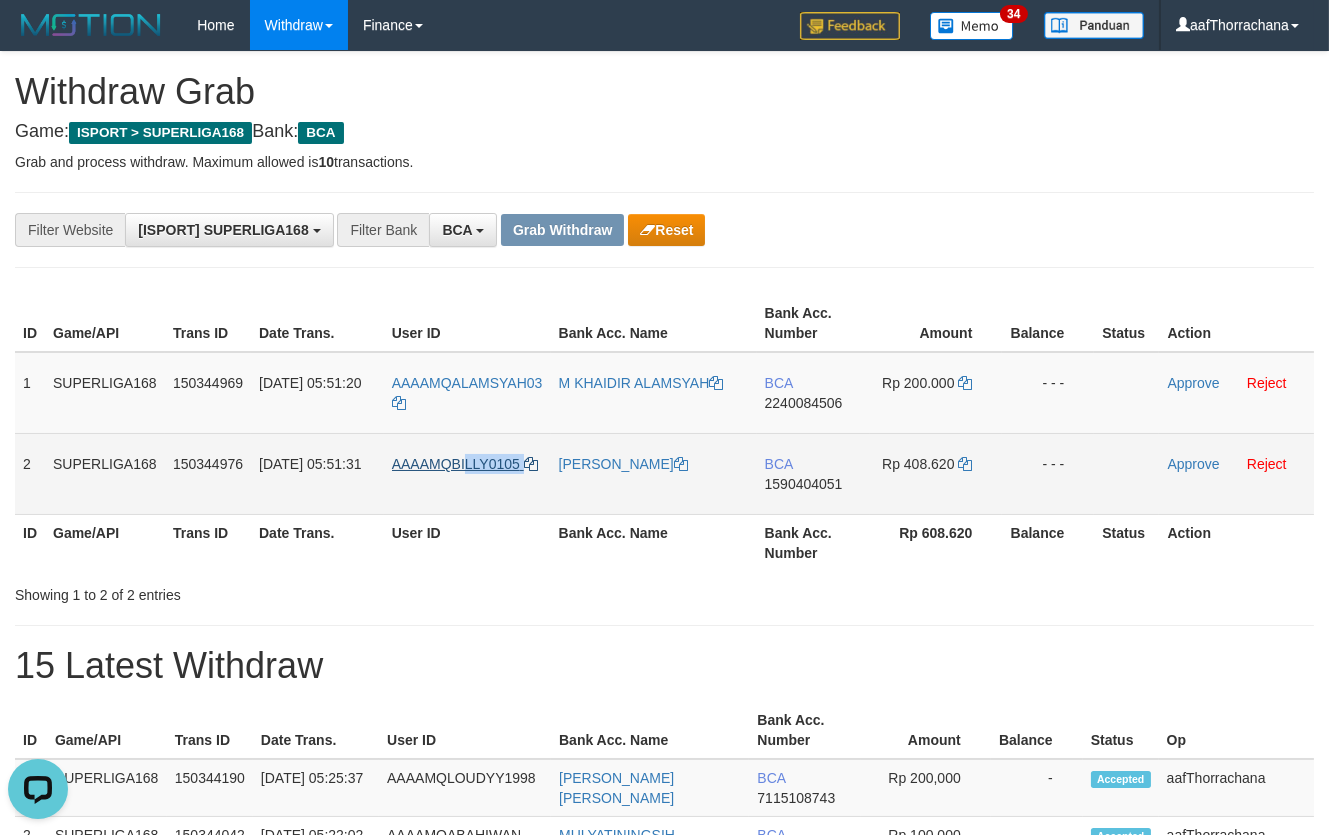 copy on "LLY0105" 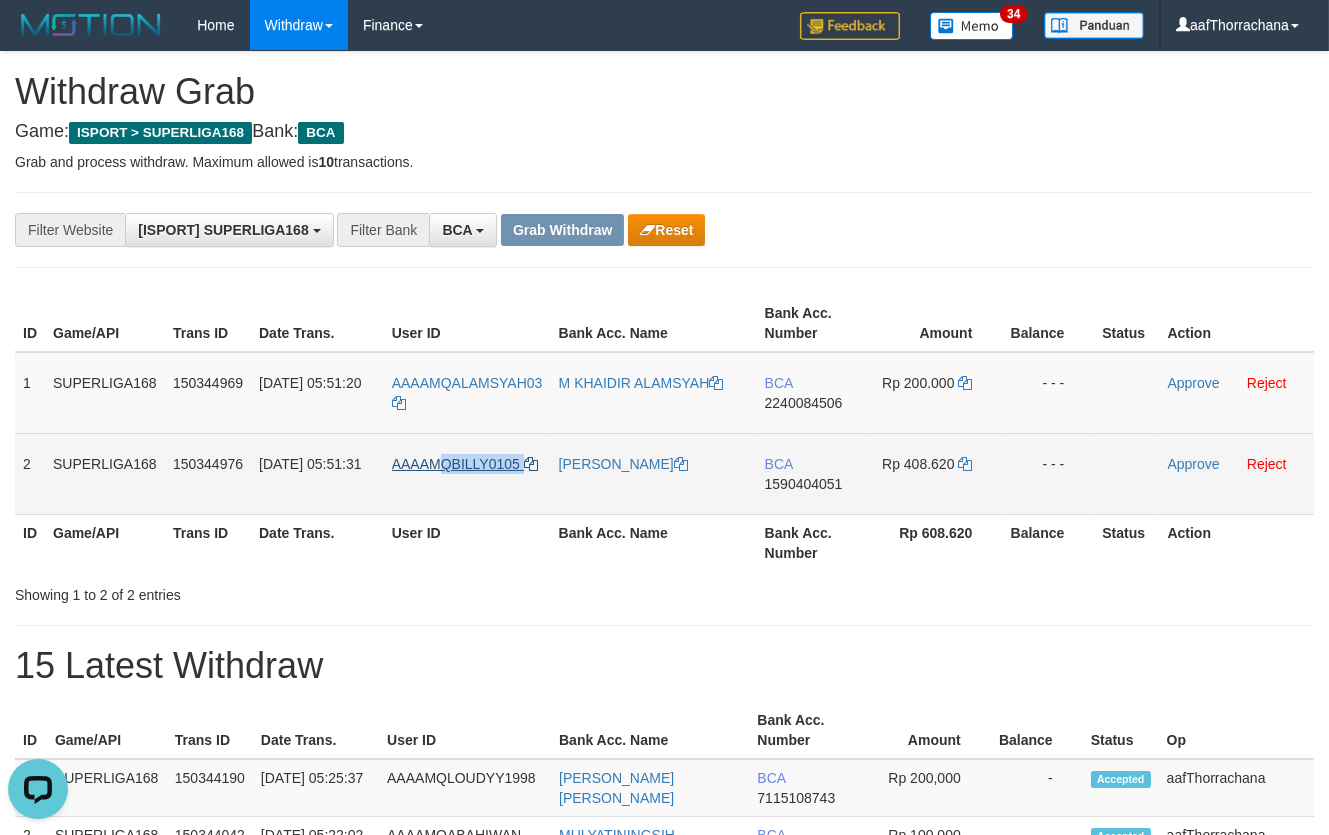 copy on "QBILLY0105" 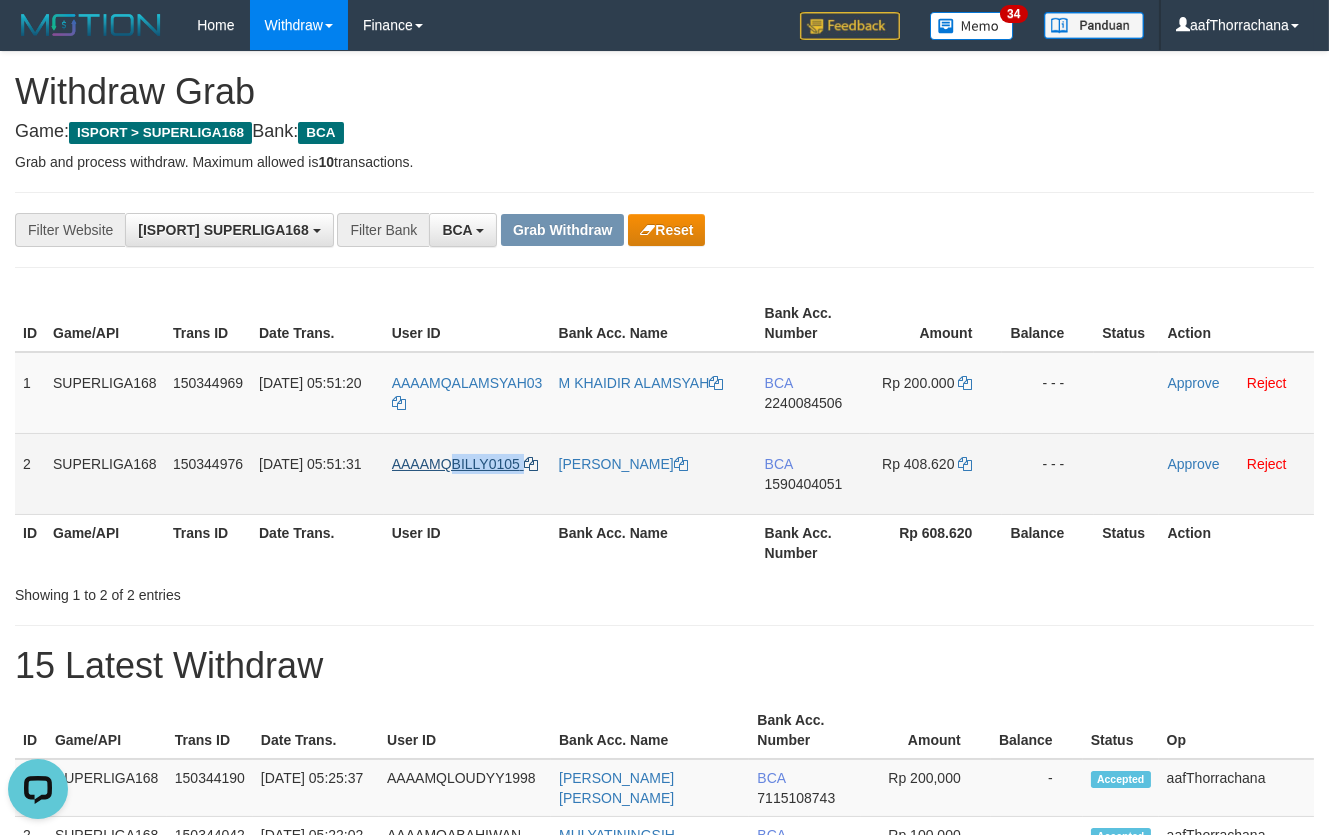 copy on "BILLY0105" 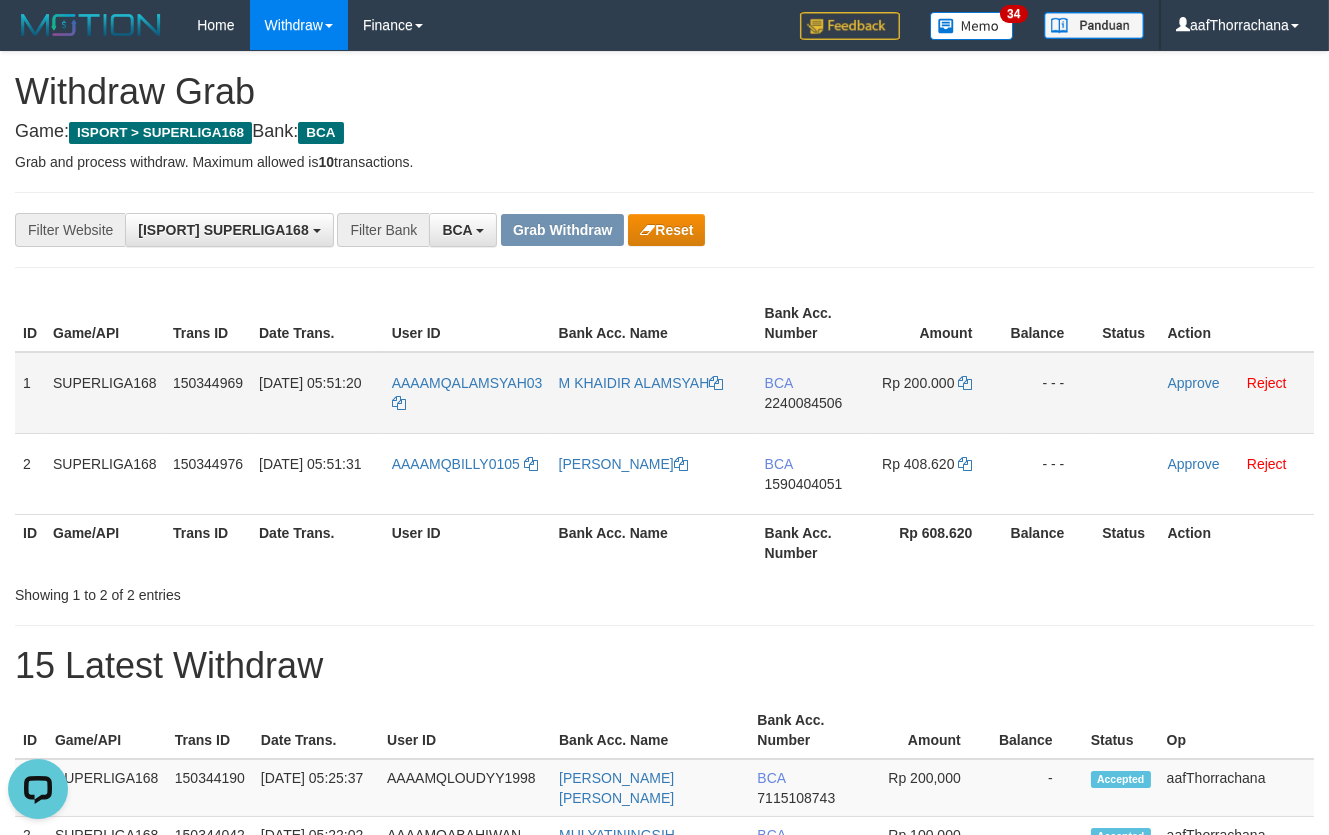 click on "2240084506" at bounding box center (804, 403) 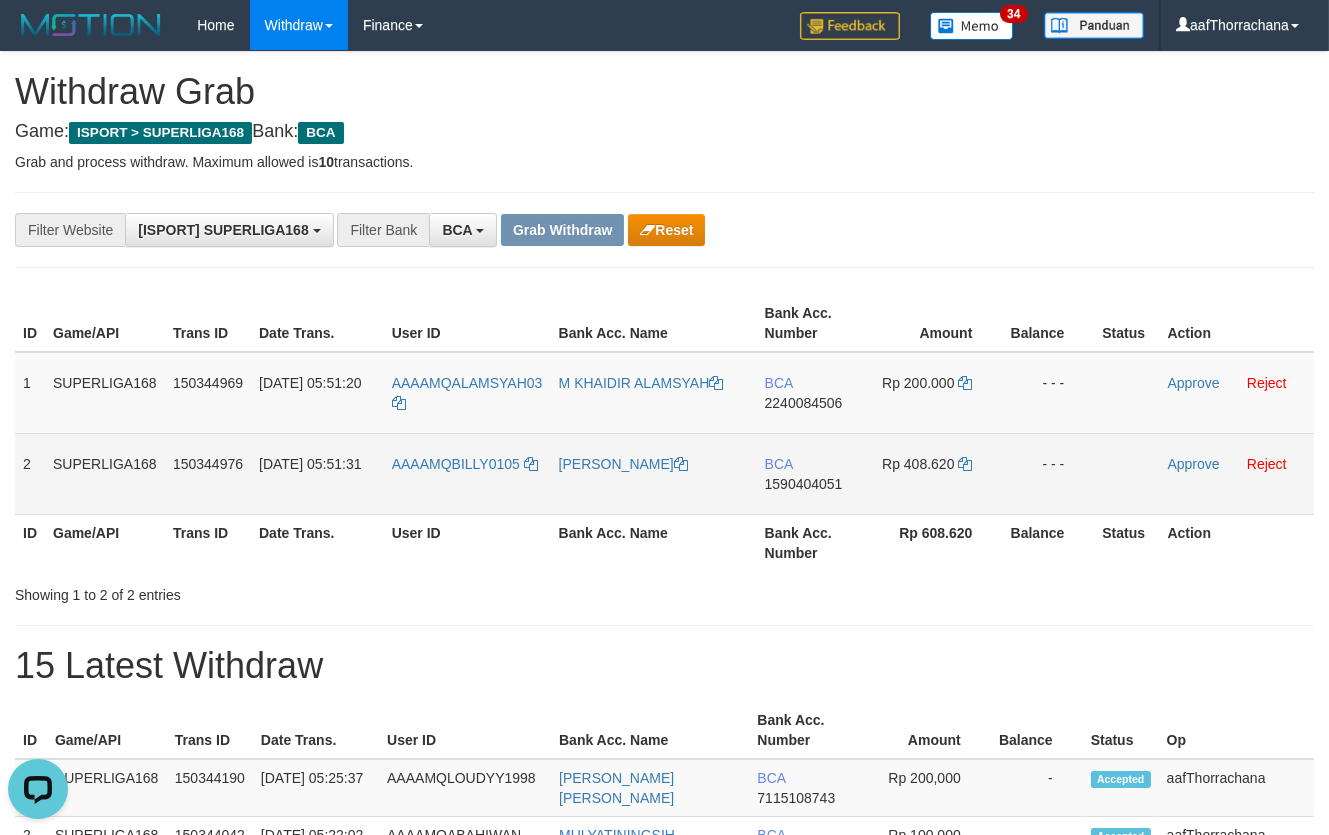 drag, startPoint x: 818, startPoint y: 467, endPoint x: 810, endPoint y: 480, distance: 15.264338 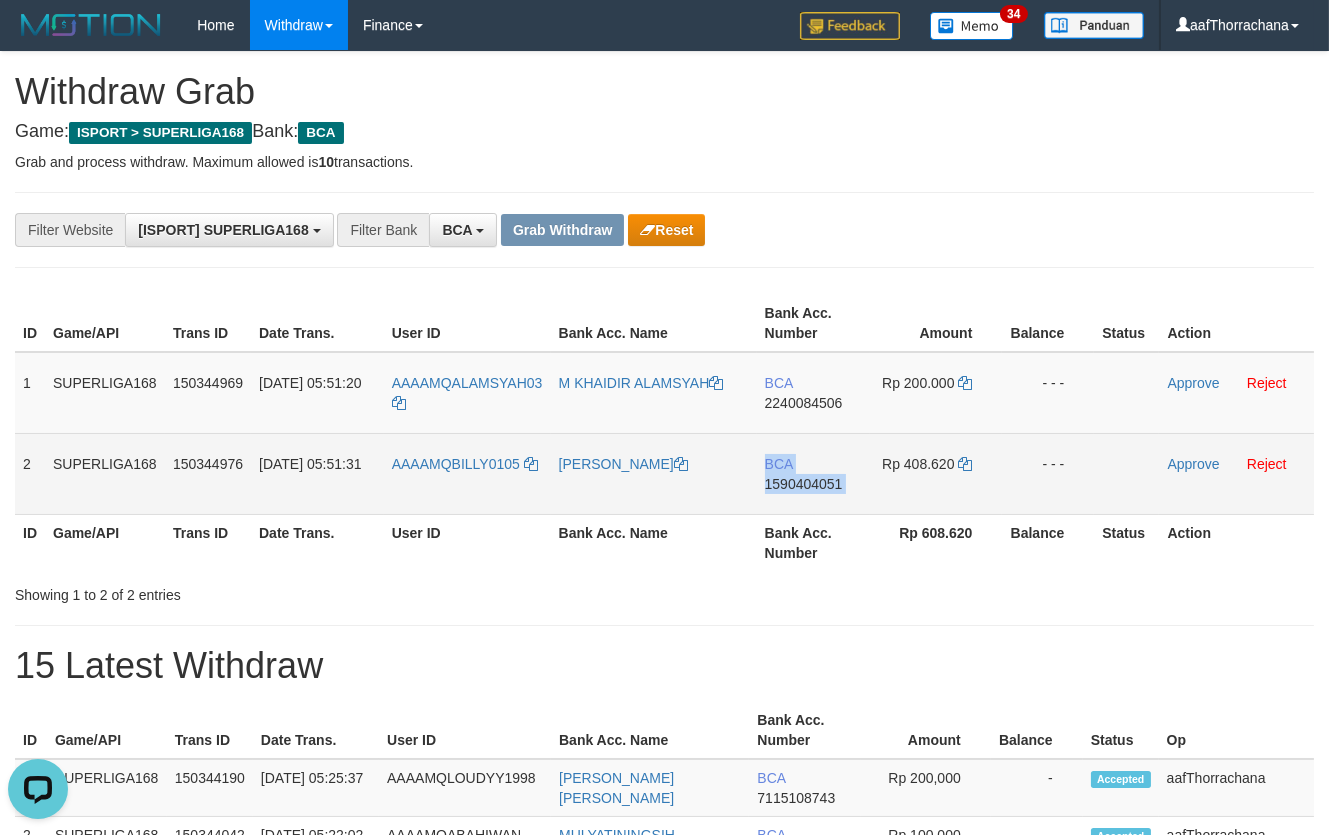 click on "1590404051" at bounding box center [804, 484] 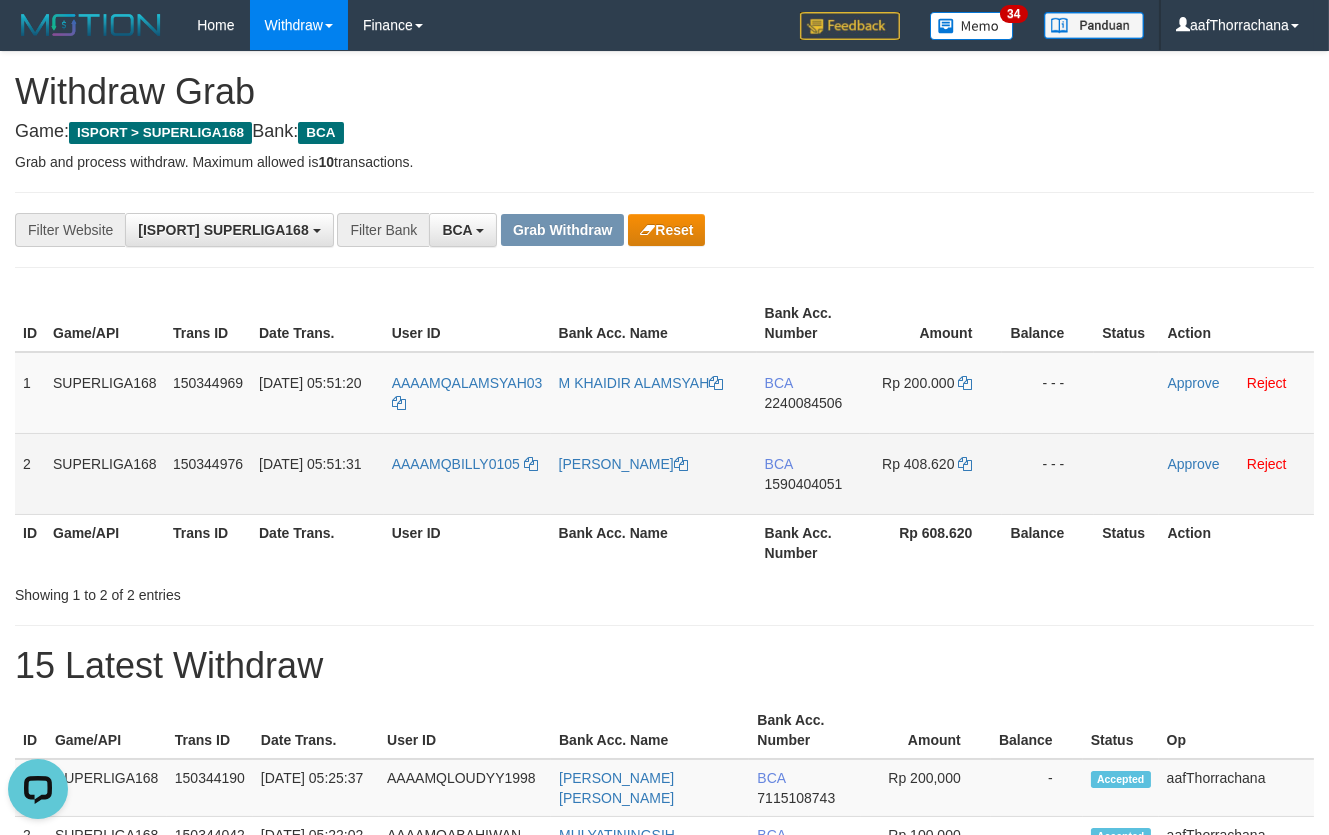 click on "1590404051" at bounding box center (804, 484) 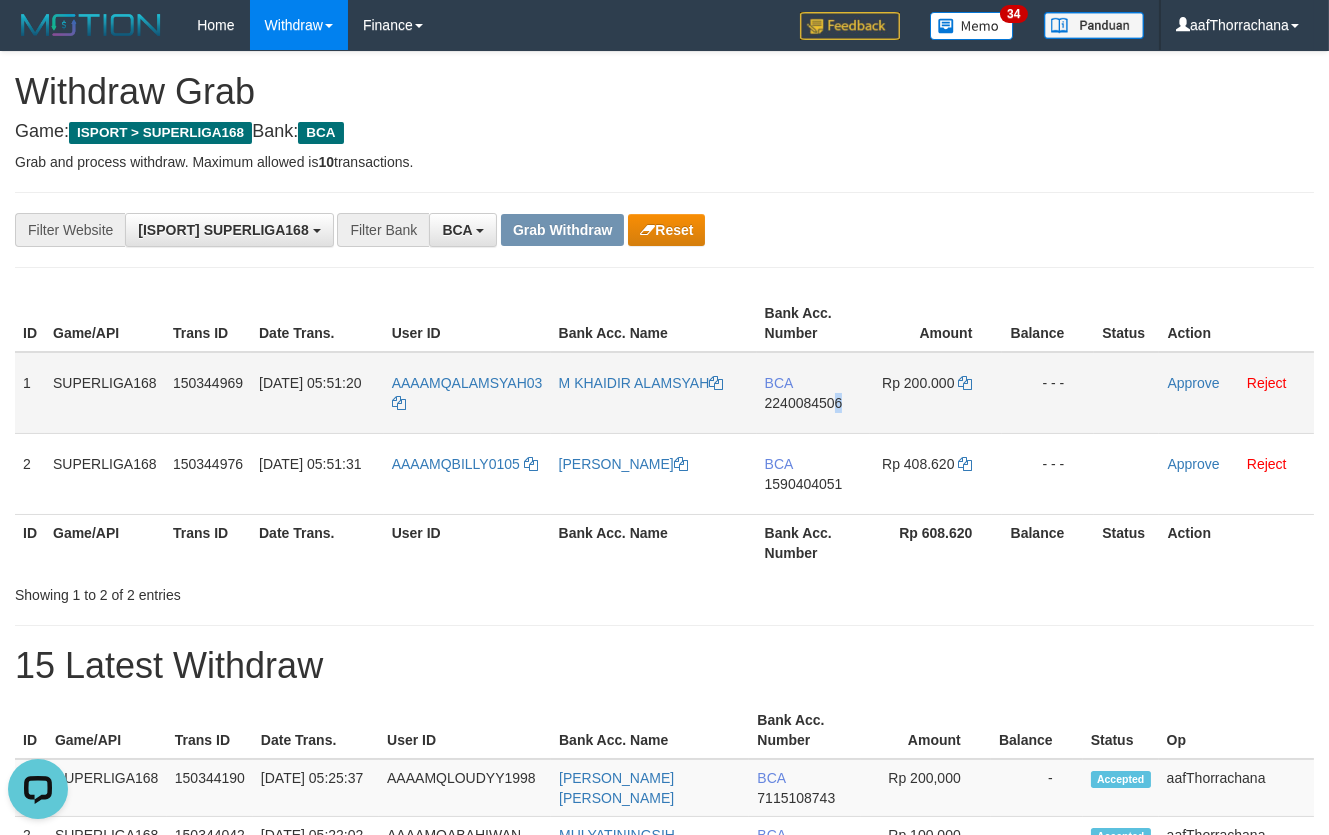 click on "2240084506" at bounding box center (804, 403) 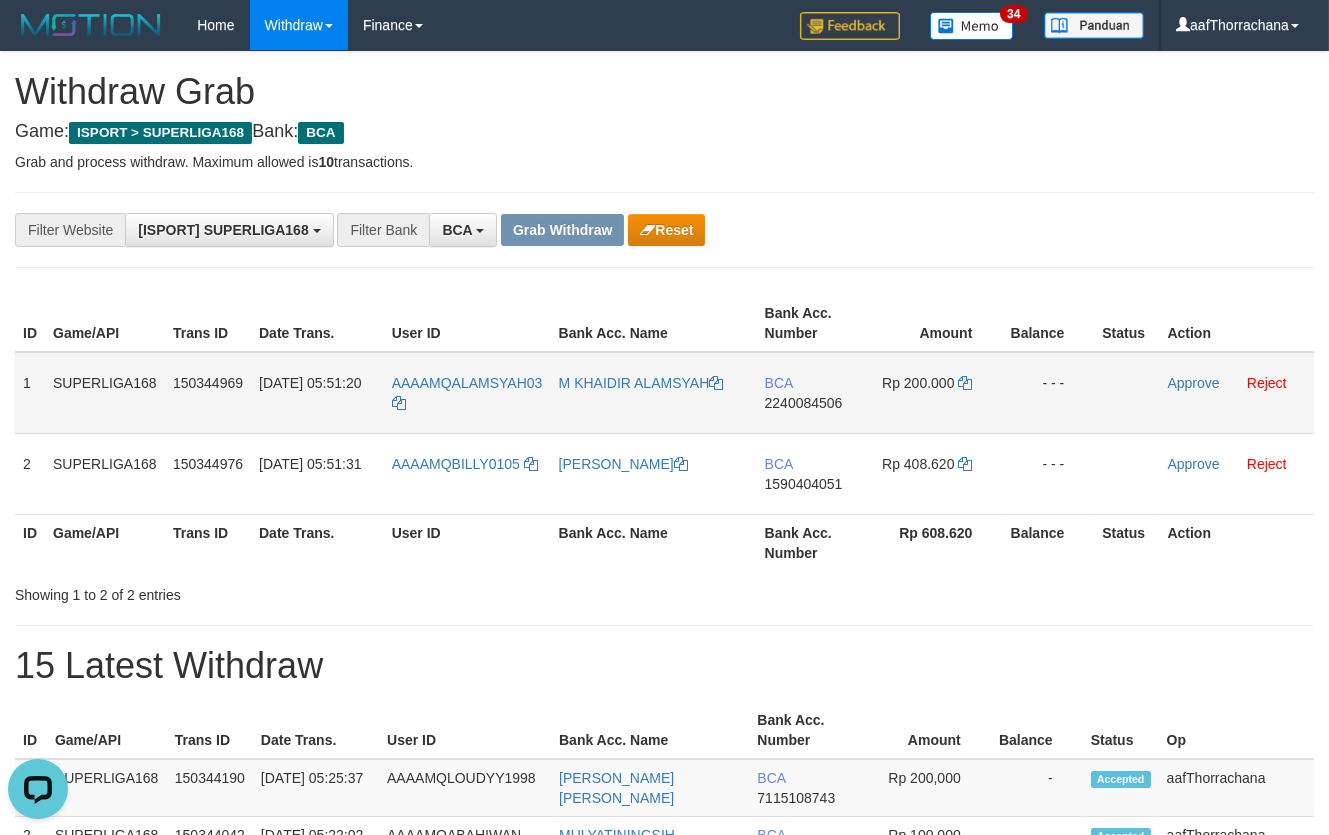 click on "2240084506" at bounding box center (804, 403) 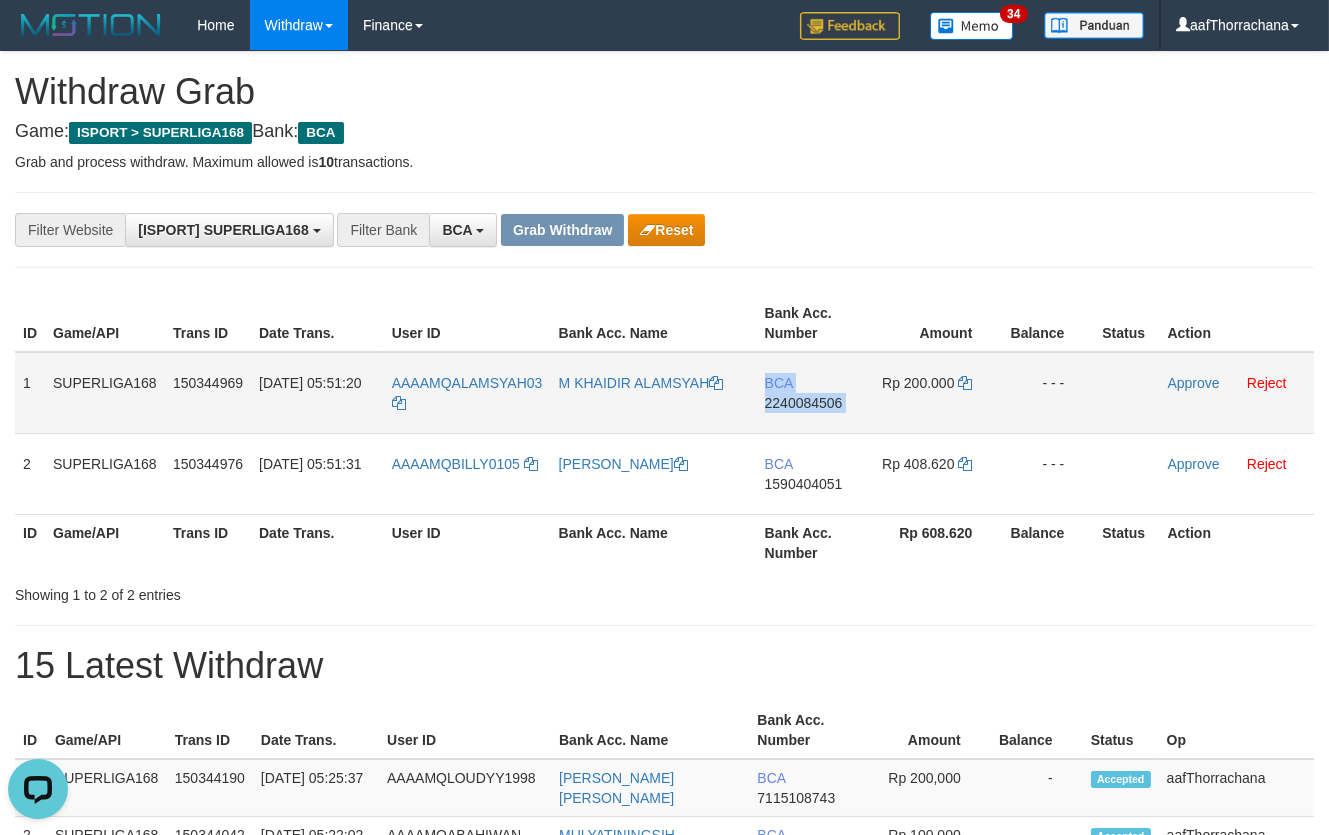 click on "2240084506" at bounding box center (804, 403) 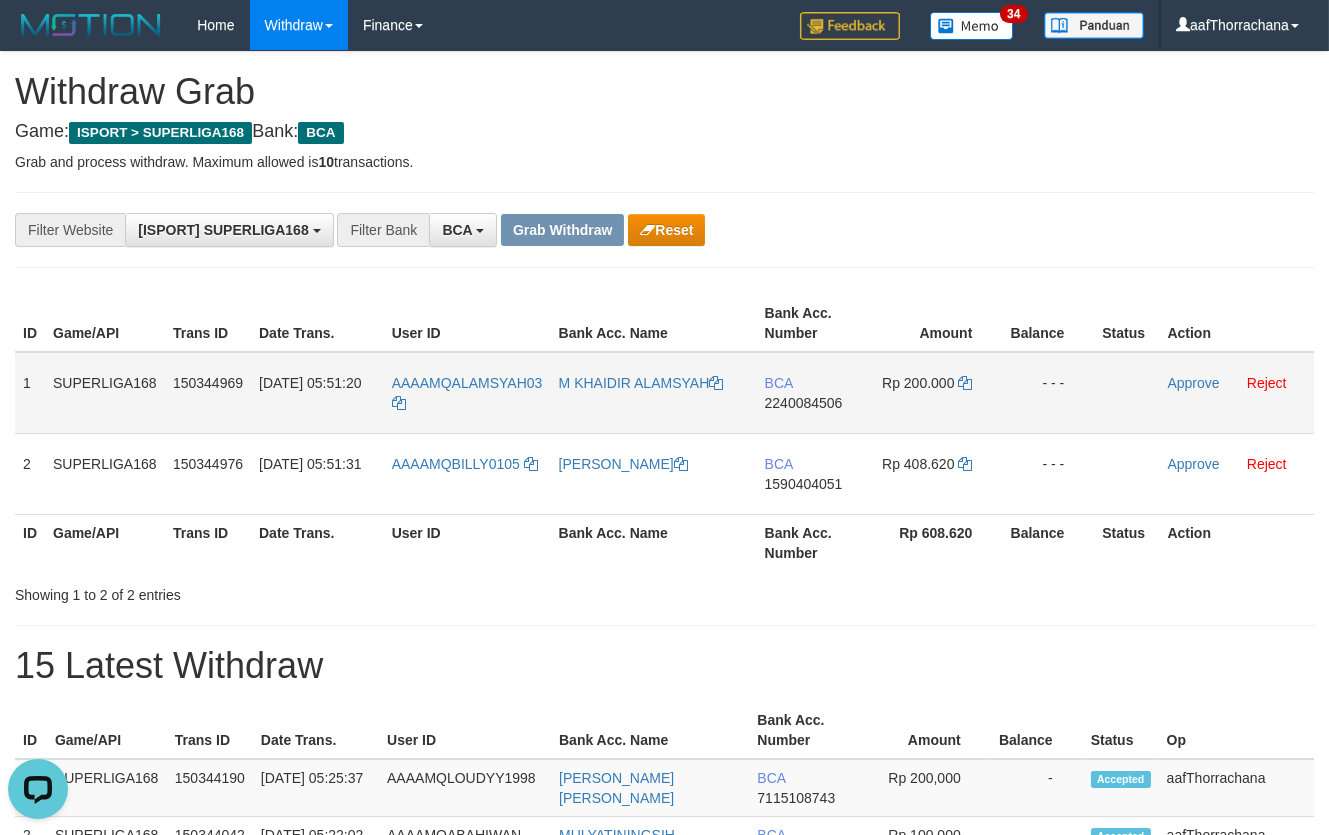 click on "2240084506" at bounding box center [804, 403] 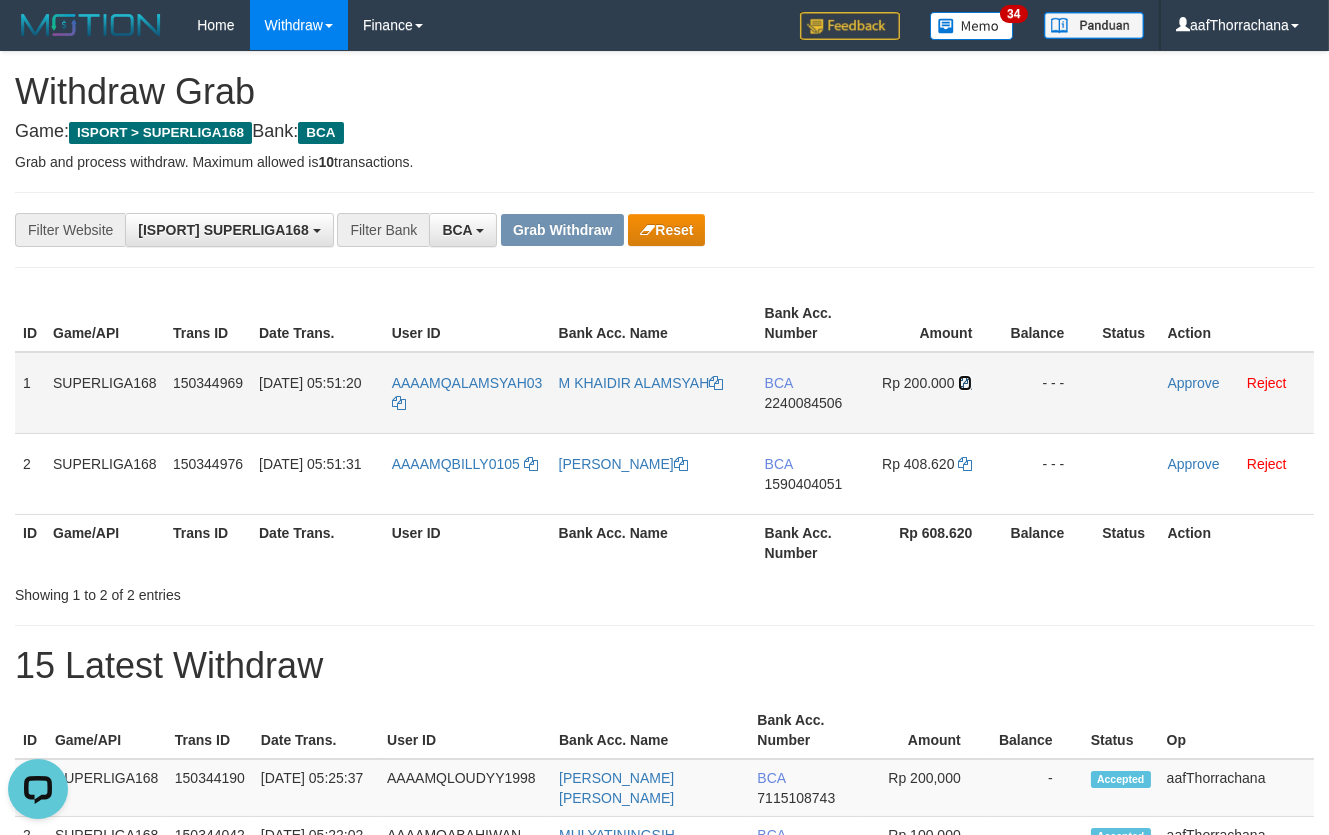 click at bounding box center [965, 383] 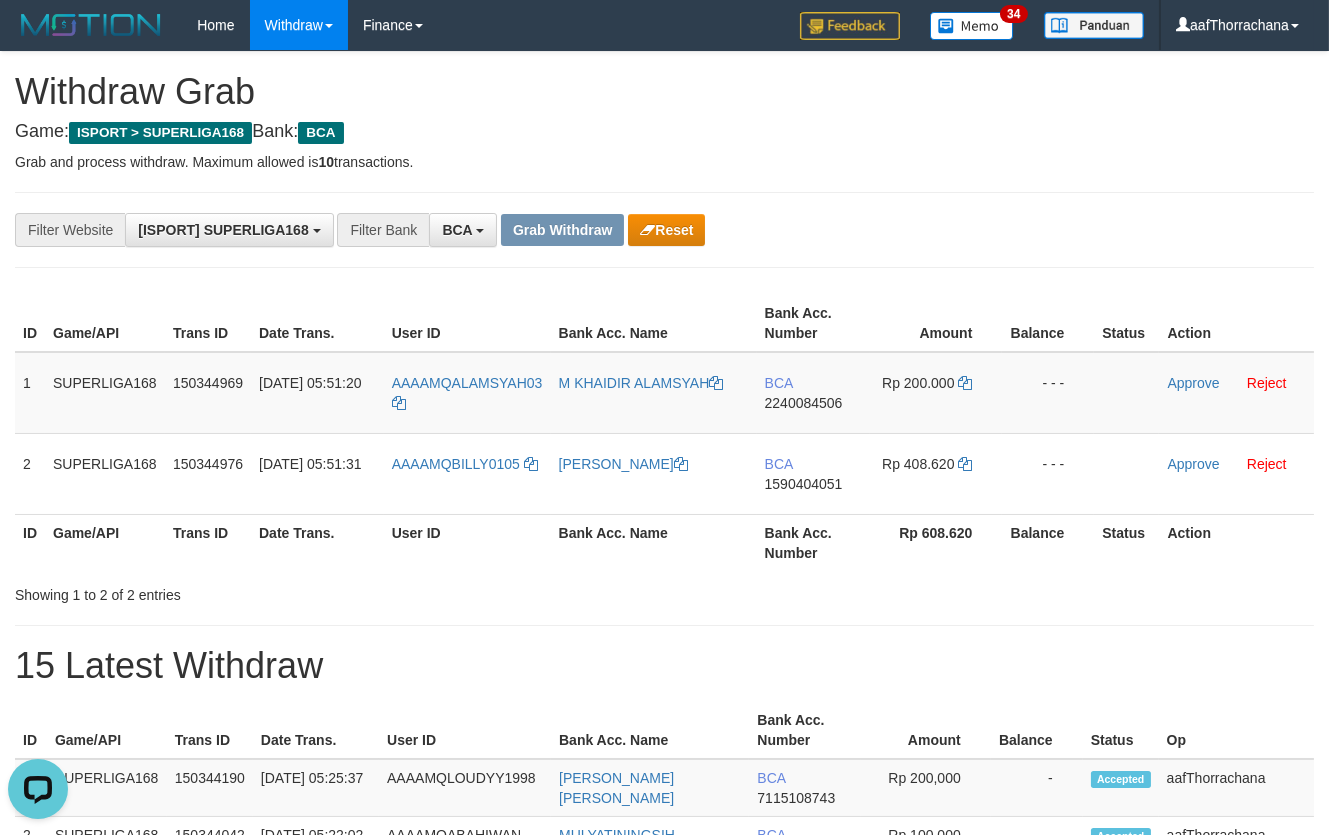 click on "Grab and process withdraw.
Maximum allowed is  10  transactions." at bounding box center [664, 162] 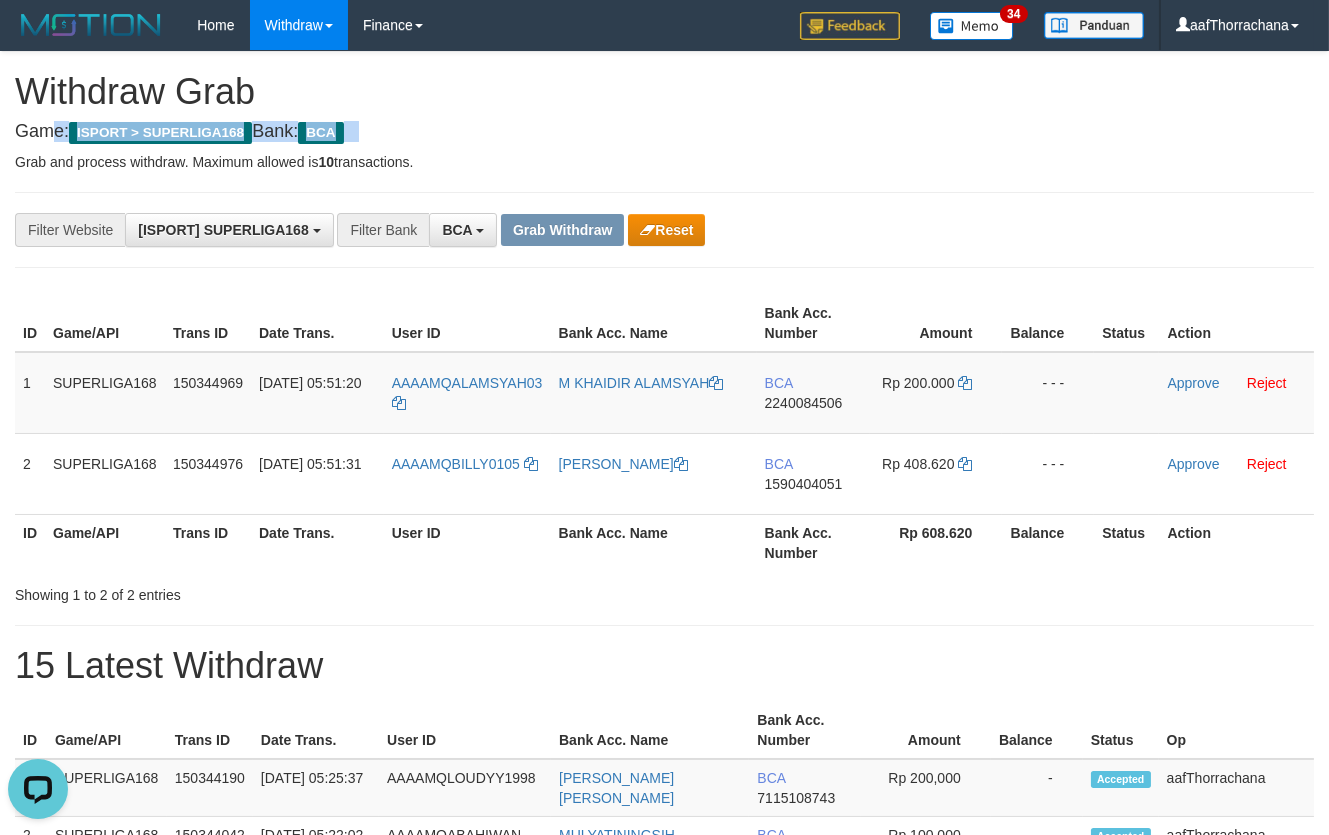 click on "Game:   ISPORT > SUPERLIGA168    		Bank:   BCA" at bounding box center (664, 132) 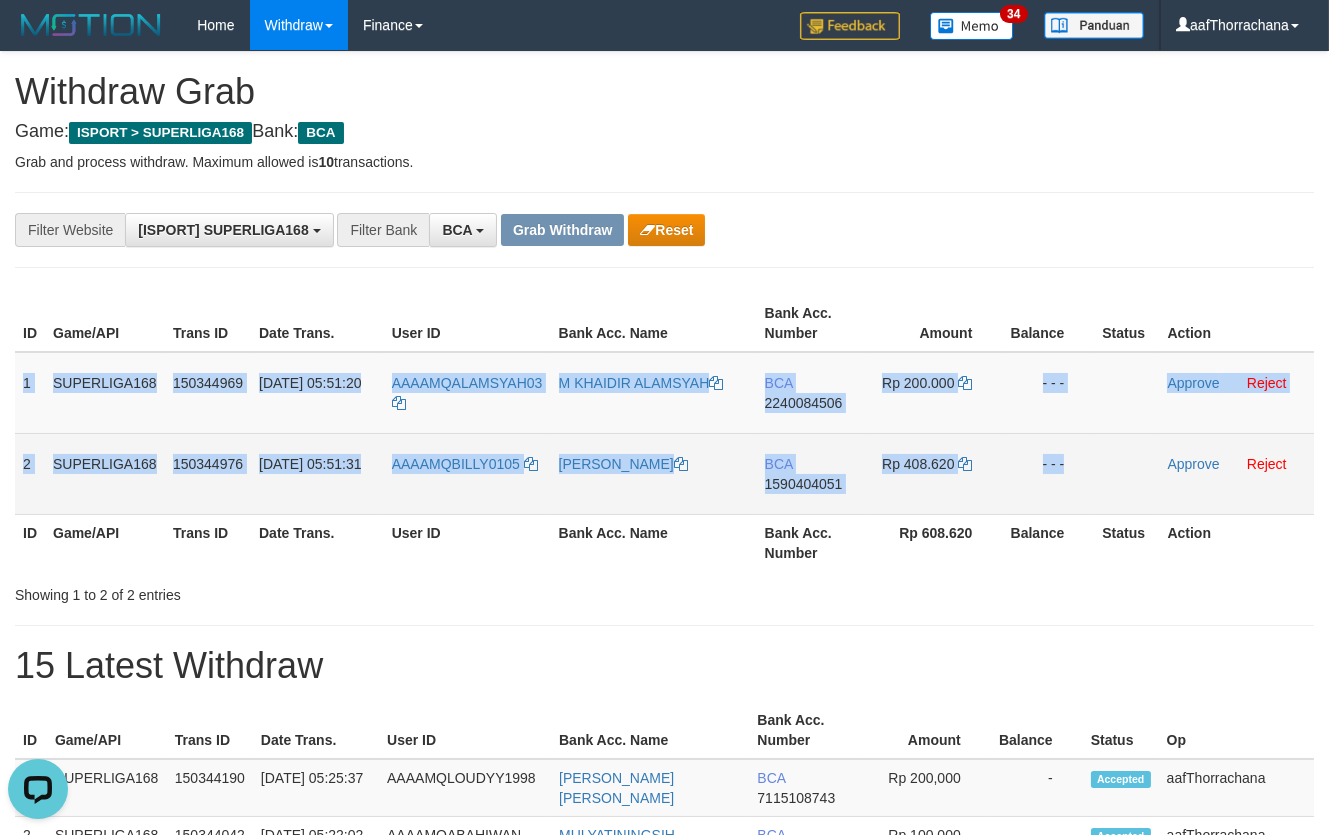 copy on "1
SUPERLIGA168
150344969
10/07/2025 05:51:20
AAAAMQALAMSYAH03
M KHAIDIR ALAMSYAH
BCA
2240084506
Rp 200.000
- - -
Approve
Reject
2
SUPERLIGA168
150344976
10/07/2025 05:51:31
AAAAMQBILLY0105
BILLY PRAMASTA
BCA
1590404051
Rp 408.620
- - -" 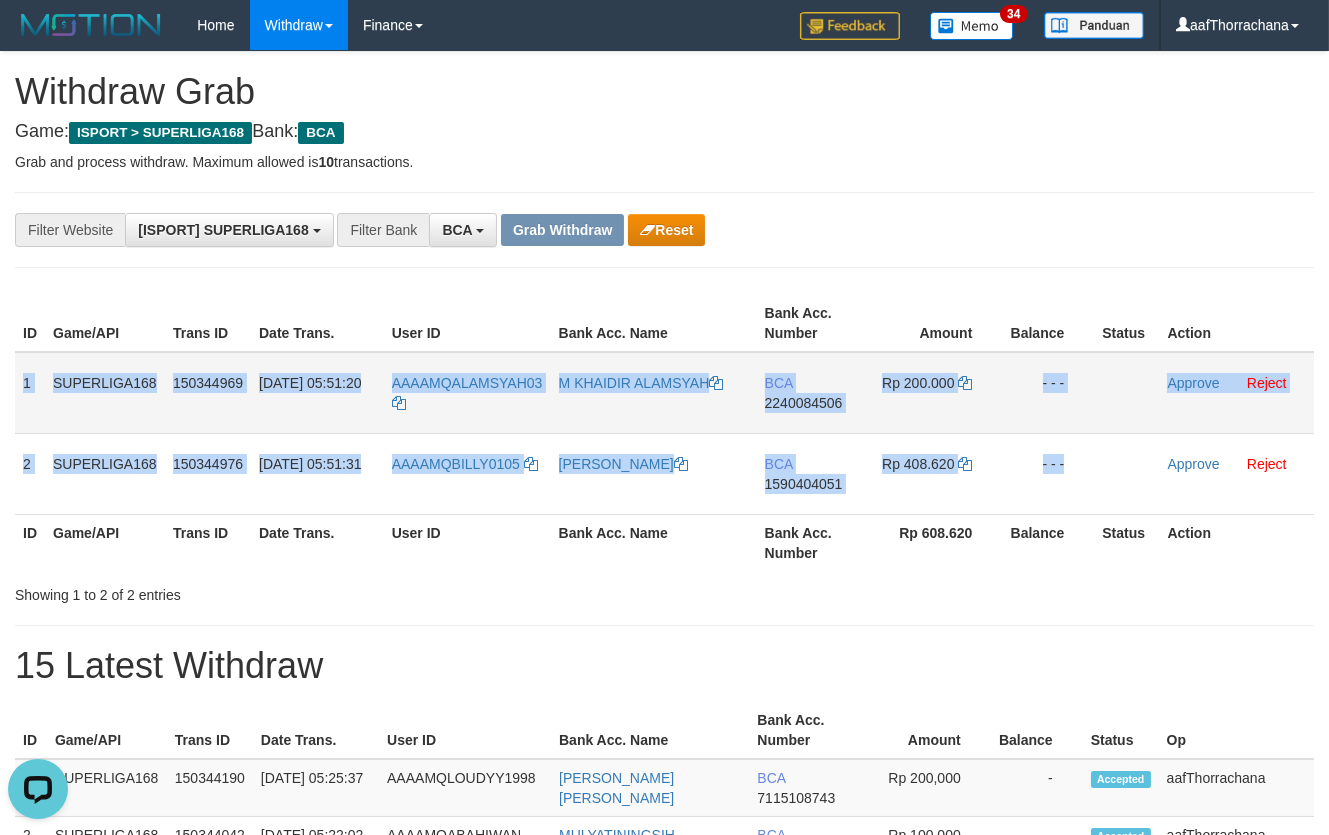drag, startPoint x: 25, startPoint y: 362, endPoint x: 1210, endPoint y: 403, distance: 1185.7091 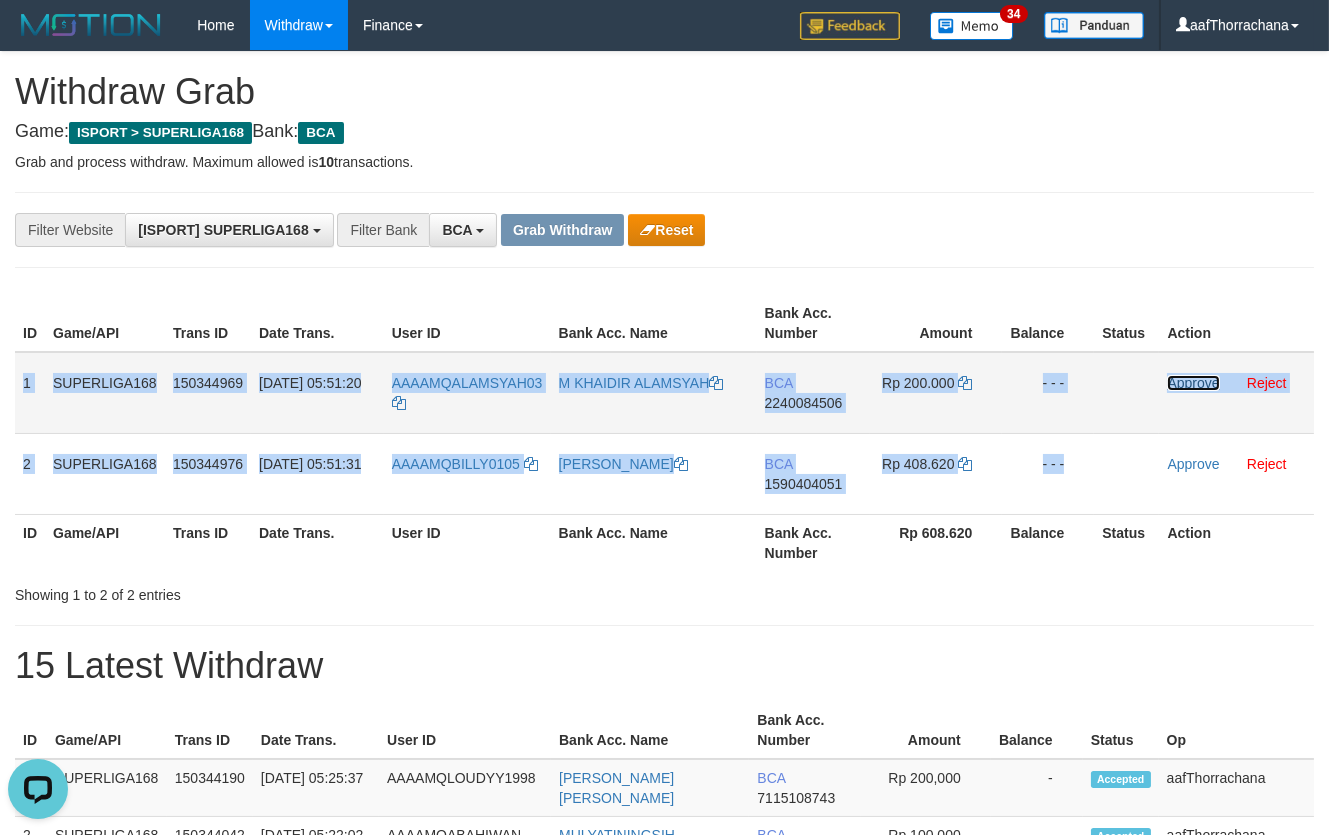 click on "Approve" at bounding box center [1193, 383] 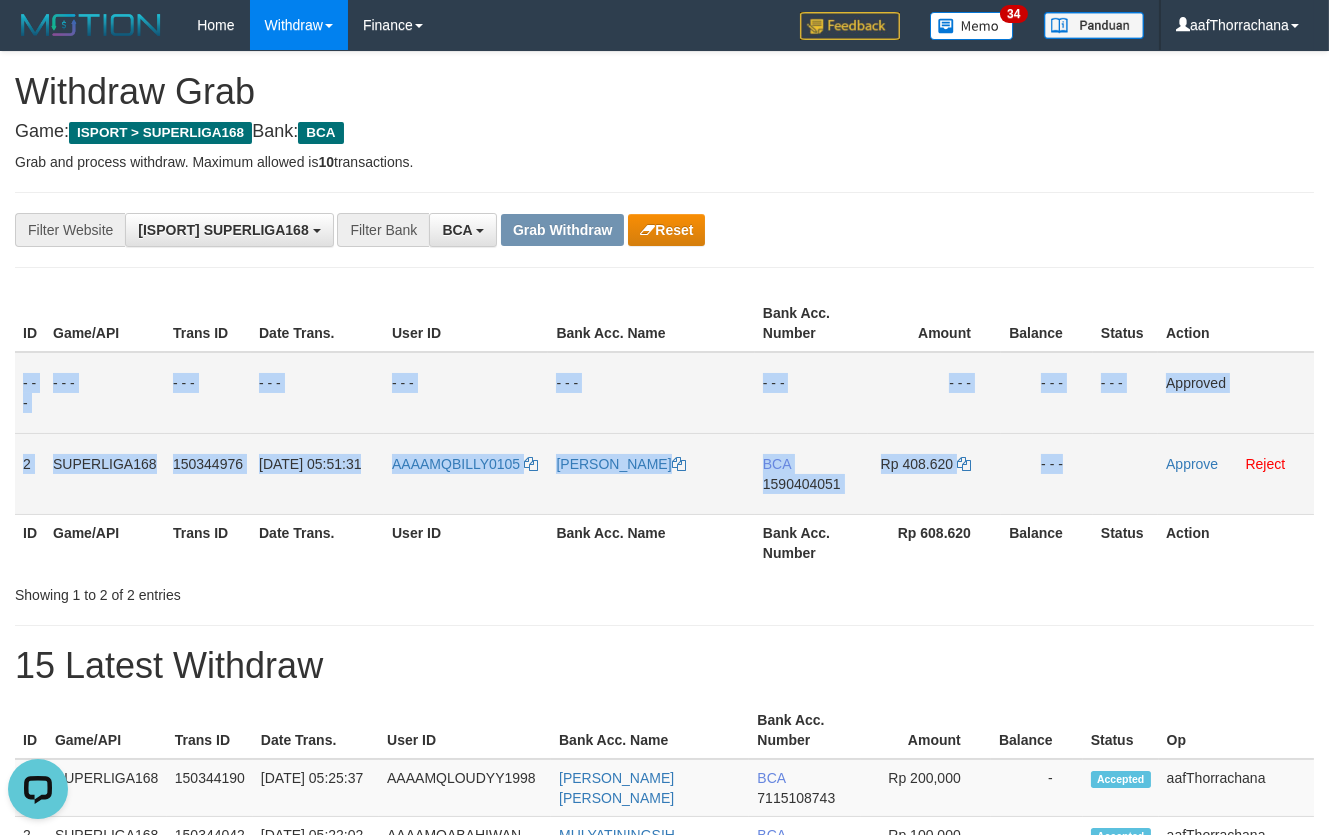 click on "BCA
1590404051" at bounding box center [811, 473] 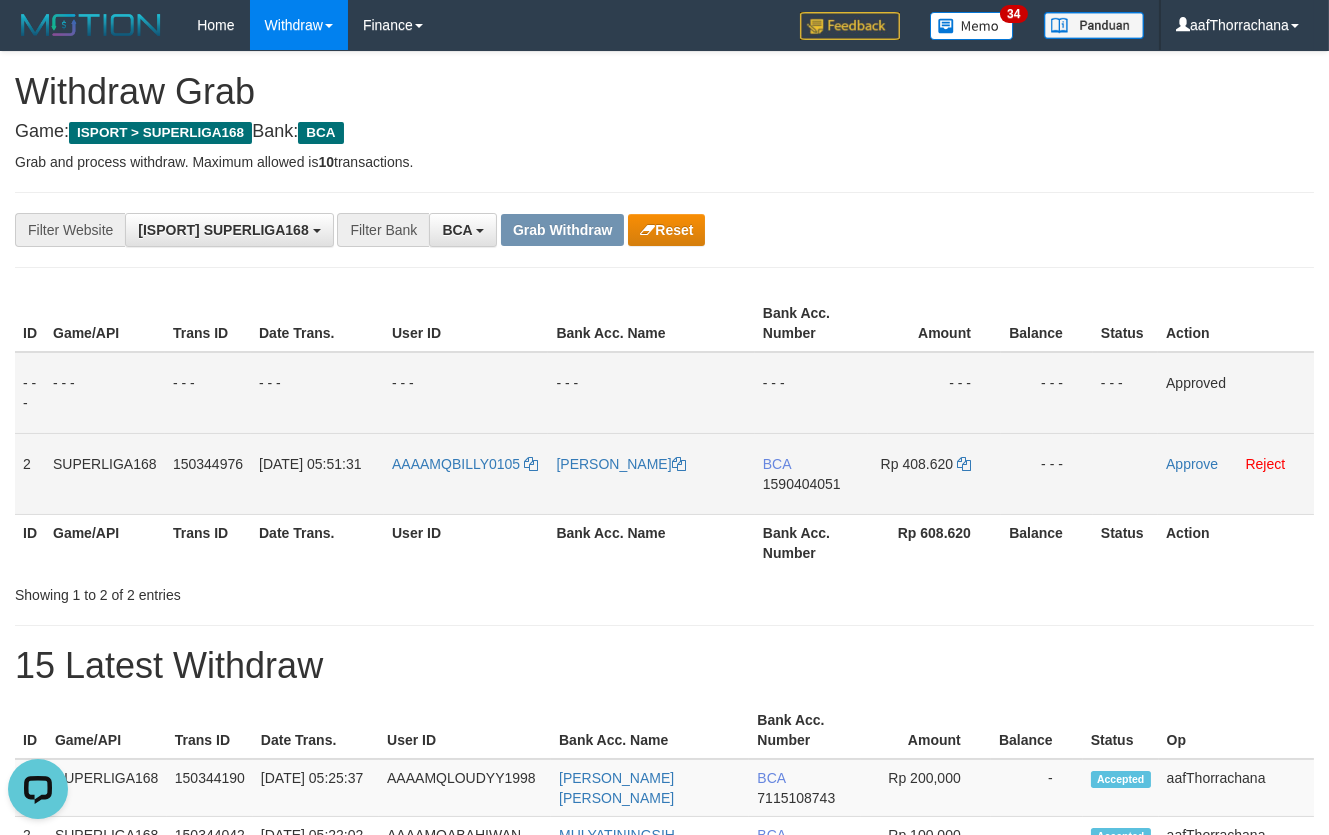 click on "1590404051" at bounding box center (802, 484) 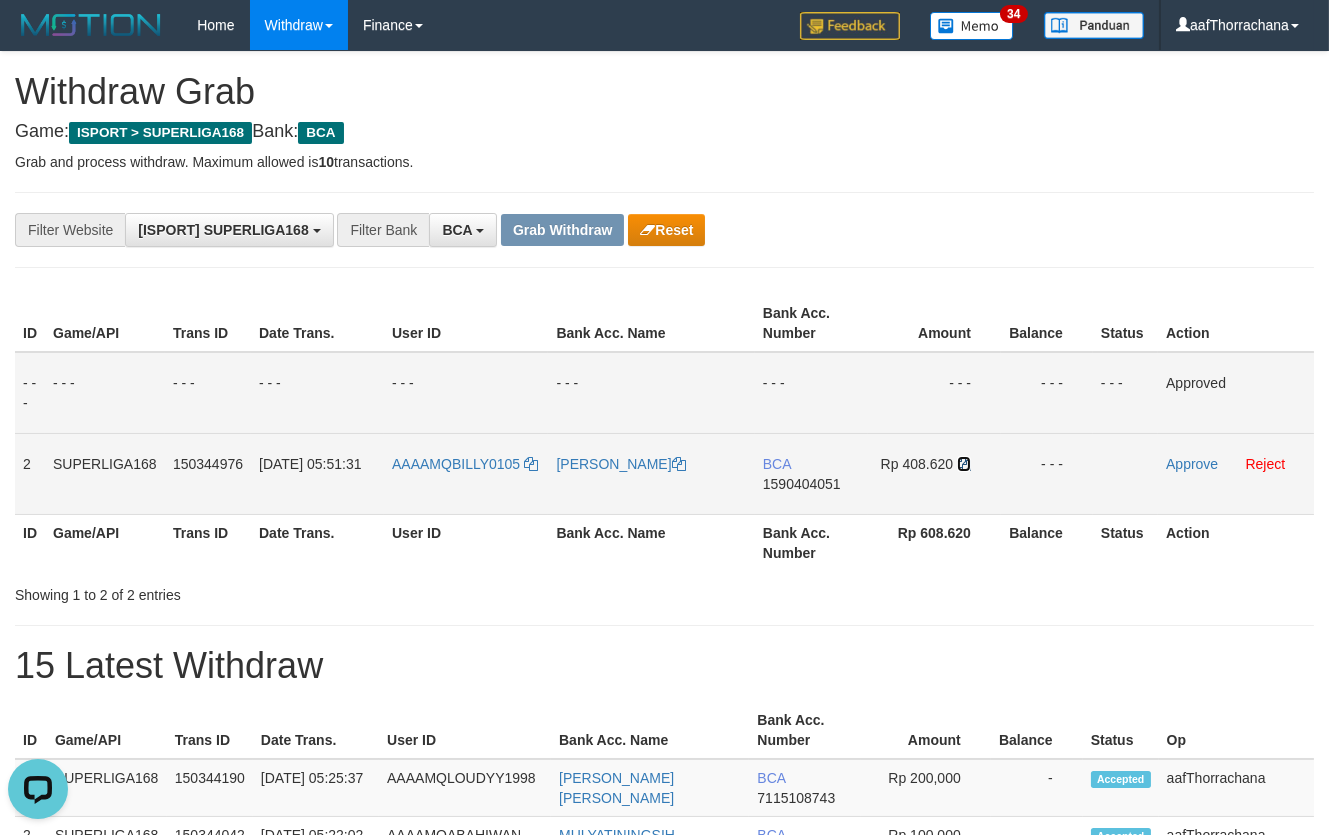 click at bounding box center [964, 464] 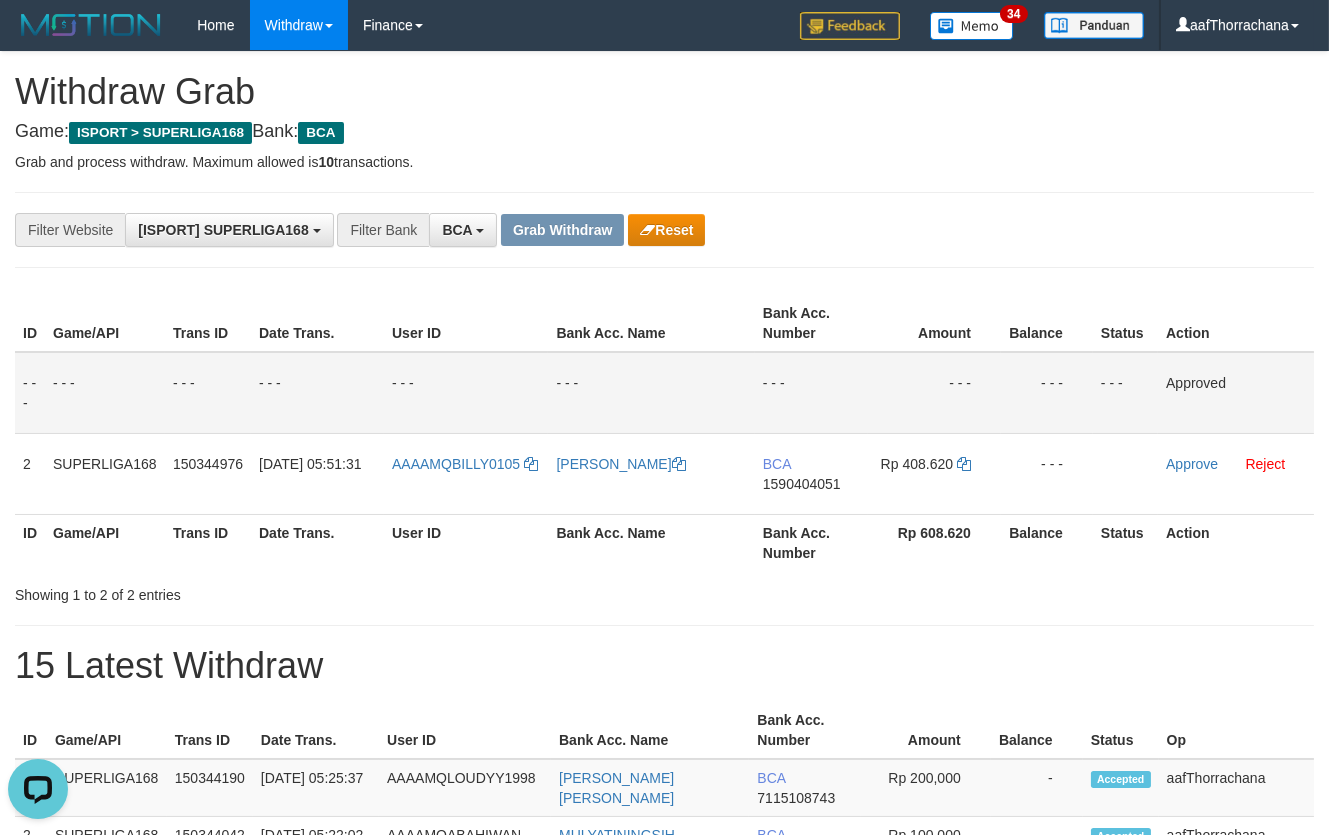 click on "**********" at bounding box center [664, 1163] 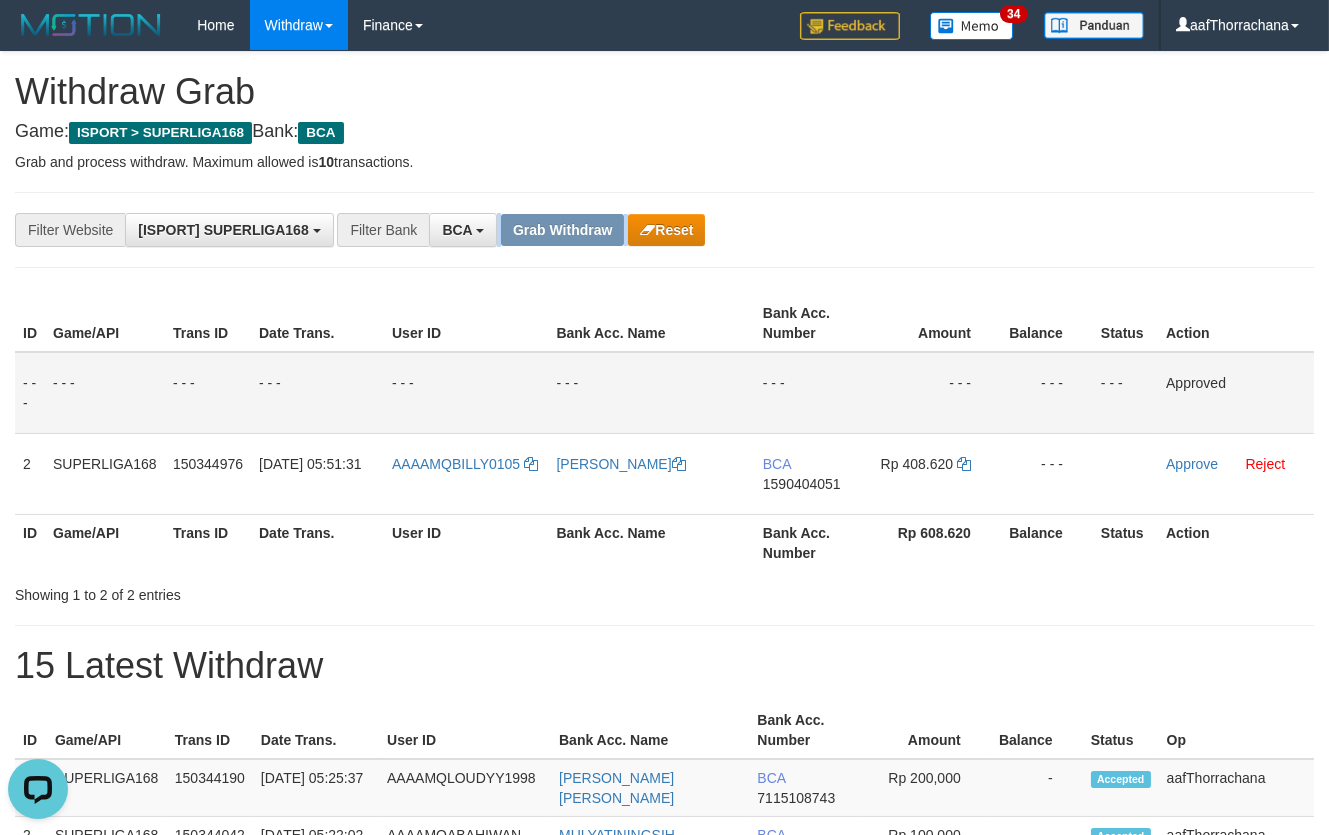 click on "**********" at bounding box center (554, 230) 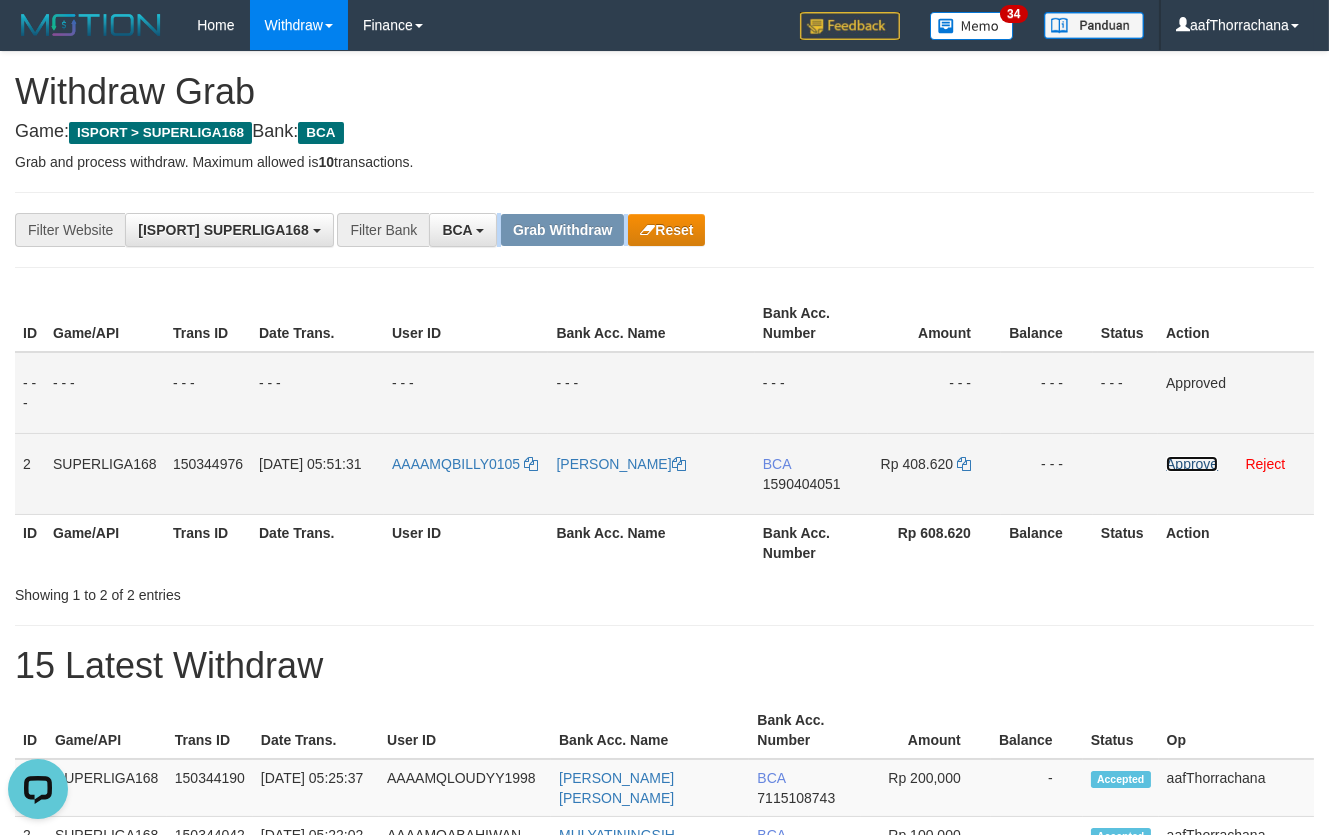 click on "Approve" at bounding box center (1192, 464) 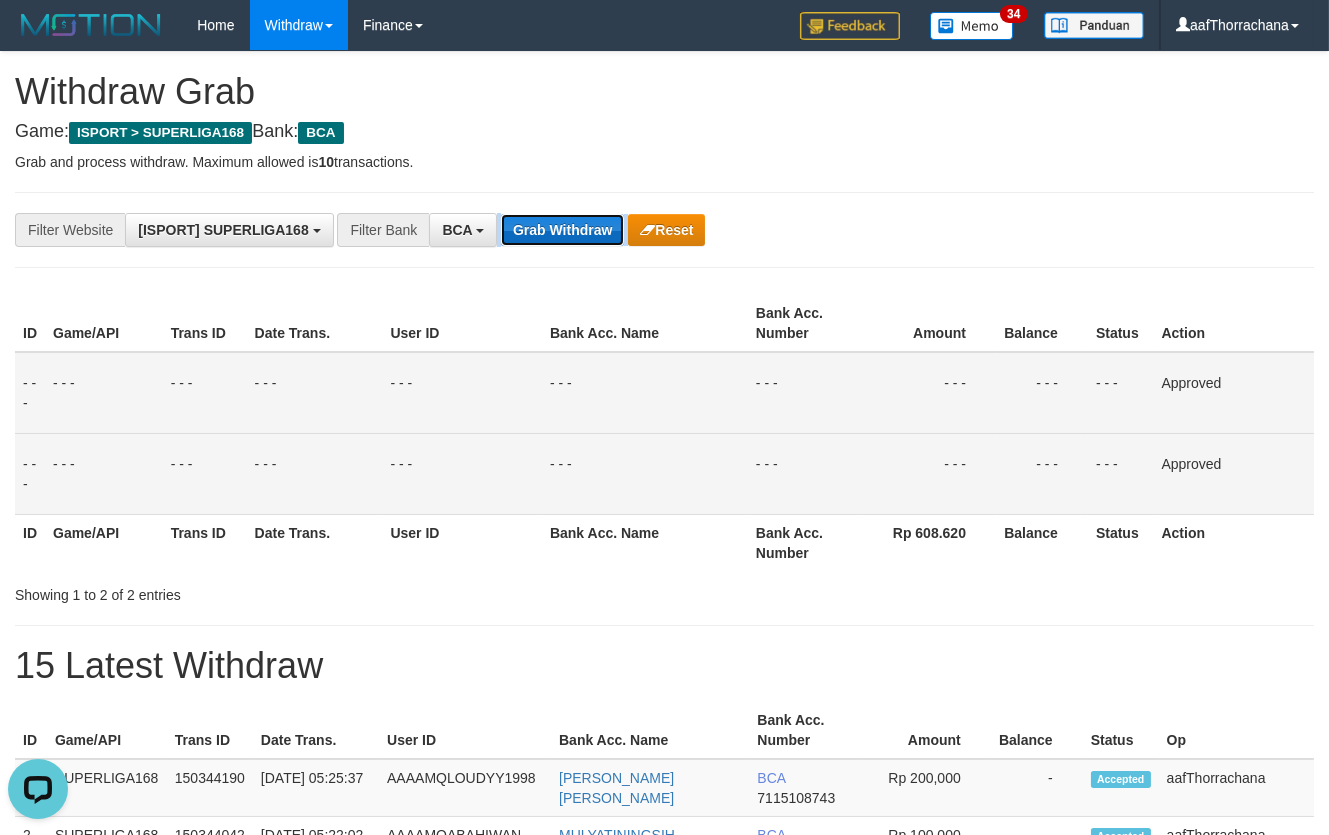 click on "Grab Withdraw" at bounding box center (562, 230) 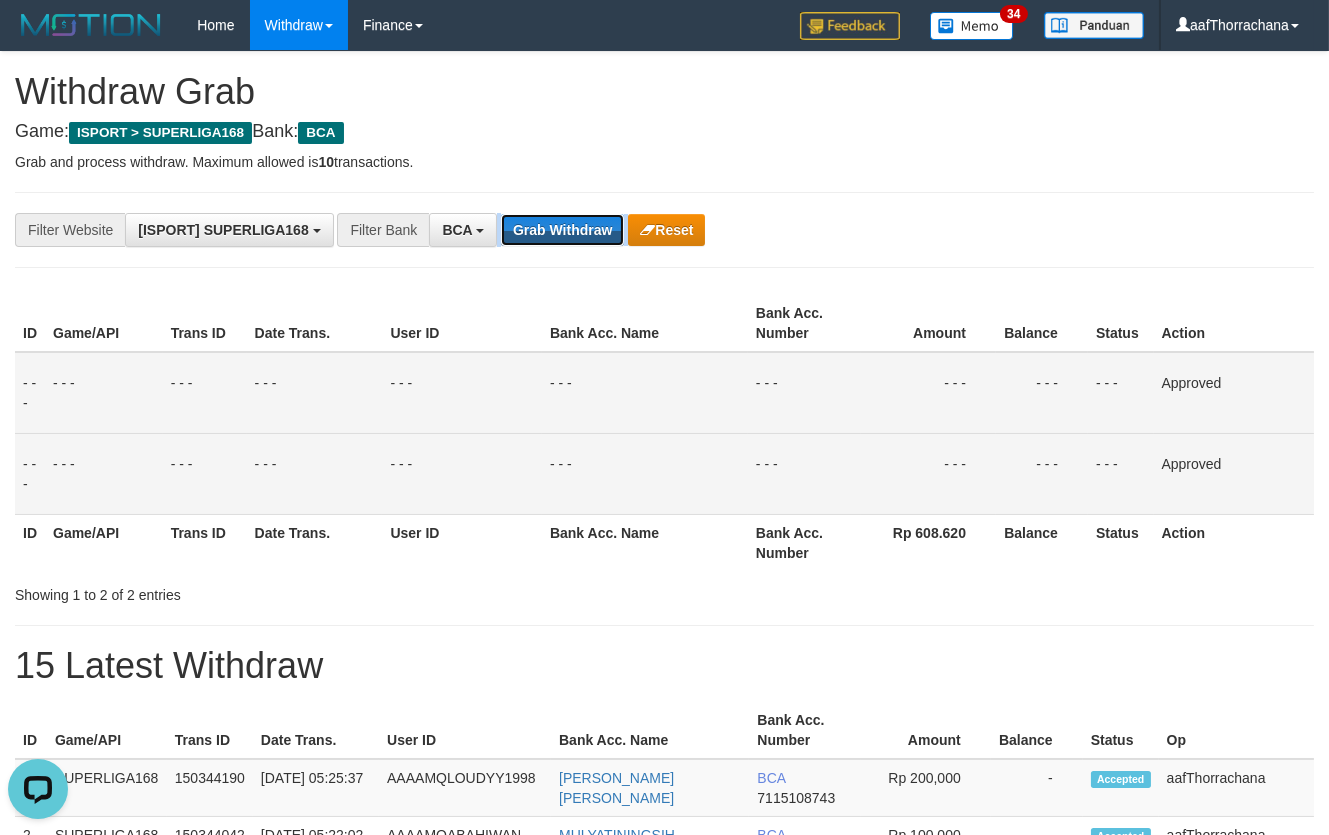click on "Grab Withdraw" at bounding box center [562, 230] 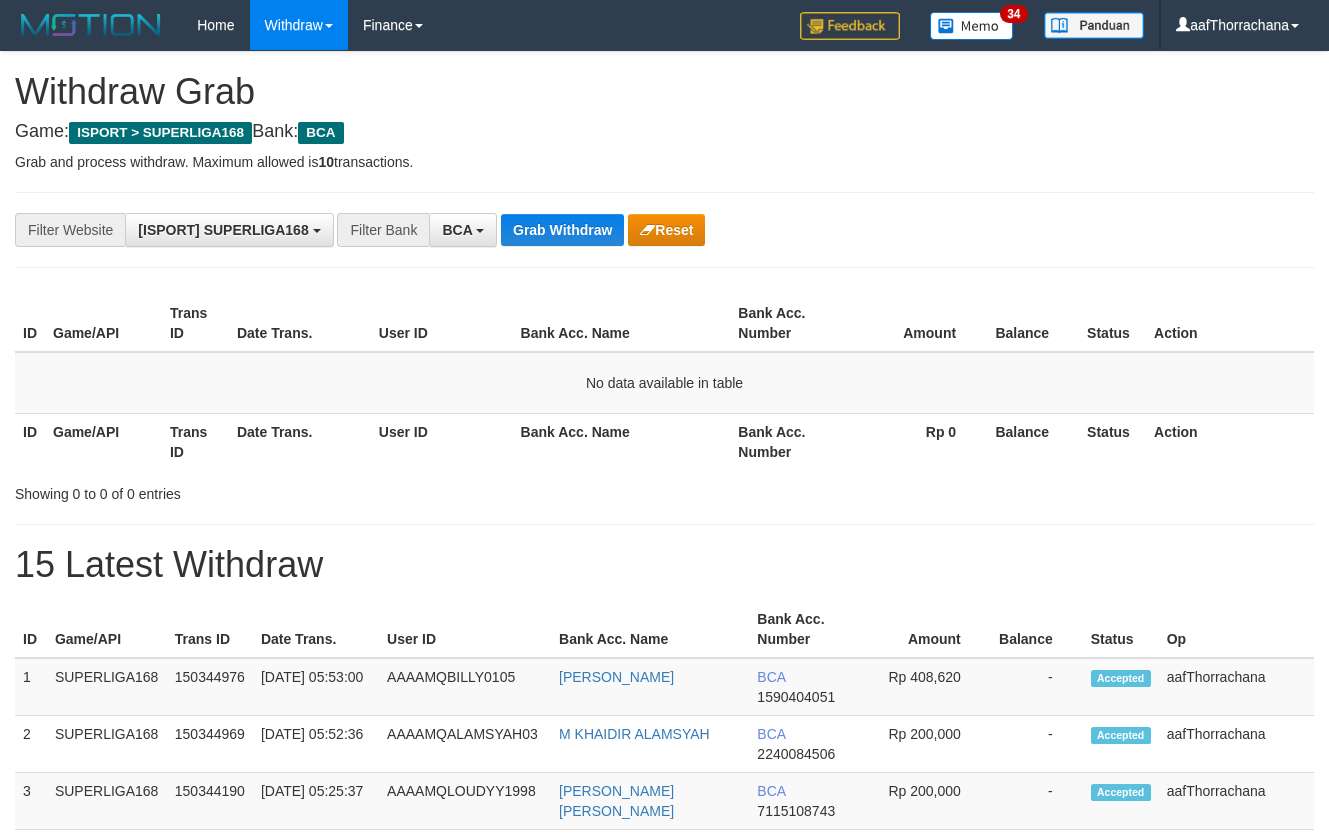 scroll, scrollTop: 0, scrollLeft: 0, axis: both 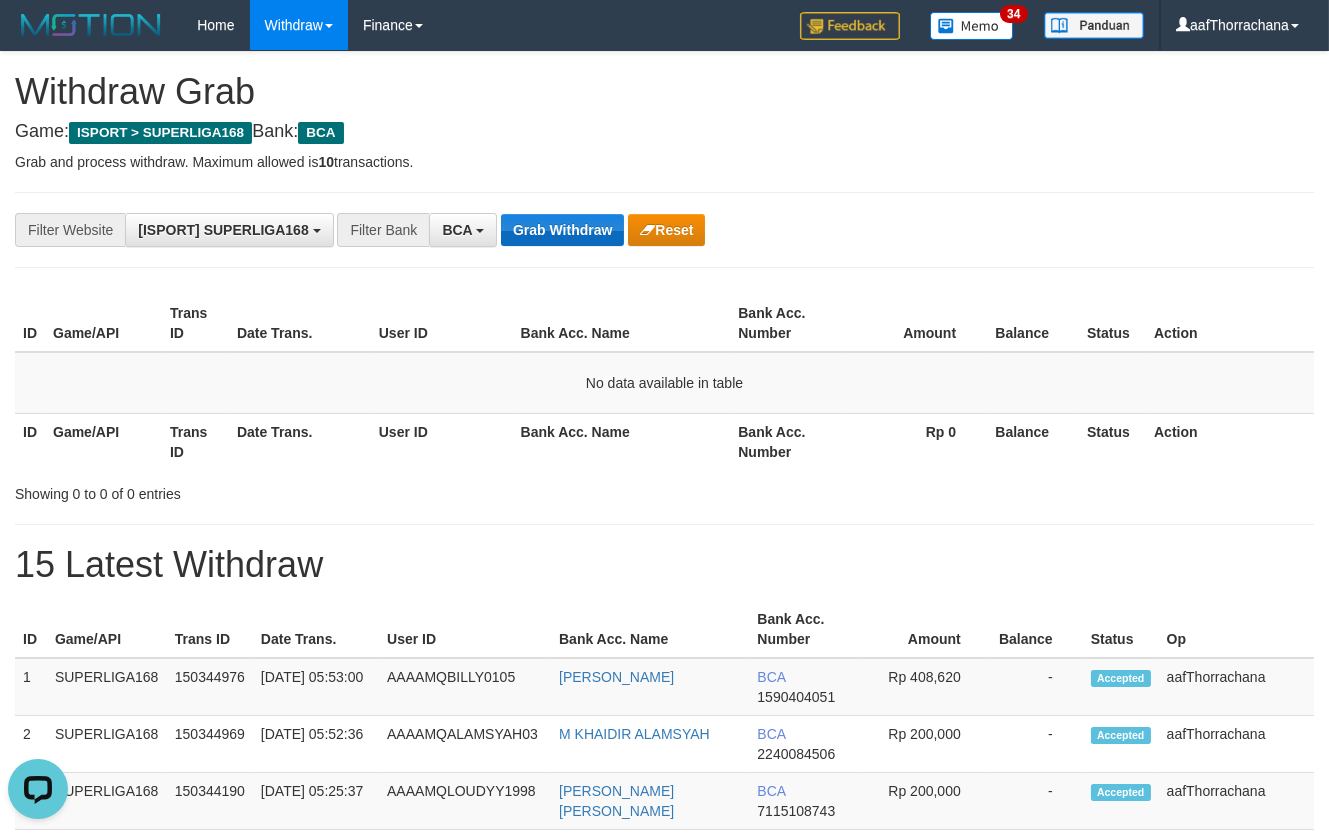 drag, startPoint x: 528, startPoint y: 201, endPoint x: 556, endPoint y: 223, distance: 35.608986 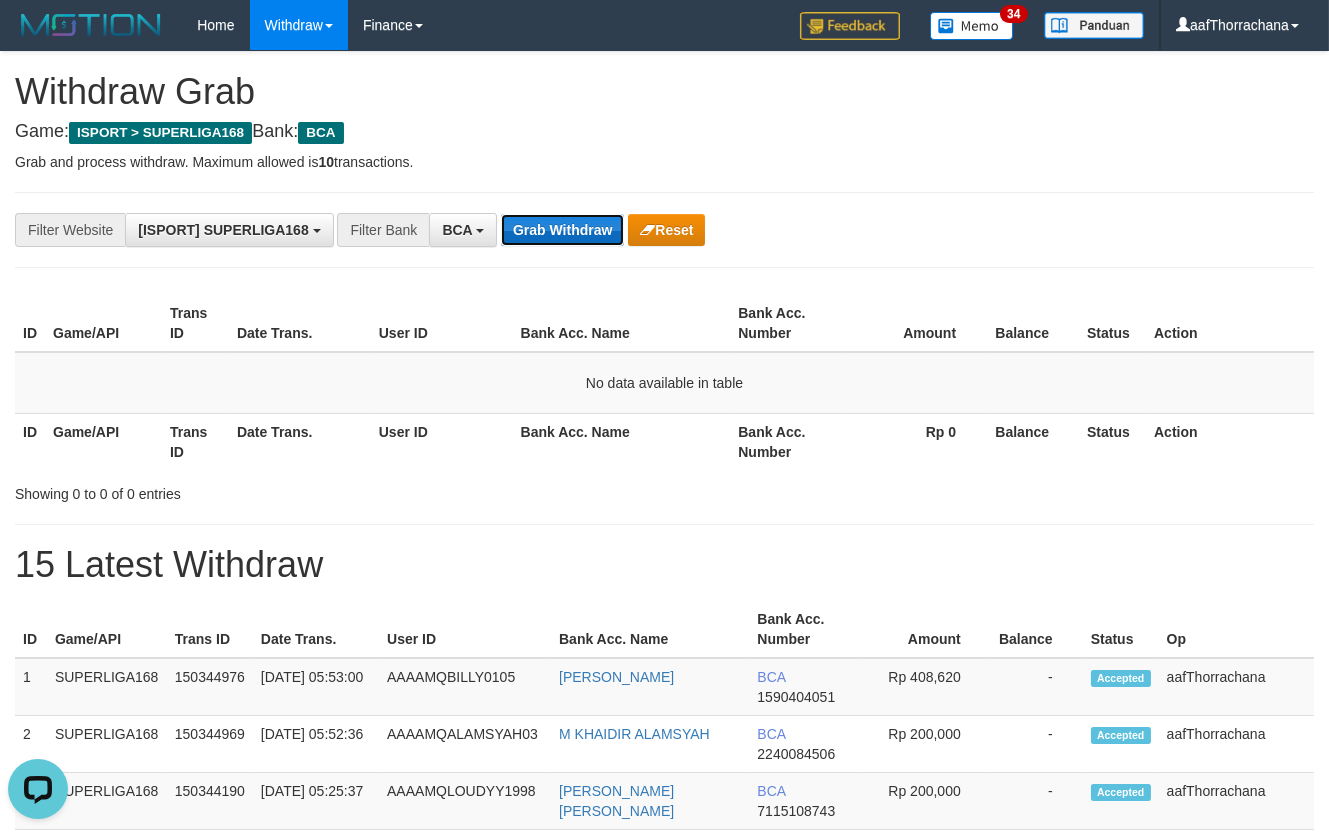 click on "Grab Withdraw" at bounding box center (562, 230) 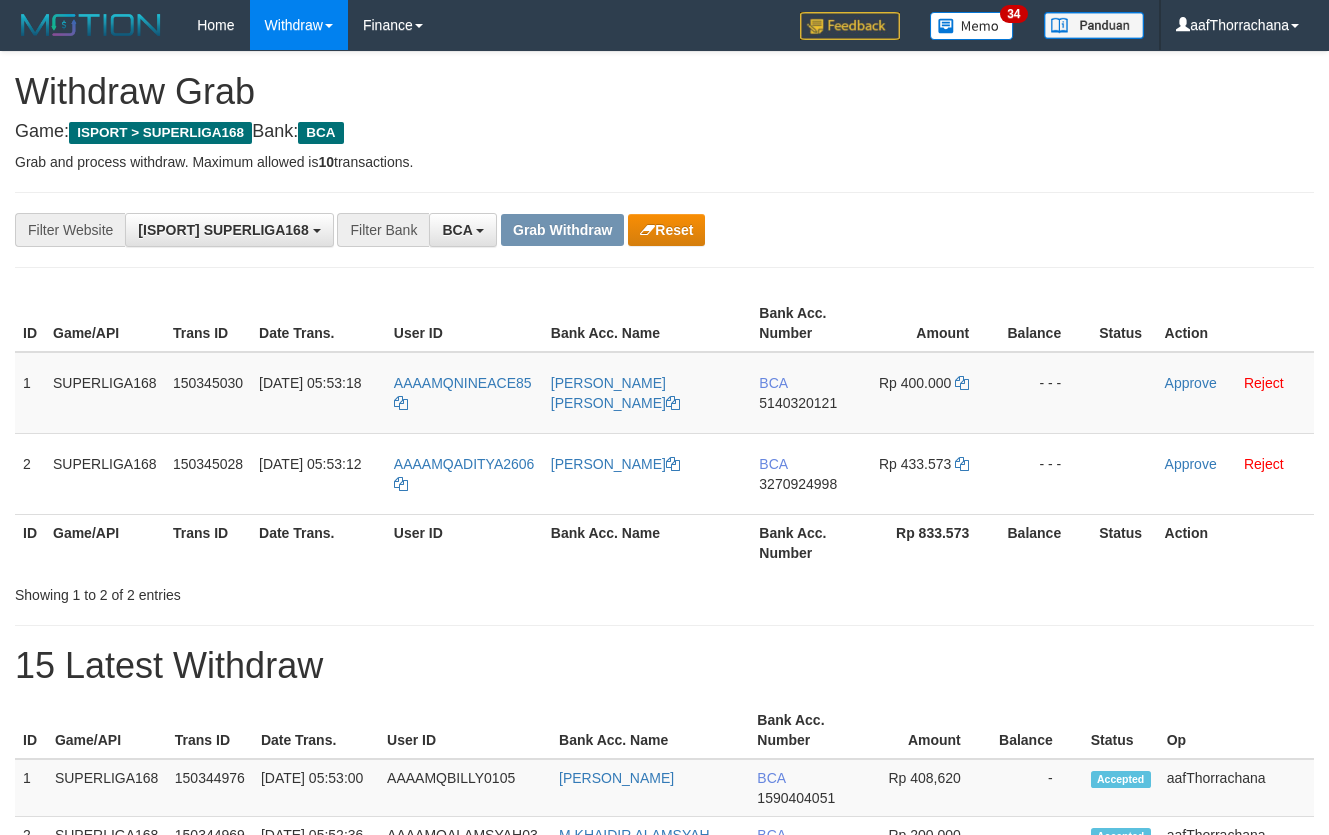 scroll, scrollTop: 0, scrollLeft: 0, axis: both 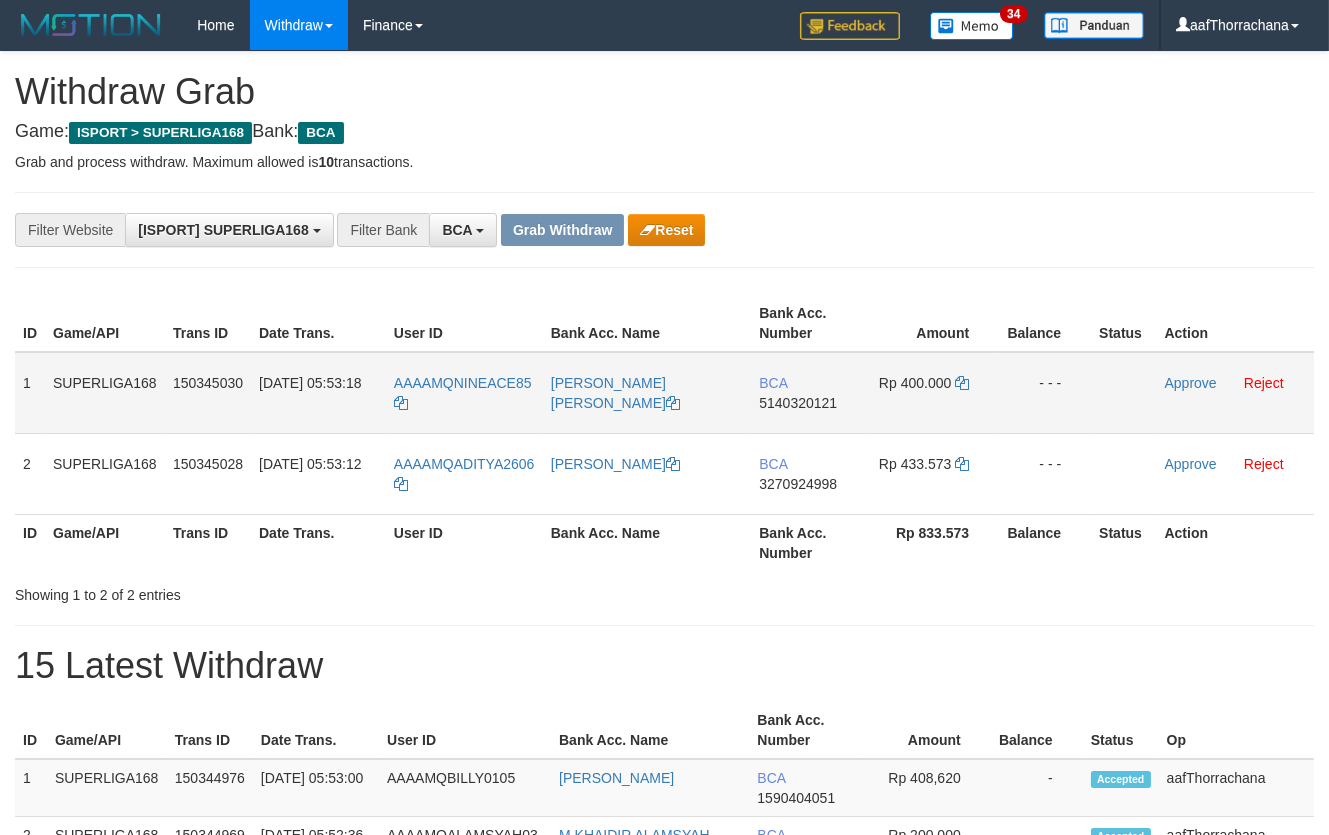 click on "BCA
5140320121" at bounding box center (808, 393) 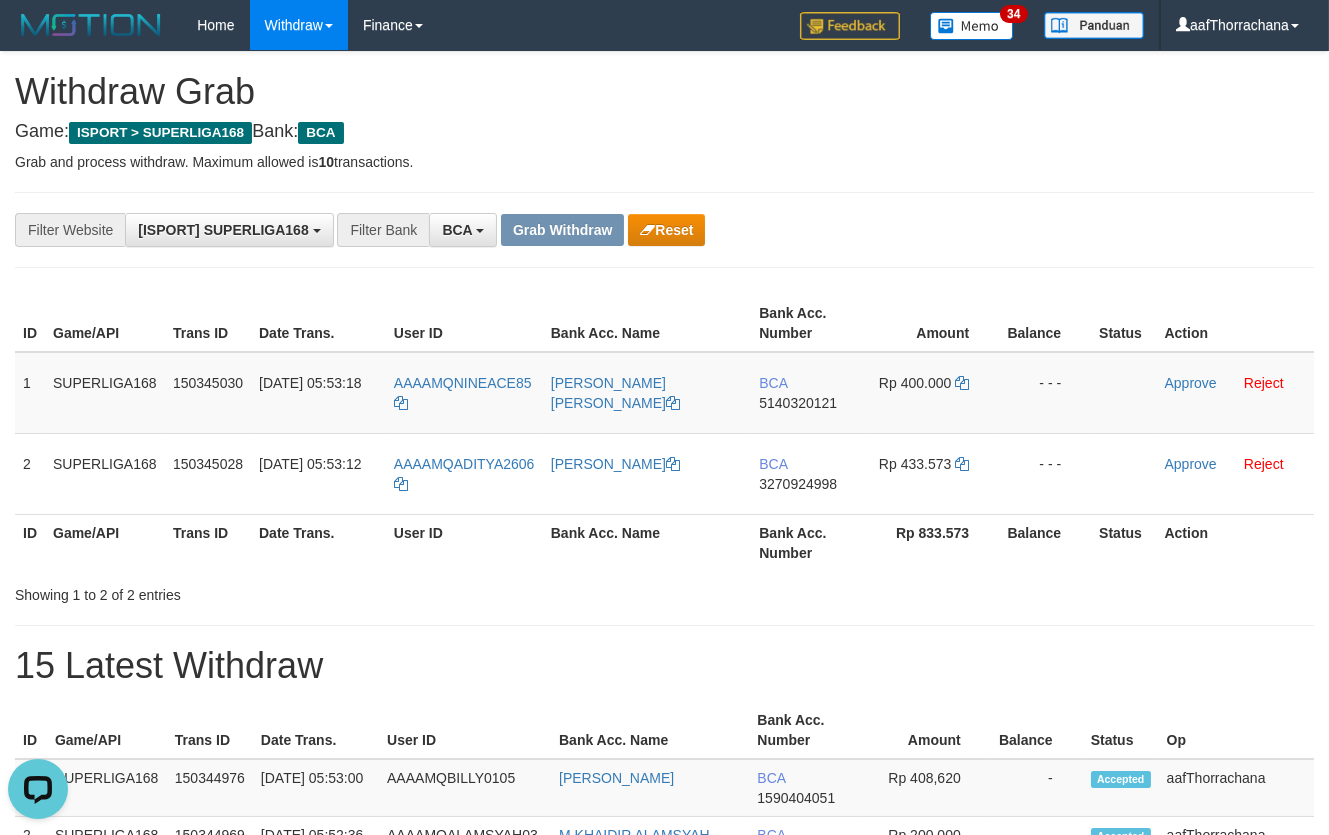 scroll, scrollTop: 0, scrollLeft: 0, axis: both 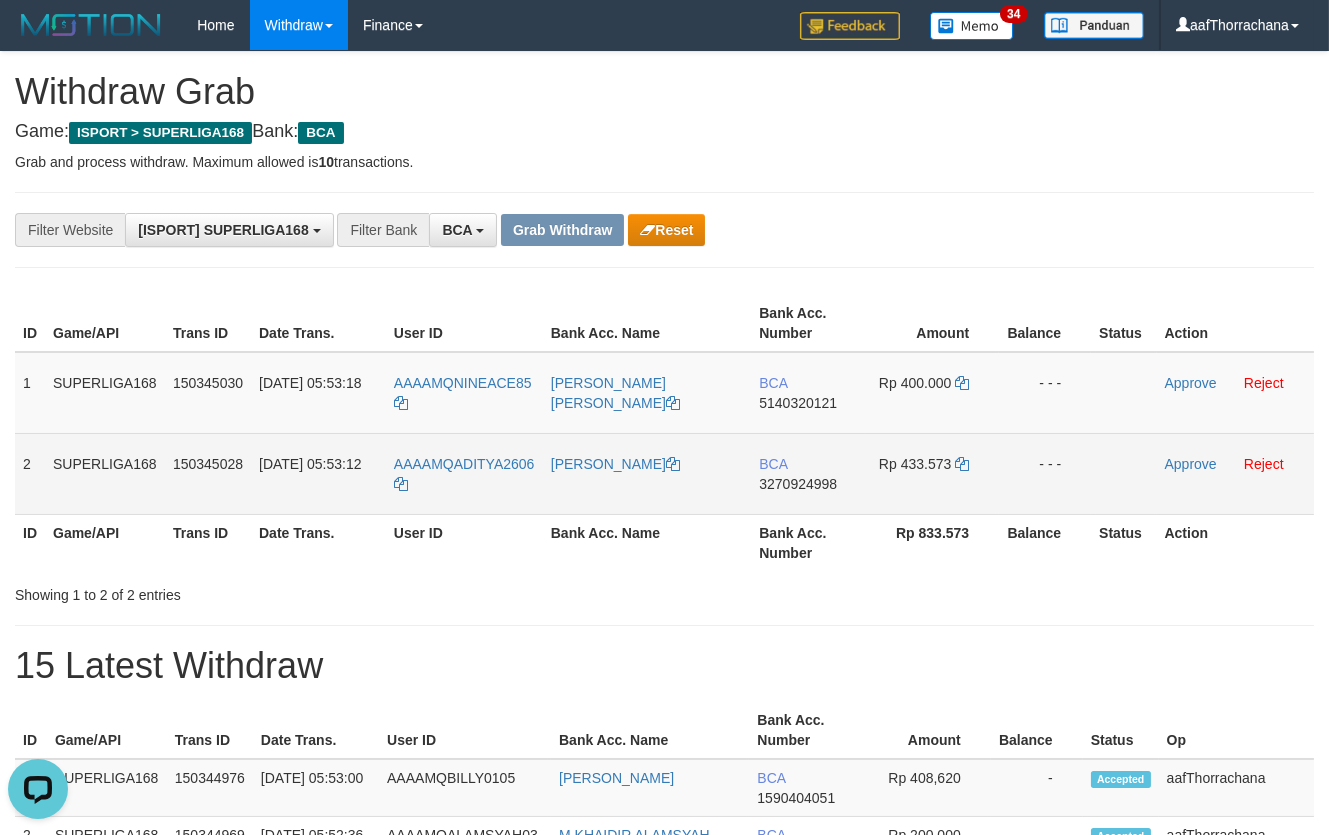 drag, startPoint x: 786, startPoint y: 462, endPoint x: 795, endPoint y: 484, distance: 23.769728 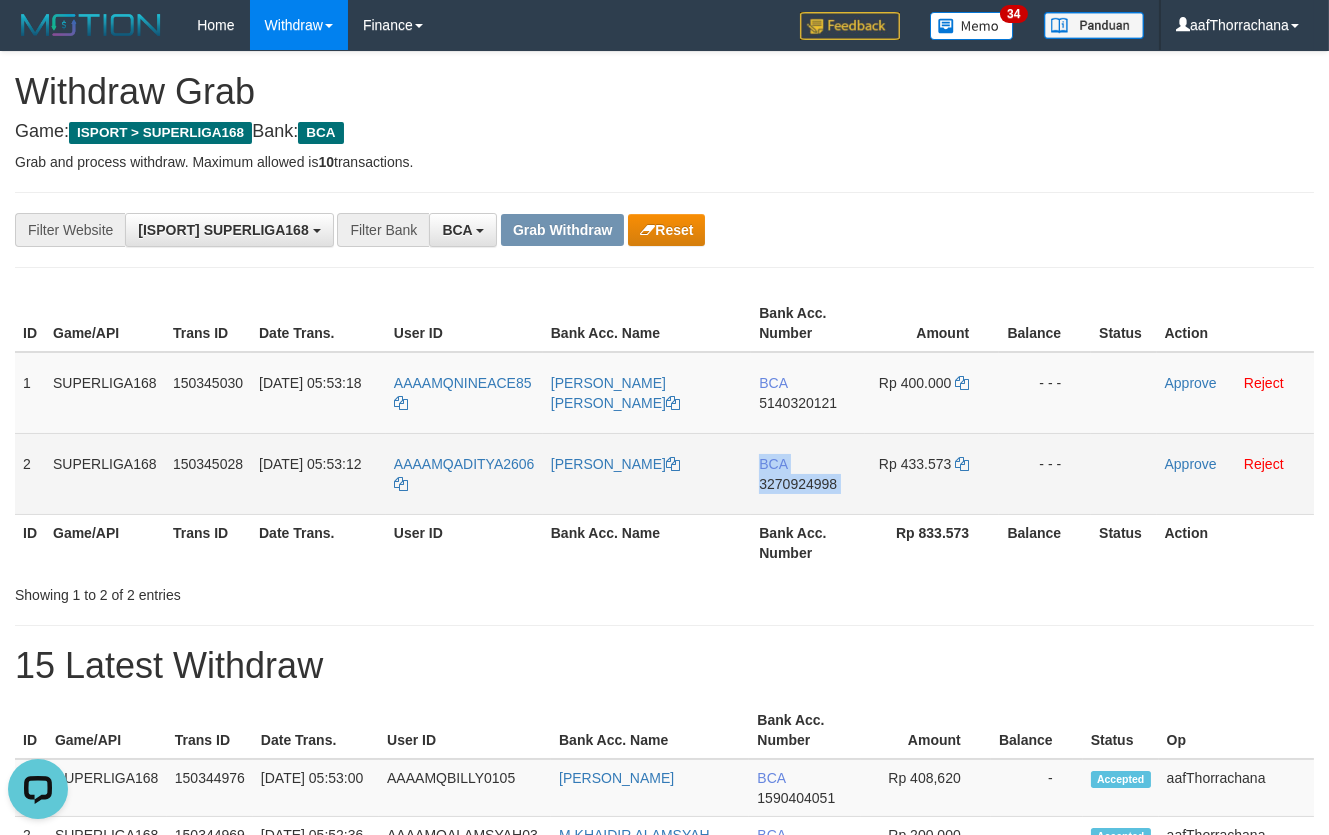 click on "3270924998" at bounding box center [798, 484] 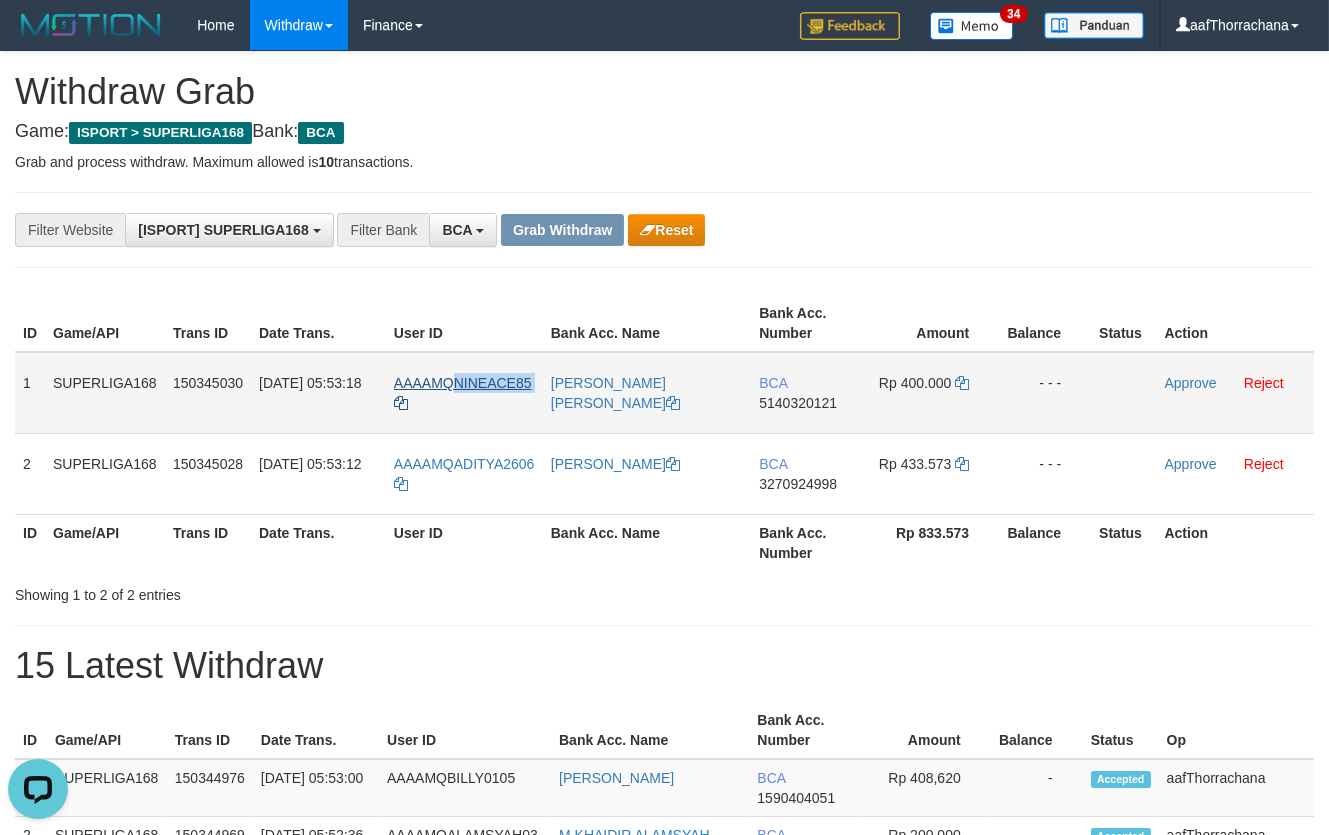 copy on "NINEACE85" 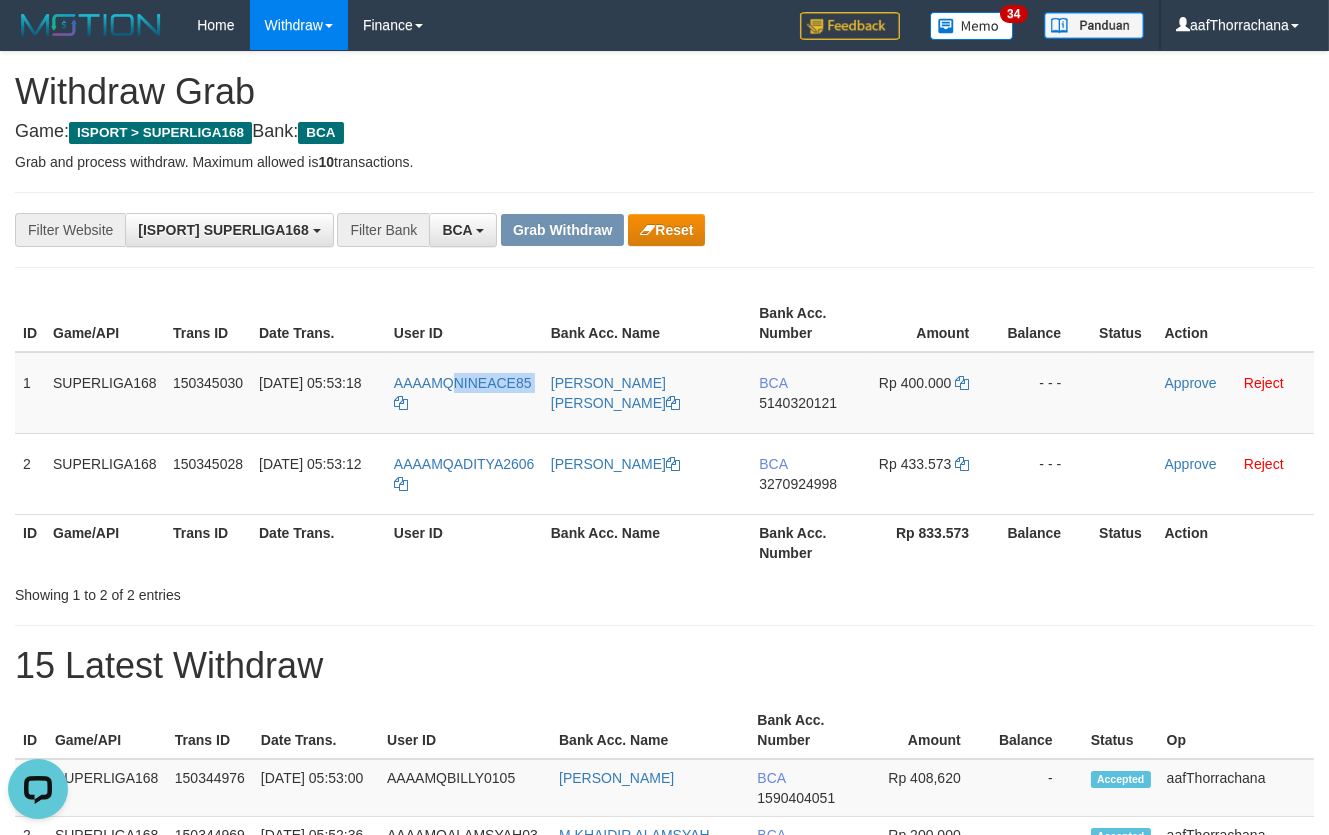 drag, startPoint x: 516, startPoint y: 374, endPoint x: 1326, endPoint y: 450, distance: 813.5576 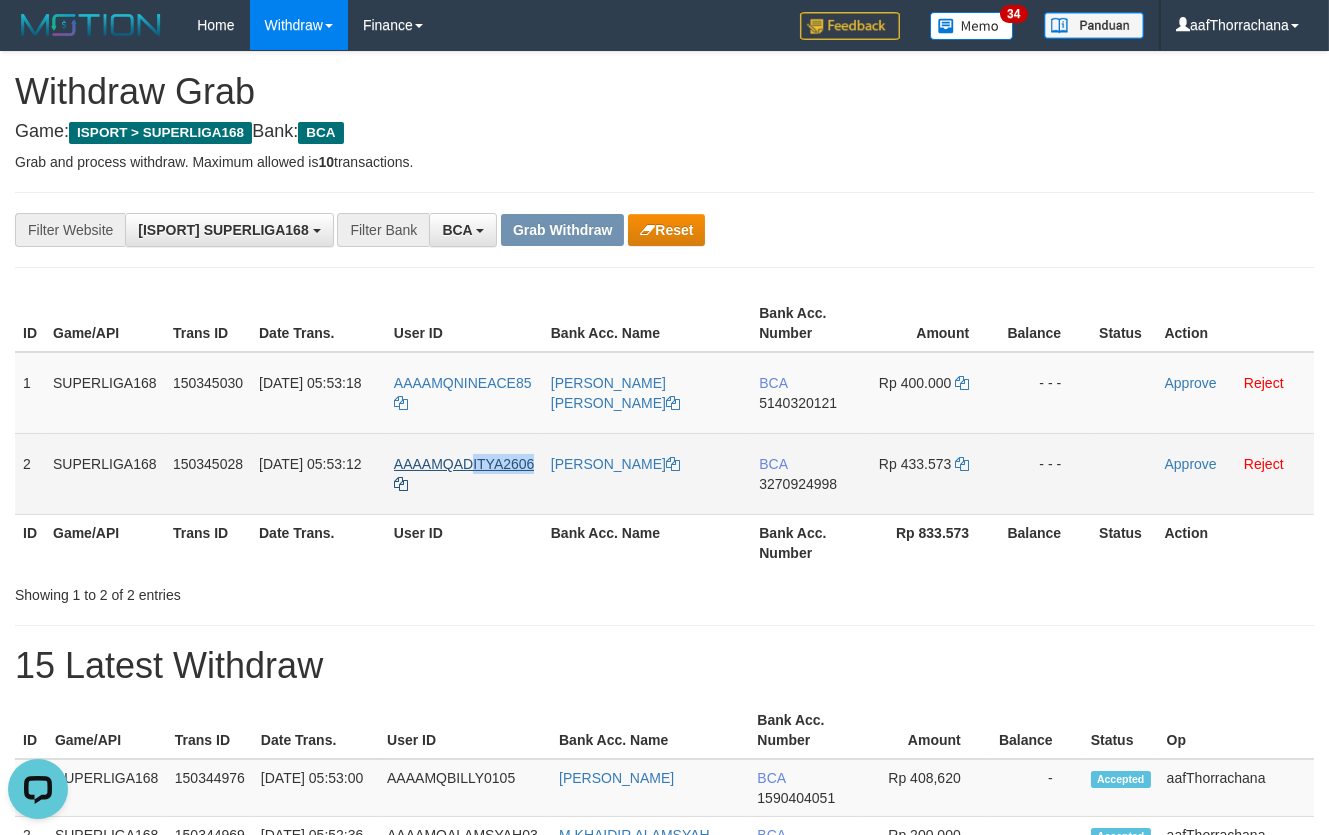 copy on "ITYA2606" 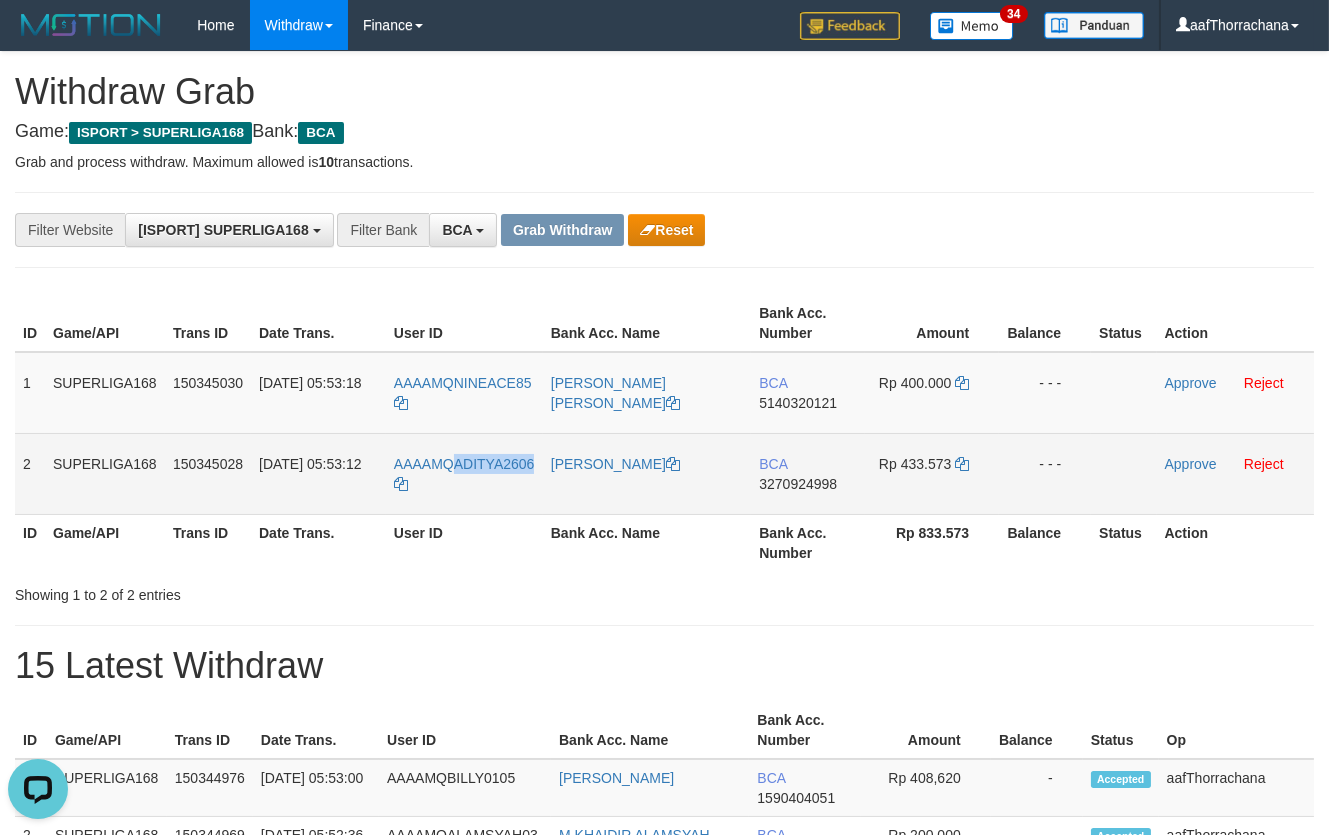 copy on "ADITYA2606" 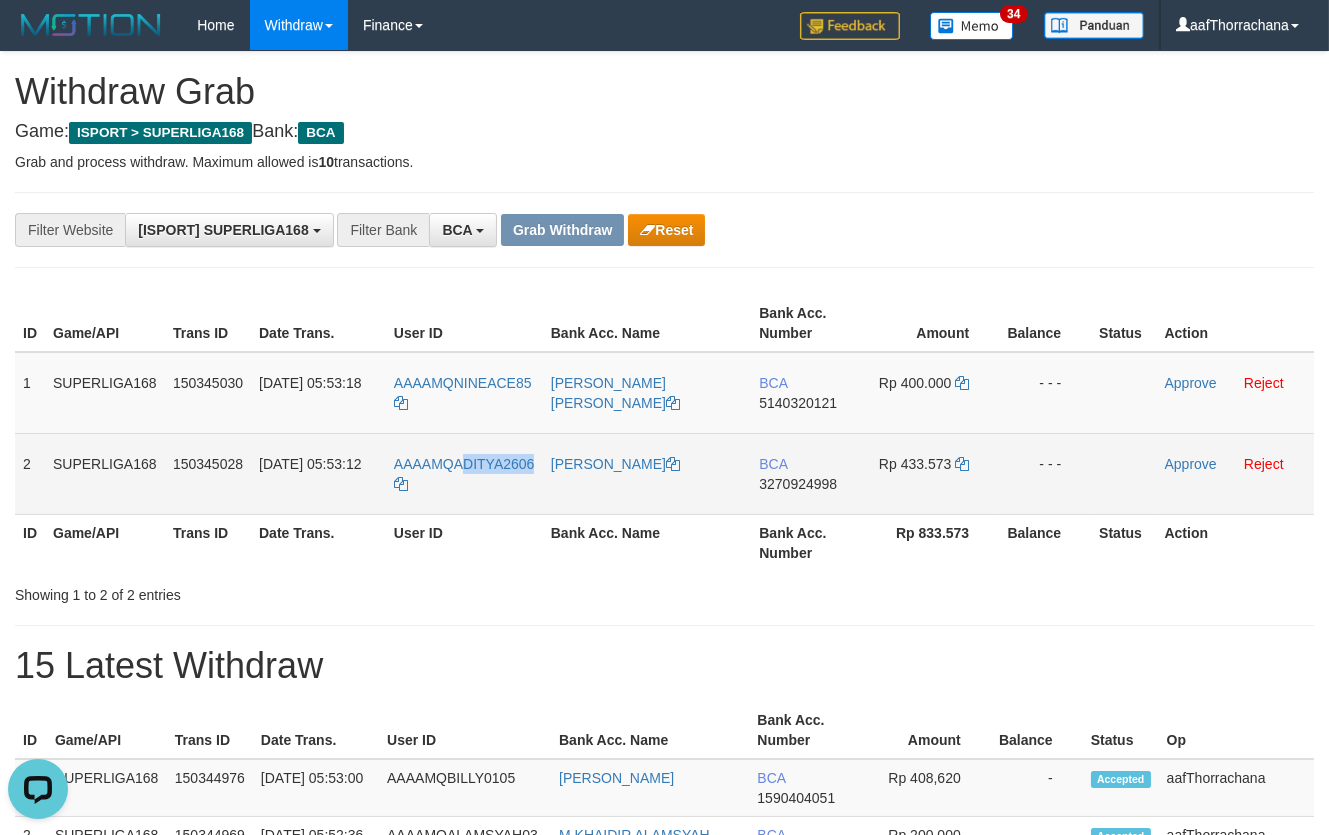 copy on "DITYA2606" 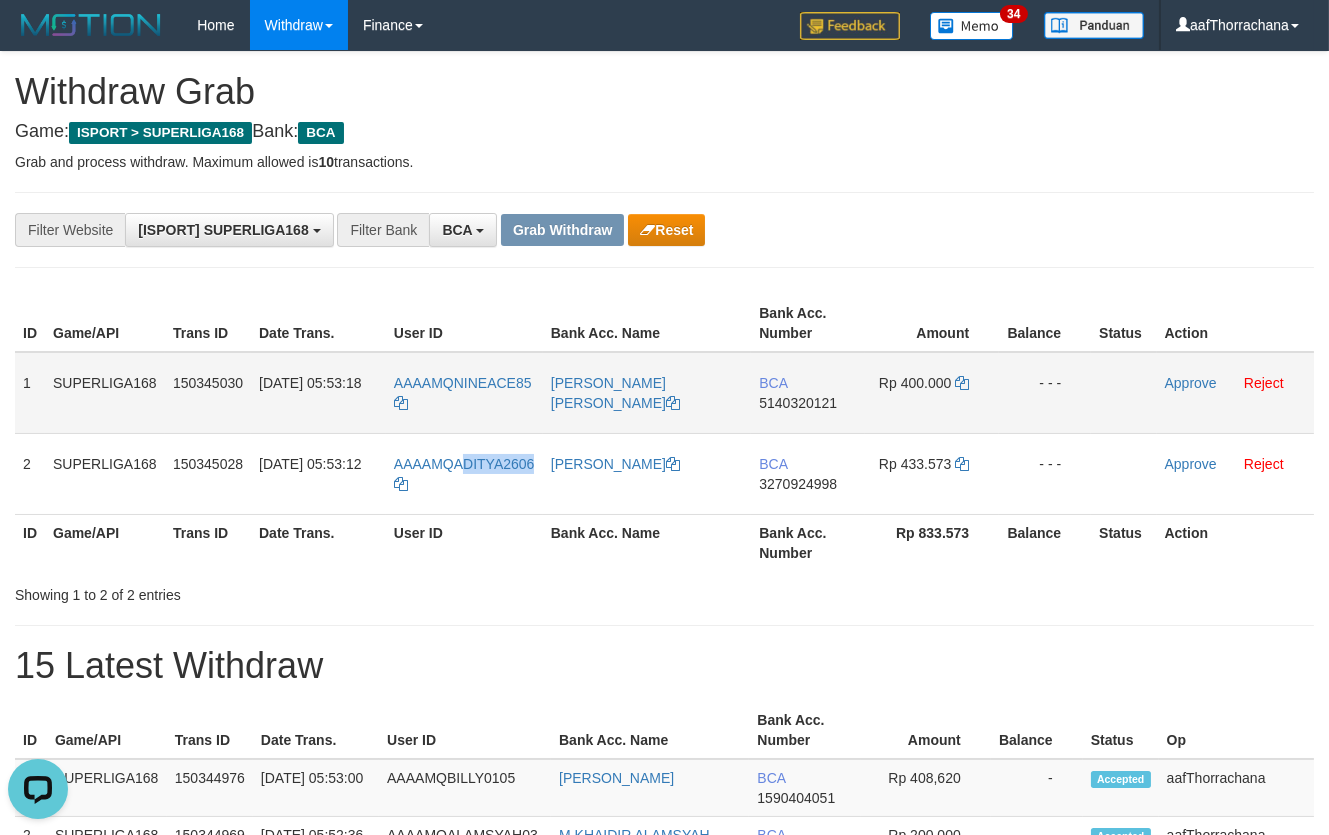 drag, startPoint x: 540, startPoint y: 458, endPoint x: 829, endPoint y: 403, distance: 294.187 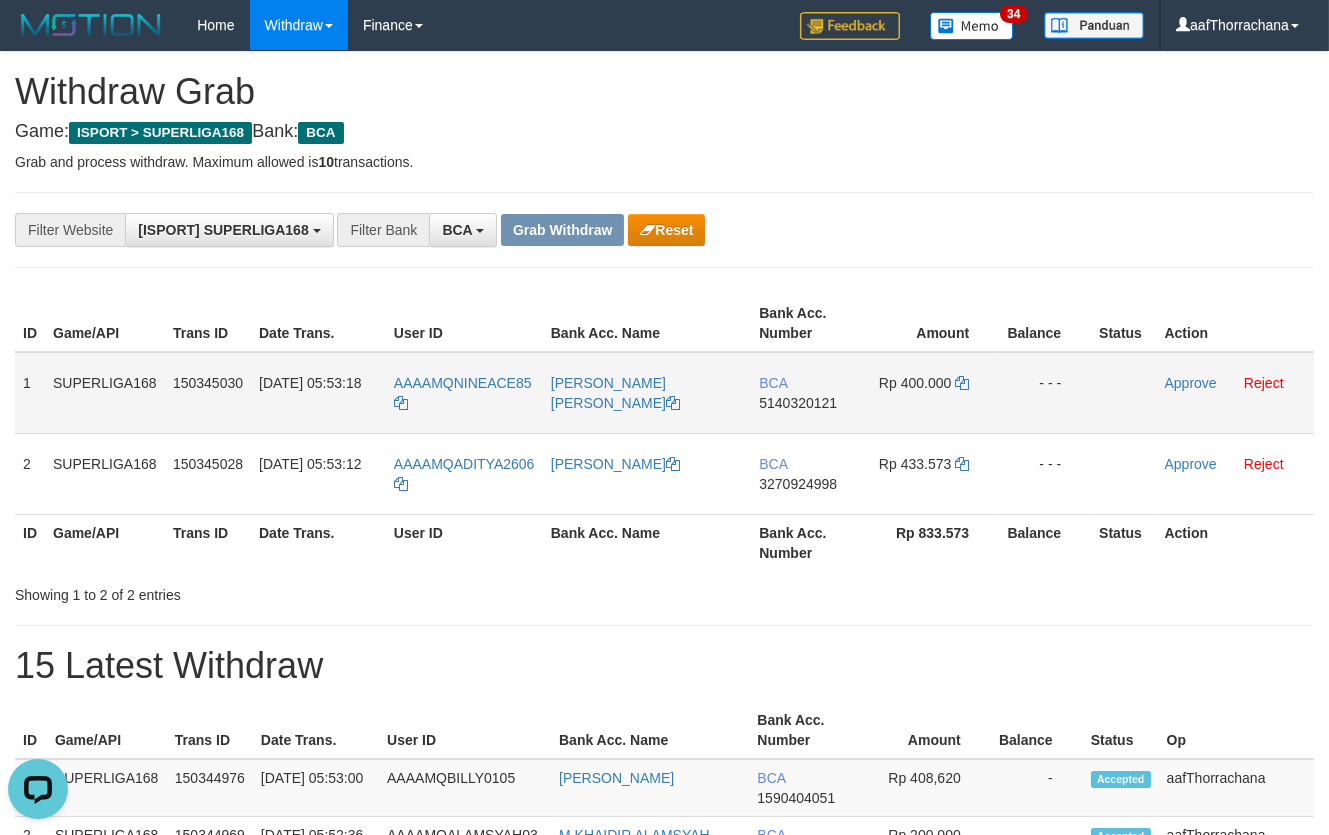 click on "5140320121" at bounding box center [798, 403] 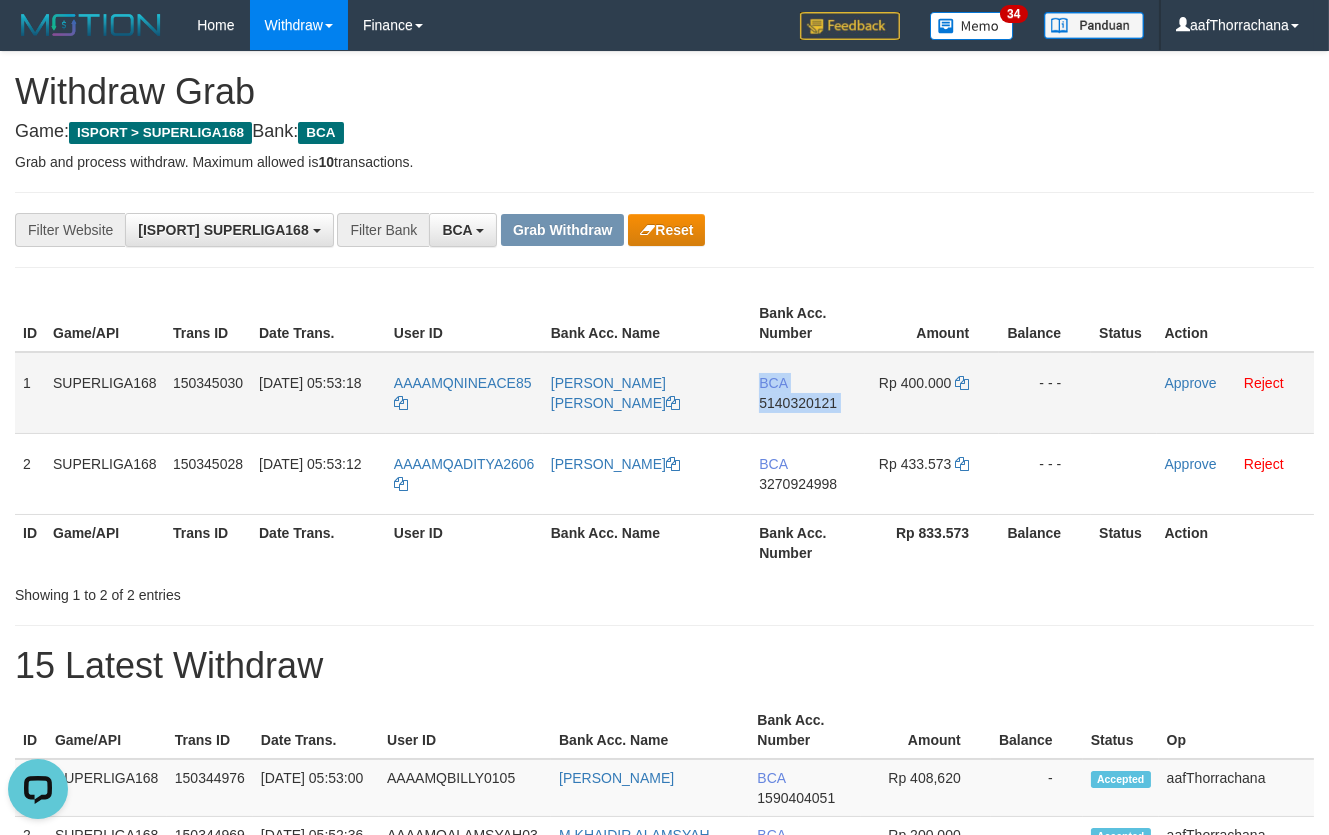 click on "5140320121" at bounding box center [798, 403] 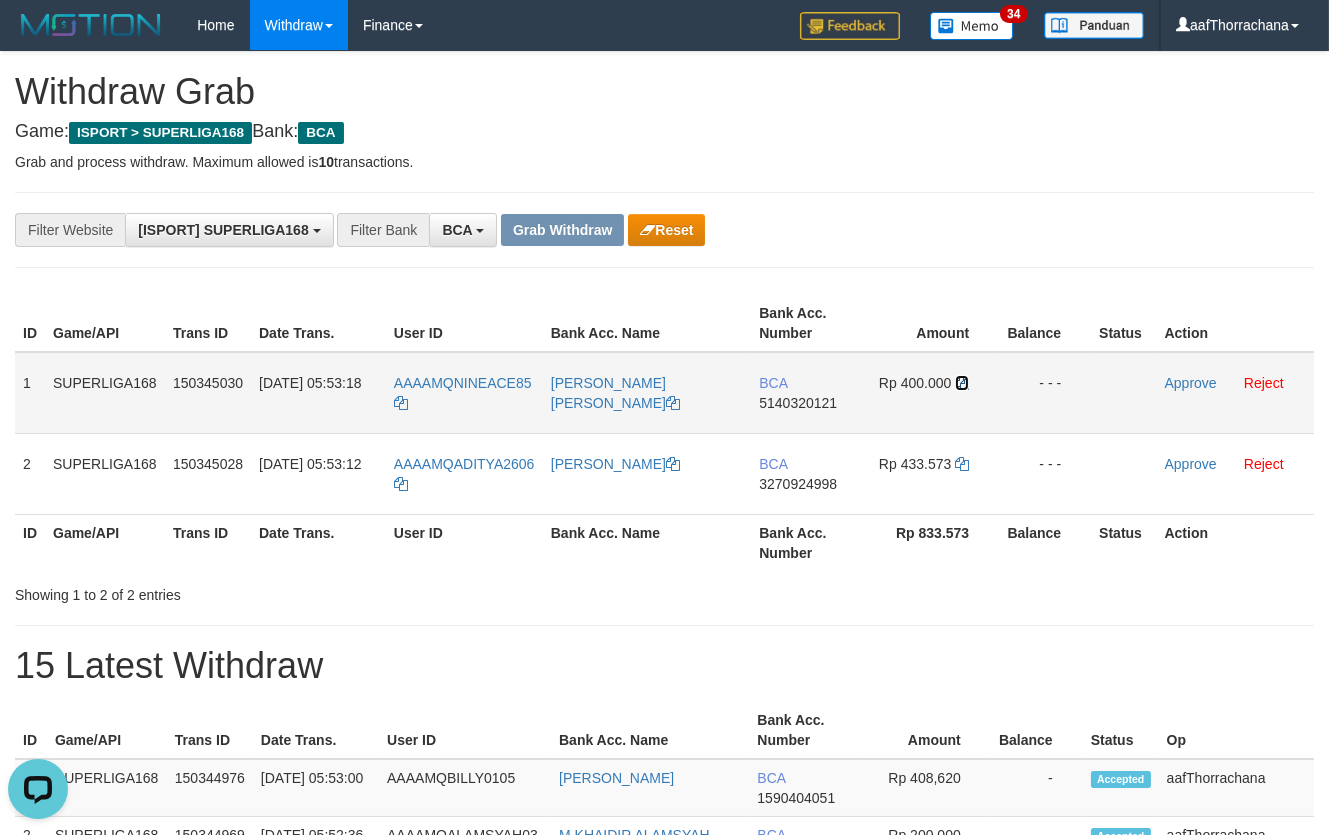 click at bounding box center [962, 383] 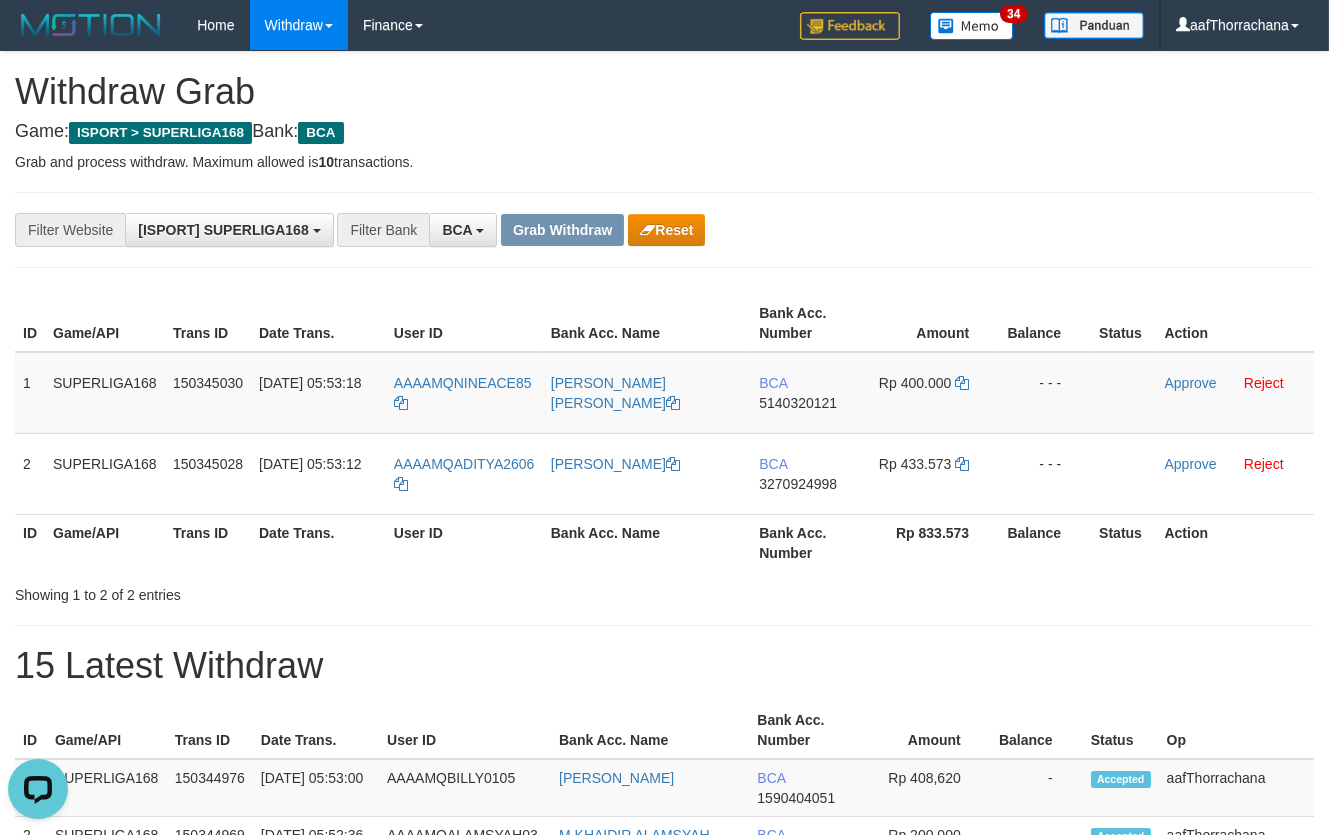 click on "**********" at bounding box center [664, 1163] 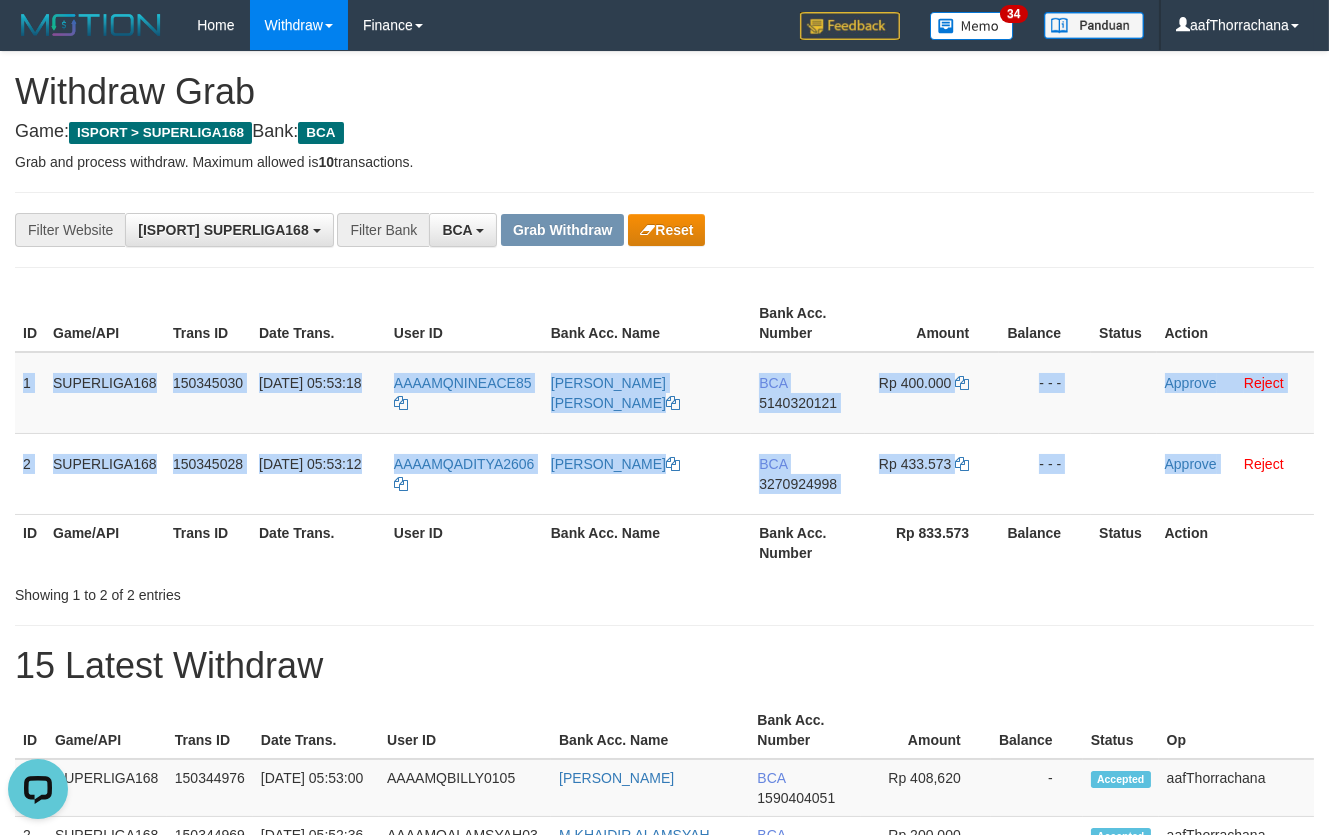 copy on "1
SUPERLIGA168
150345030
10/07/2025 05:53:18
AAAAMQNINEACE85
BRIAN SANJAYA
BCA
5140320121
Rp 400.000
- - -
Approve
Reject
2
SUPERLIGA168
150345028
10/07/2025 05:53:12
AAAAMQADITYA2606
ADITYA PRABOWO
BCA
3270924998
Rp 433.573
- - -
Approve" 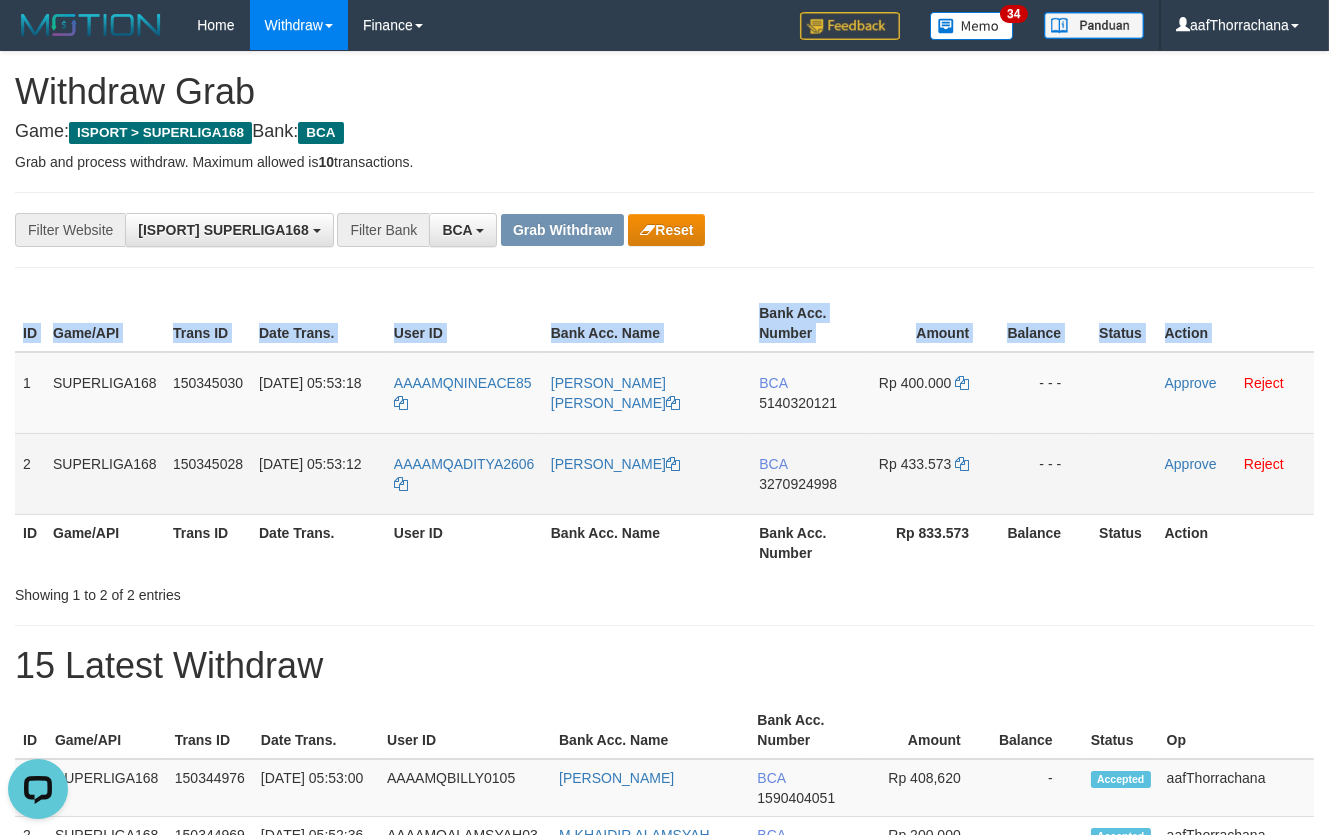copy on "ID Game/API Trans ID Date Trans. User ID Bank Acc. Name Bank Acc. Number Amount Balance Status Action" 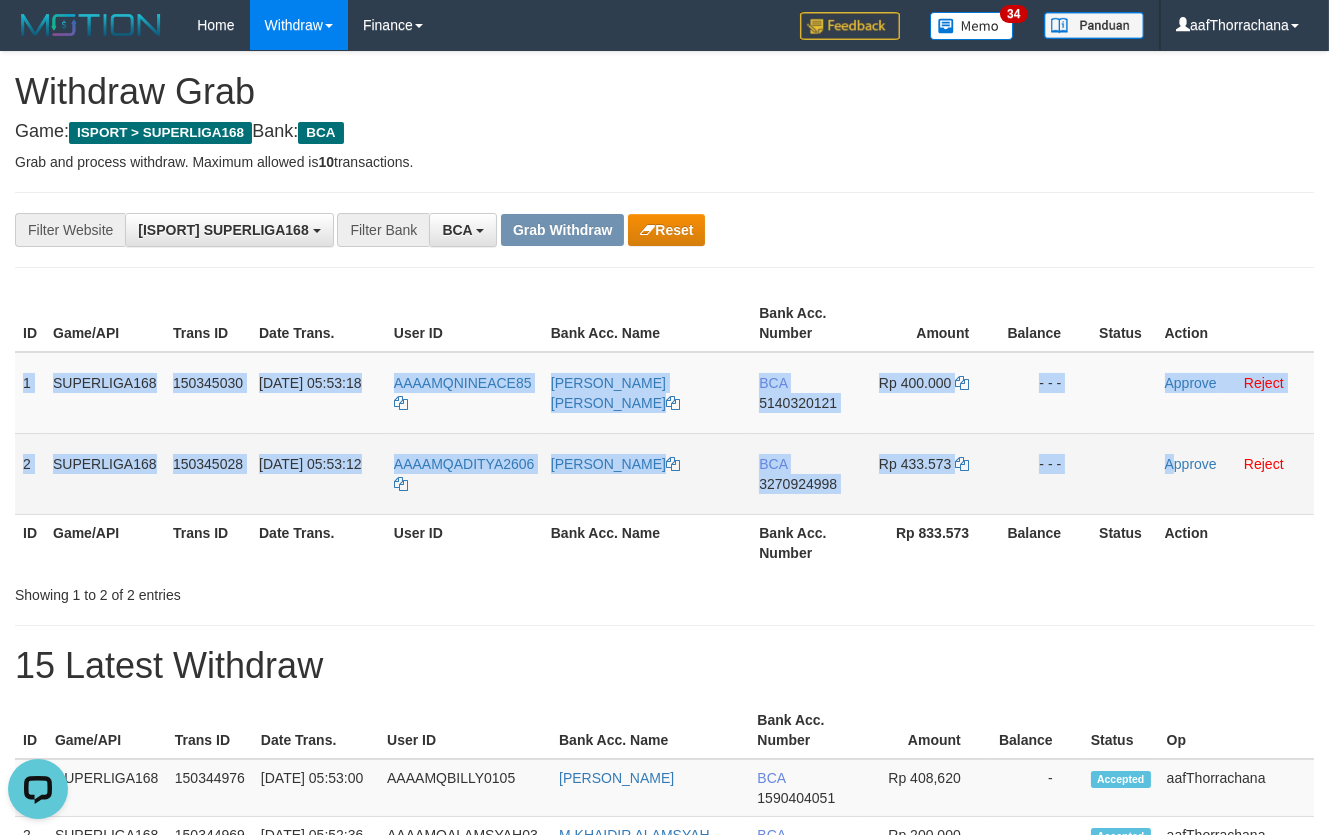 copy on "1
SUPERLIGA168
150345030
10/07/2025 05:53:18
AAAAMQNINEACE85
BRIAN SANJAYA
BCA
5140320121
Rp 400.000
- - -
Approve
Reject
2
SUPERLIGA168
150345028
10/07/2025 05:53:12
AAAAMQADITYA2606
ADITYA PRABOWO
BCA
3270924998
Rp 433.573
- - -
A" 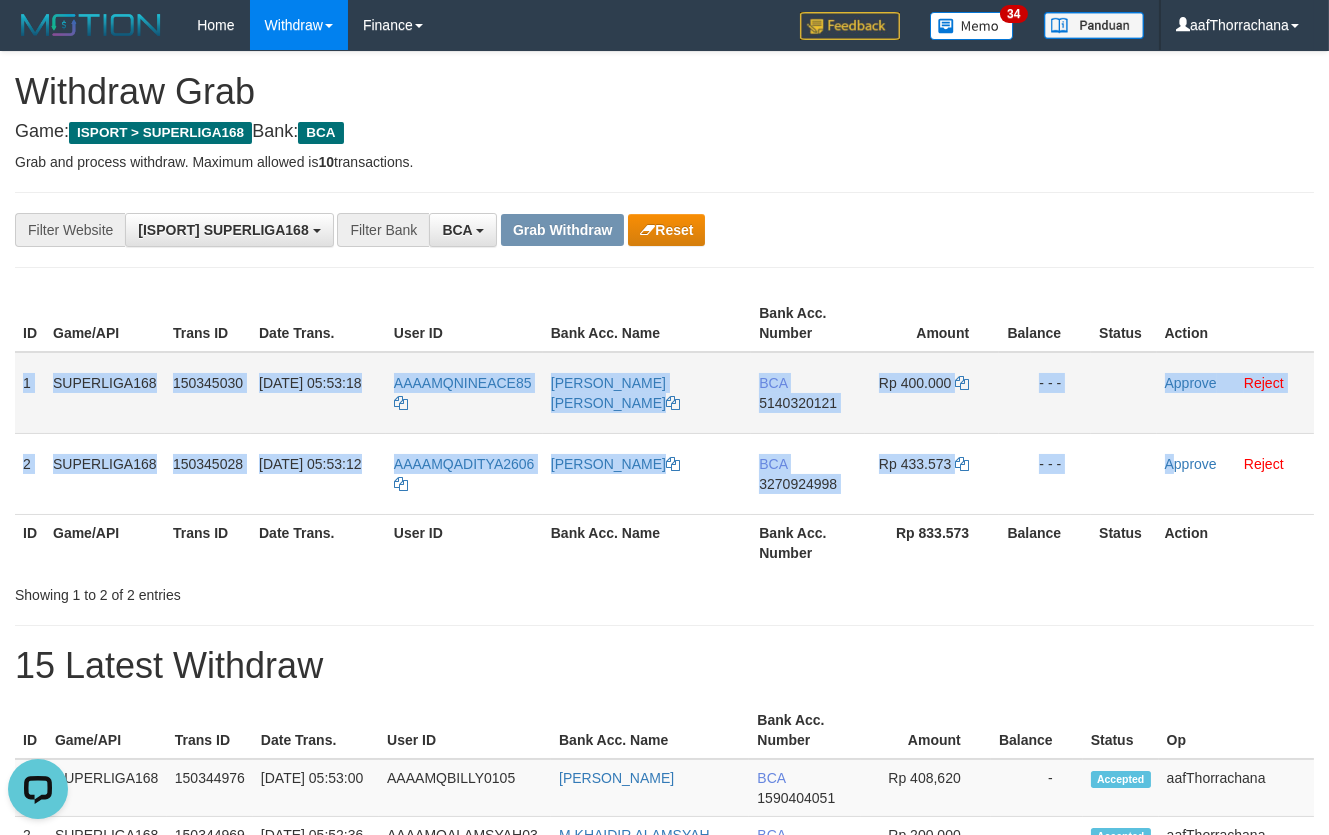 drag, startPoint x: 65, startPoint y: 382, endPoint x: 1208, endPoint y: 410, distance: 1143.3429 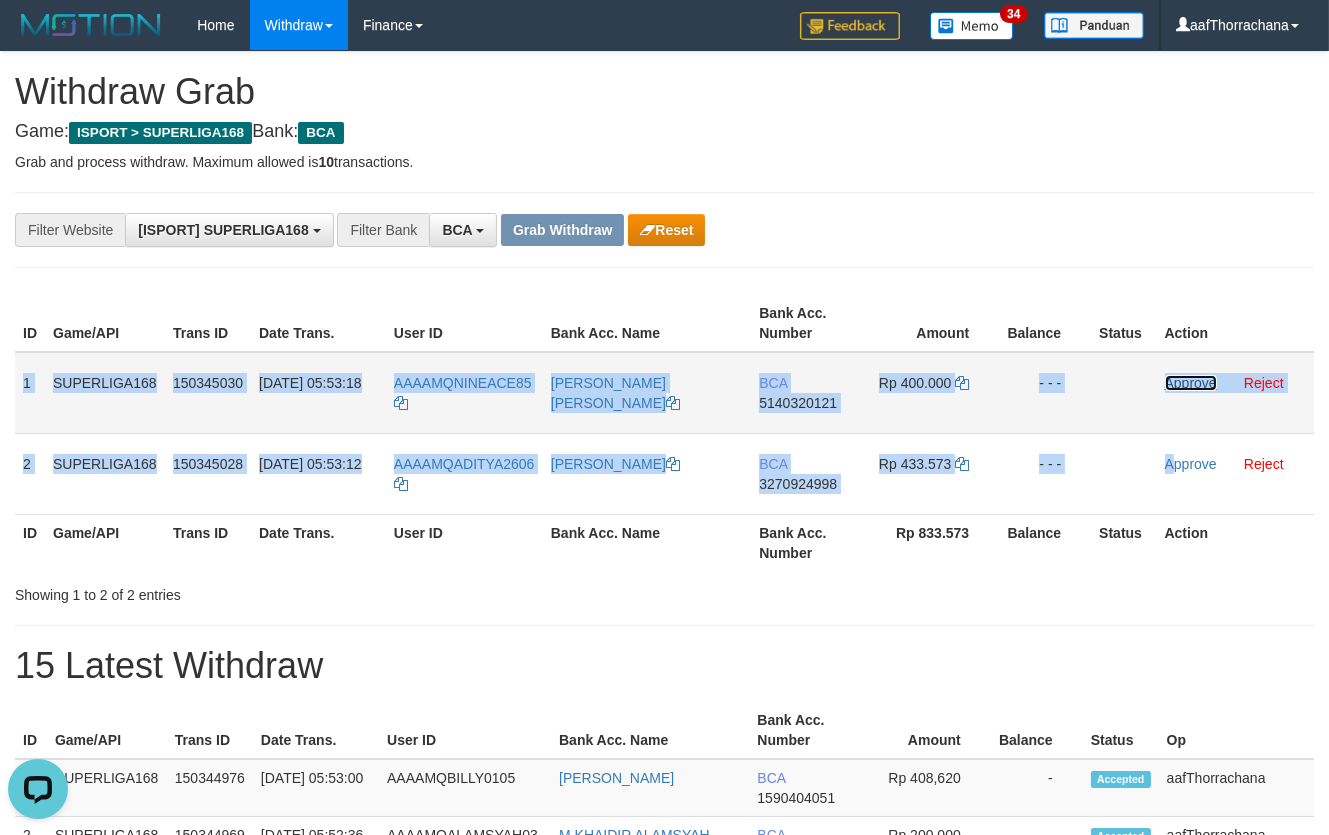 click on "Approve" at bounding box center [1191, 383] 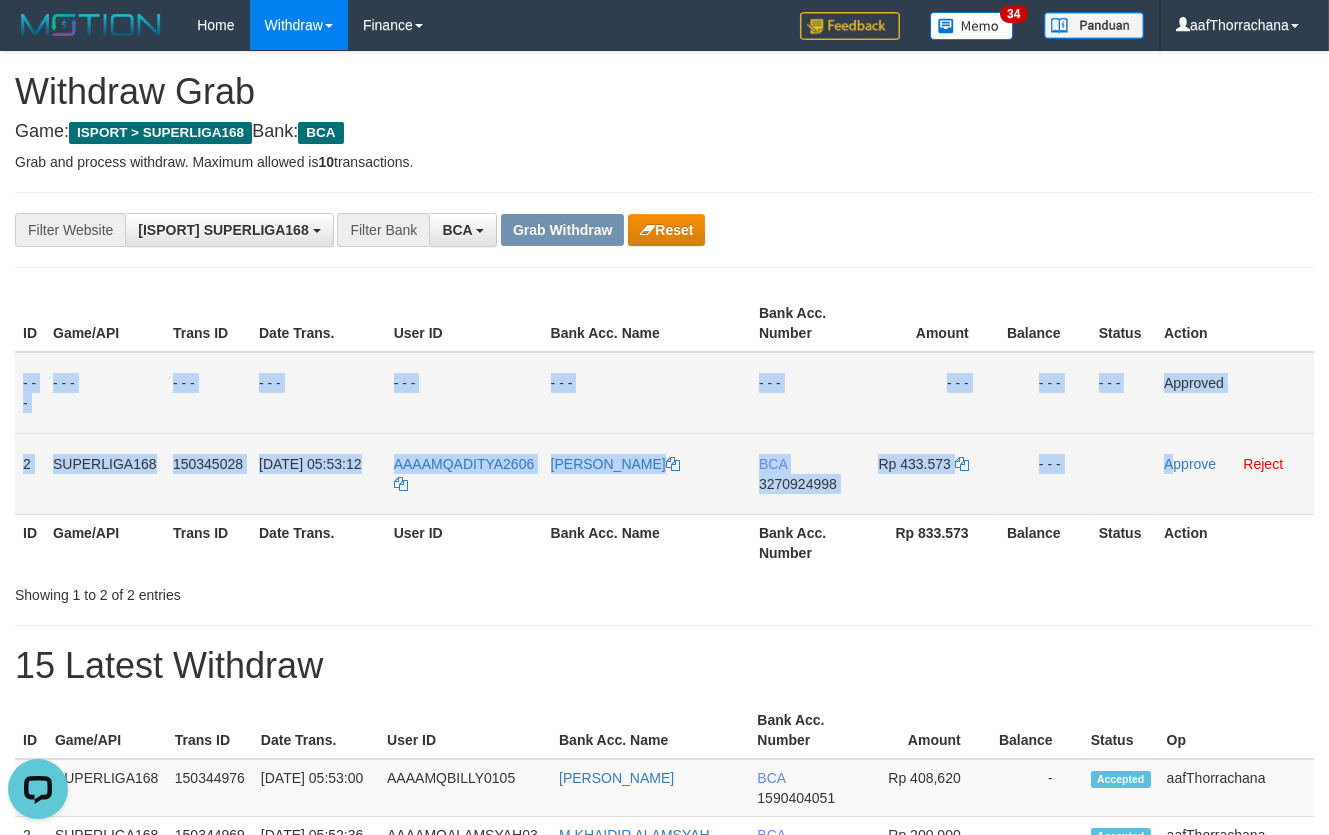 click on "BCA
3270924998" at bounding box center [808, 473] 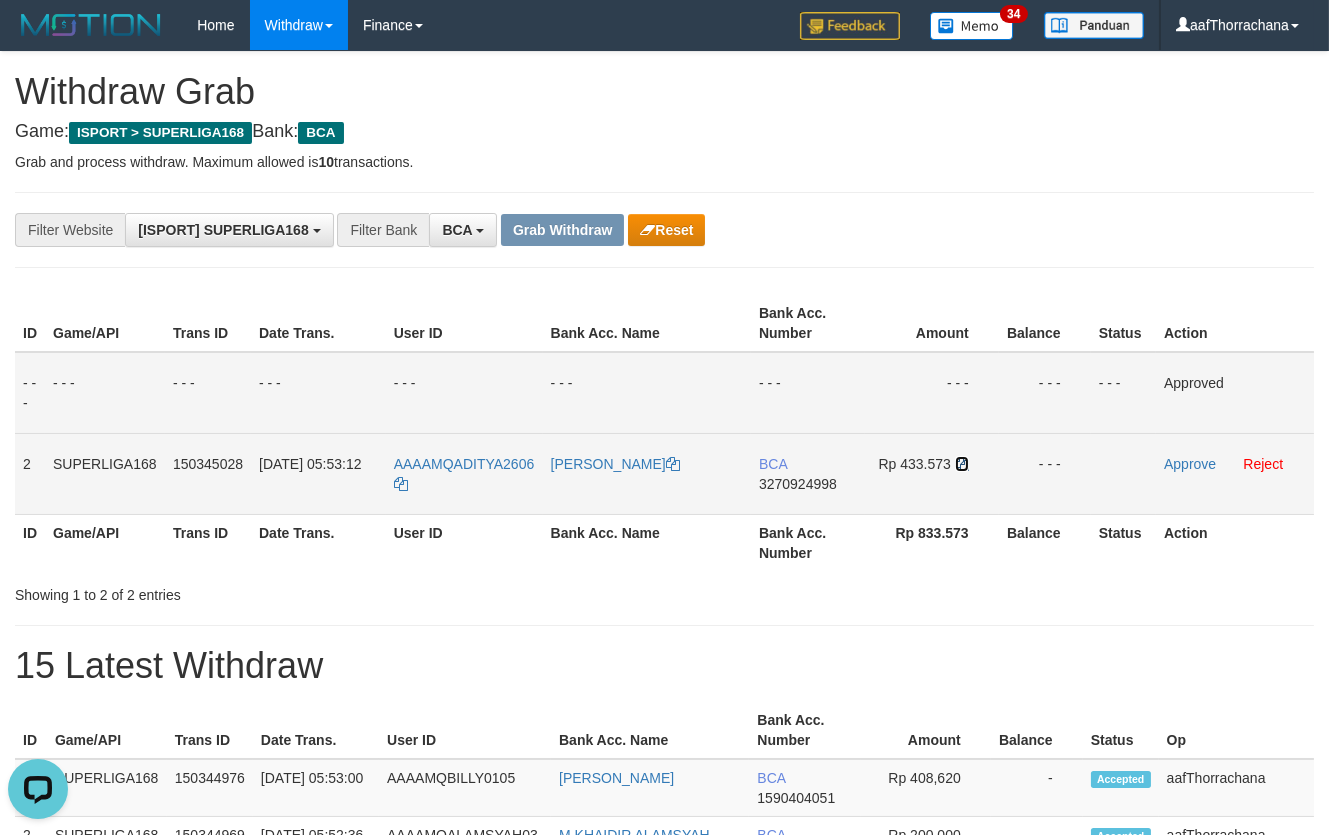click at bounding box center (962, 464) 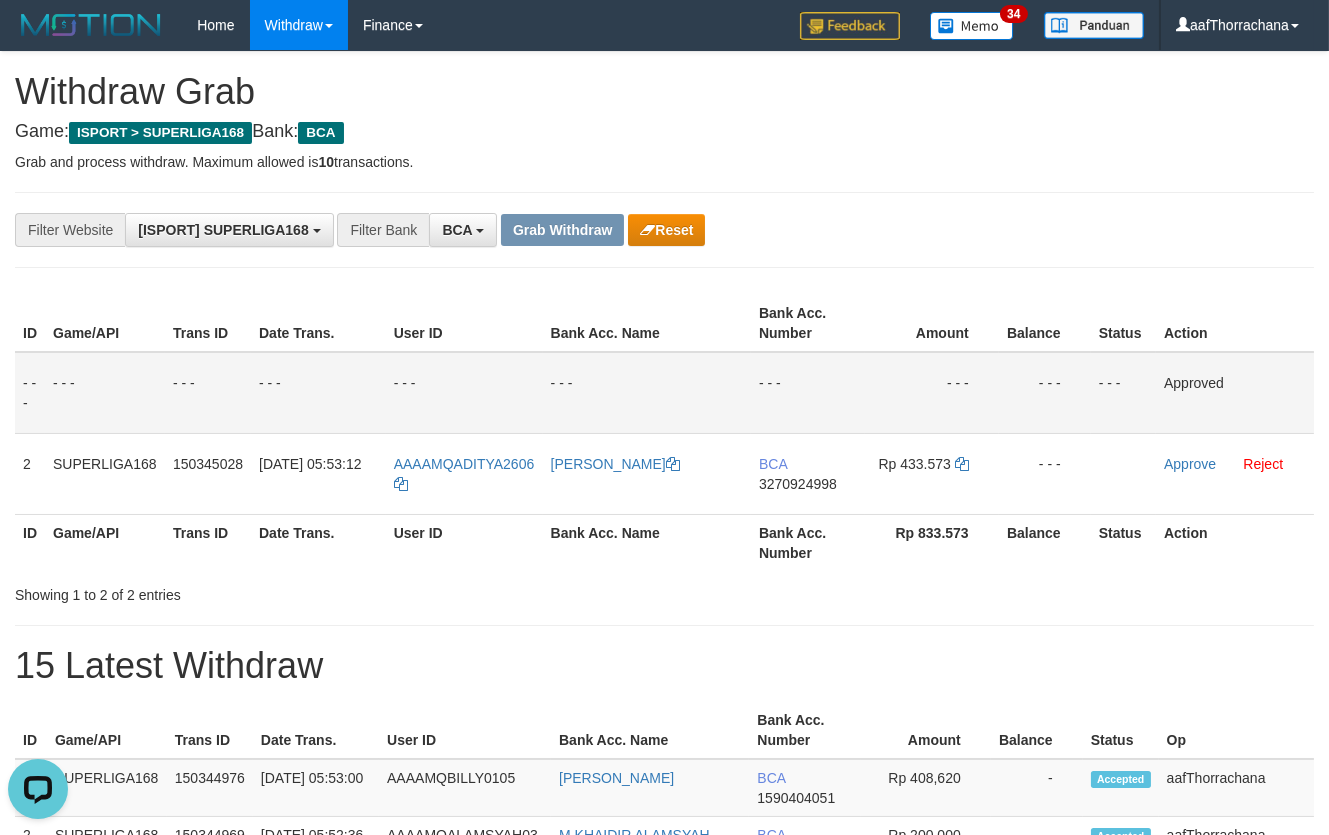 click on "Grab and process withdraw.
Maximum allowed is  10  transactions." at bounding box center [664, 162] 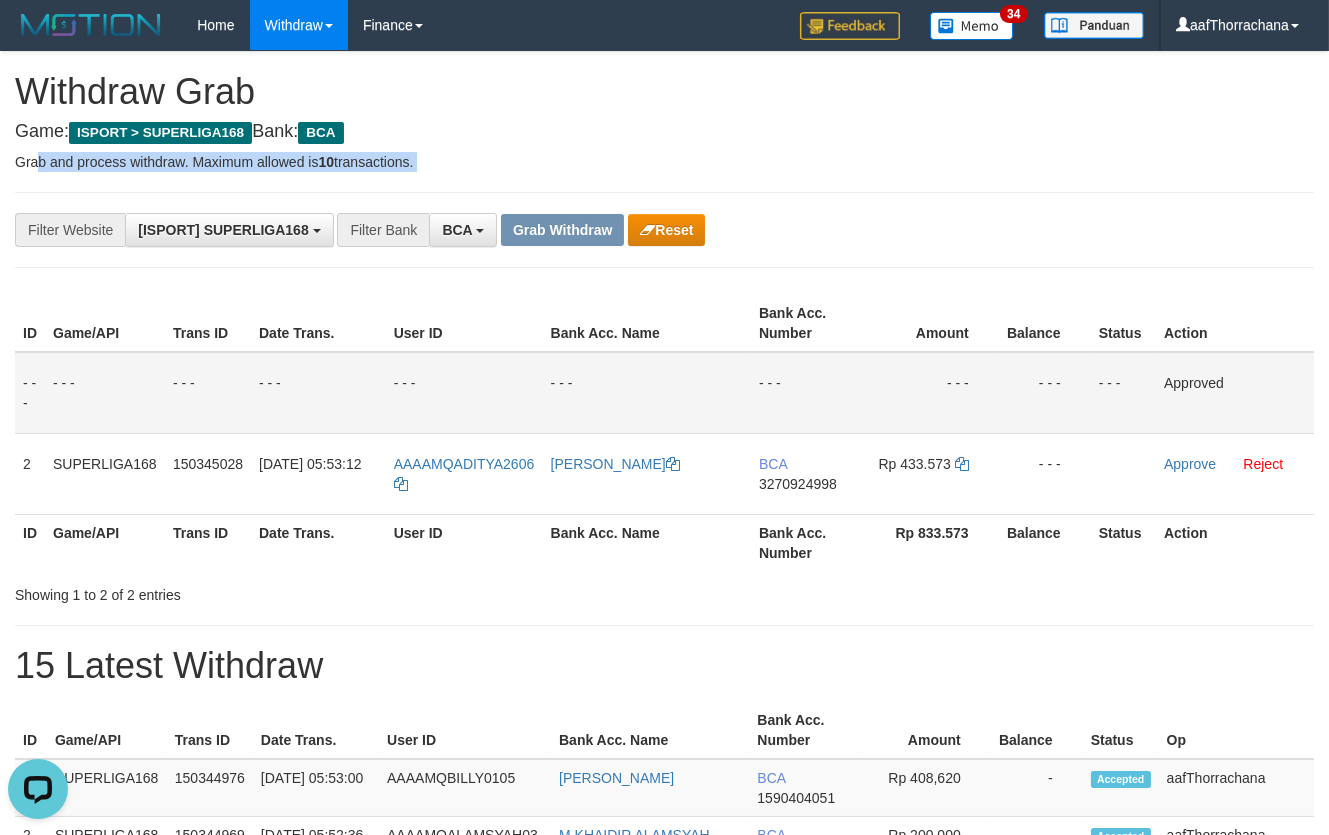 click on "Grab and process withdraw.
Maximum allowed is  10  transactions." at bounding box center (664, 162) 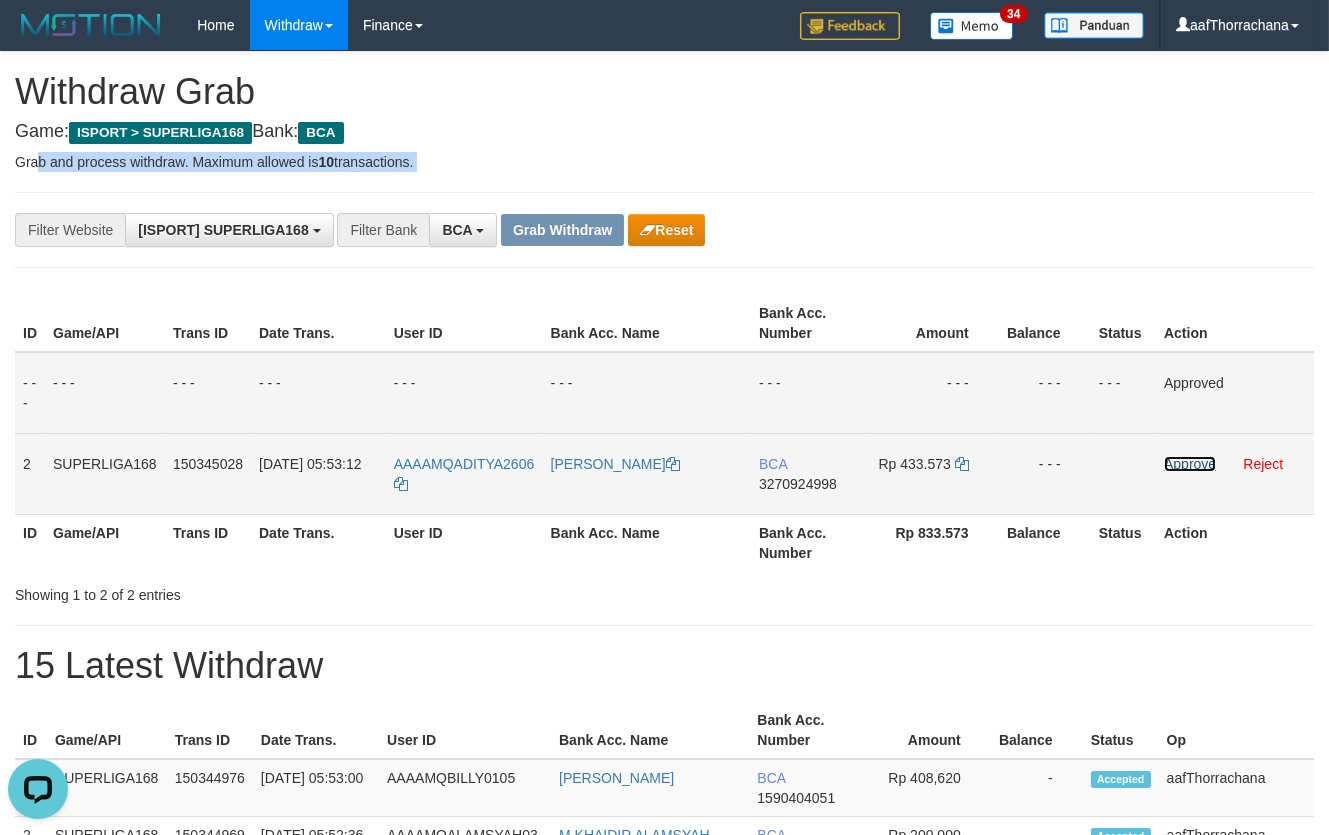 click on "Approve" at bounding box center [1190, 464] 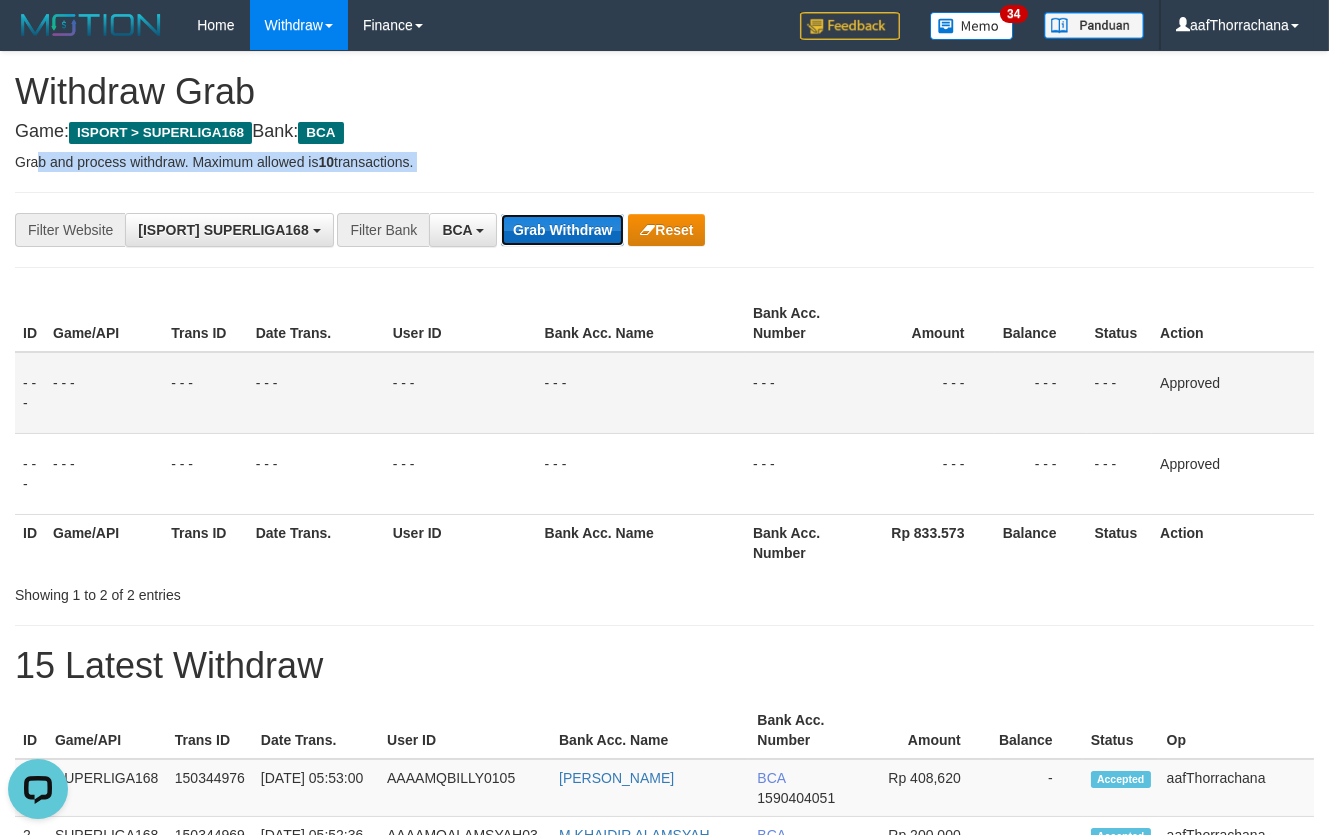 click on "Grab Withdraw" at bounding box center (562, 230) 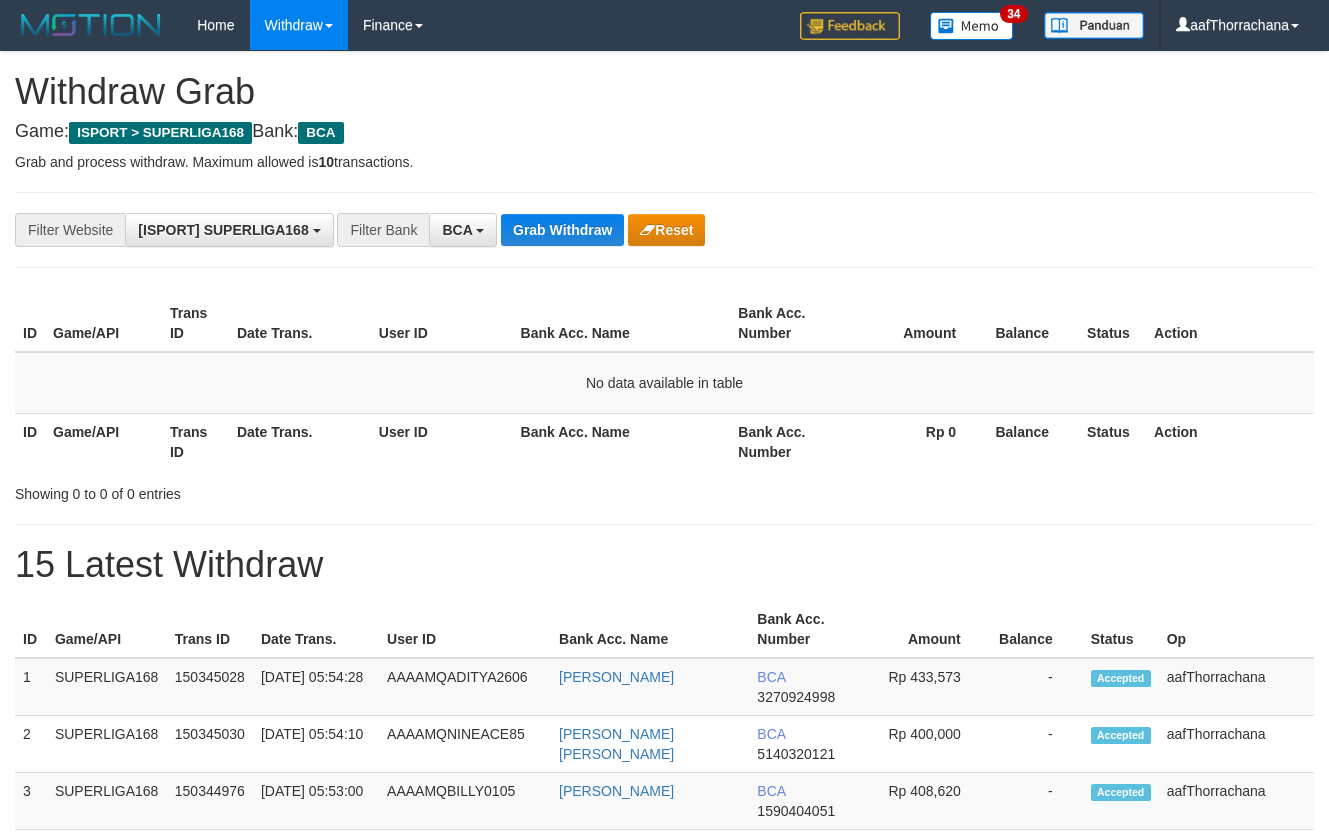 scroll, scrollTop: 0, scrollLeft: 0, axis: both 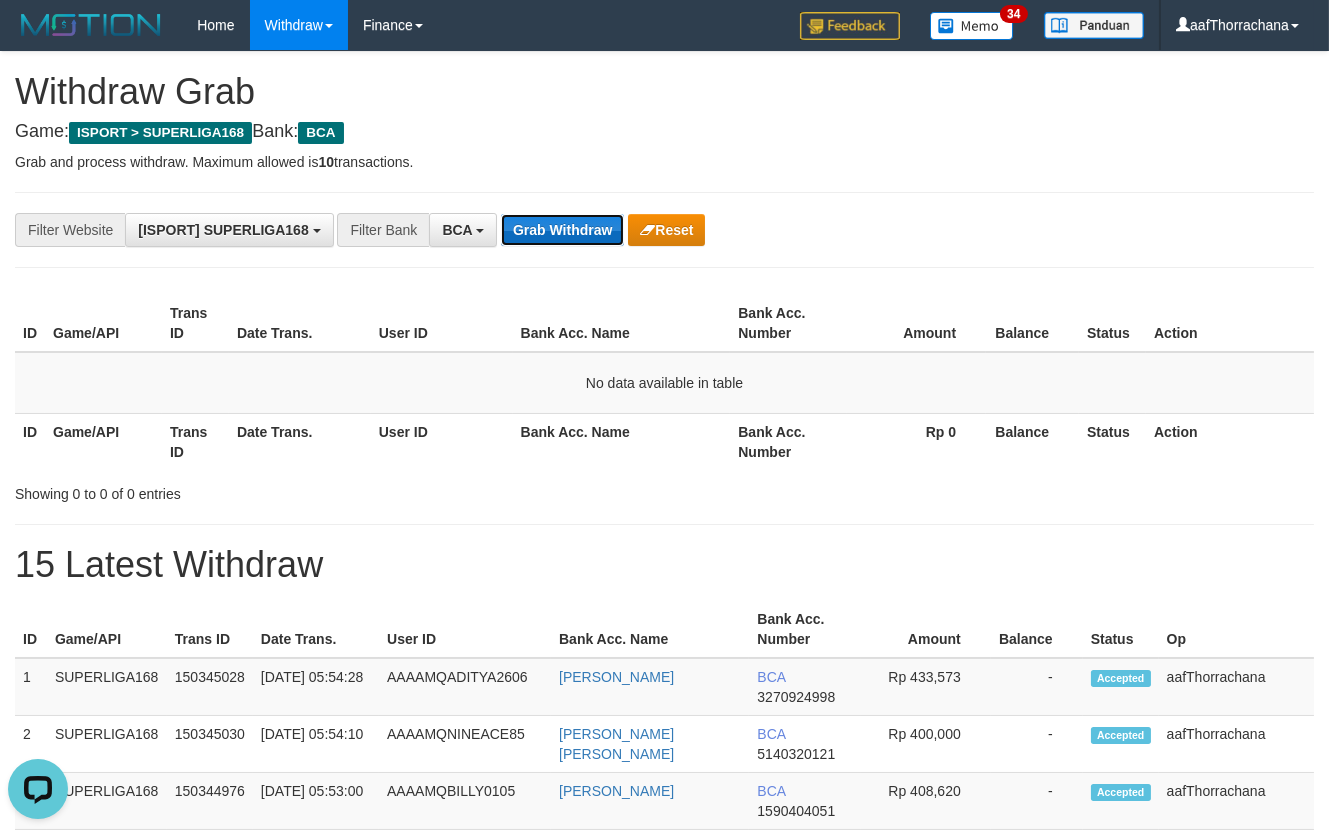click on "Grab Withdraw" at bounding box center (562, 230) 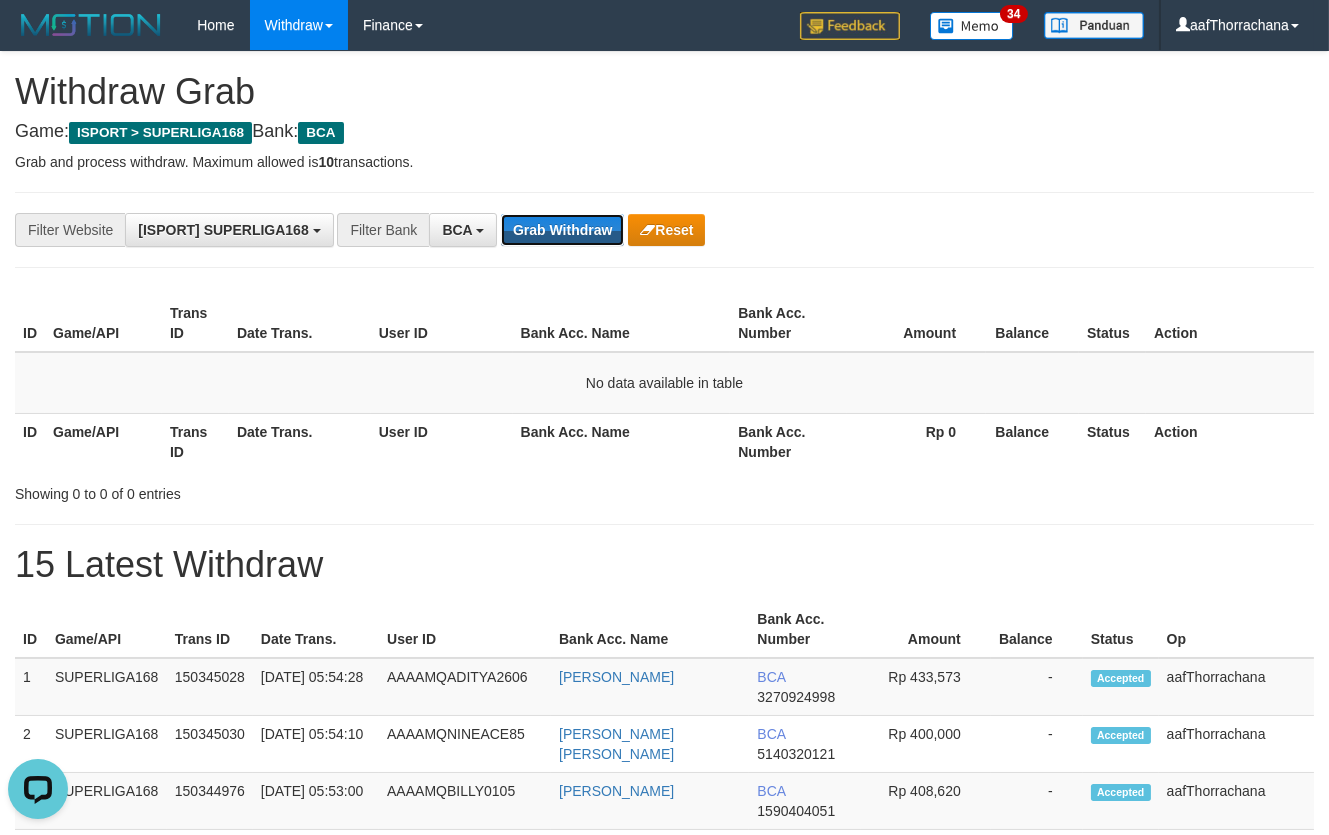 click on "Grab Withdraw" at bounding box center (562, 230) 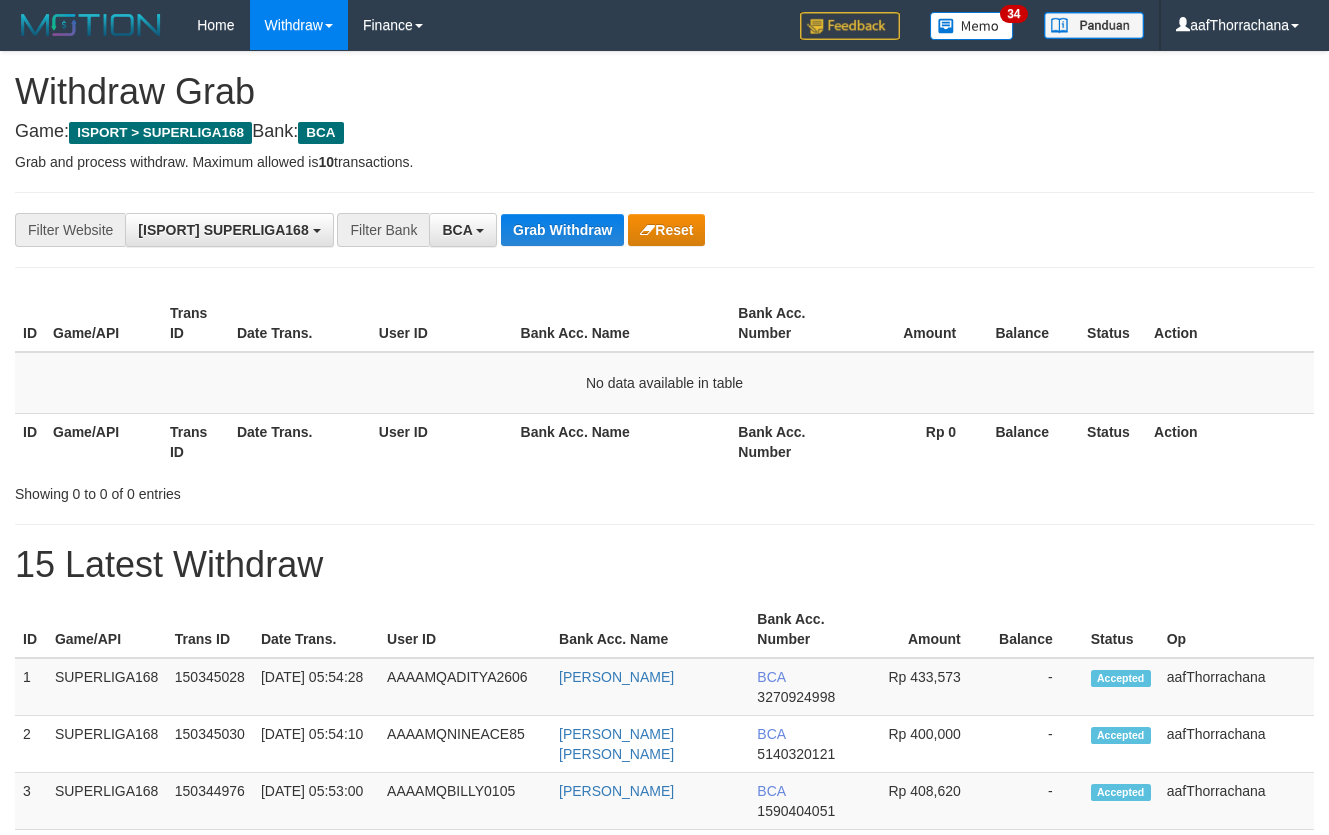 scroll, scrollTop: 0, scrollLeft: 0, axis: both 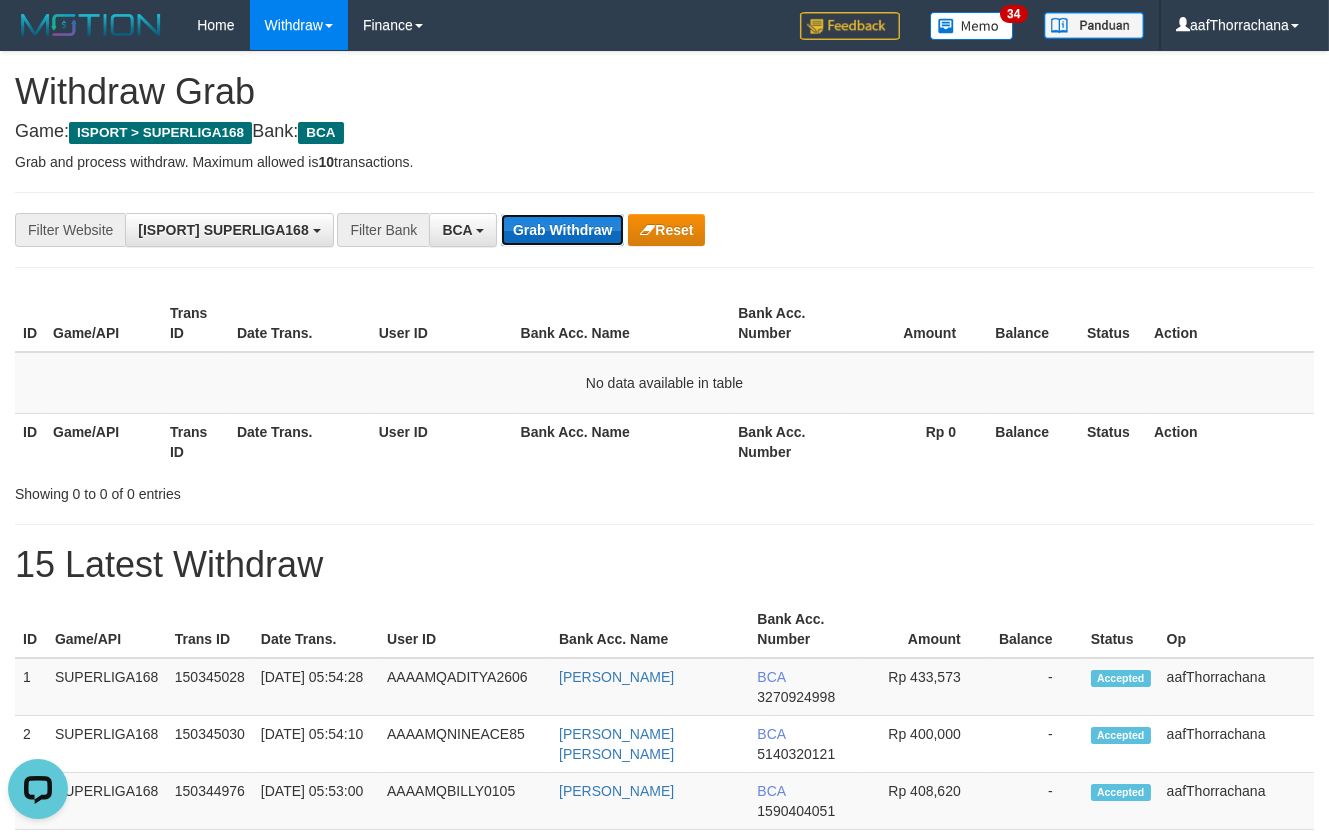 click on "Grab Withdraw" at bounding box center [562, 230] 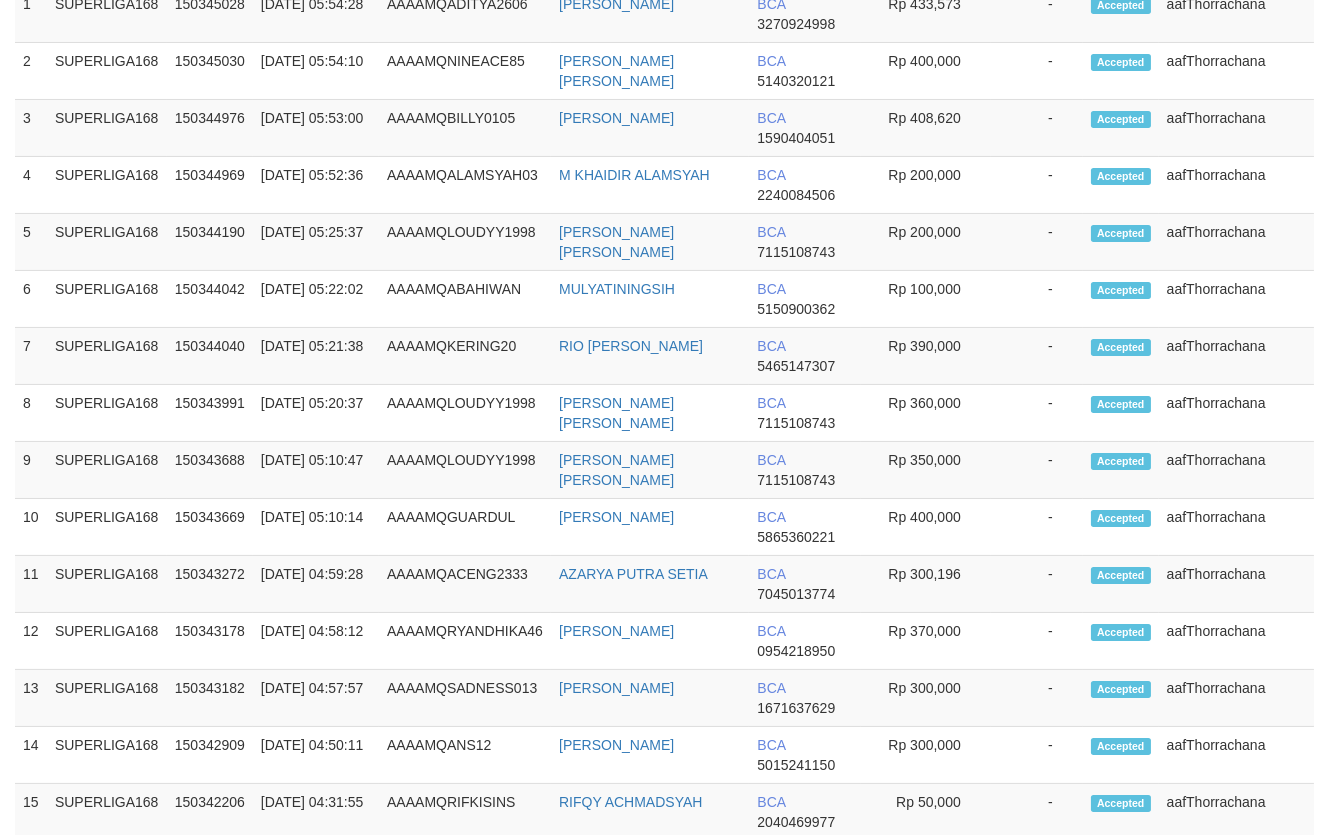 scroll, scrollTop: 730, scrollLeft: 0, axis: vertical 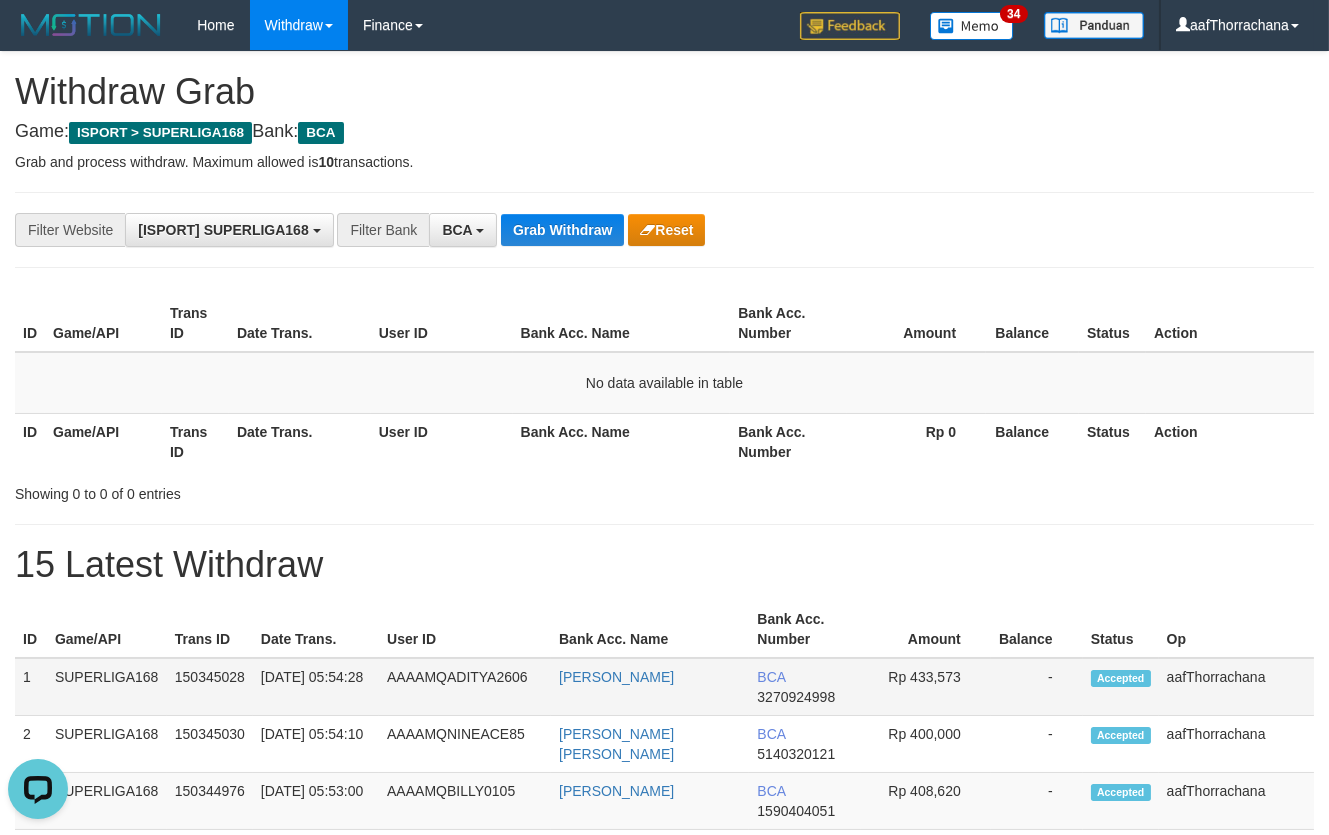 copy on "rrachana" 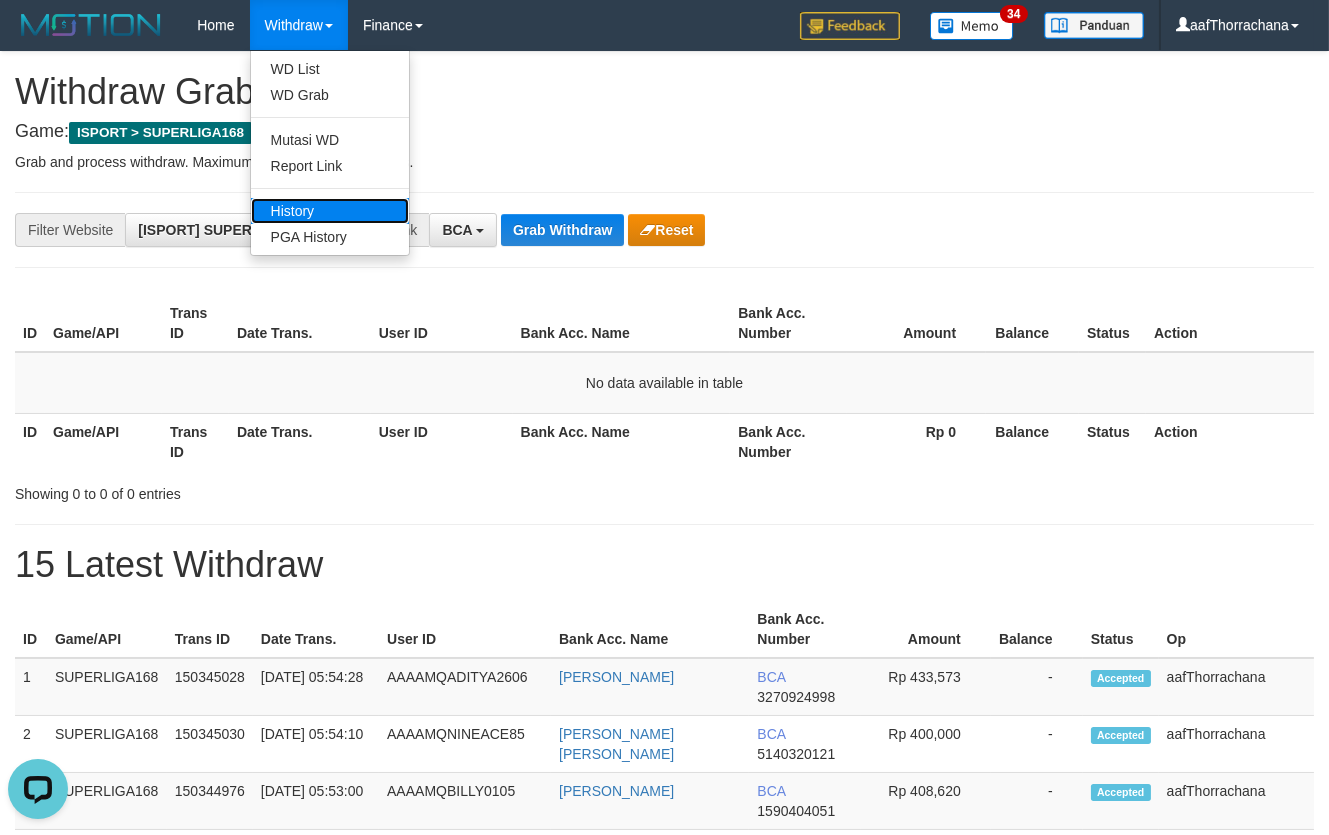 click on "History" at bounding box center (330, 211) 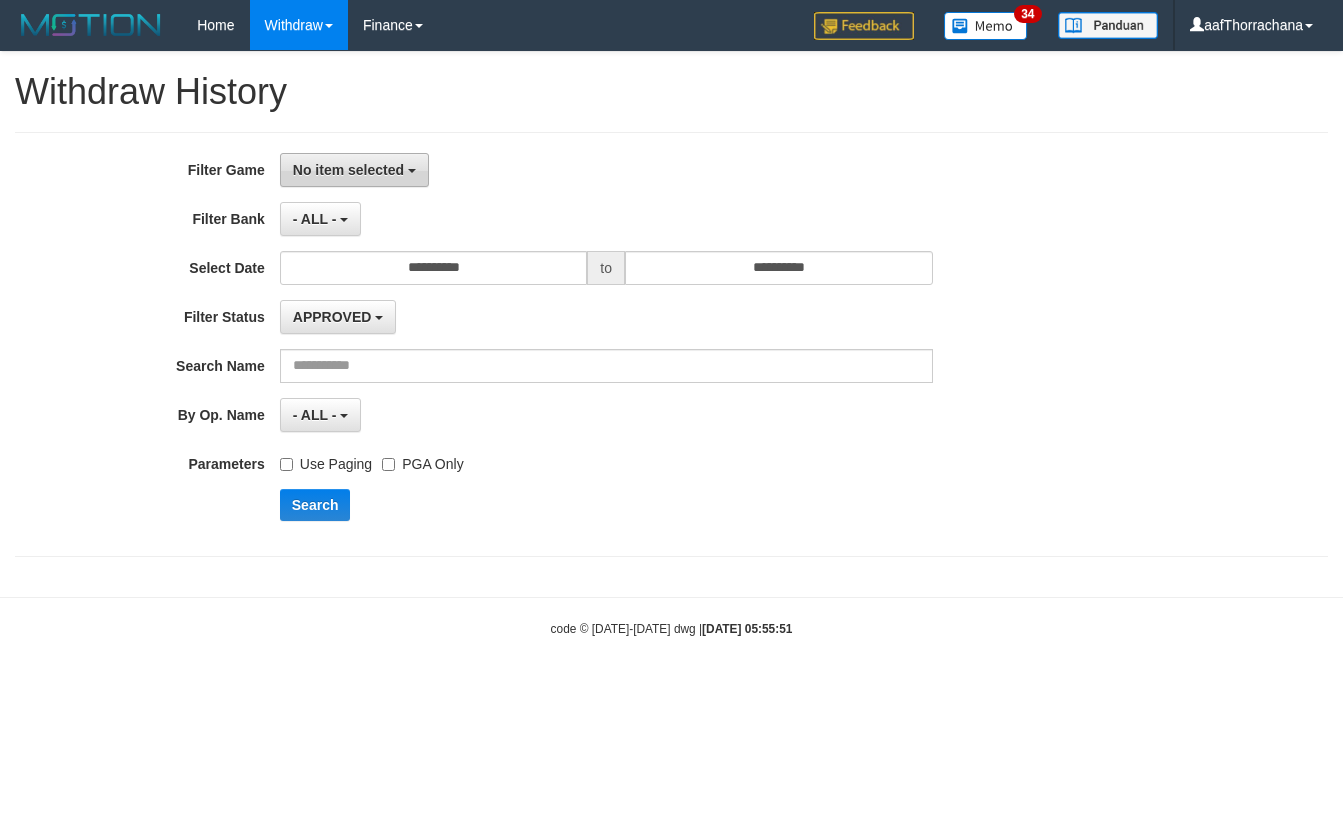 scroll, scrollTop: 0, scrollLeft: 0, axis: both 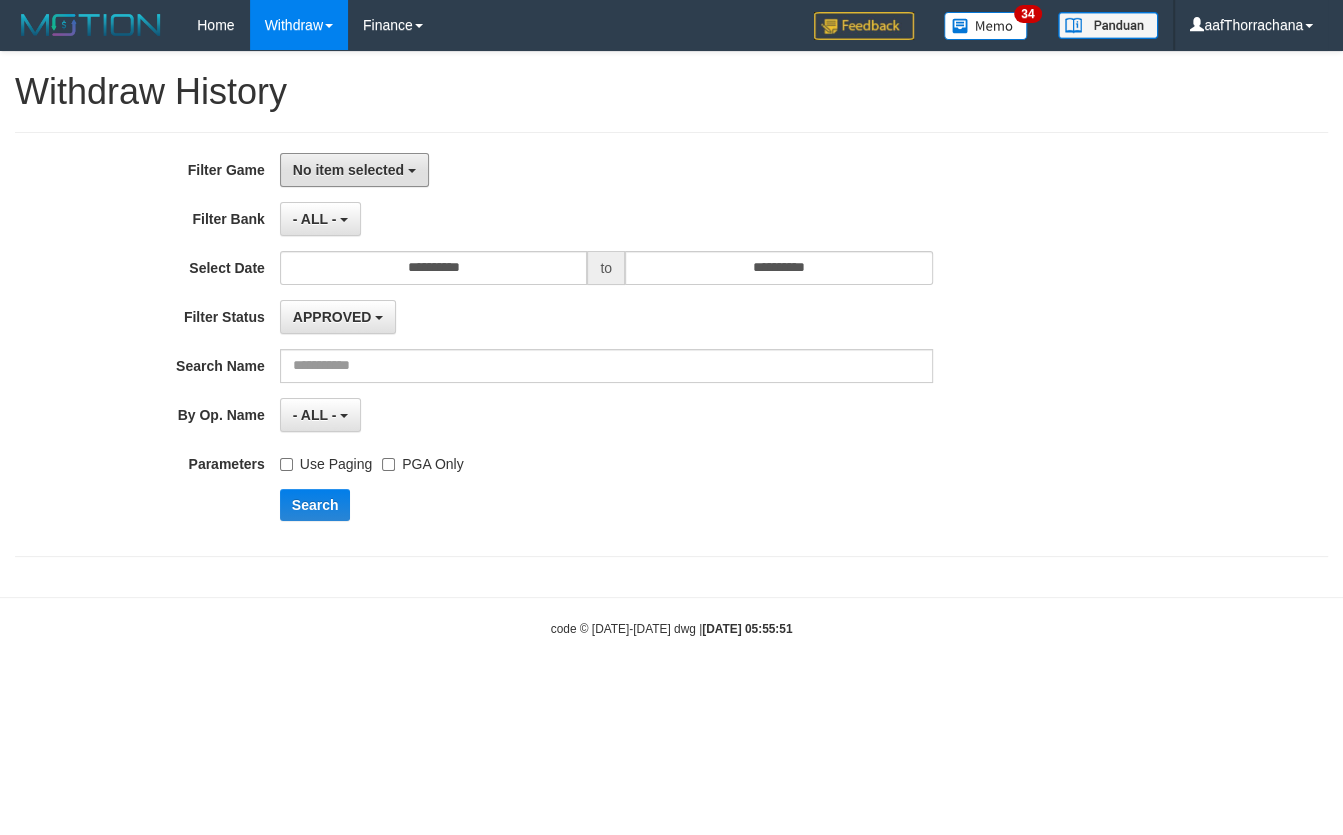 click on "No item selected" at bounding box center (354, 170) 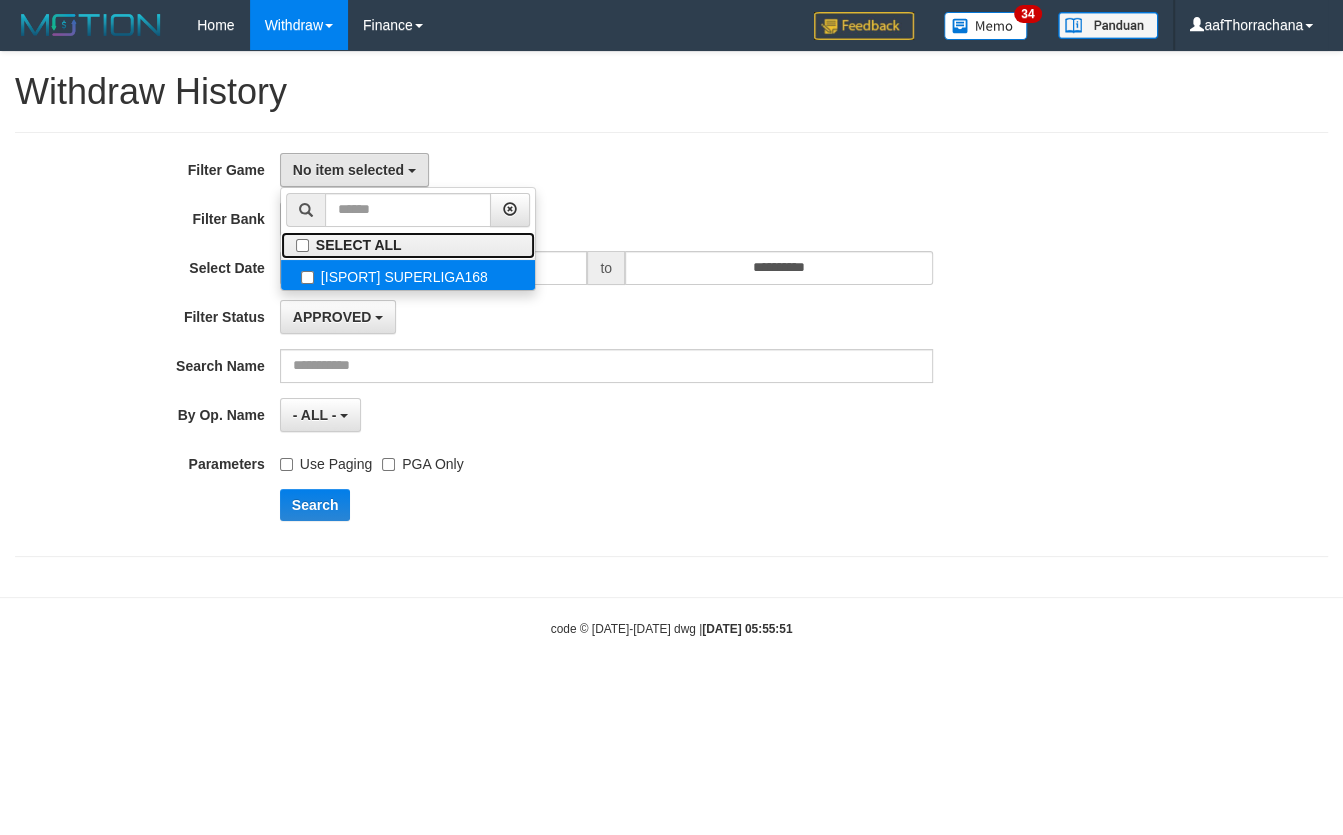drag, startPoint x: 338, startPoint y: 252, endPoint x: 333, endPoint y: 263, distance: 12.083046 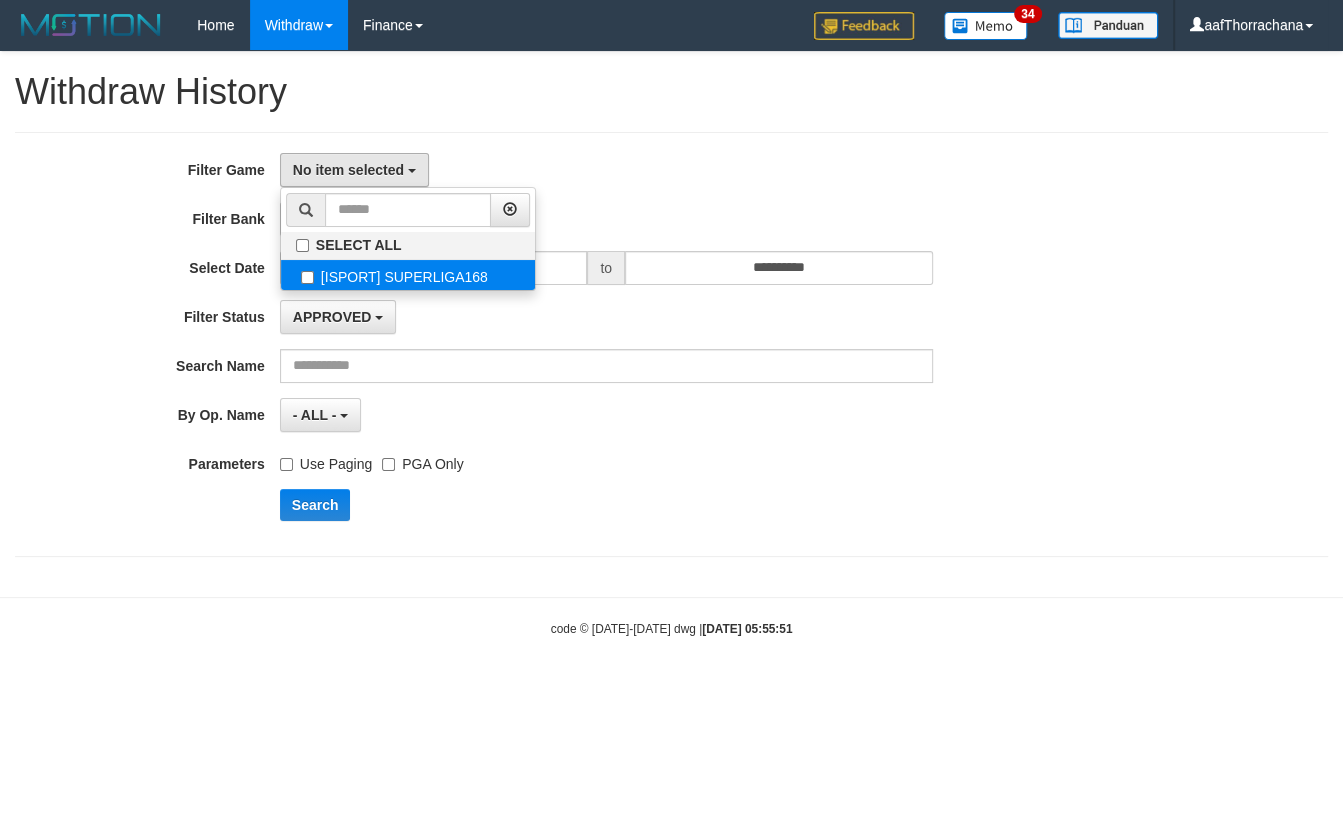 select on "***" 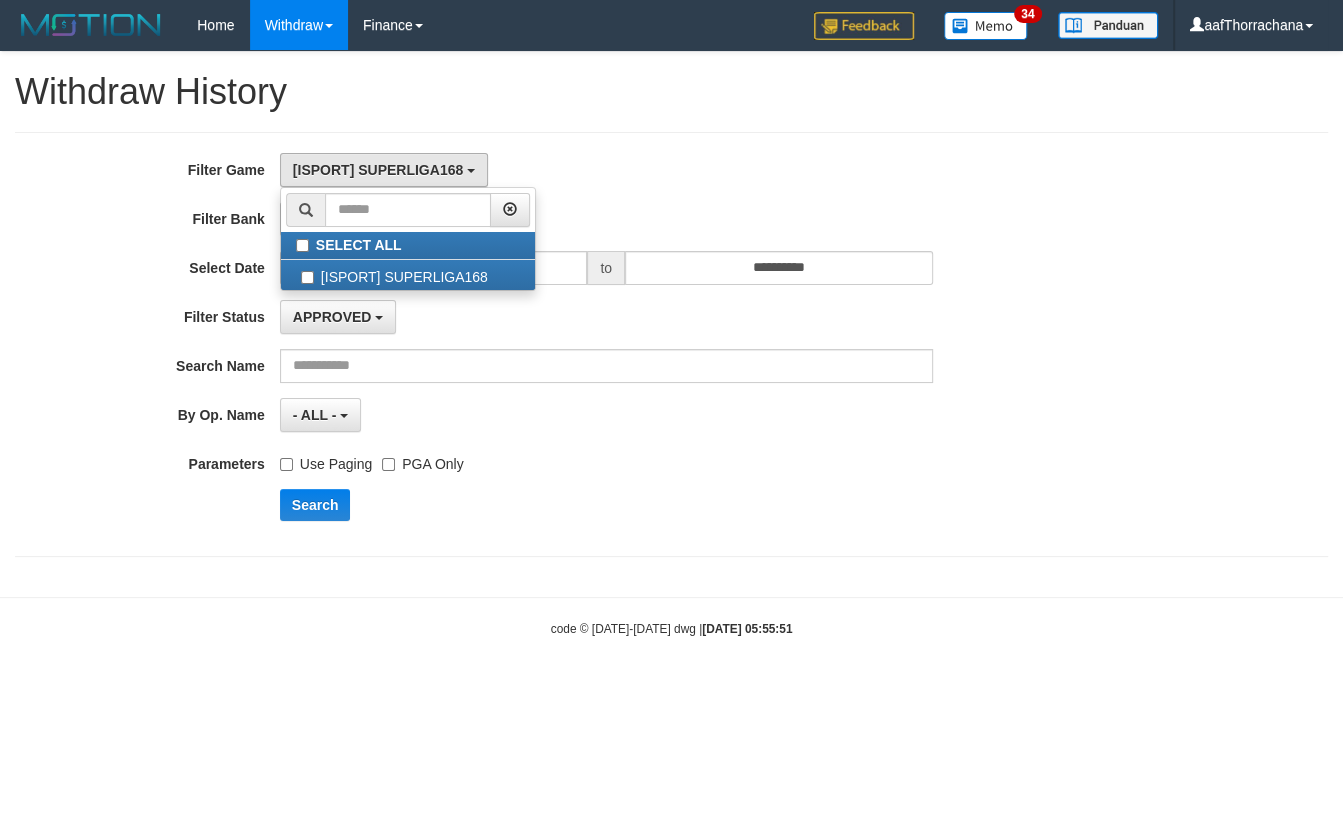 drag, startPoint x: 699, startPoint y: 92, endPoint x: 377, endPoint y: 264, distance: 365.0589 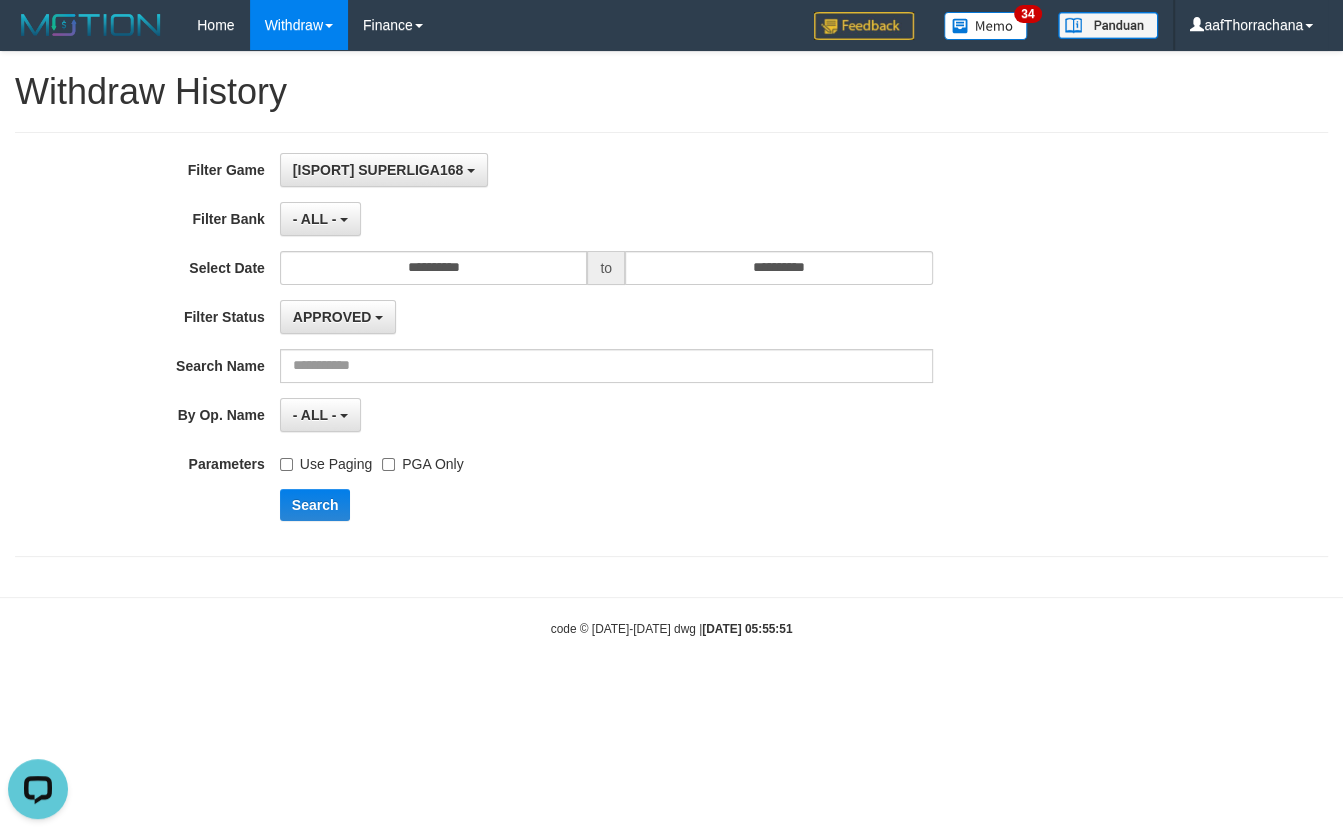 scroll, scrollTop: 0, scrollLeft: 0, axis: both 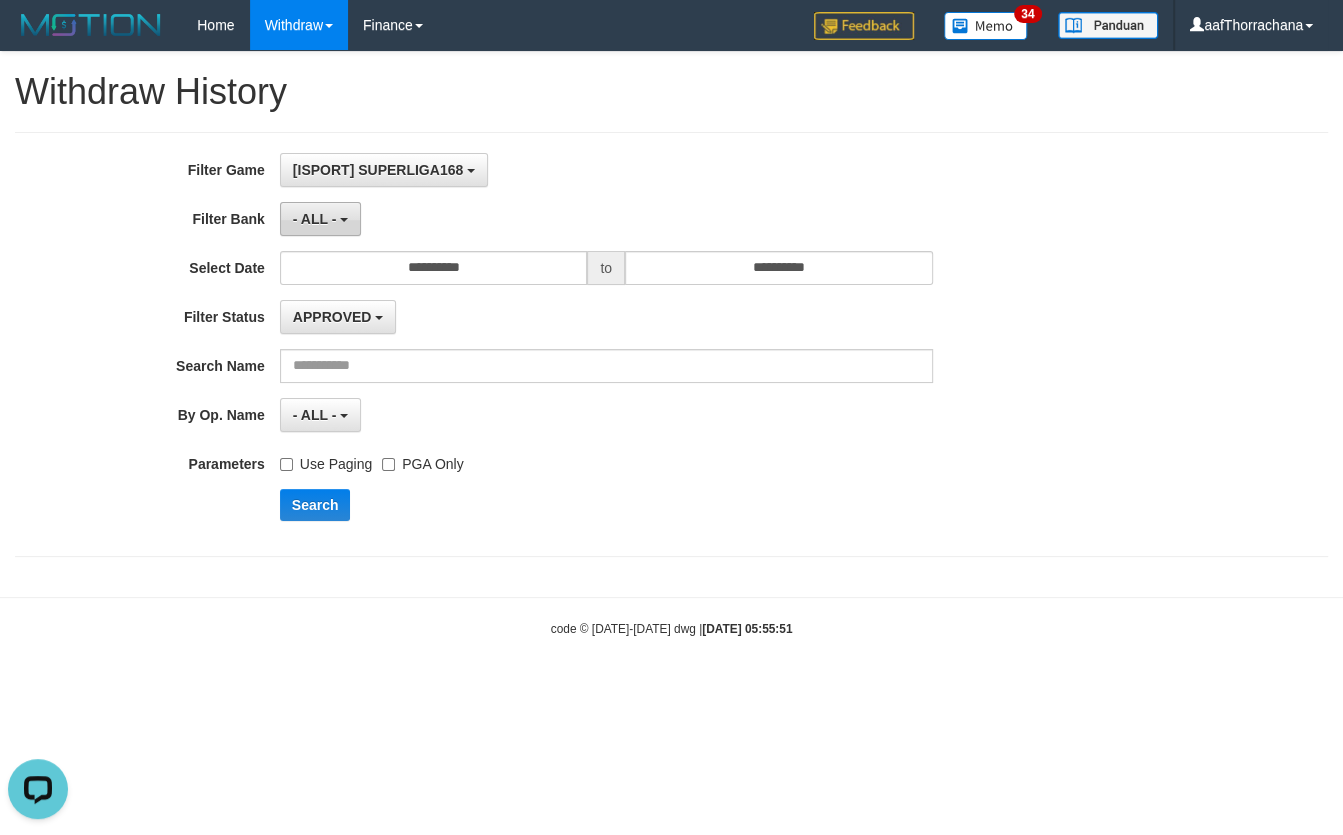 click on "- ALL -" at bounding box center (315, 219) 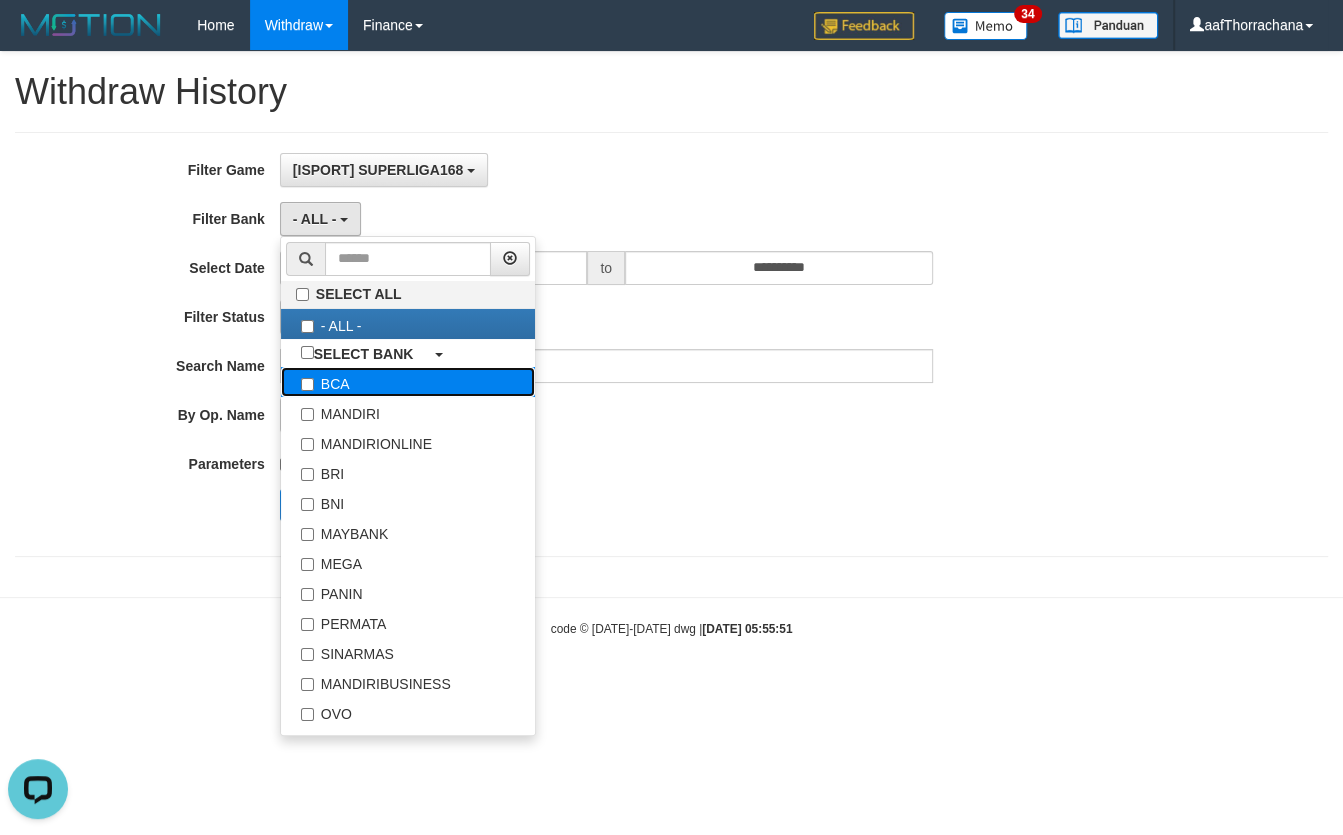 click on "BCA" at bounding box center [408, 382] 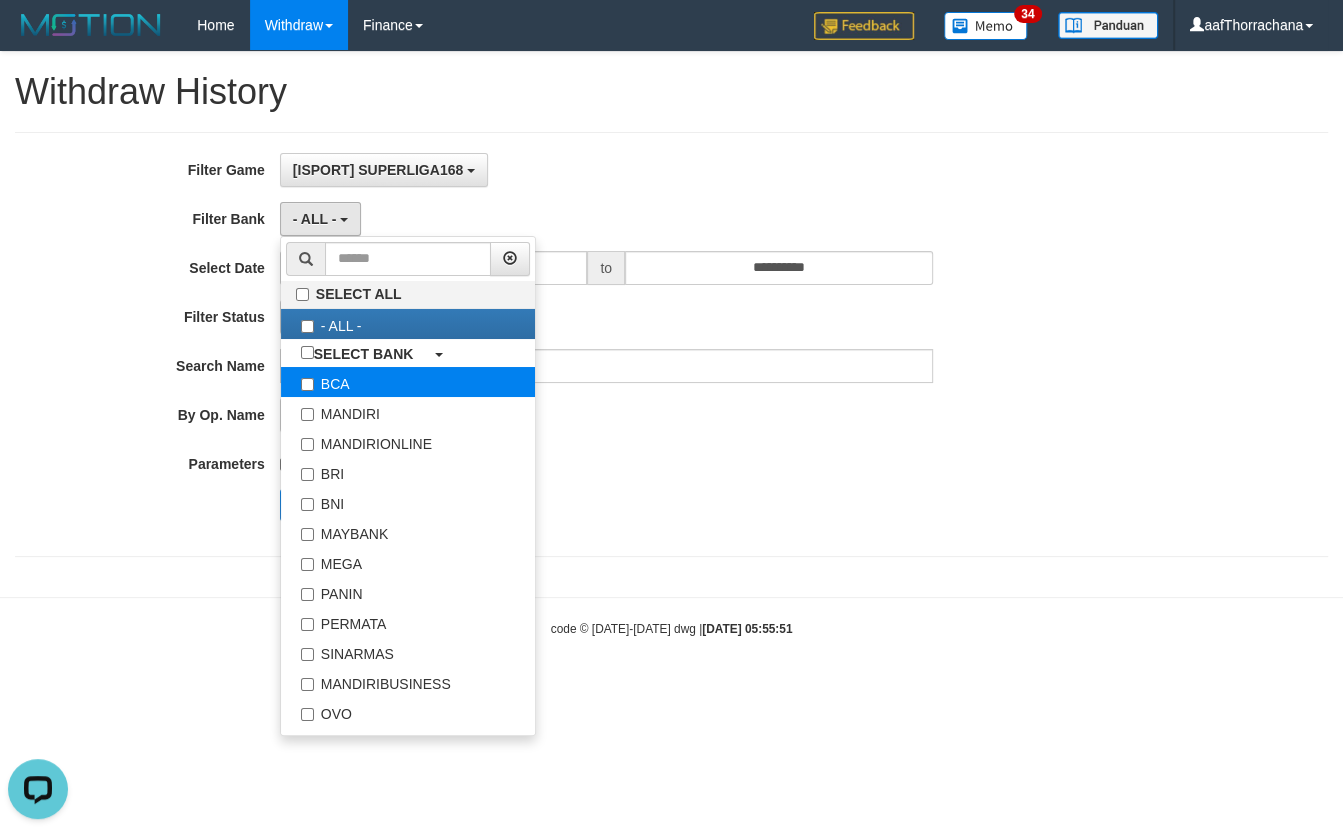 select on "***" 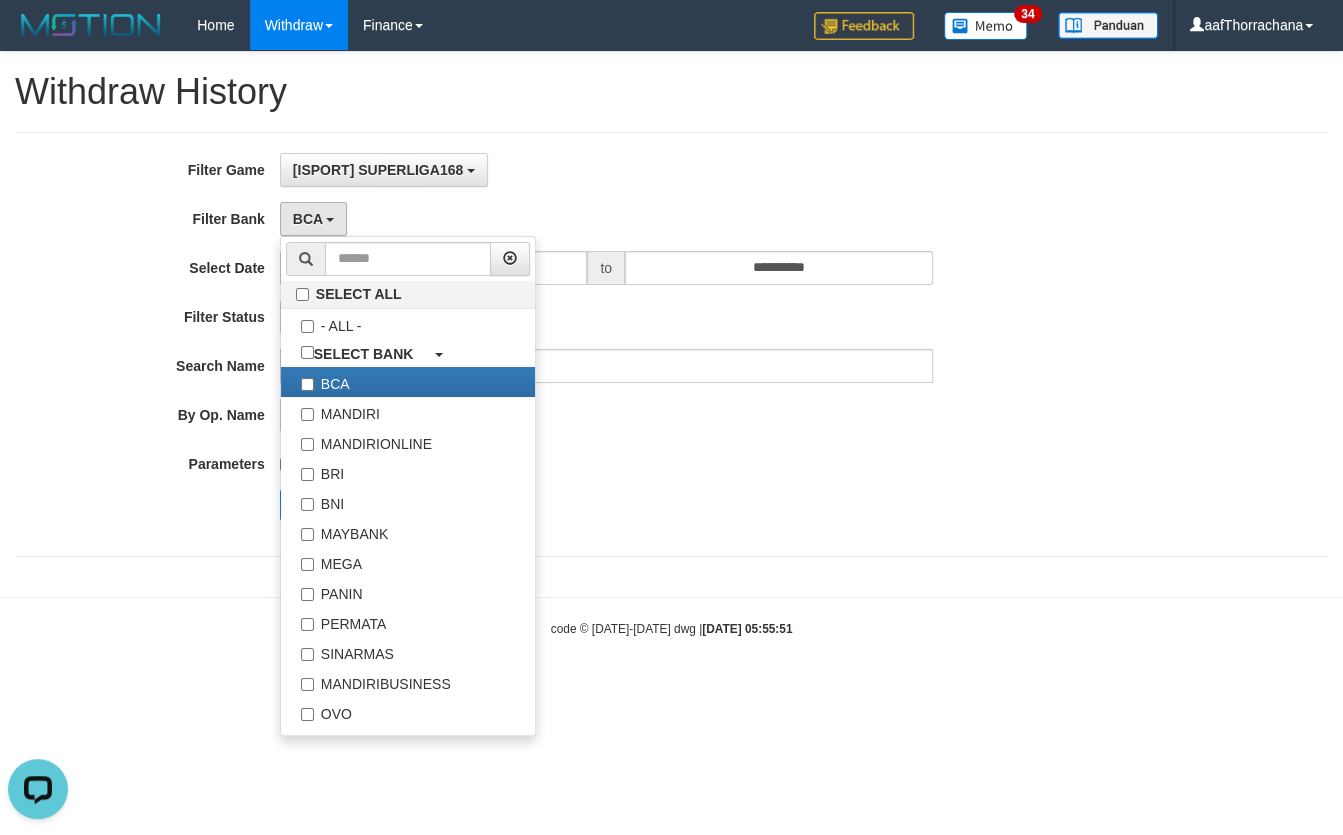 drag, startPoint x: 692, startPoint y: 468, endPoint x: 663, endPoint y: 475, distance: 29.832869 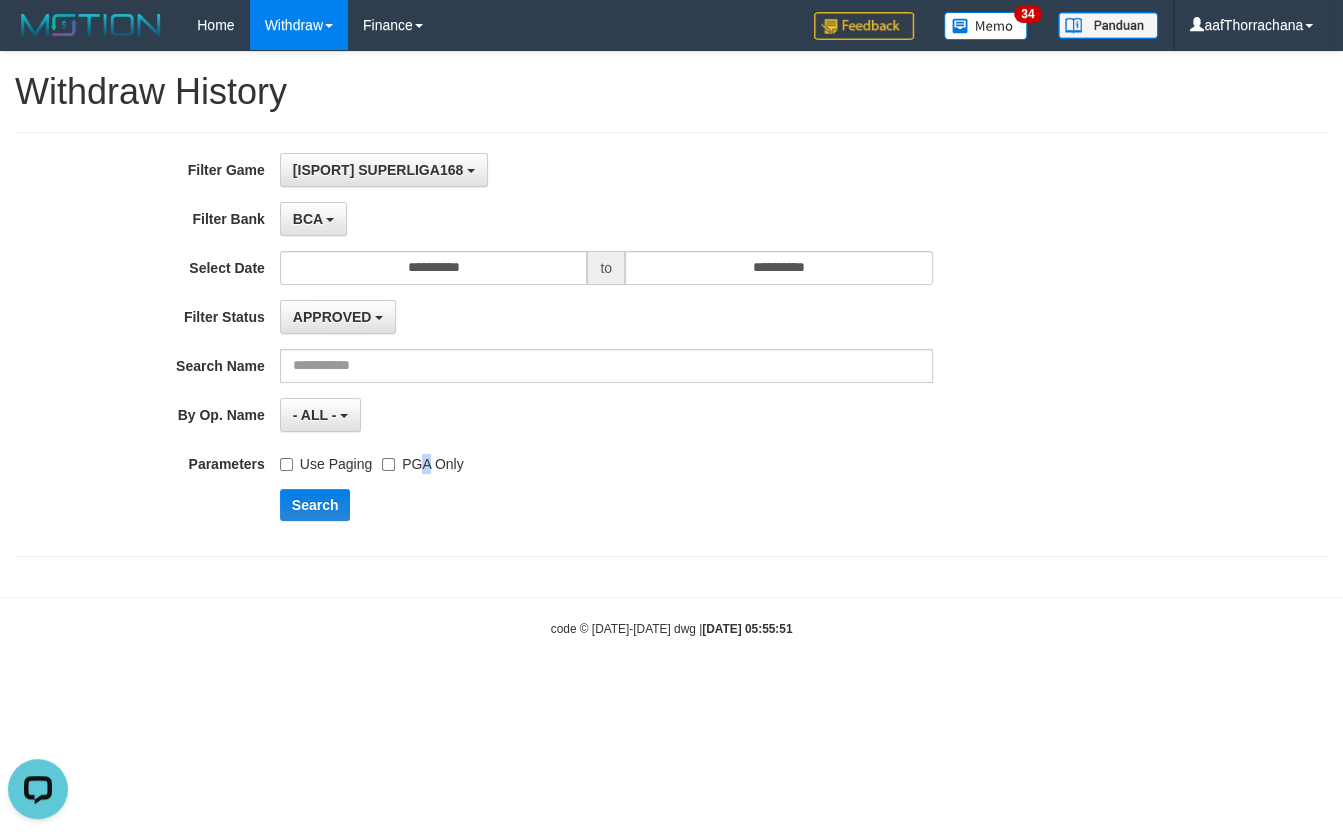 drag, startPoint x: 416, startPoint y: 459, endPoint x: 401, endPoint y: 463, distance: 15.524175 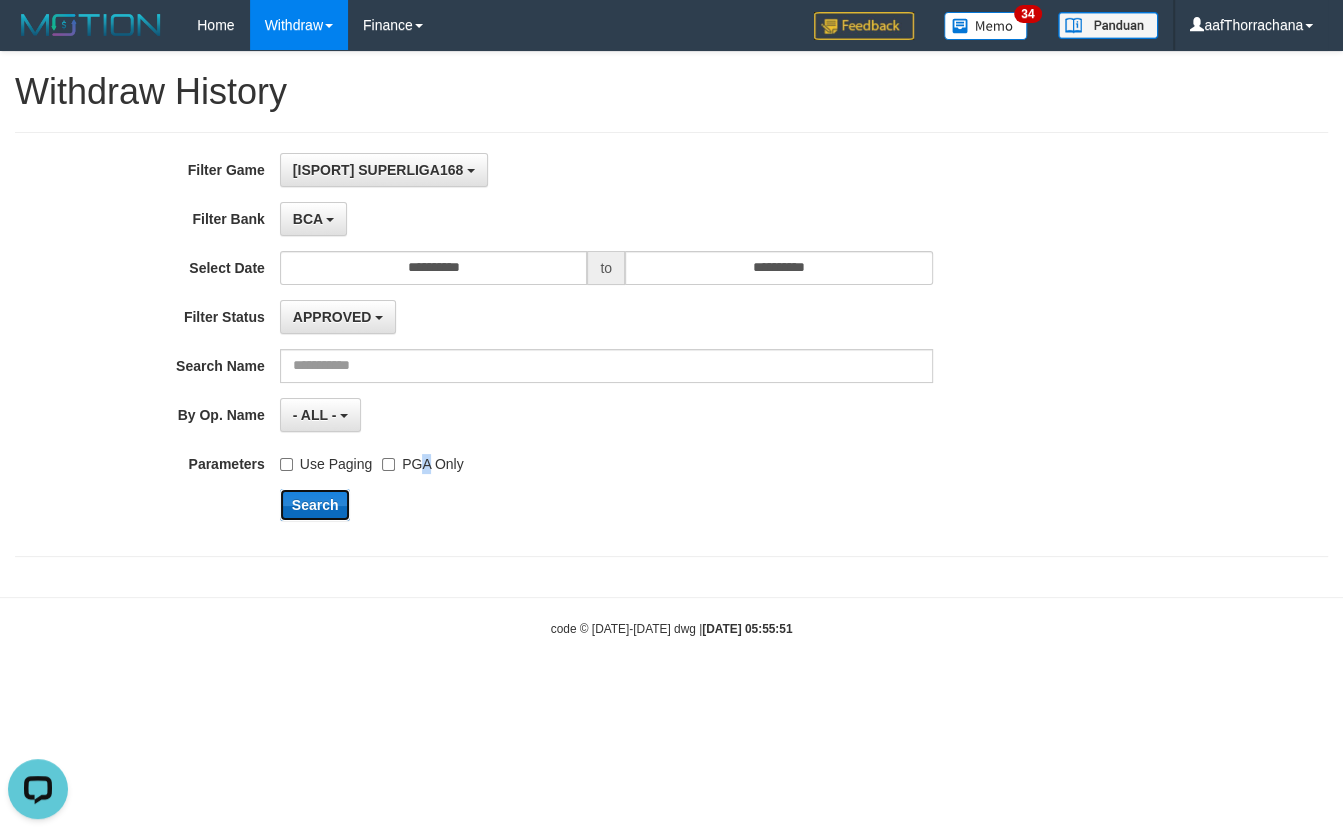 click on "Search" at bounding box center (315, 505) 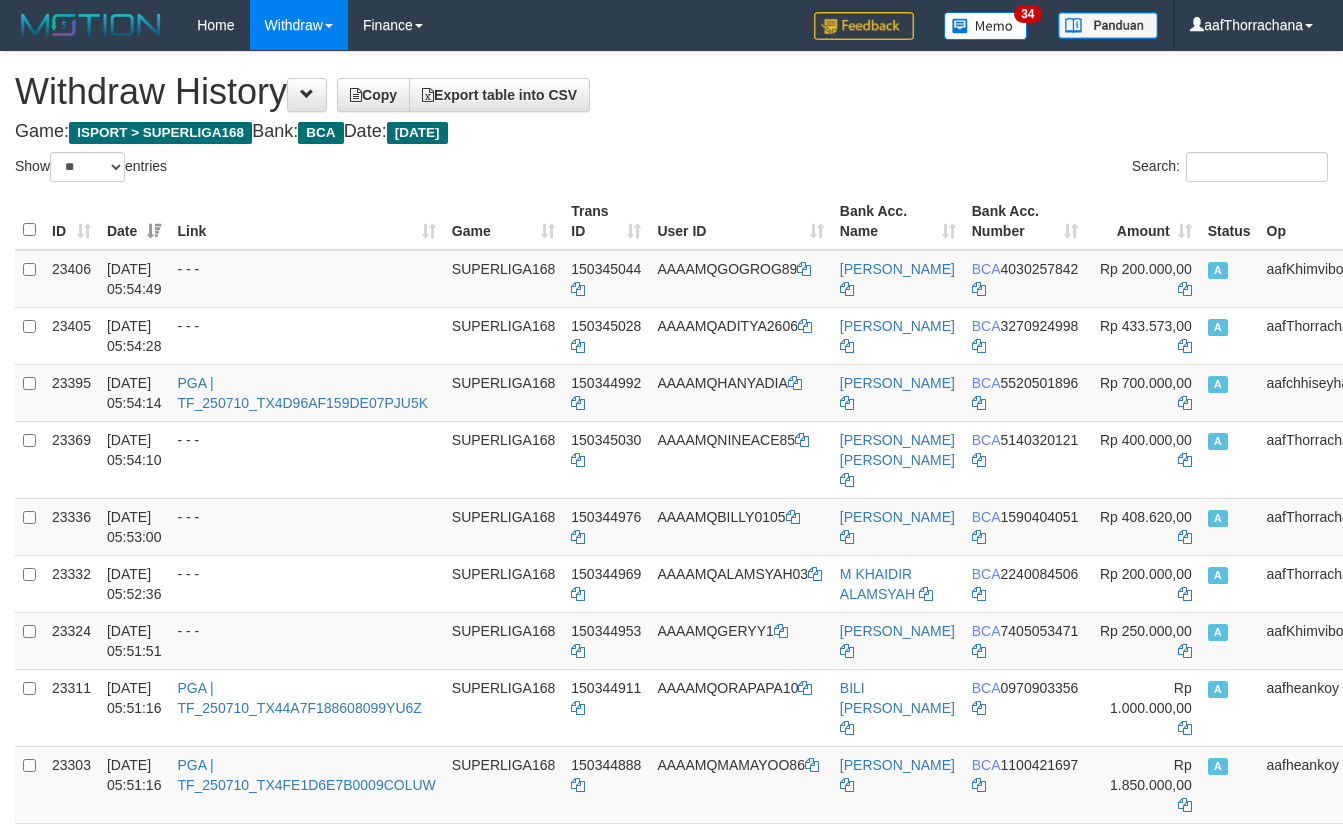 select on "**" 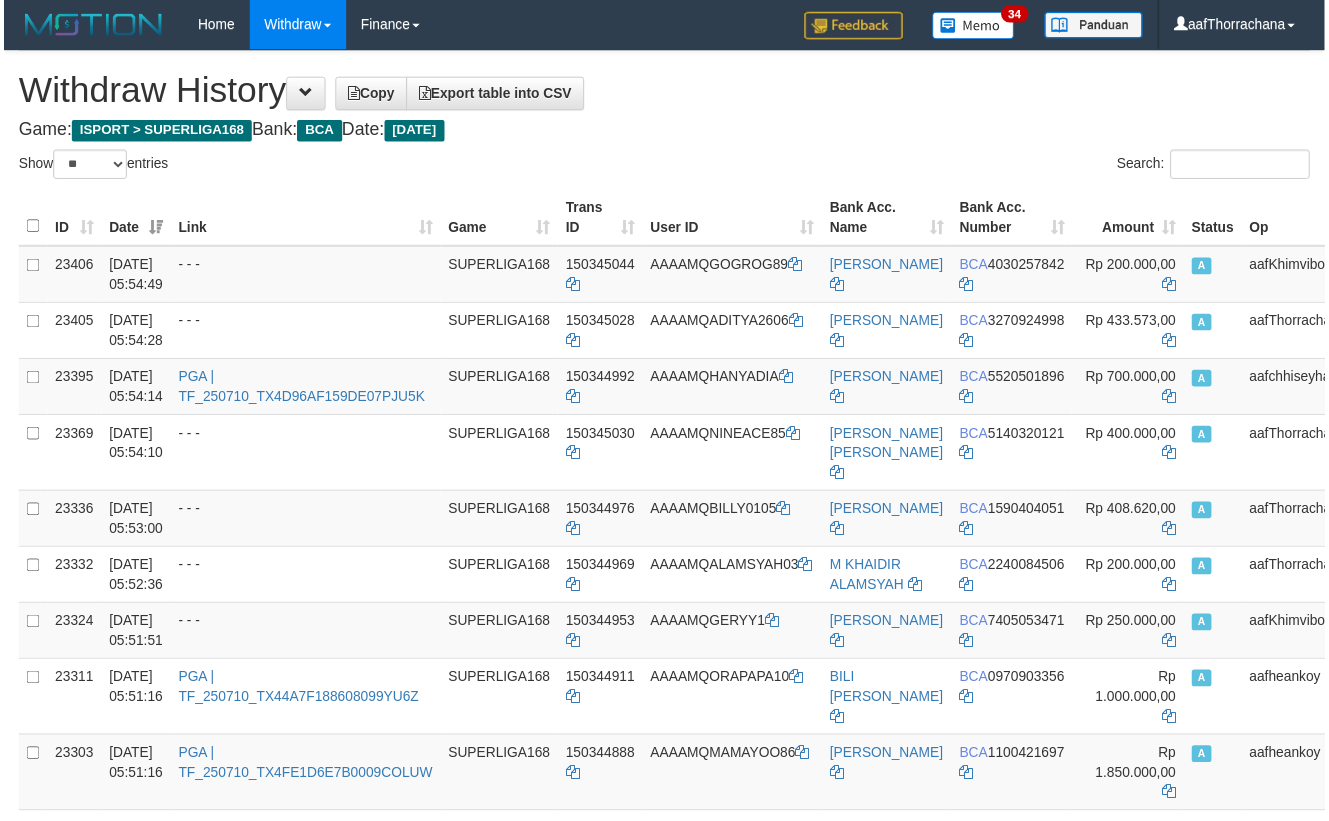 scroll, scrollTop: 0, scrollLeft: 0, axis: both 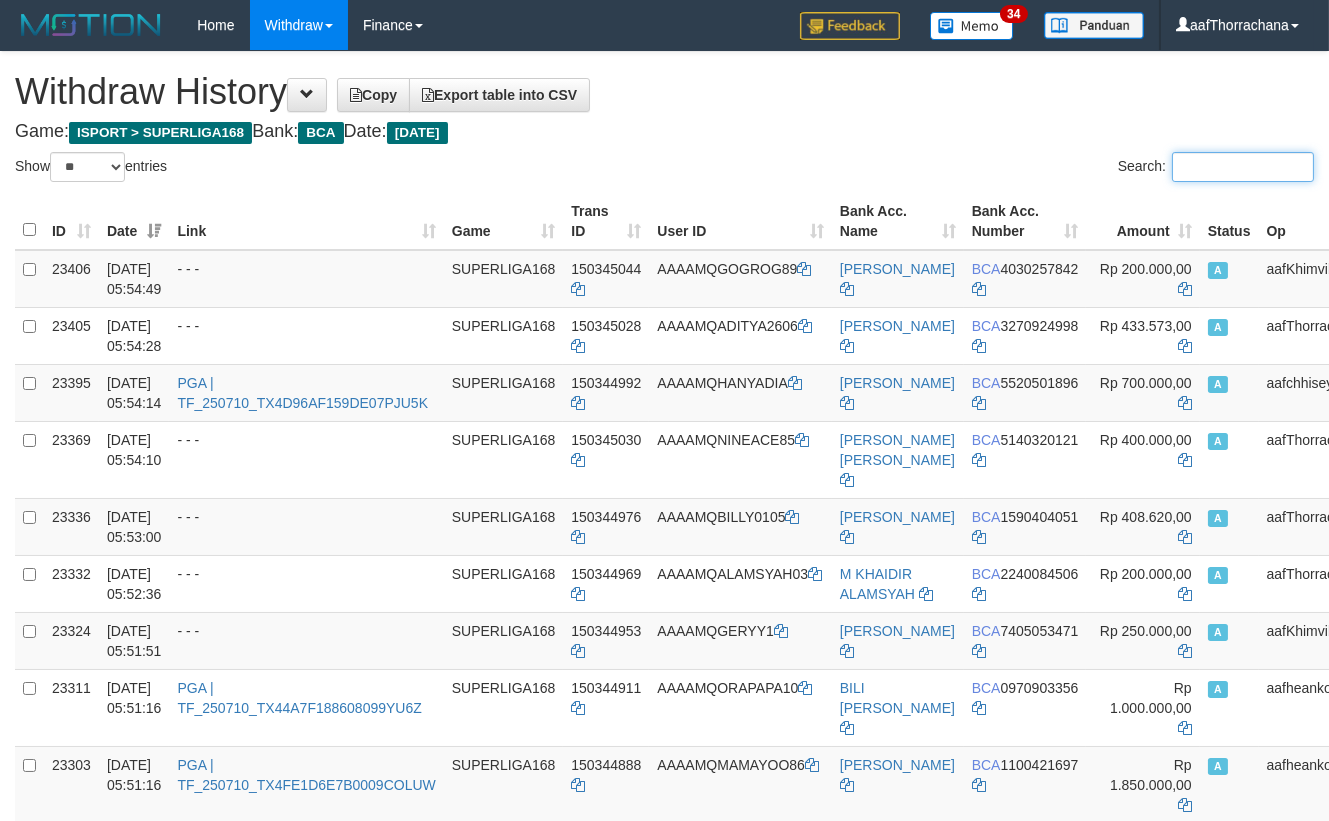 click on "Search:" at bounding box center [1243, 167] 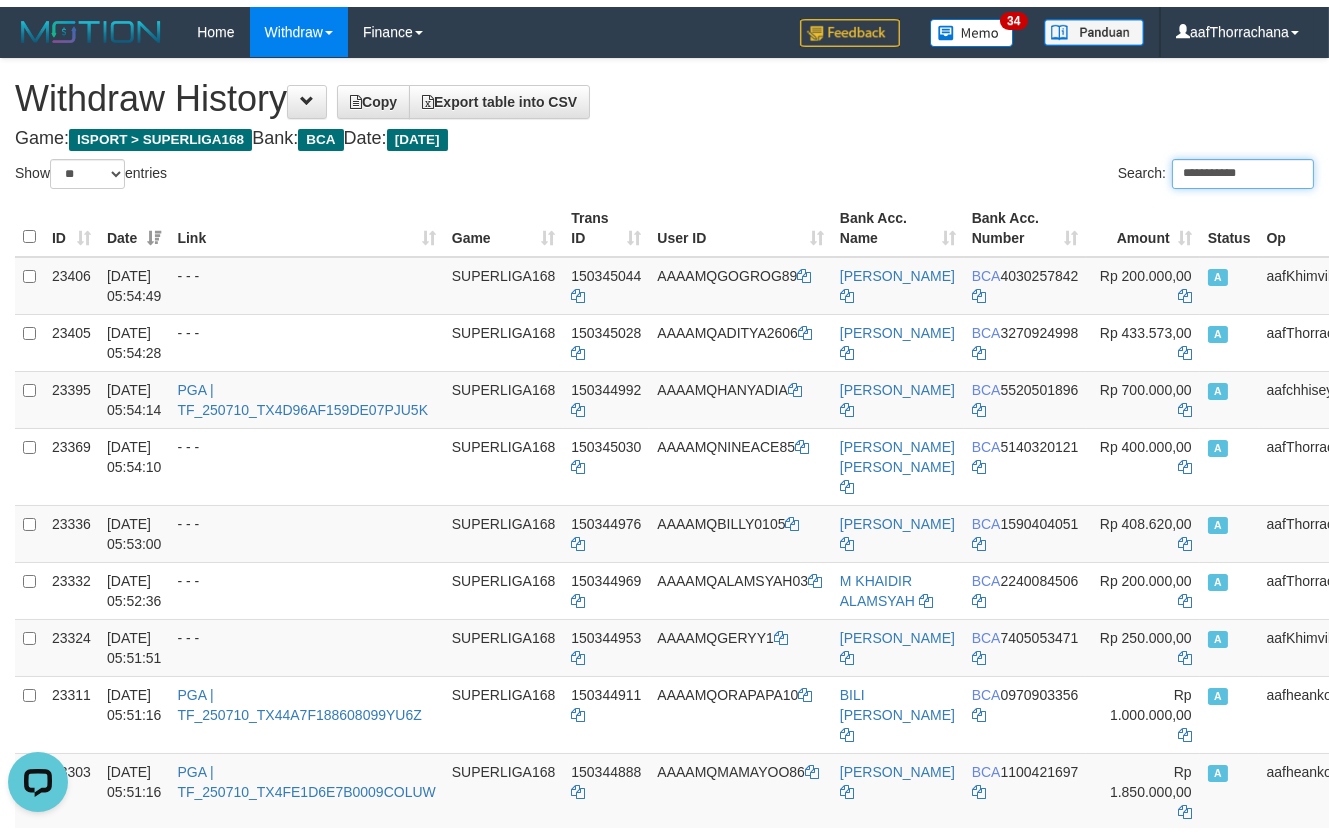 scroll, scrollTop: 0, scrollLeft: 0, axis: both 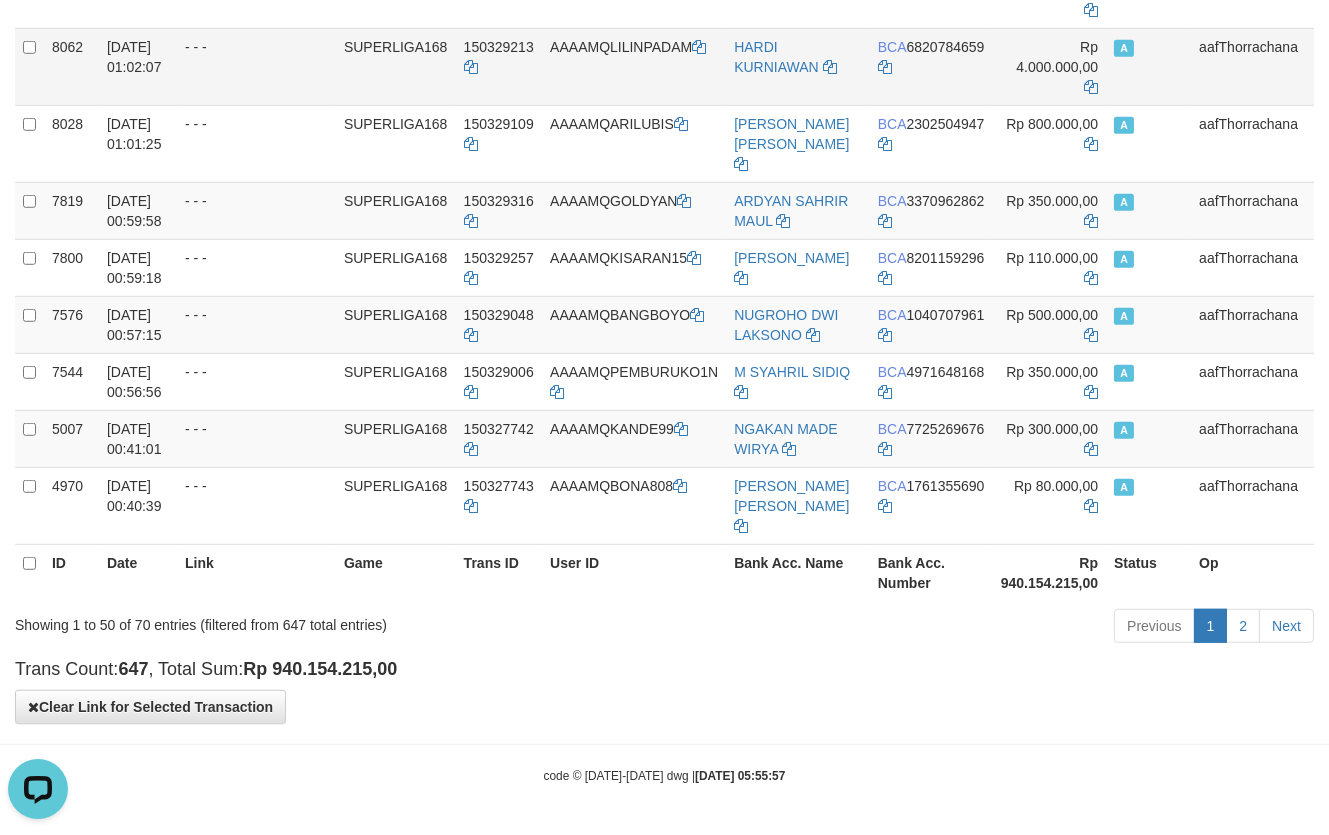 type on "**********" 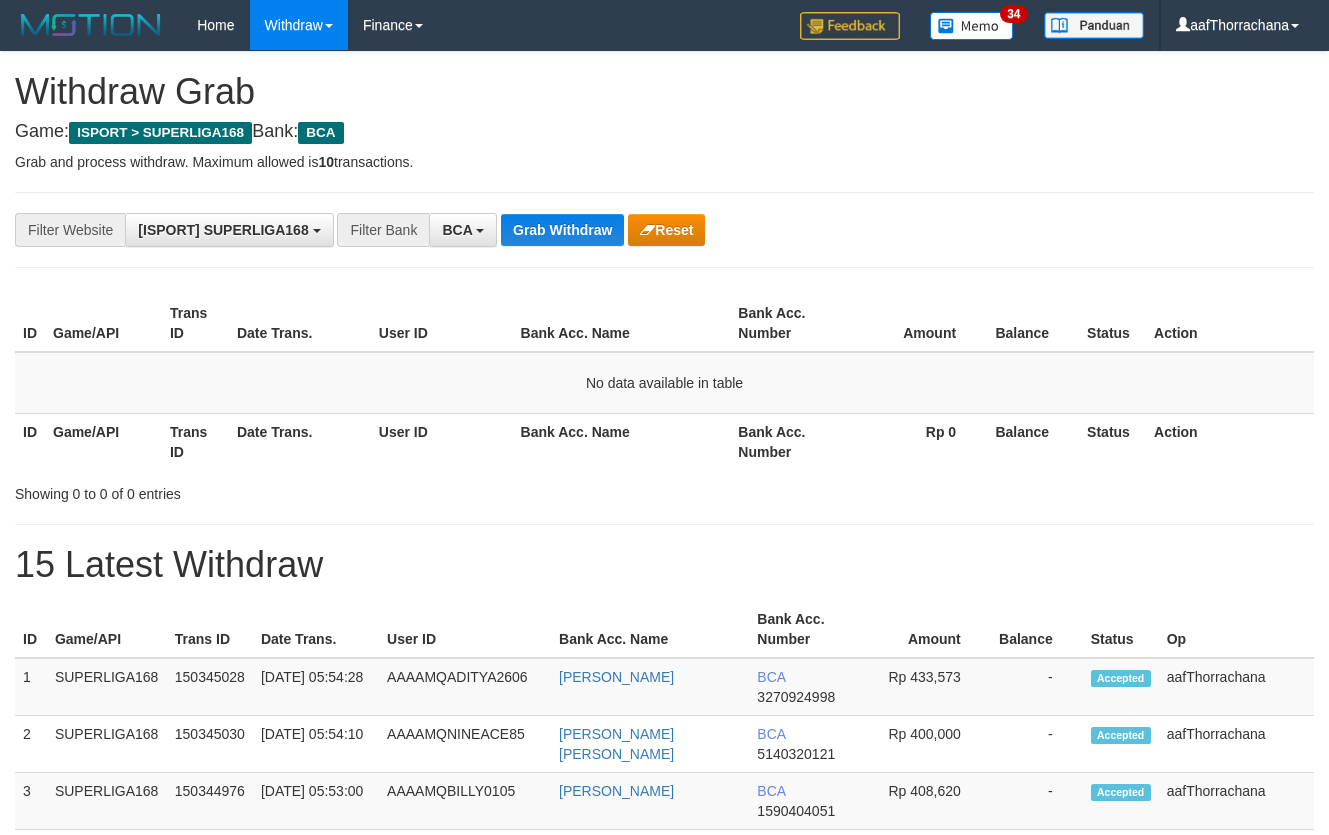scroll, scrollTop: 0, scrollLeft: 0, axis: both 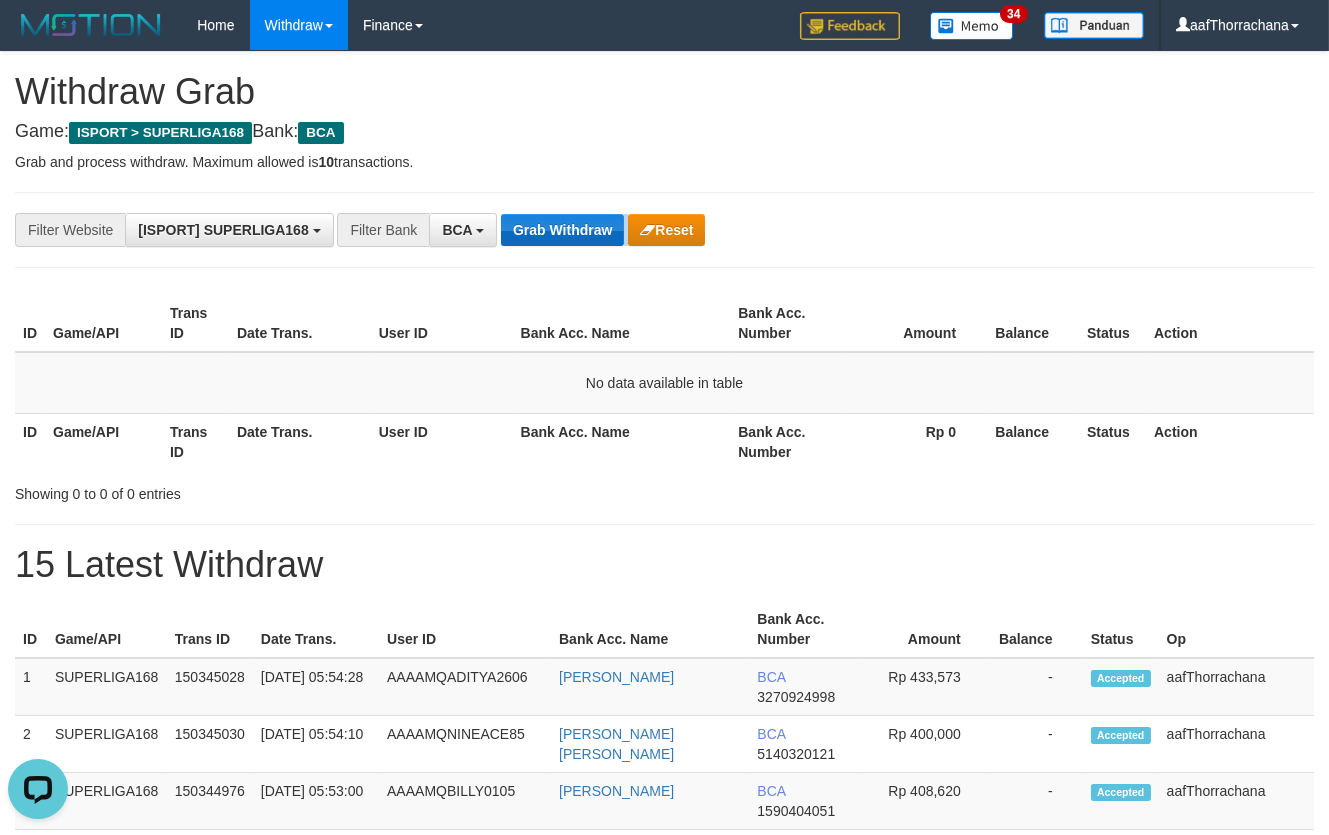 drag, startPoint x: 596, startPoint y: 244, endPoint x: 599, endPoint y: 226, distance: 18.248287 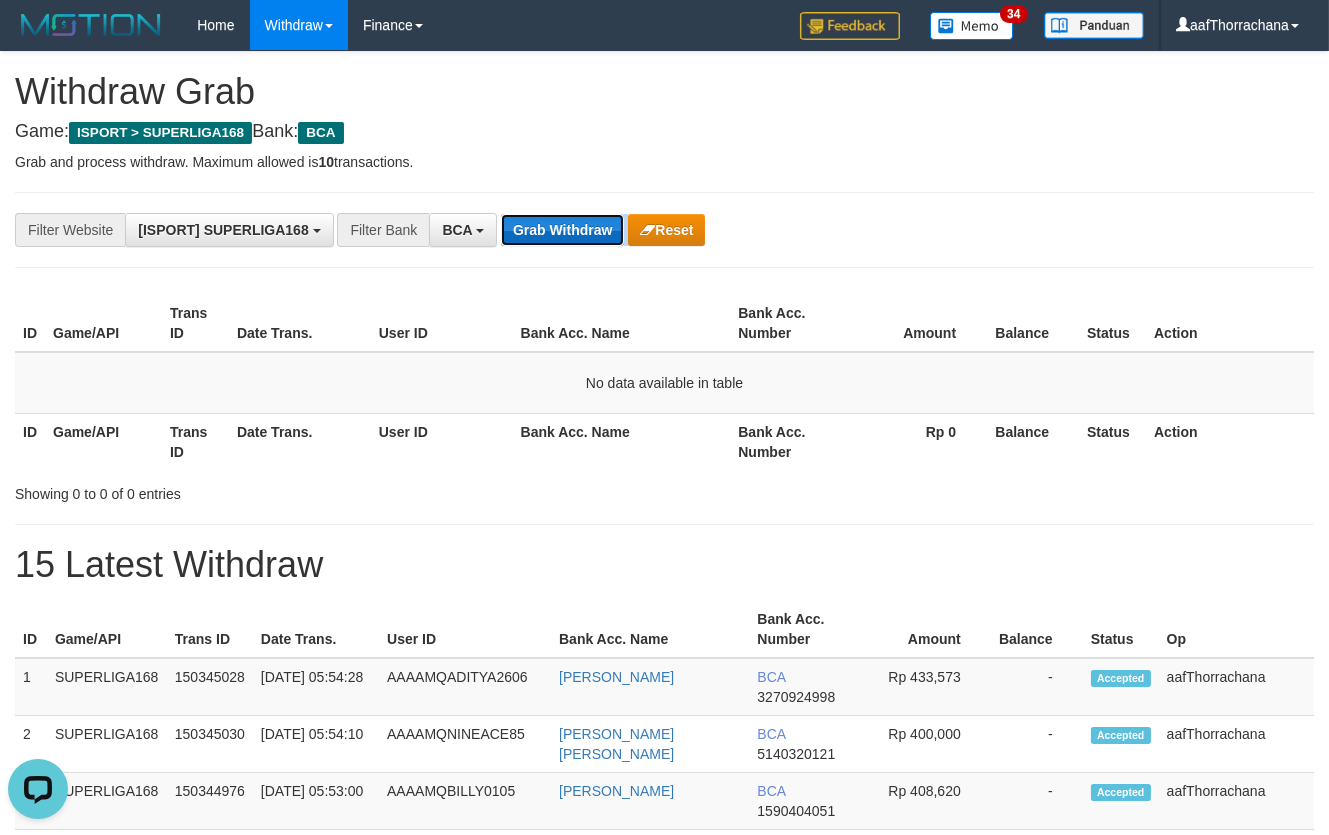 click on "Grab Withdraw" at bounding box center (562, 230) 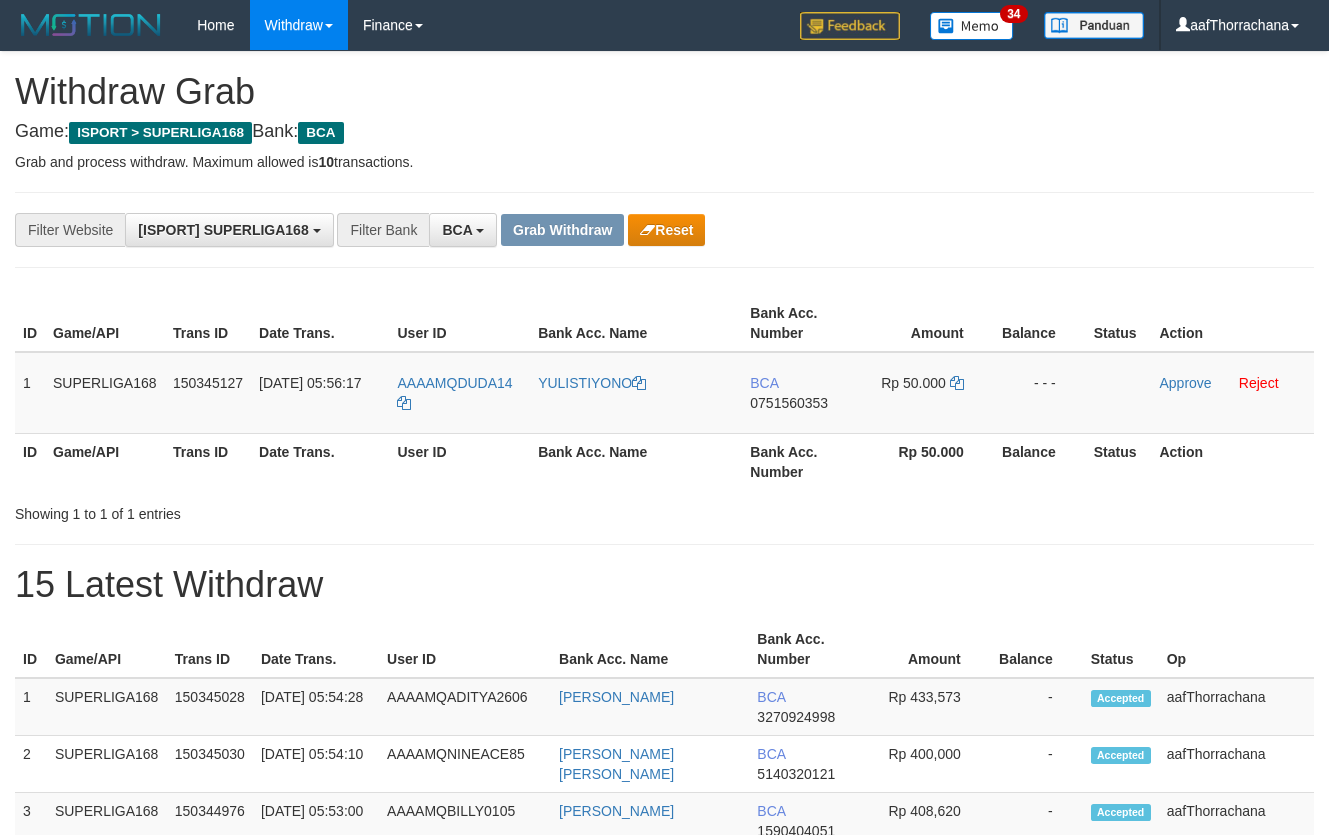 scroll, scrollTop: 0, scrollLeft: 0, axis: both 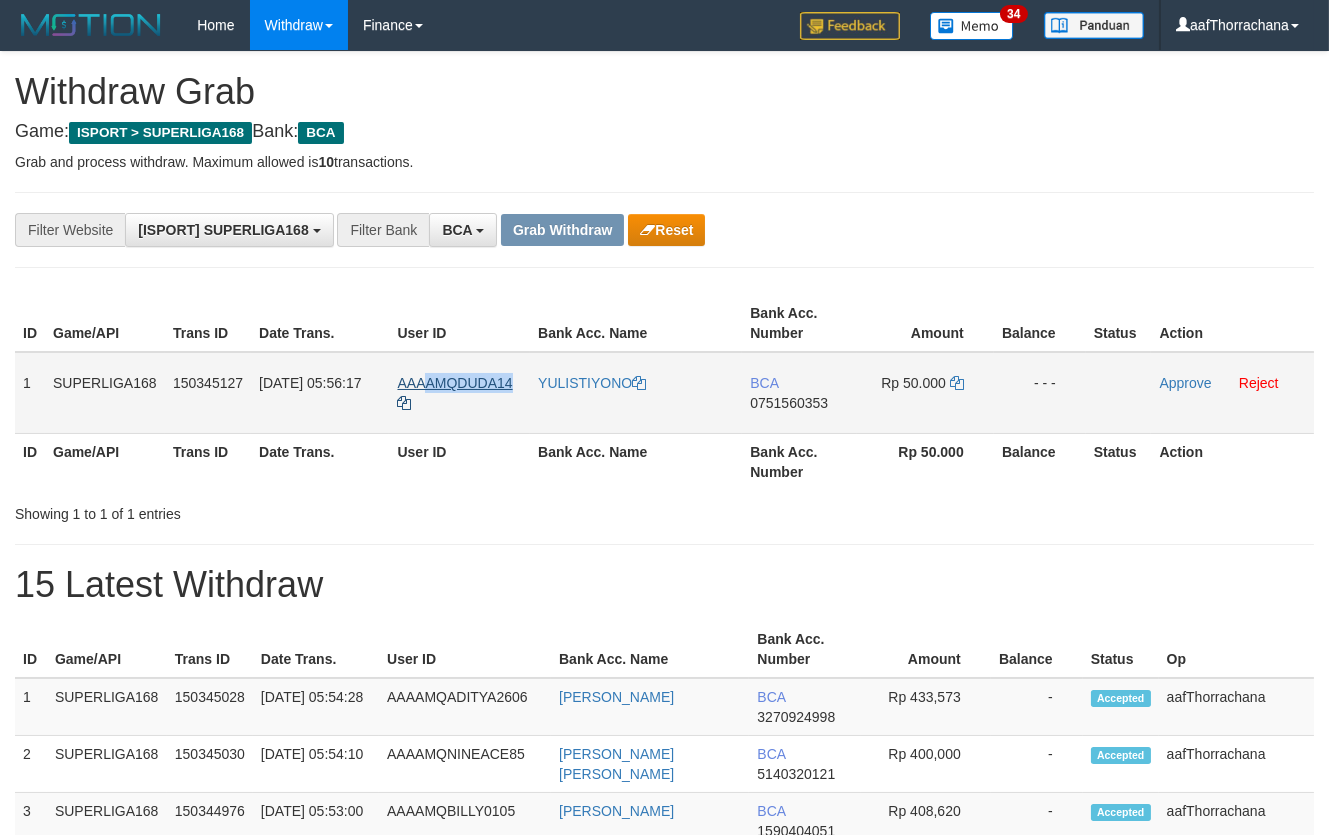copy on "AMQDUDA14" 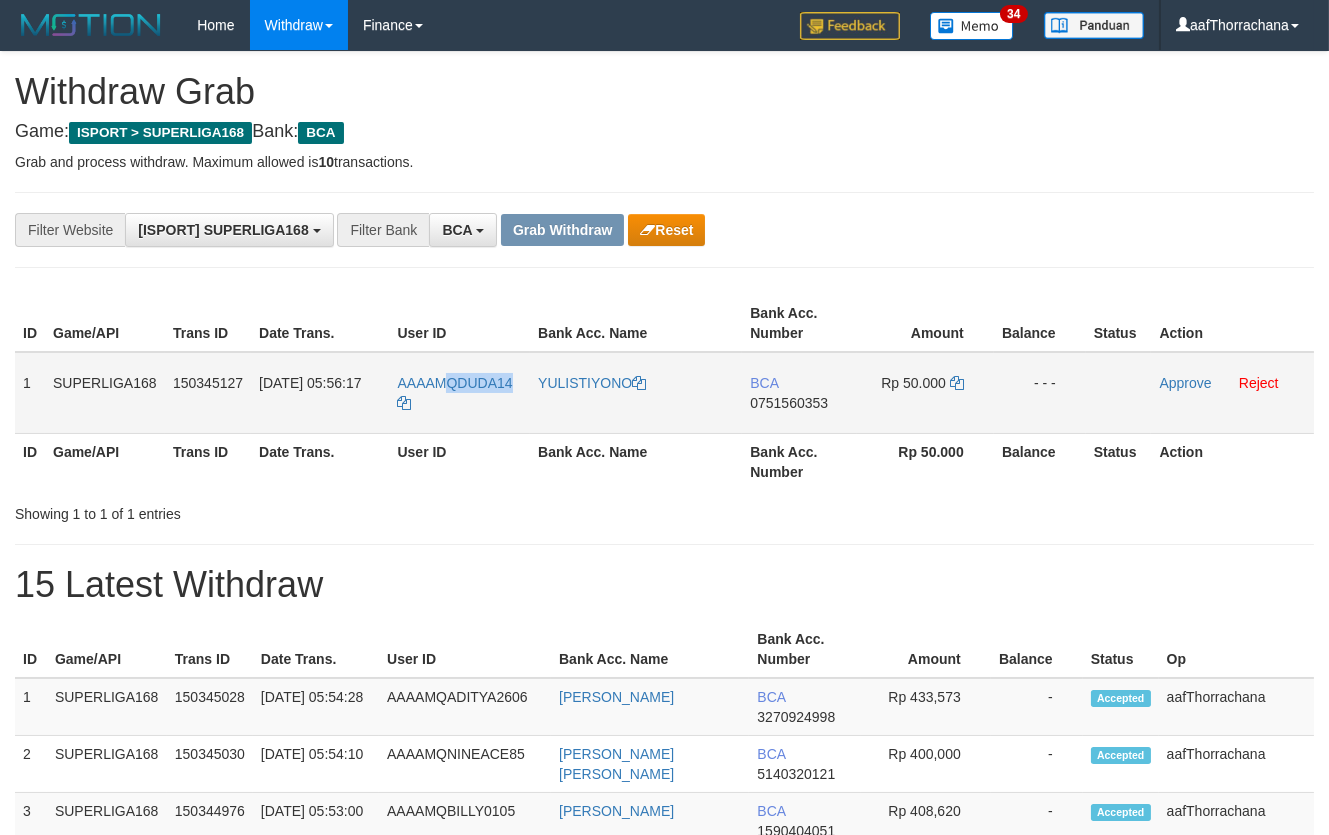 copy on "QDUDA14" 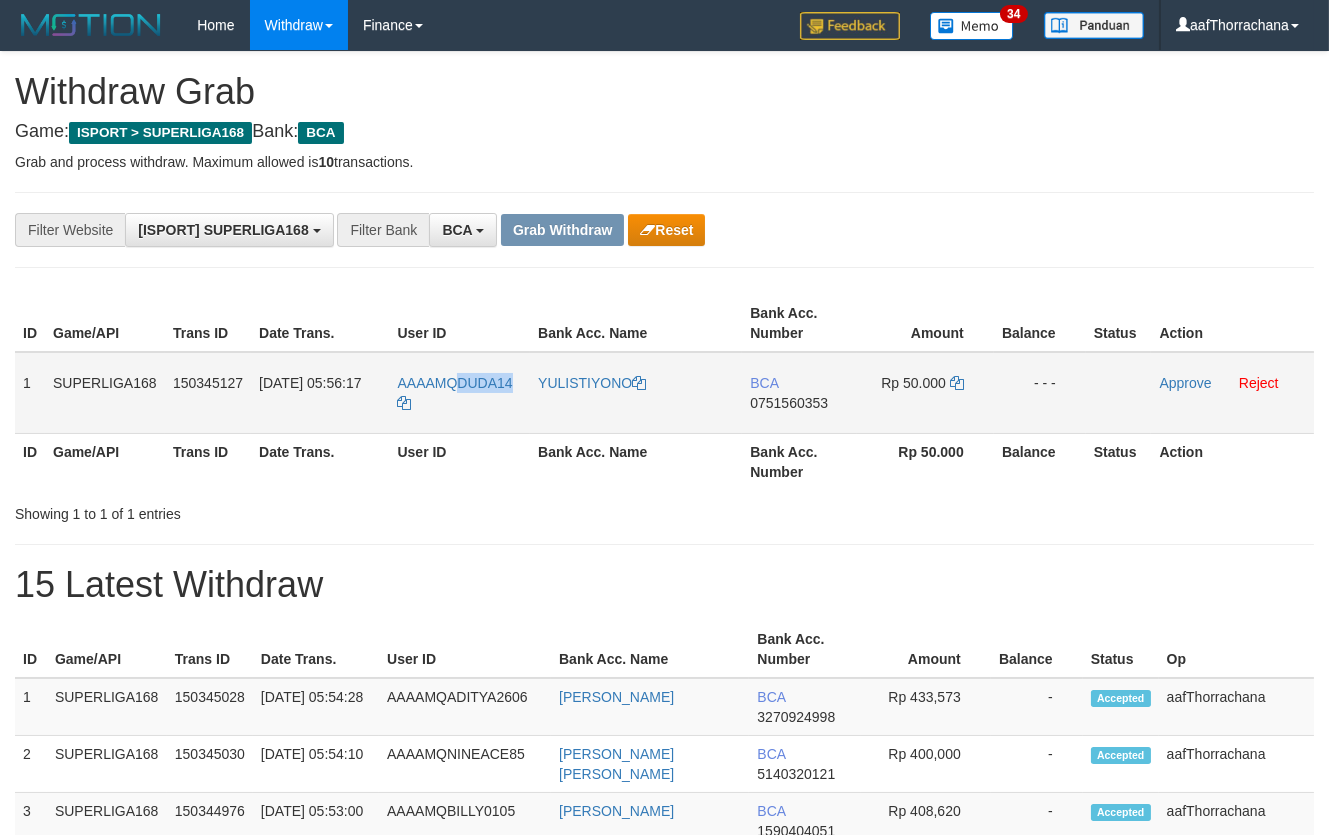 copy on "DUDA14" 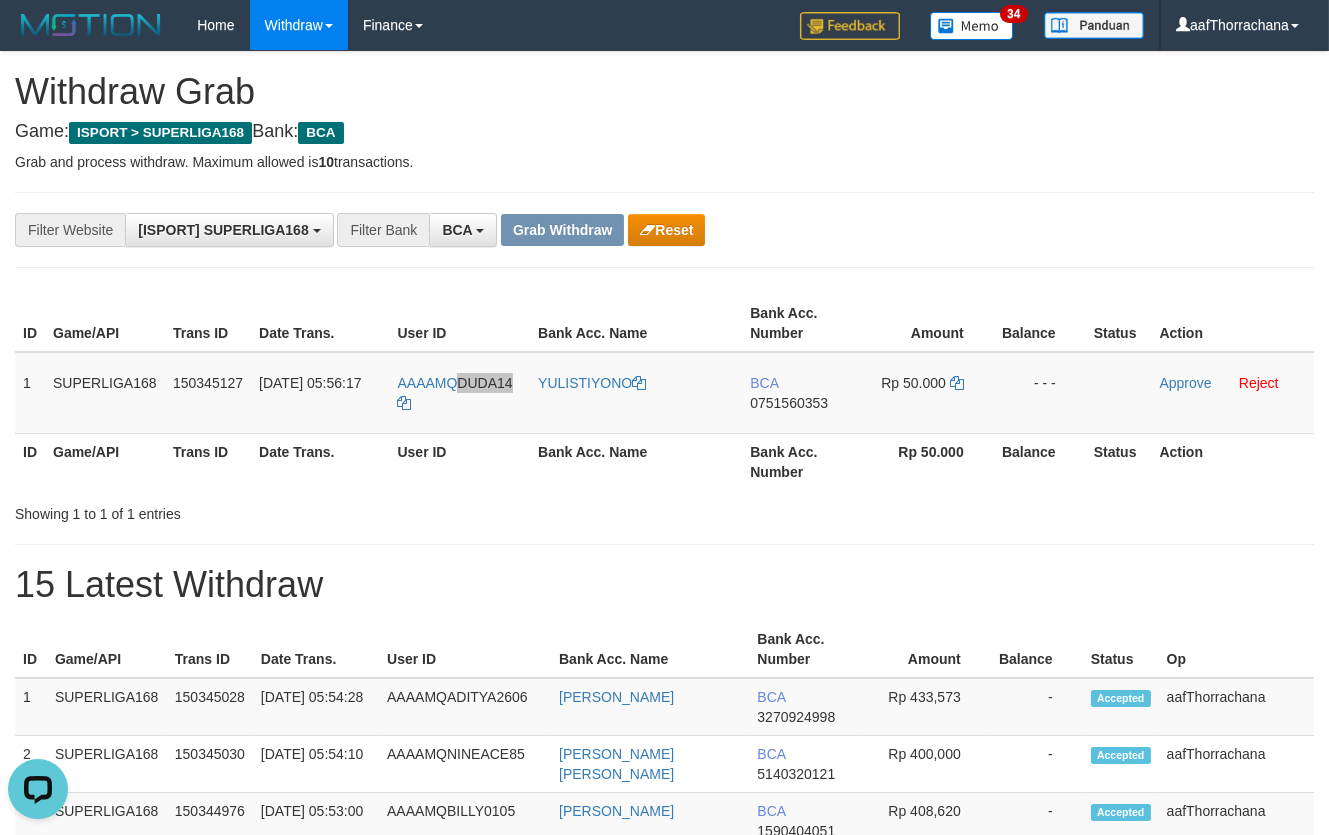 scroll, scrollTop: 0, scrollLeft: 0, axis: both 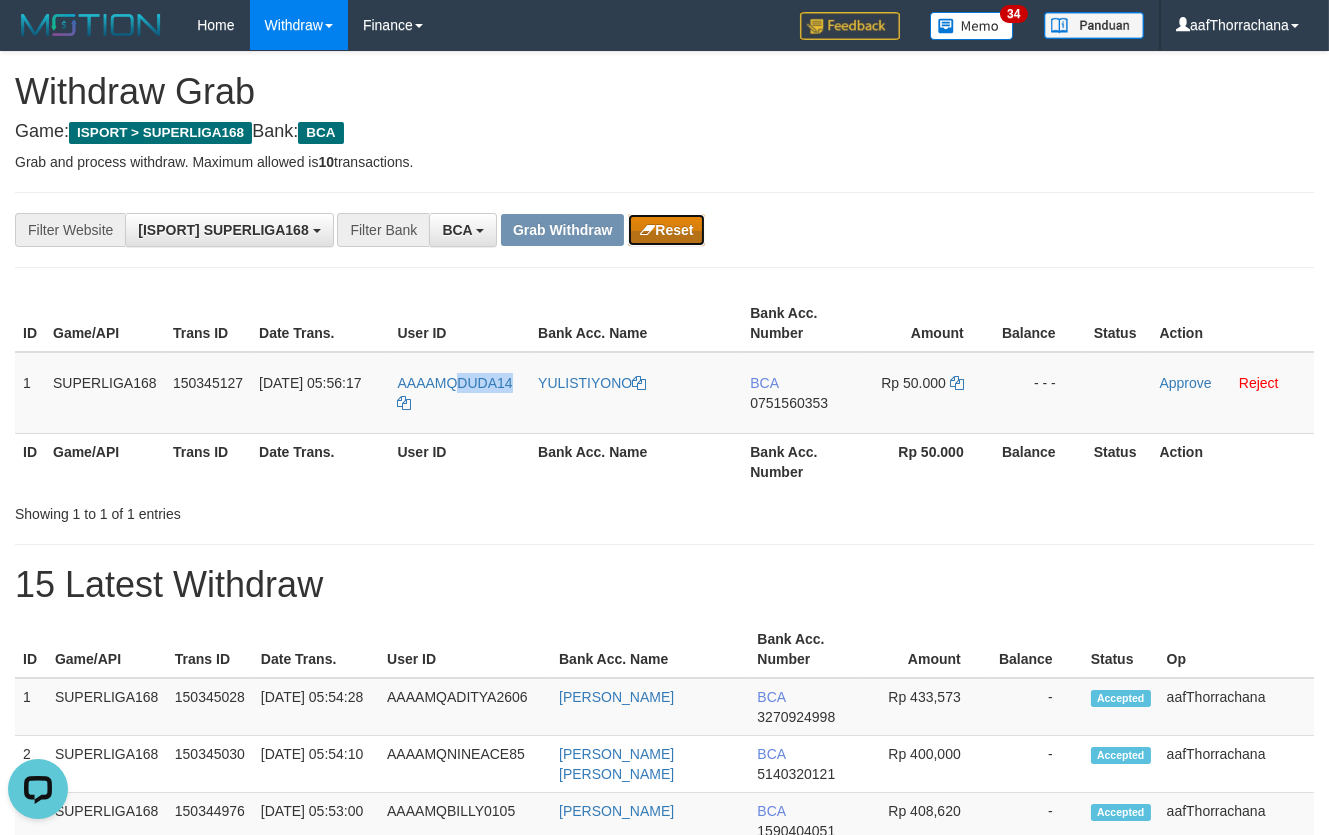 click on "Reset" at bounding box center [666, 230] 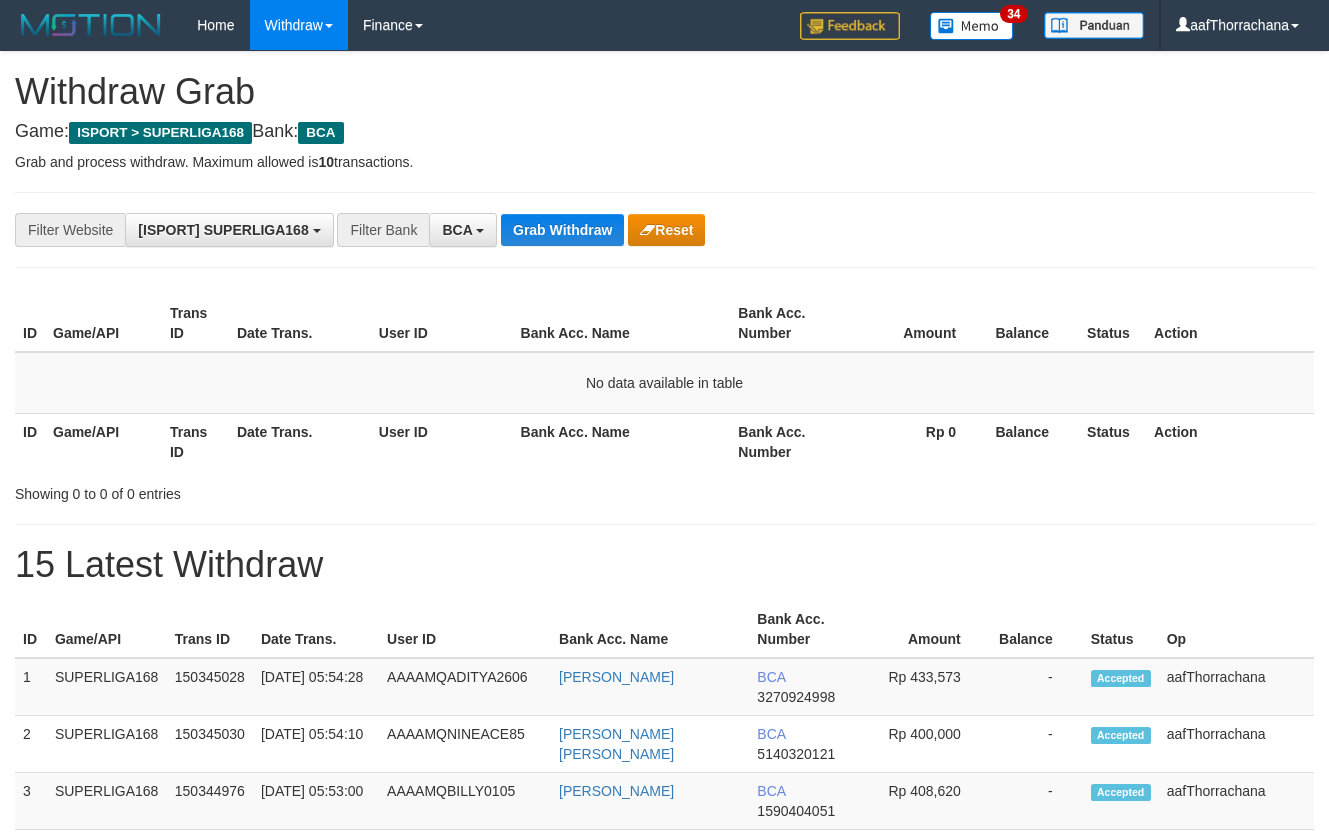 scroll, scrollTop: 0, scrollLeft: 0, axis: both 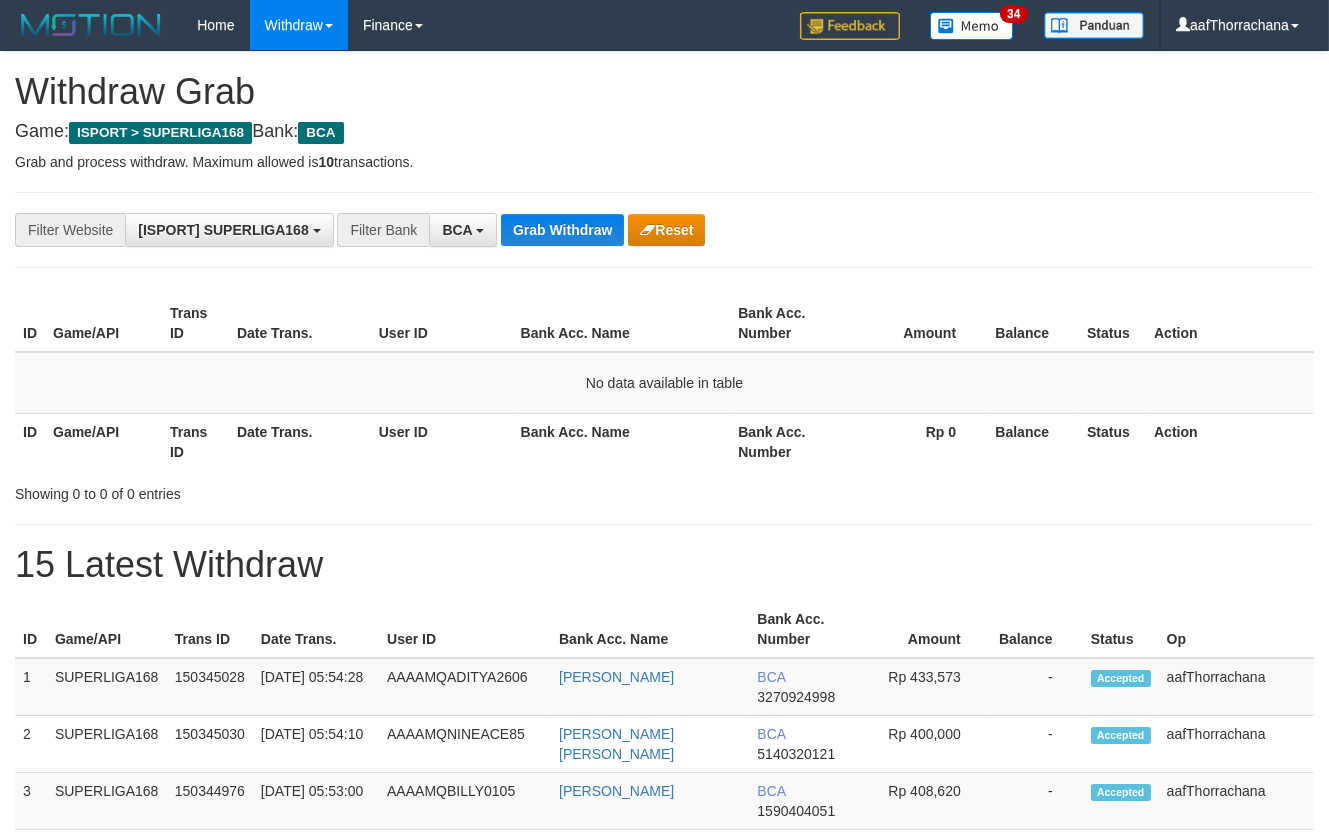 click on "Grab Withdraw" at bounding box center [562, 230] 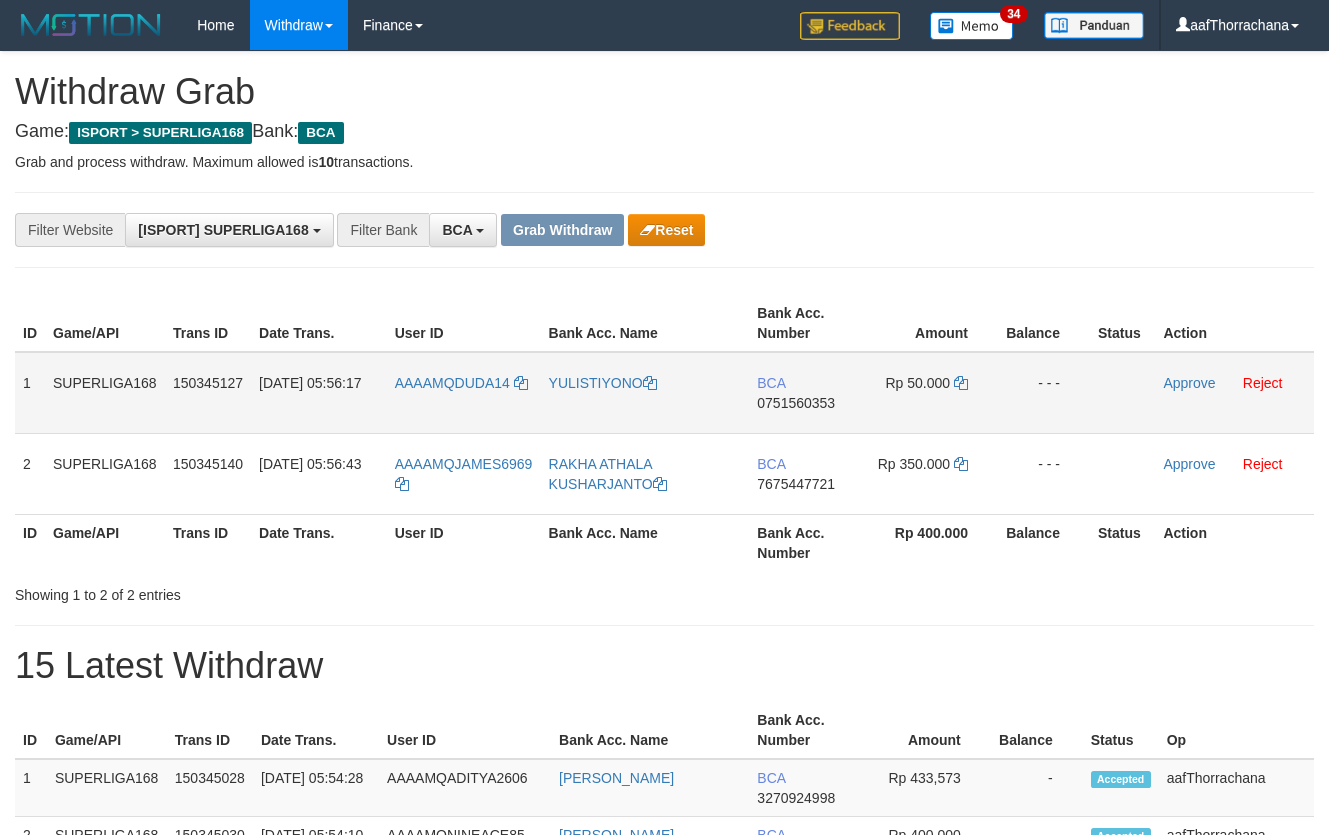 scroll, scrollTop: 0, scrollLeft: 0, axis: both 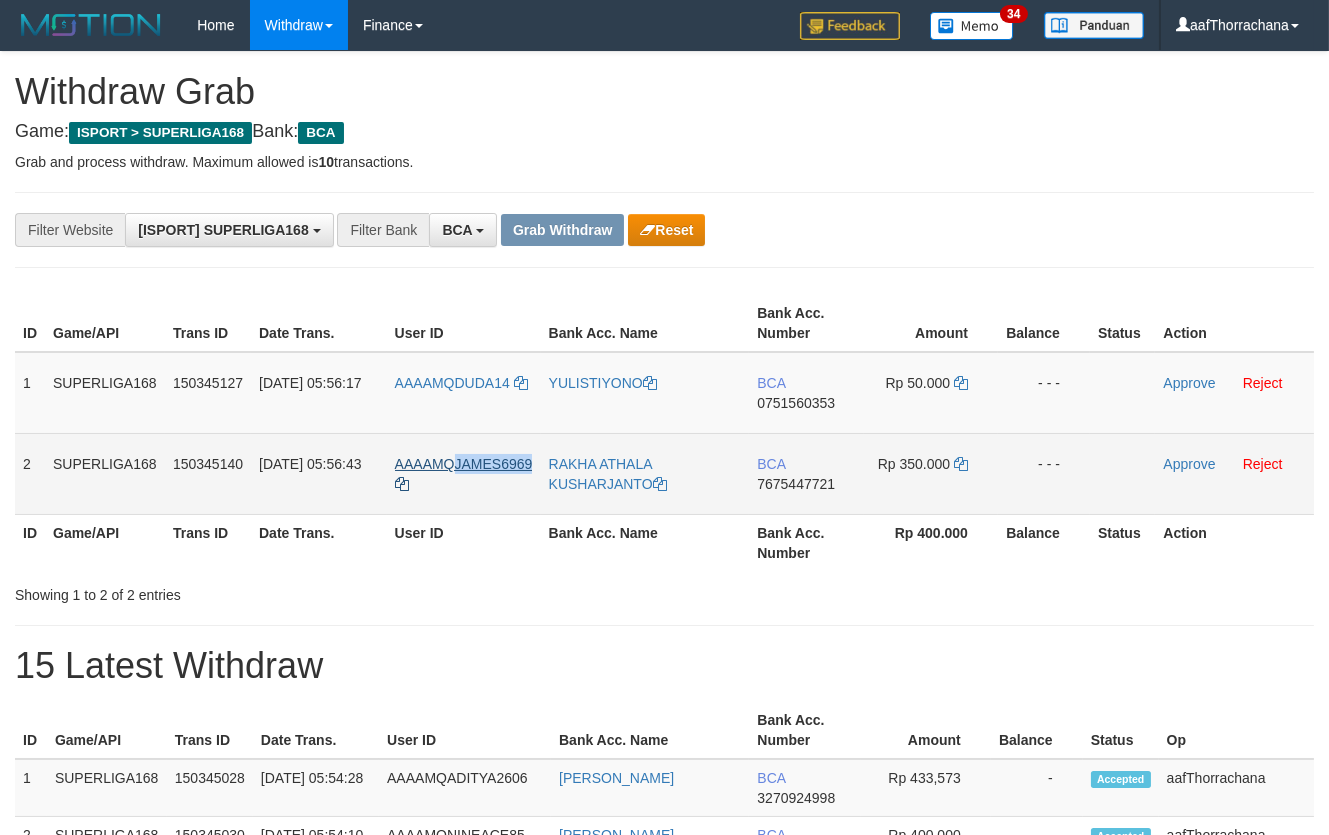 copy on "JAMES6969" 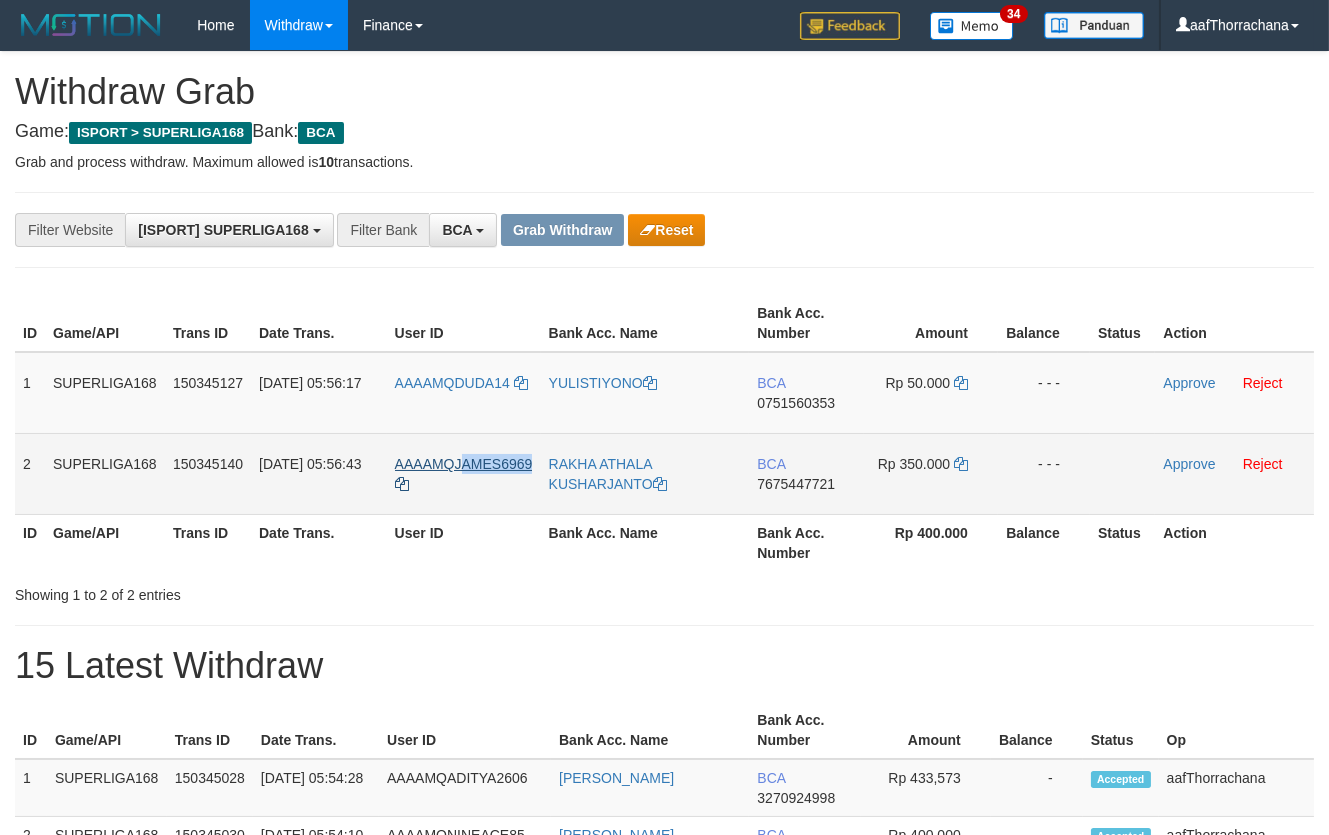 copy on "AMES6969" 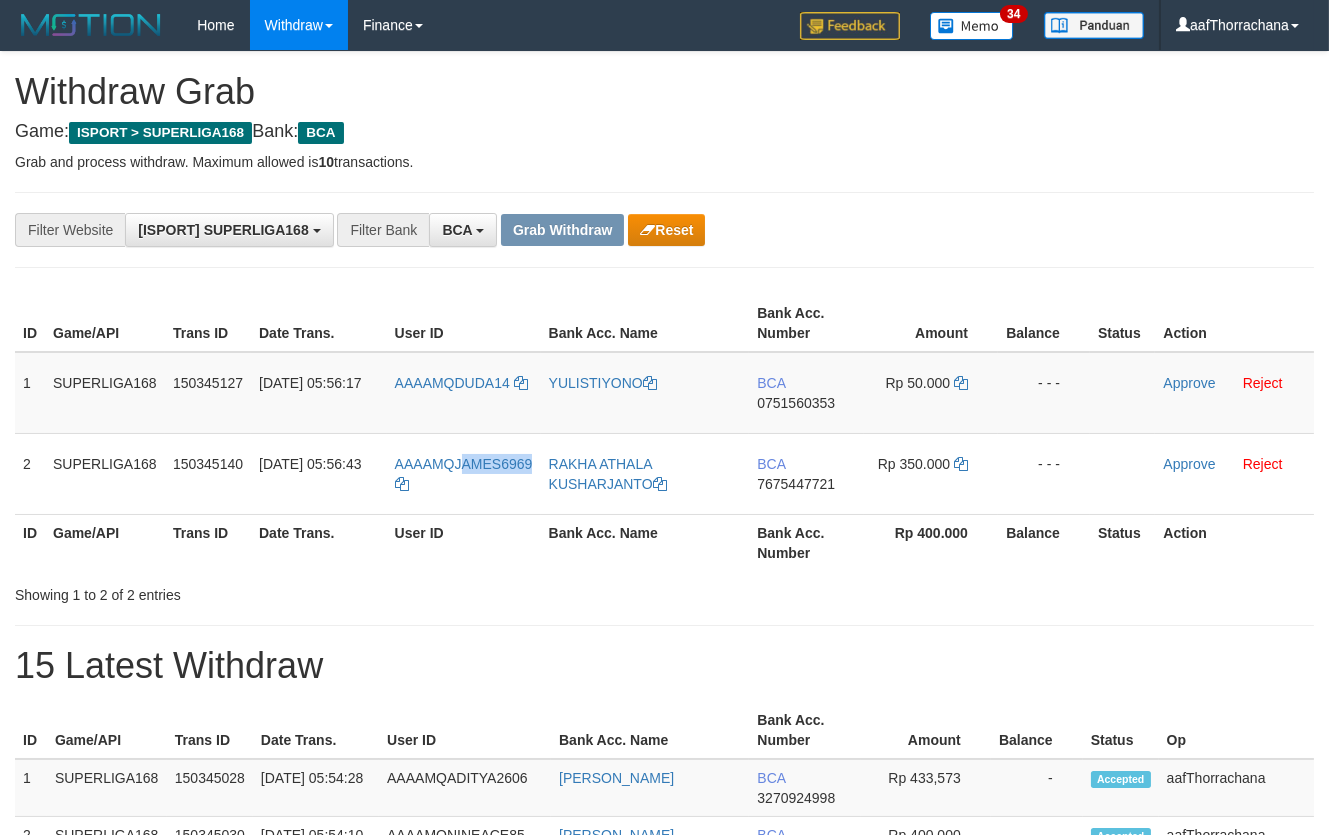 drag, startPoint x: 540, startPoint y: 444, endPoint x: 1317, endPoint y: 330, distance: 785.3184 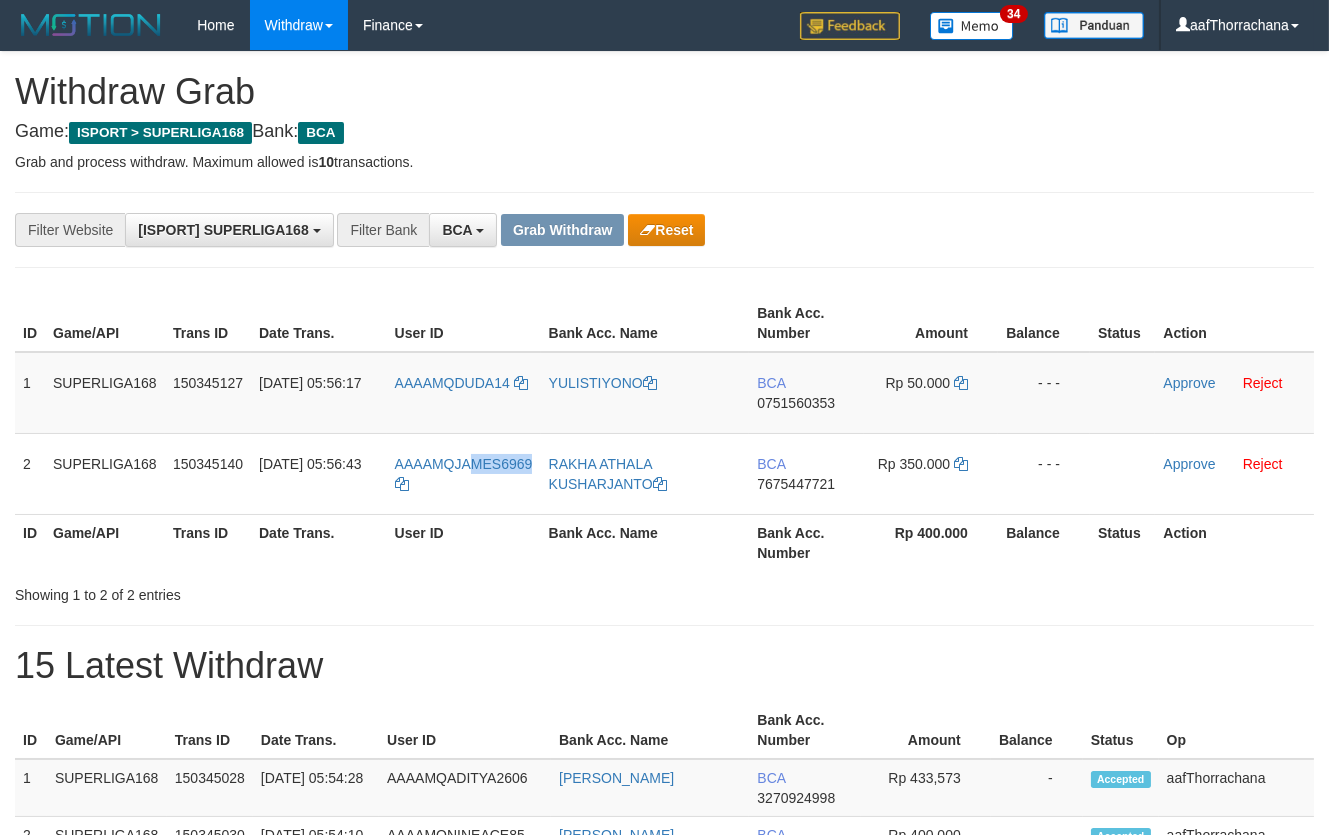 copy on "MES6969" 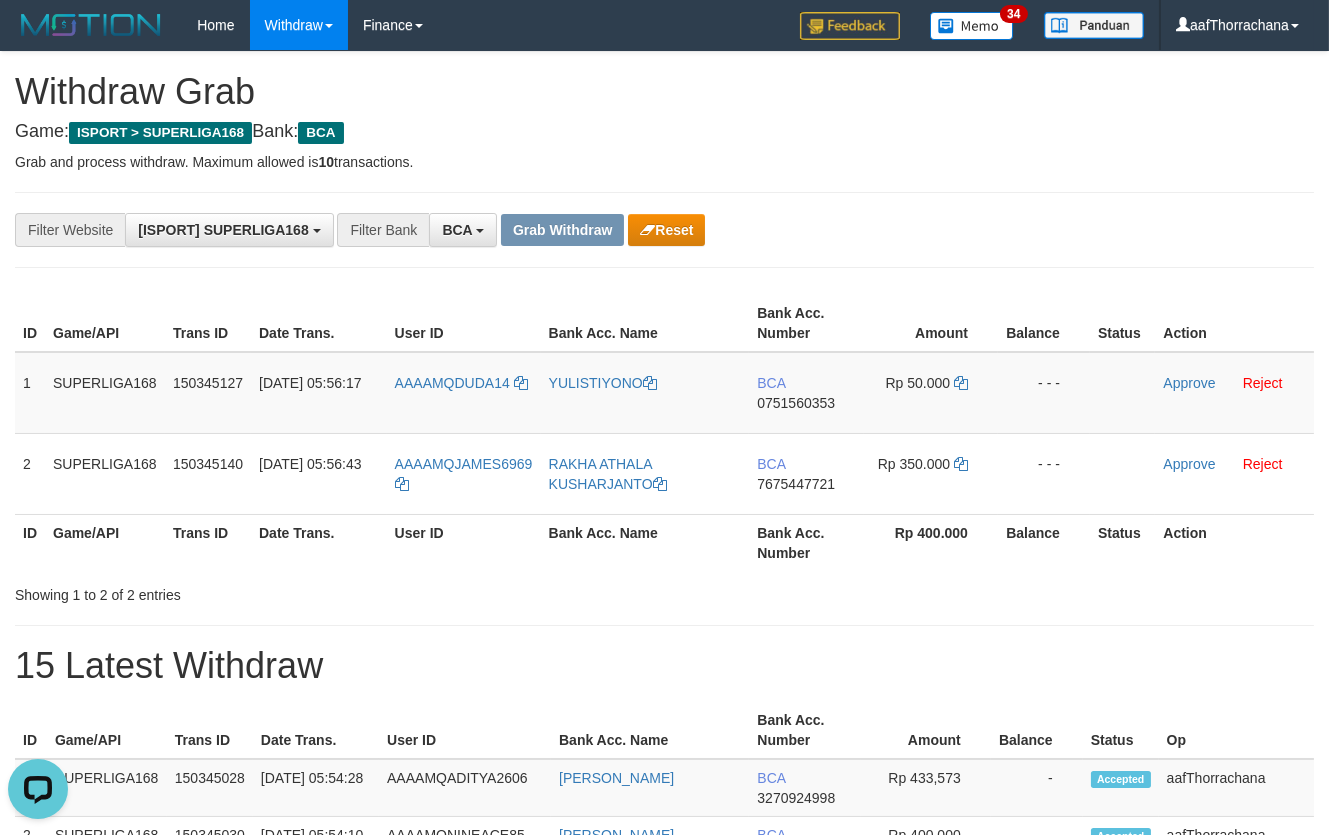 scroll, scrollTop: 0, scrollLeft: 0, axis: both 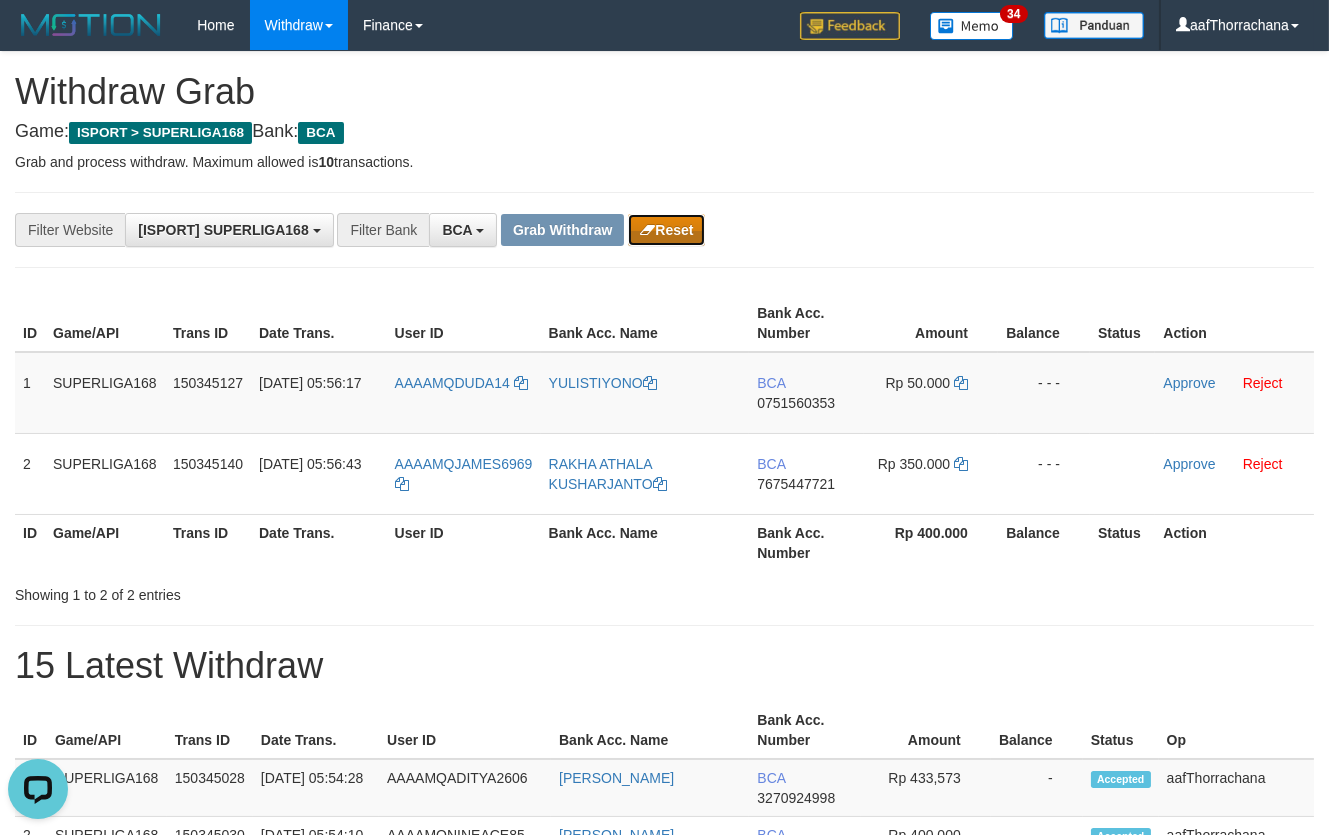 click at bounding box center (647, 230) 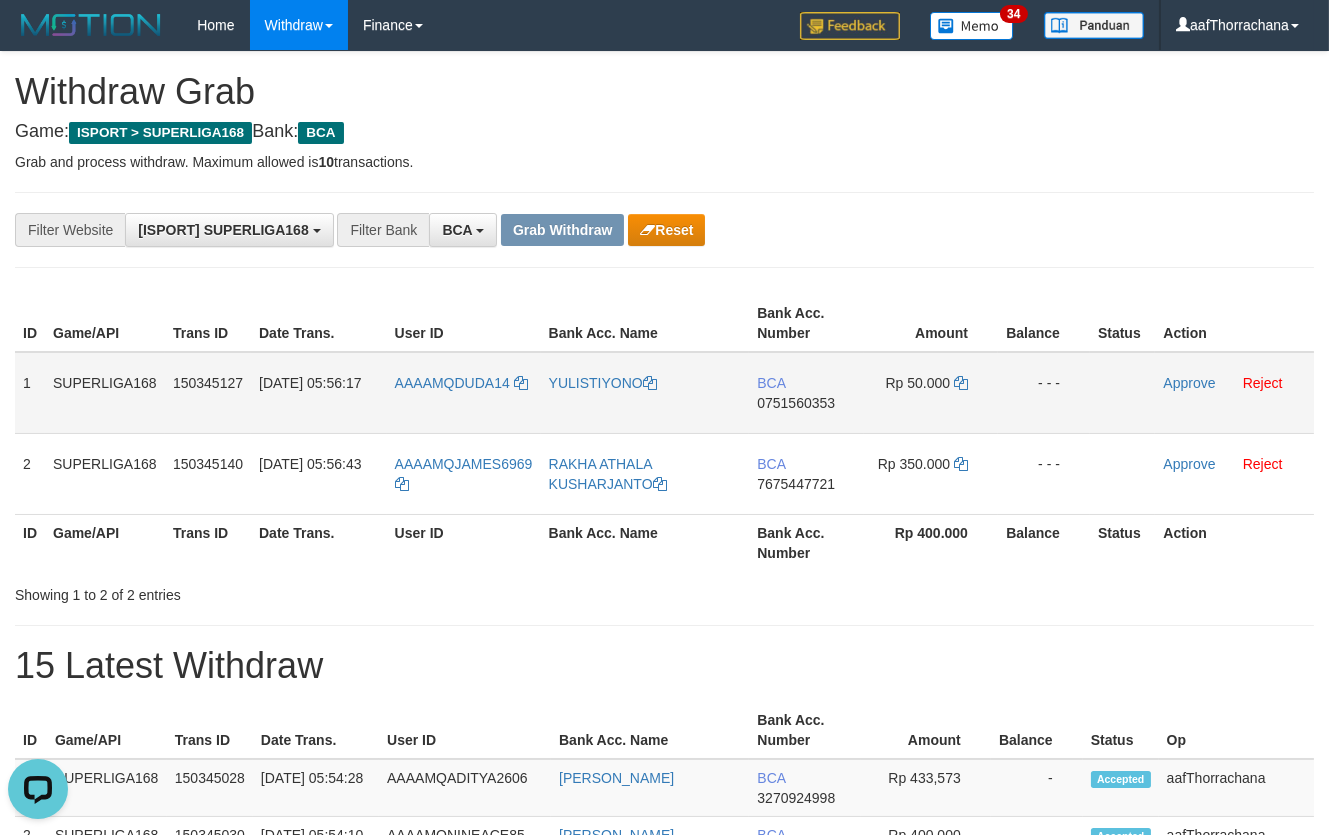 drag, startPoint x: 821, startPoint y: 387, endPoint x: 824, endPoint y: 397, distance: 10.440307 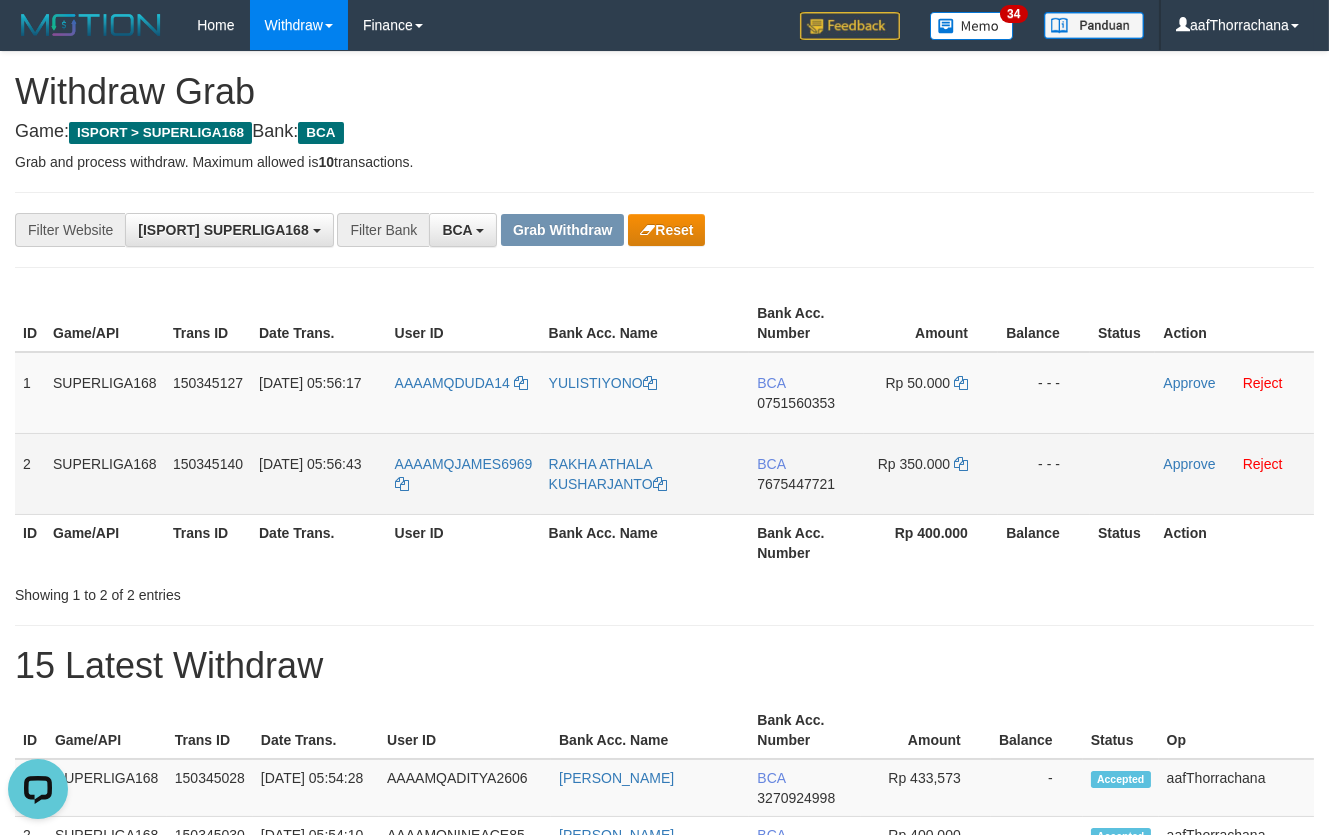 drag, startPoint x: 761, startPoint y: 441, endPoint x: 818, endPoint y: 477, distance: 67.41662 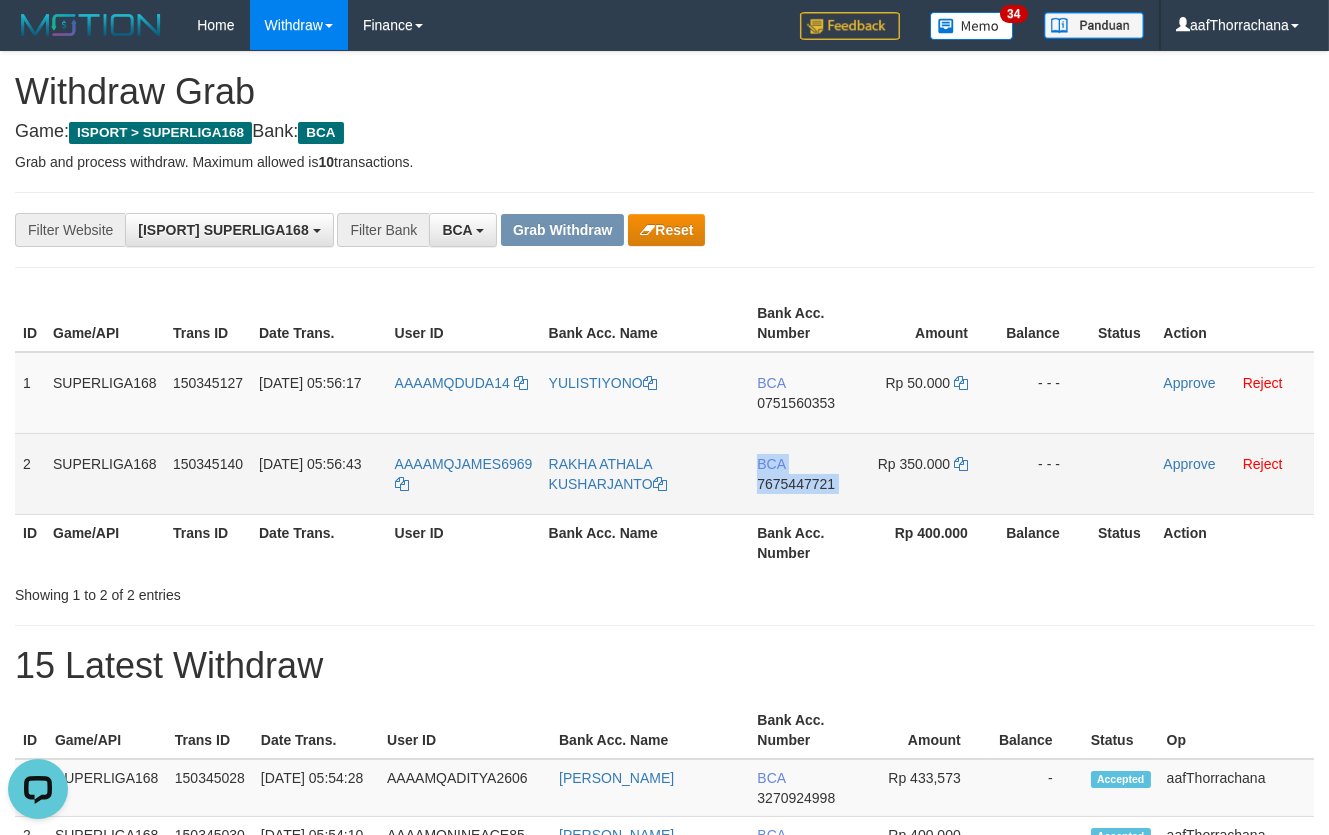 click on "7675447721" at bounding box center (796, 484) 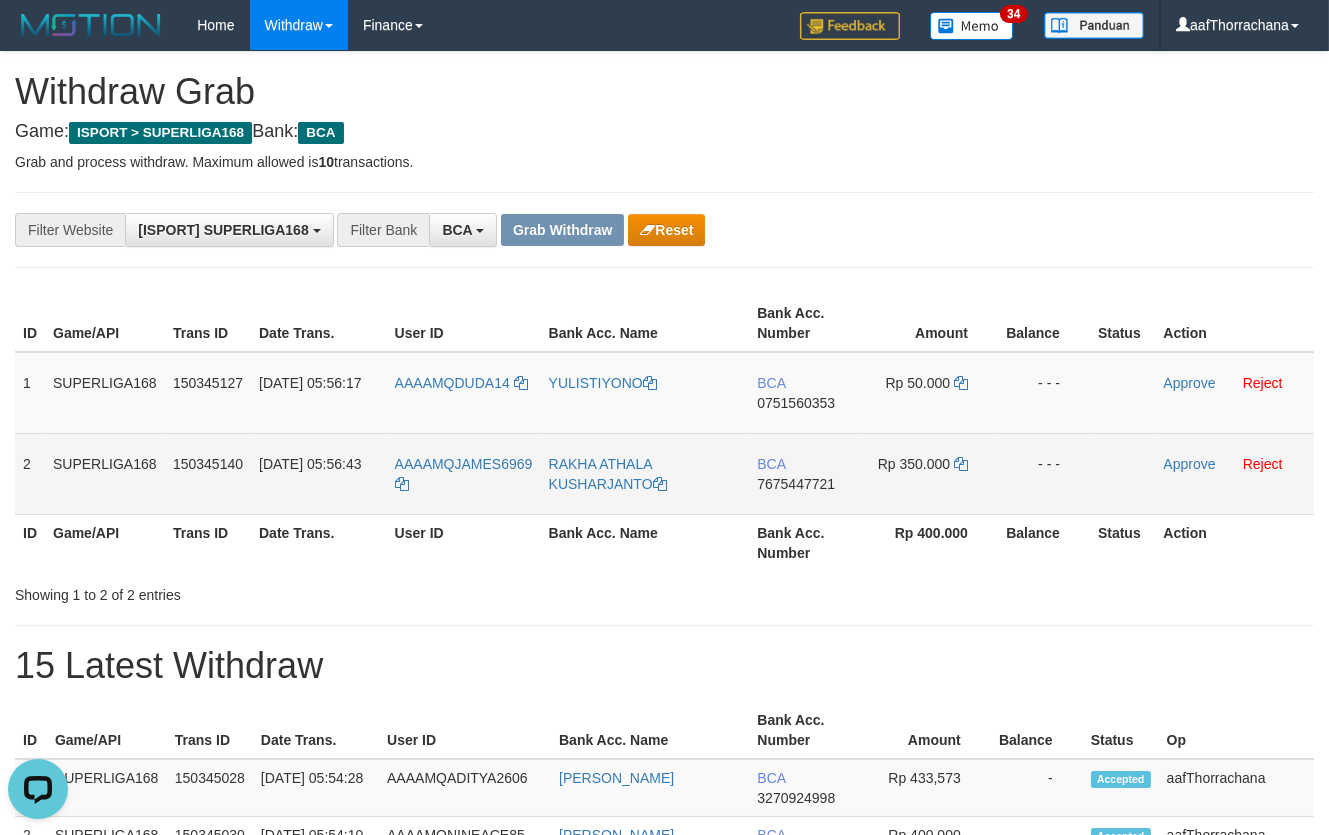 click on "7675447721" at bounding box center (796, 484) 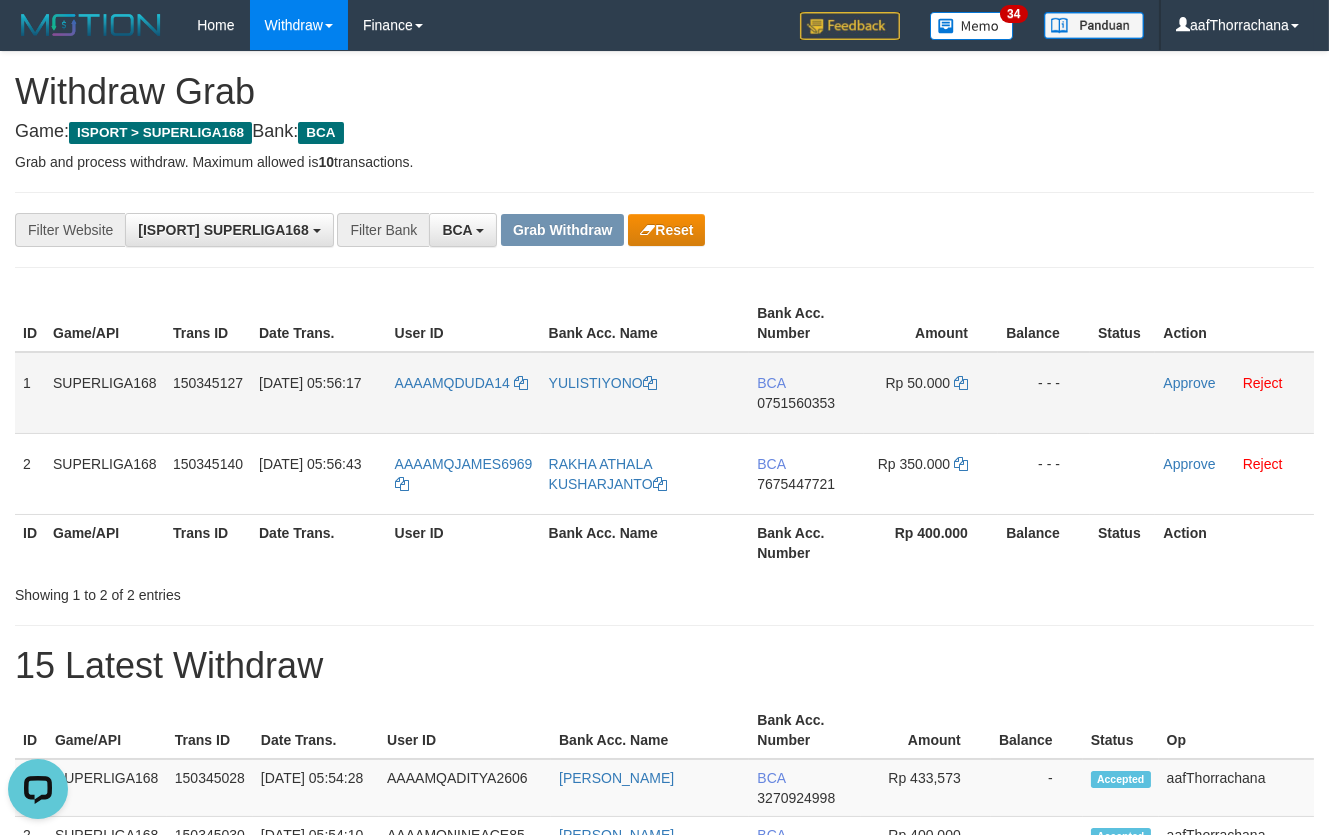 click on "BCA
0751560353" at bounding box center [806, 393] 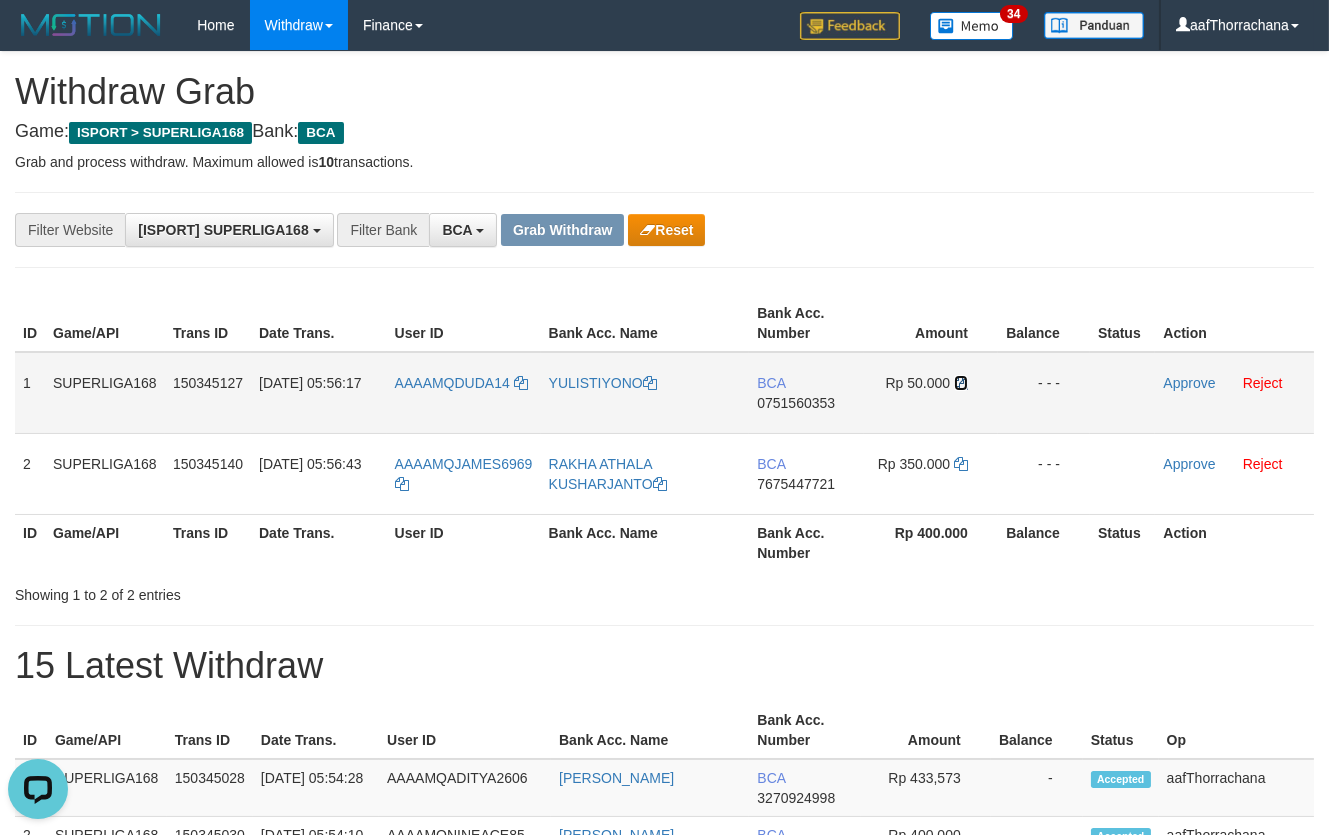 click at bounding box center (961, 383) 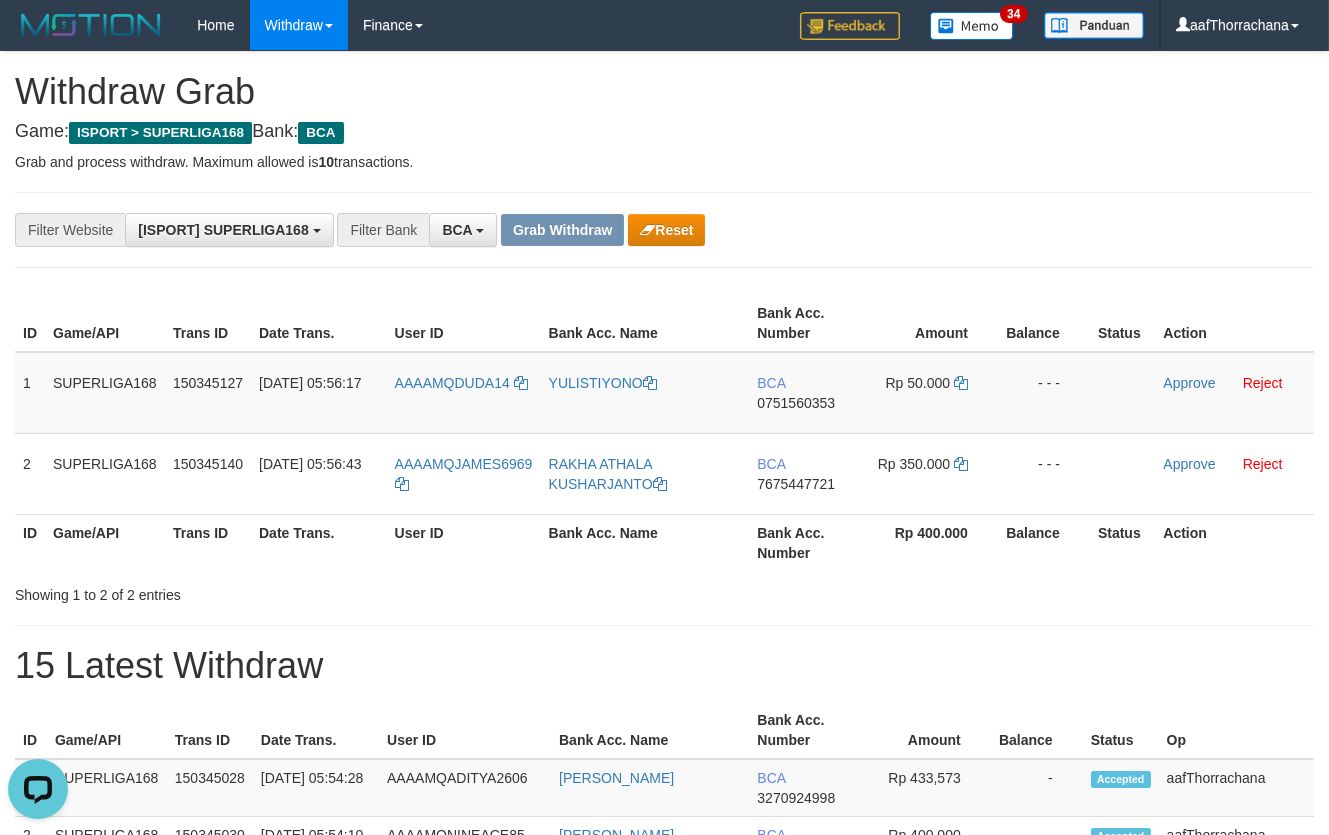 drag, startPoint x: 1054, startPoint y: 219, endPoint x: 1054, endPoint y: 202, distance: 17 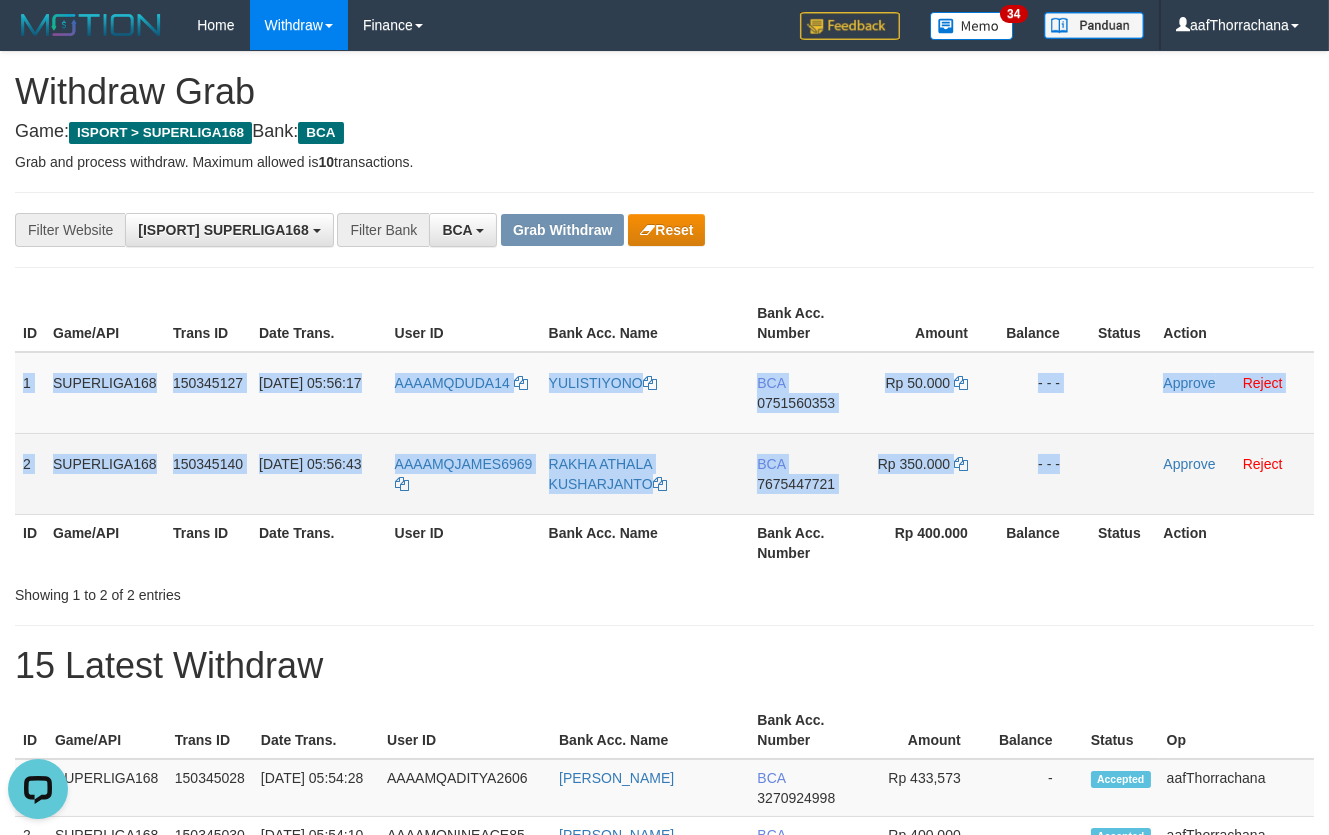 copy on "1
SUPERLIGA168
150345127
10/07/2025 05:56:17
AAAAMQDUDA14
YULISTIYONO
BCA
0751560353
Rp 50.000
- - -
Approve
Reject
2
SUPERLIGA168
150345140
10/07/2025 05:56:43
AAAAMQJAMES6969
RAKHA ATHALA KUSHARJANTO
BCA
7675447721
Rp 350.000
- - -" 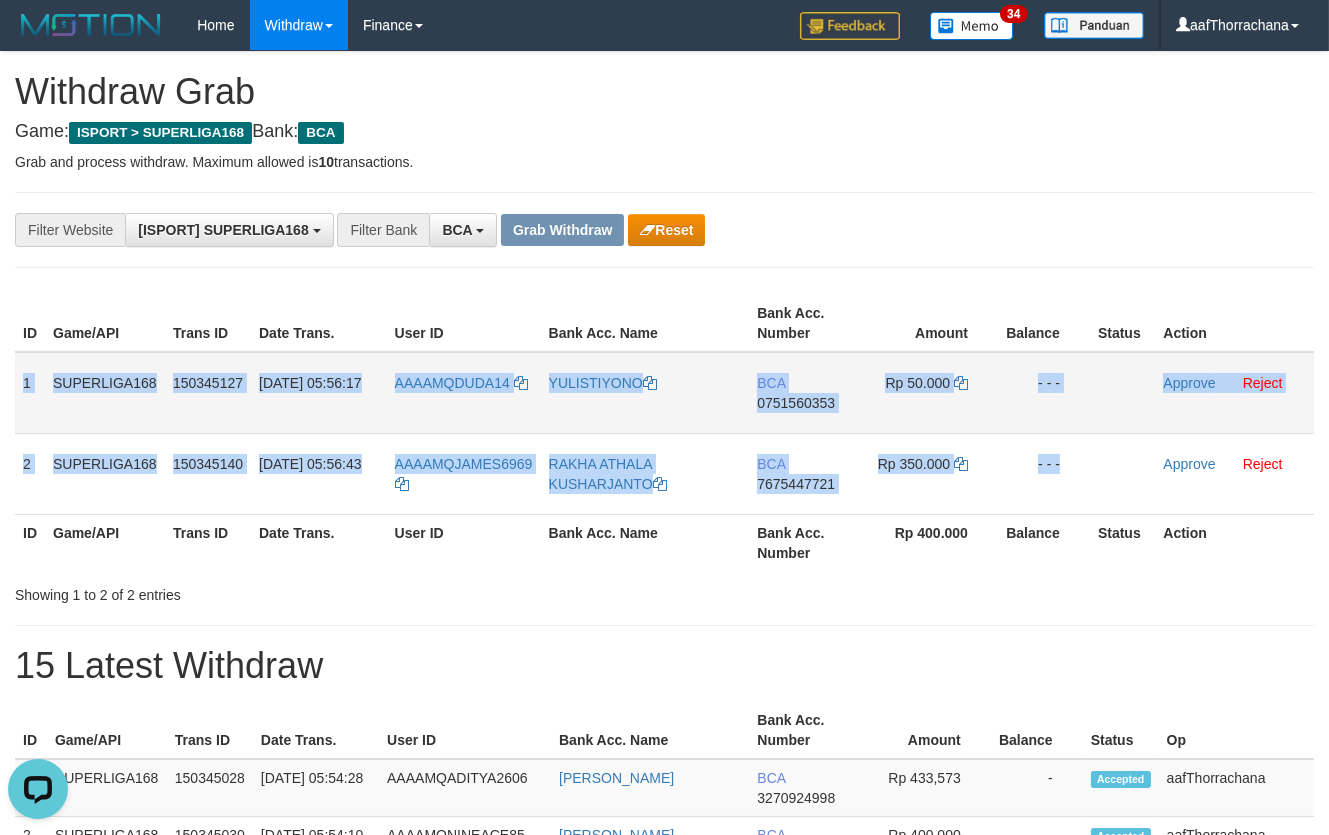 drag, startPoint x: 25, startPoint y: 381, endPoint x: 1143, endPoint y: 416, distance: 1118.5477 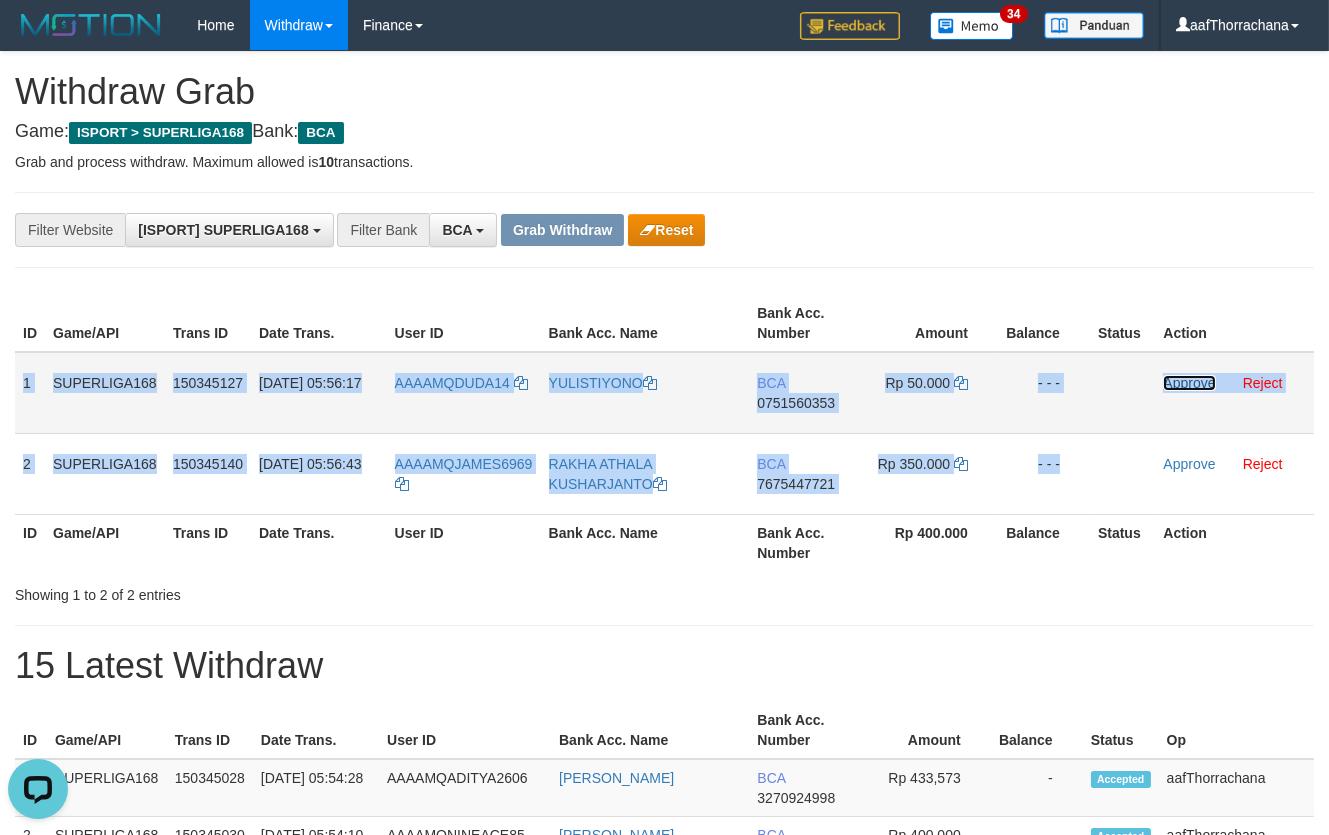 click on "Approve" at bounding box center [1189, 383] 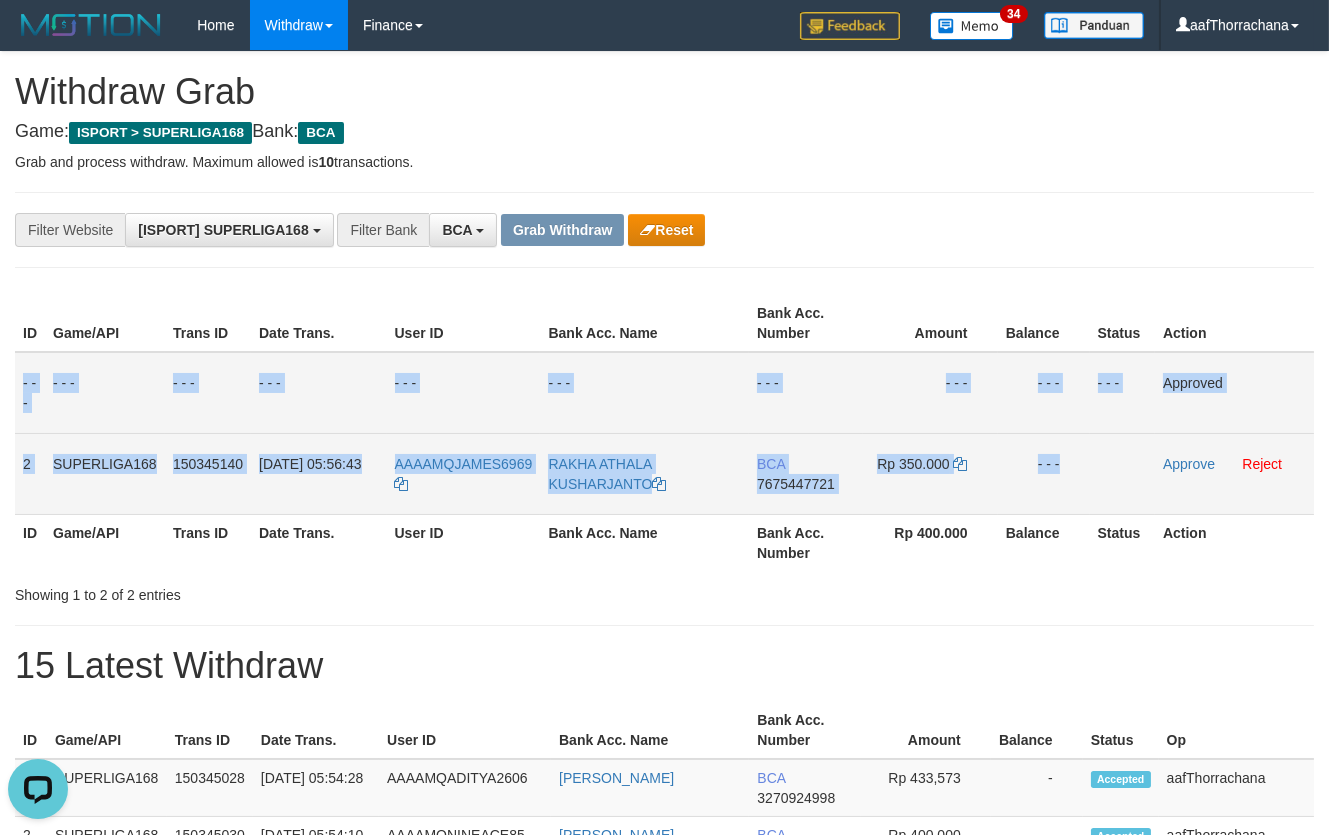 click on "7675447721" at bounding box center (796, 484) 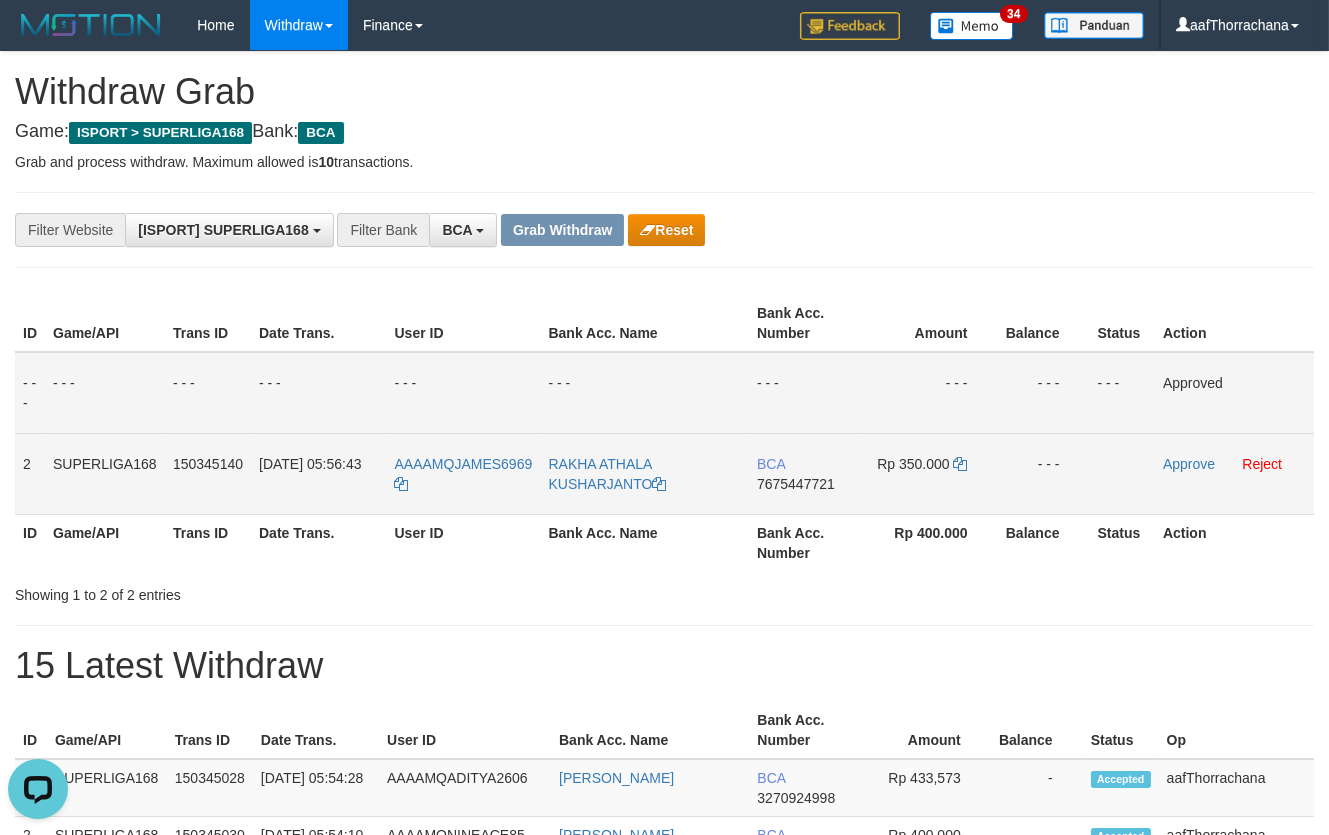 click on "Rp 350.000" at bounding box center (930, 473) 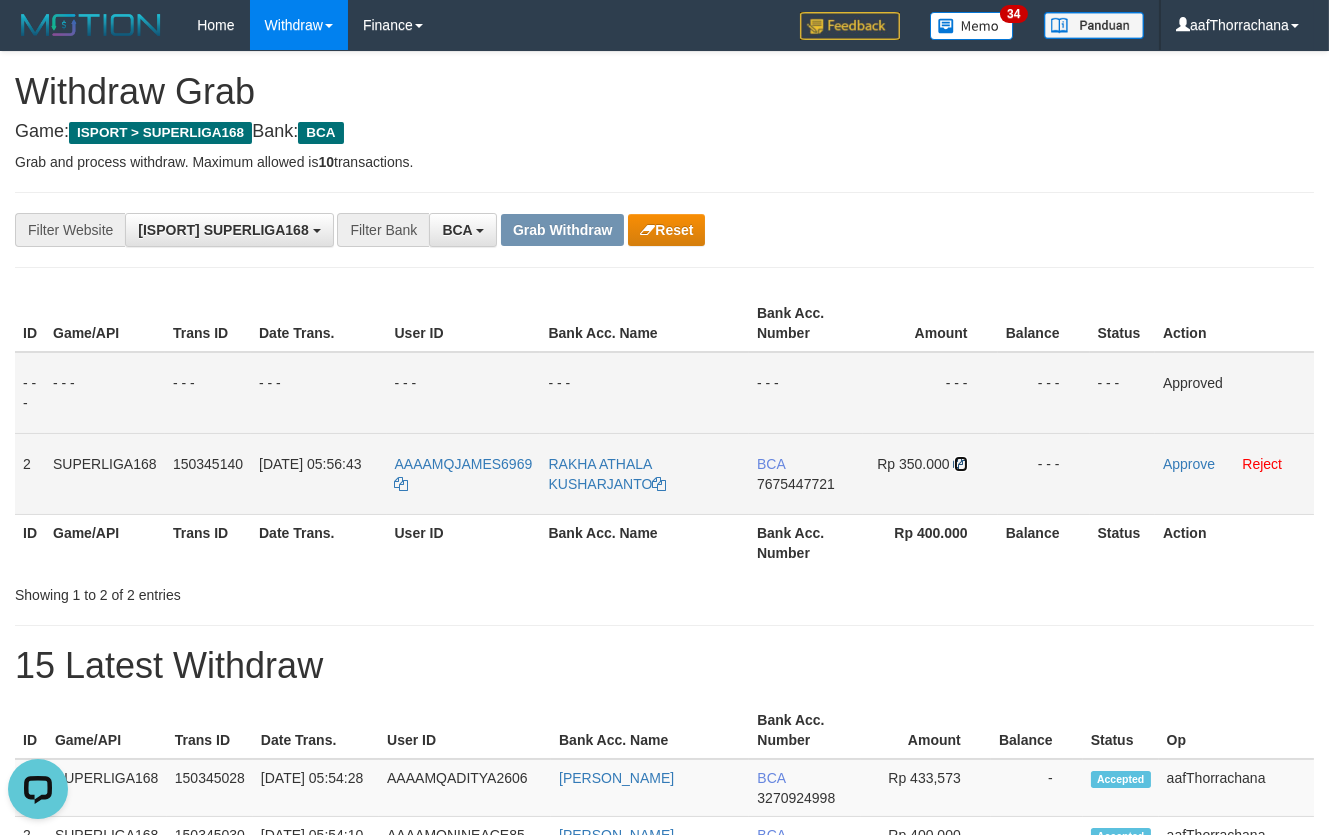 click at bounding box center (961, 464) 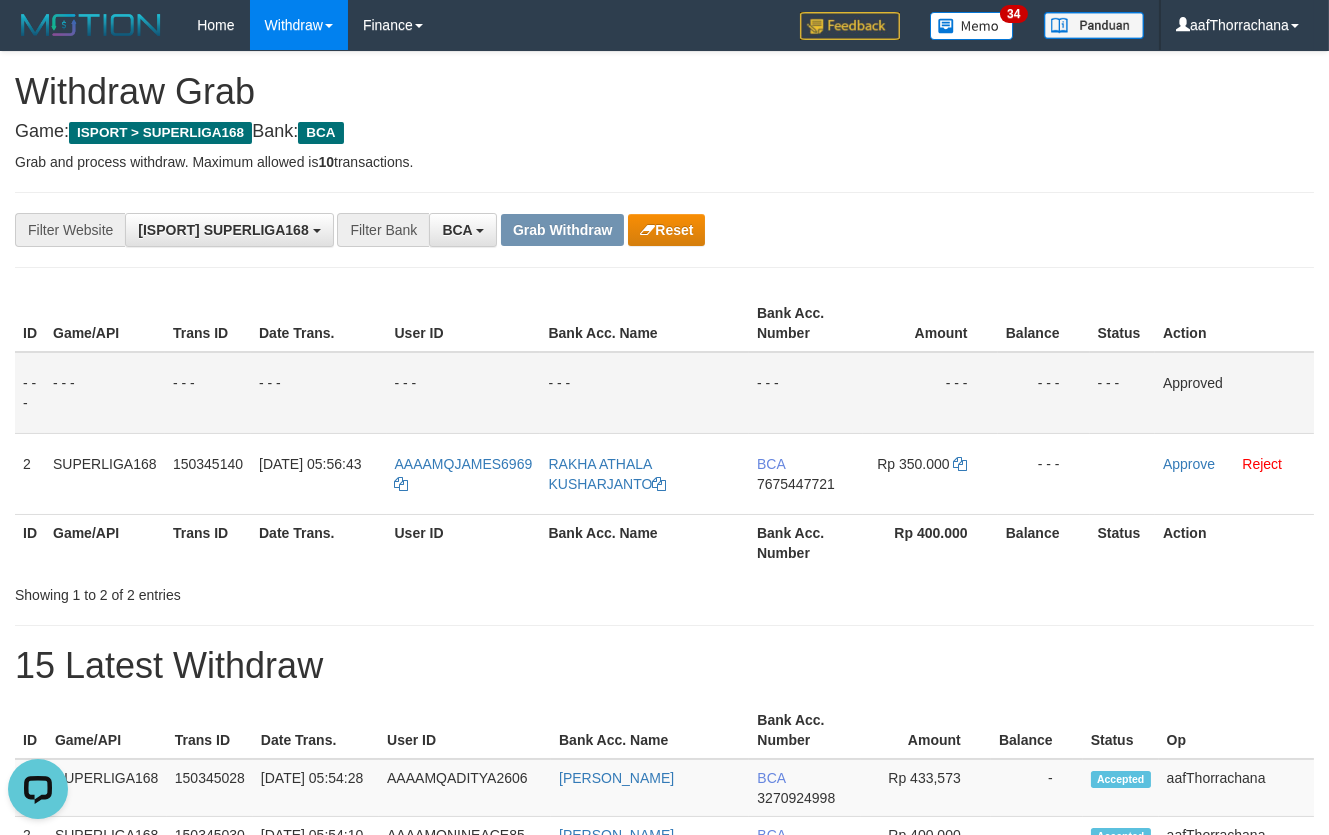 click on "**********" at bounding box center (664, 1163) 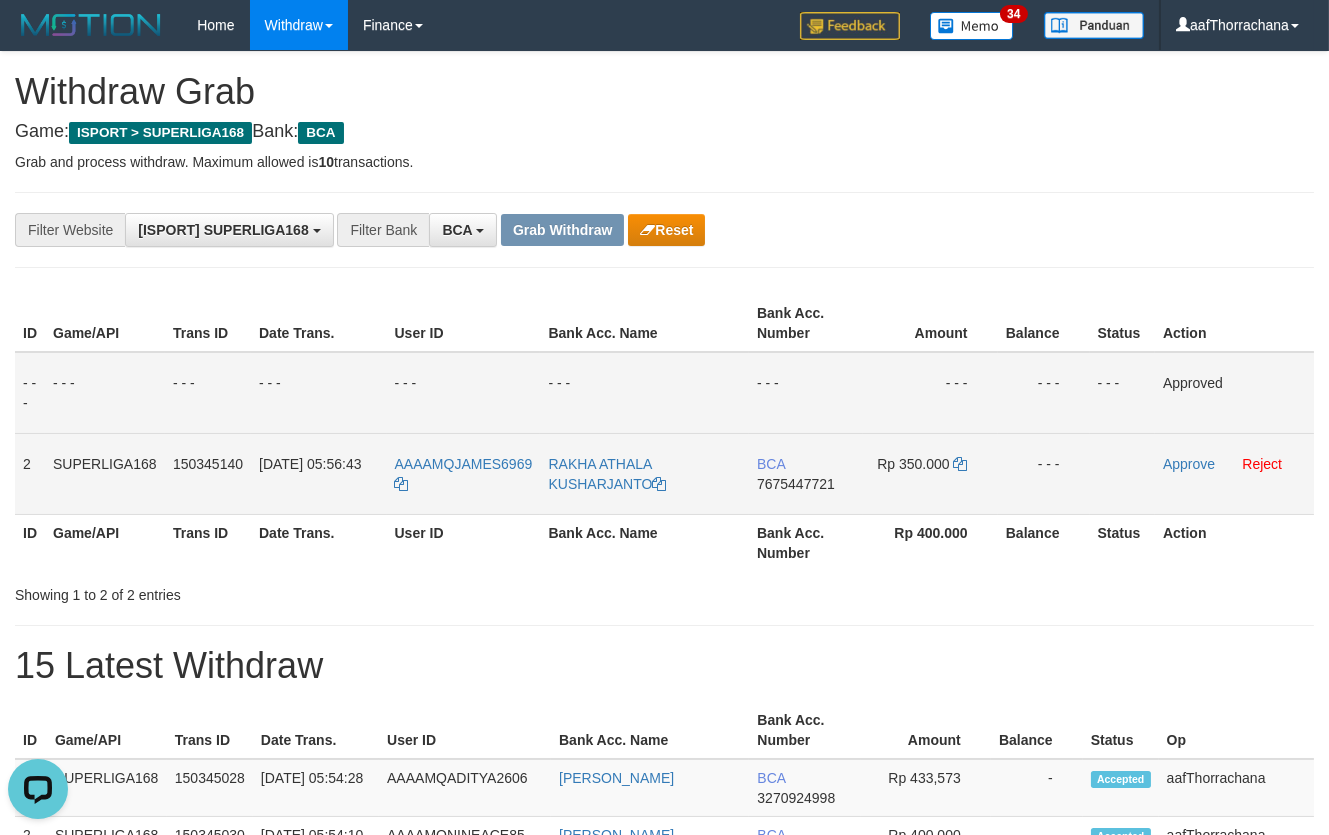 click on "Approve
Reject" at bounding box center [1234, 473] 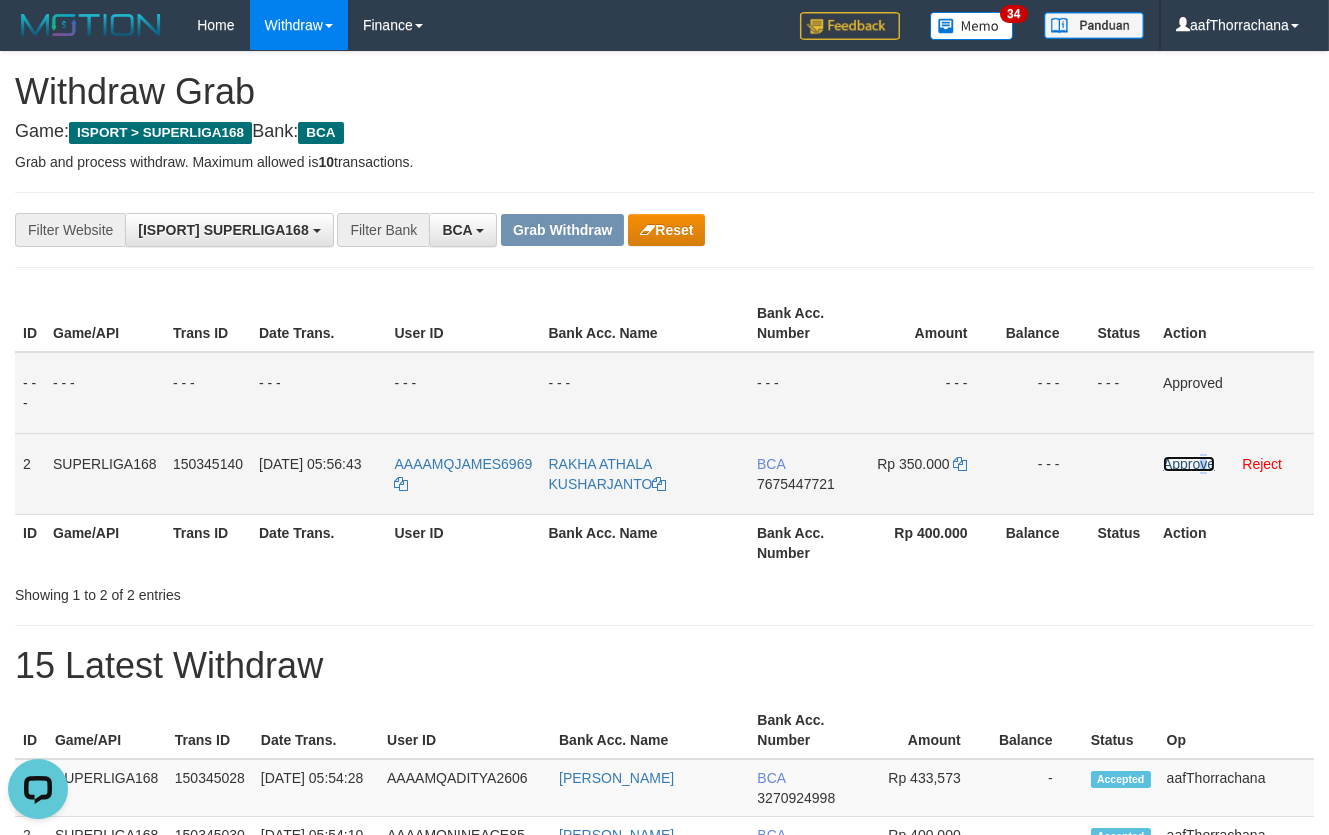 click on "Approve" at bounding box center (1189, 464) 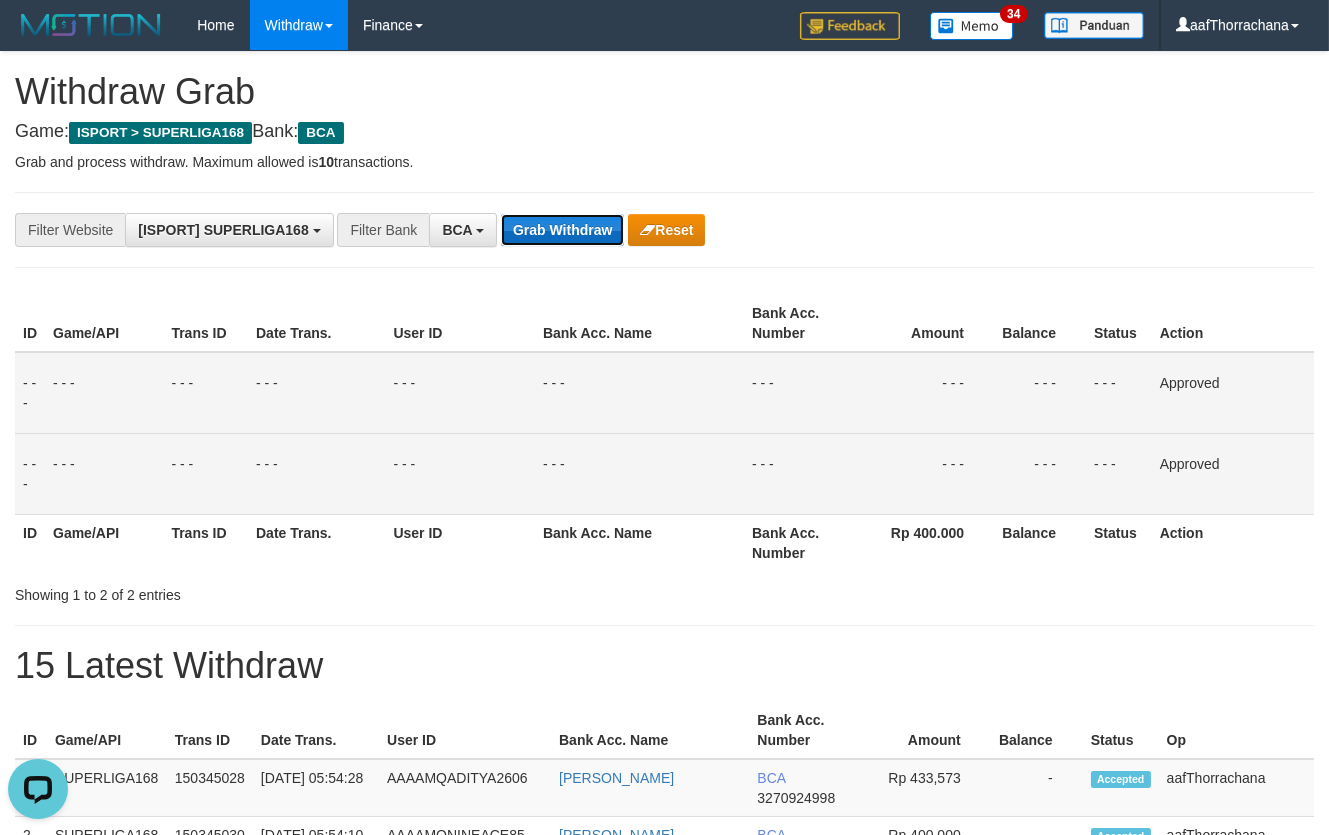 click on "Grab Withdraw" at bounding box center [562, 230] 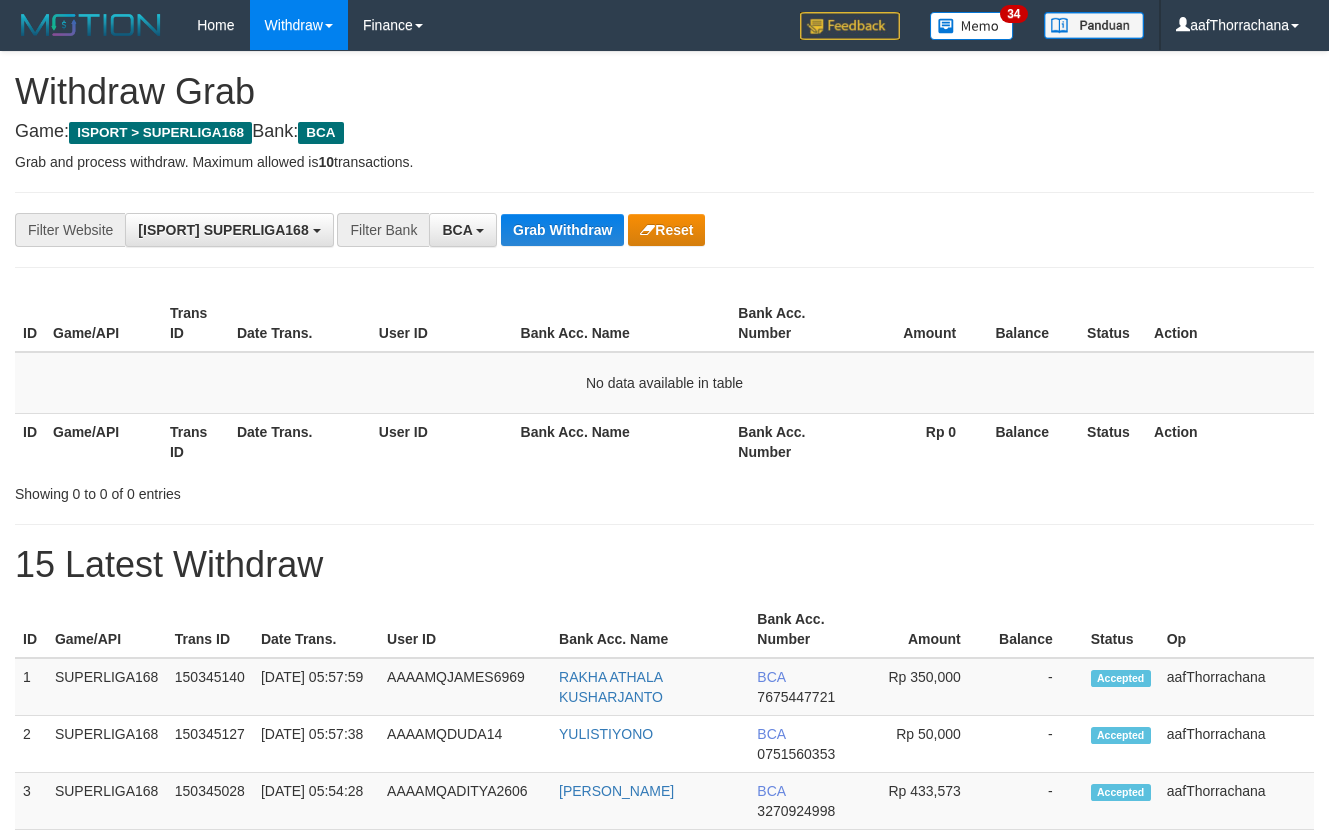 scroll, scrollTop: 0, scrollLeft: 0, axis: both 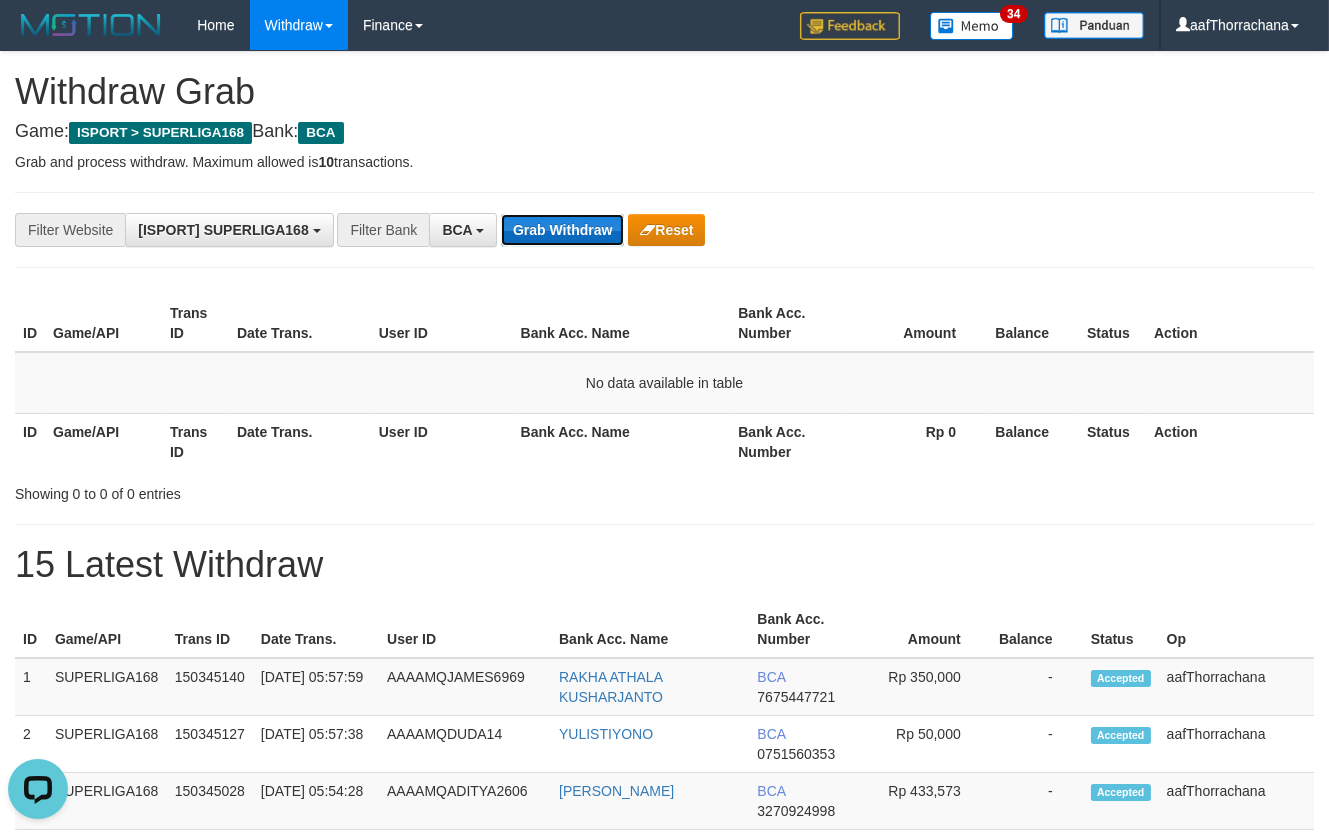 click on "Grab Withdraw" at bounding box center [562, 230] 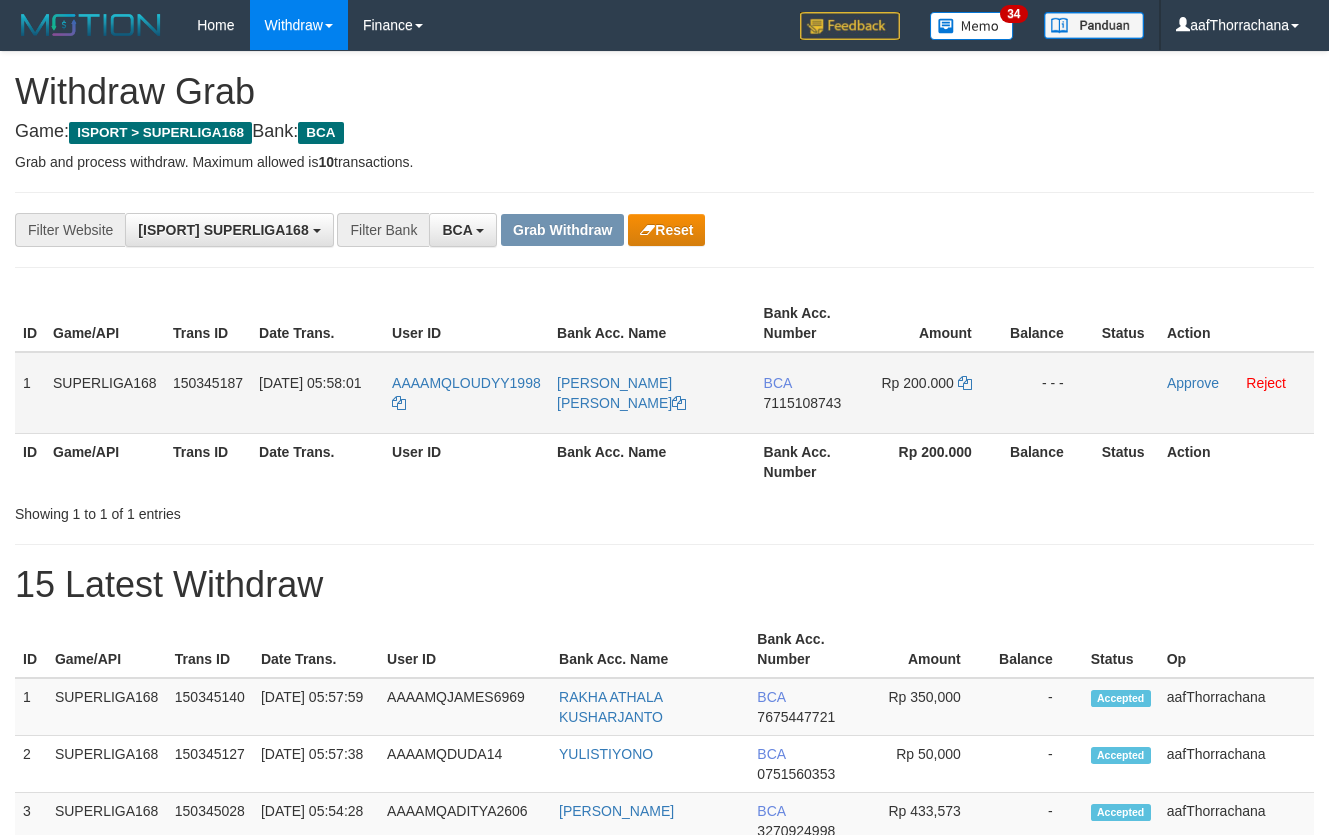 scroll, scrollTop: 0, scrollLeft: 0, axis: both 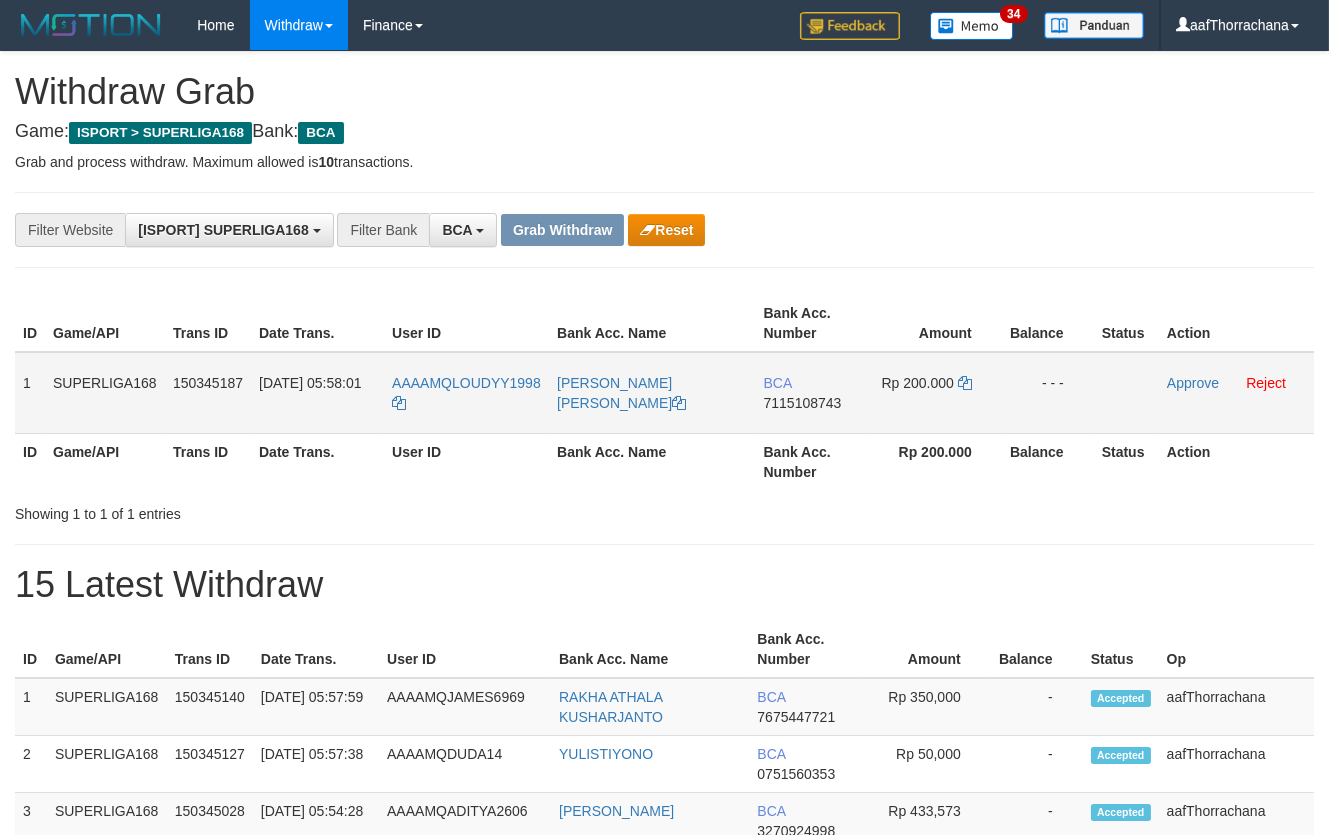 click on "BCA
7115108743" at bounding box center [813, 393] 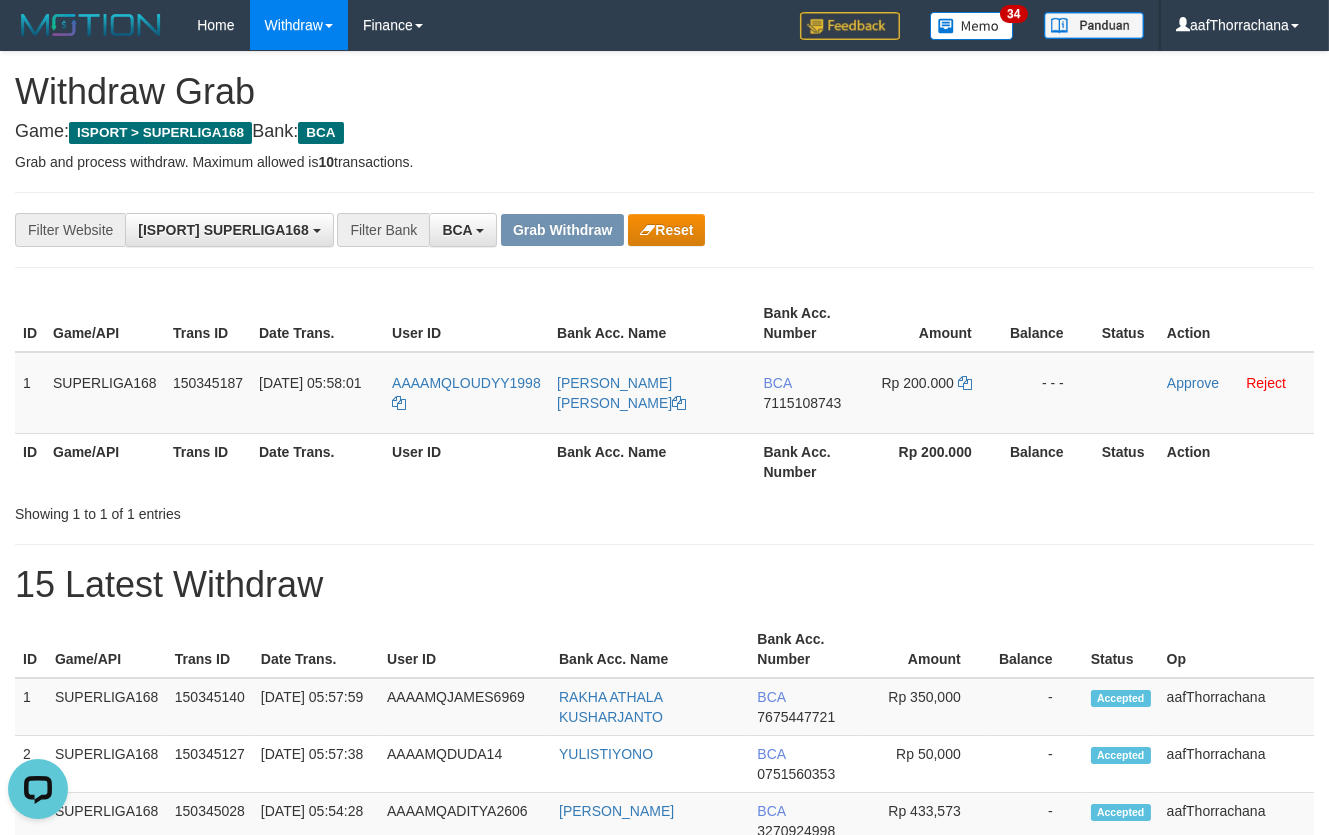 scroll, scrollTop: 0, scrollLeft: 0, axis: both 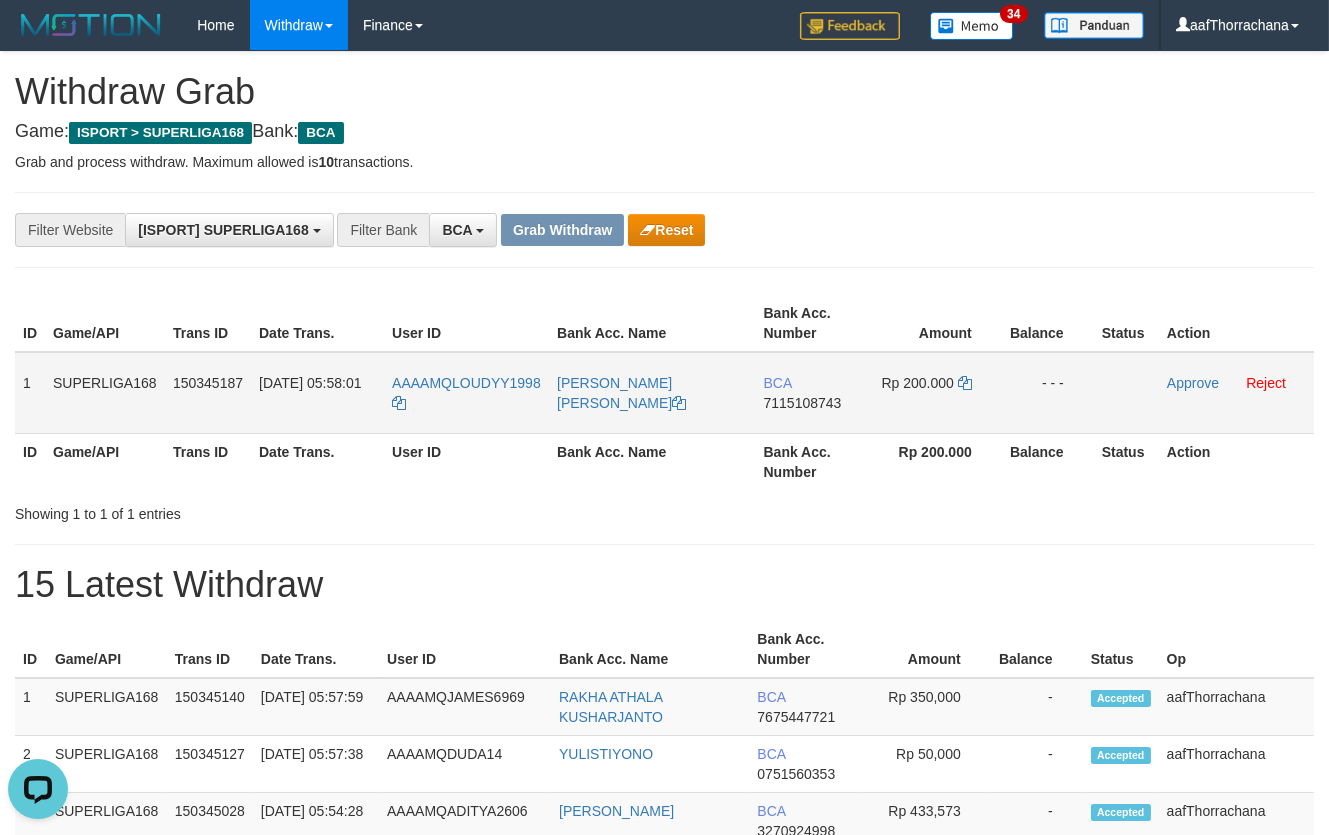 click on "Rp 200.000" at bounding box center [917, 383] 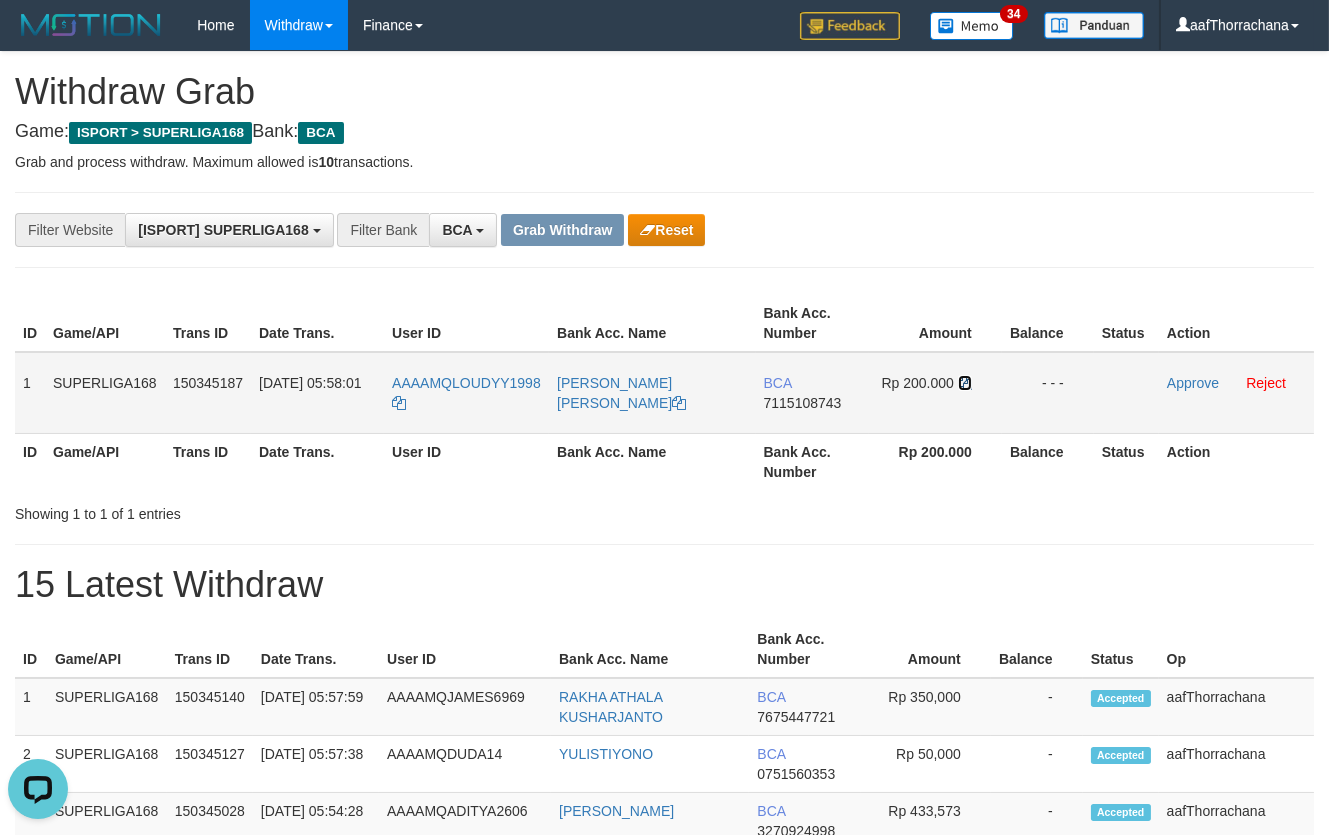 click at bounding box center [965, 383] 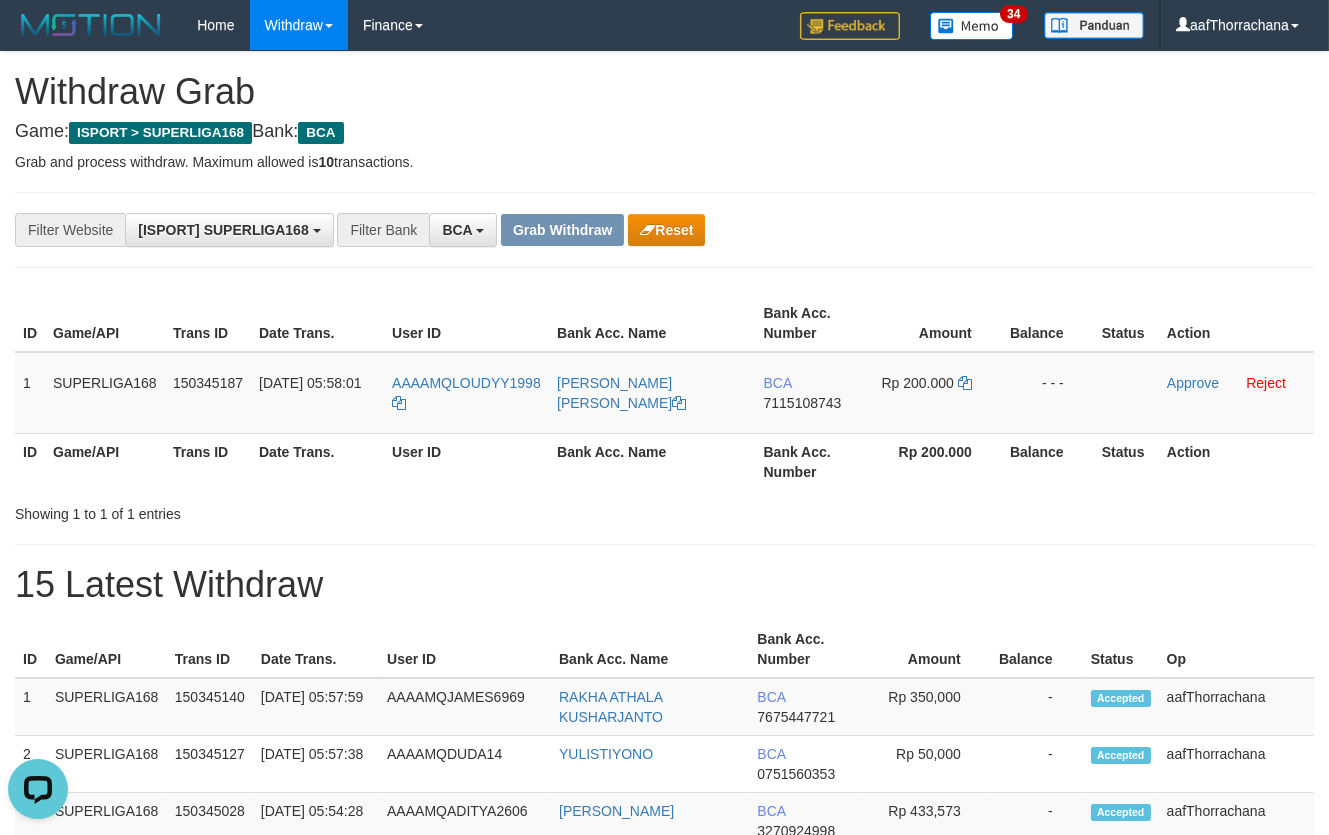 click on "**********" at bounding box center [554, 230] 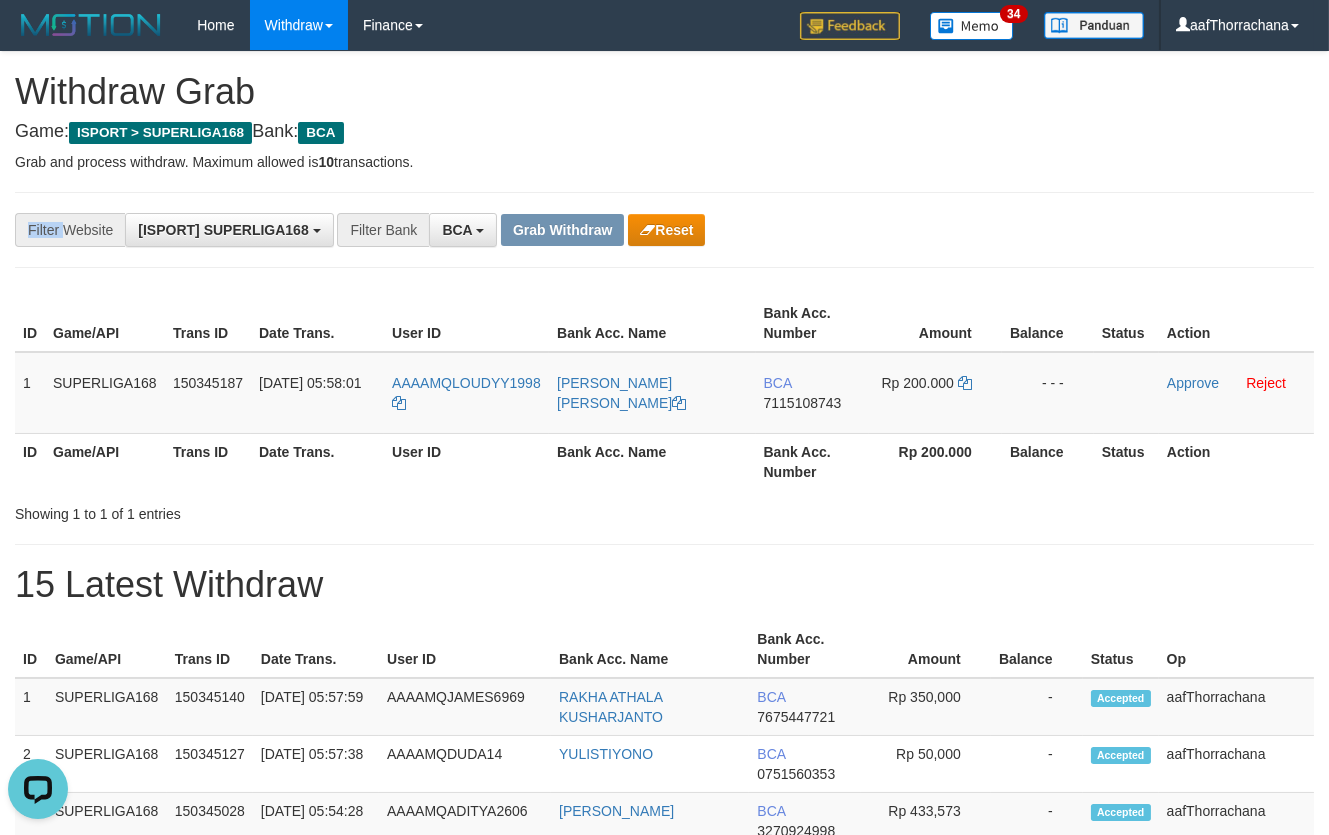 click on "**********" at bounding box center [664, 230] 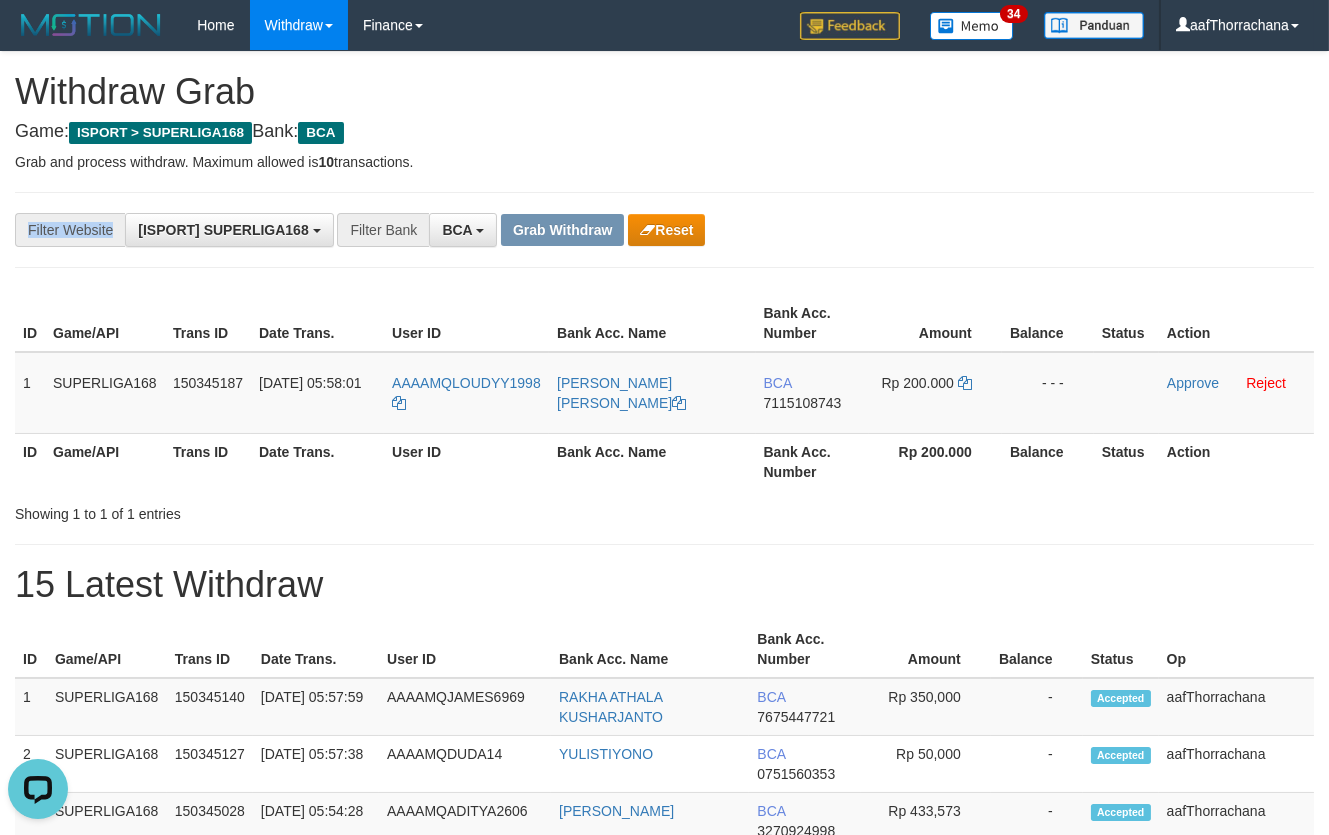 click on "**********" at bounding box center (664, 230) 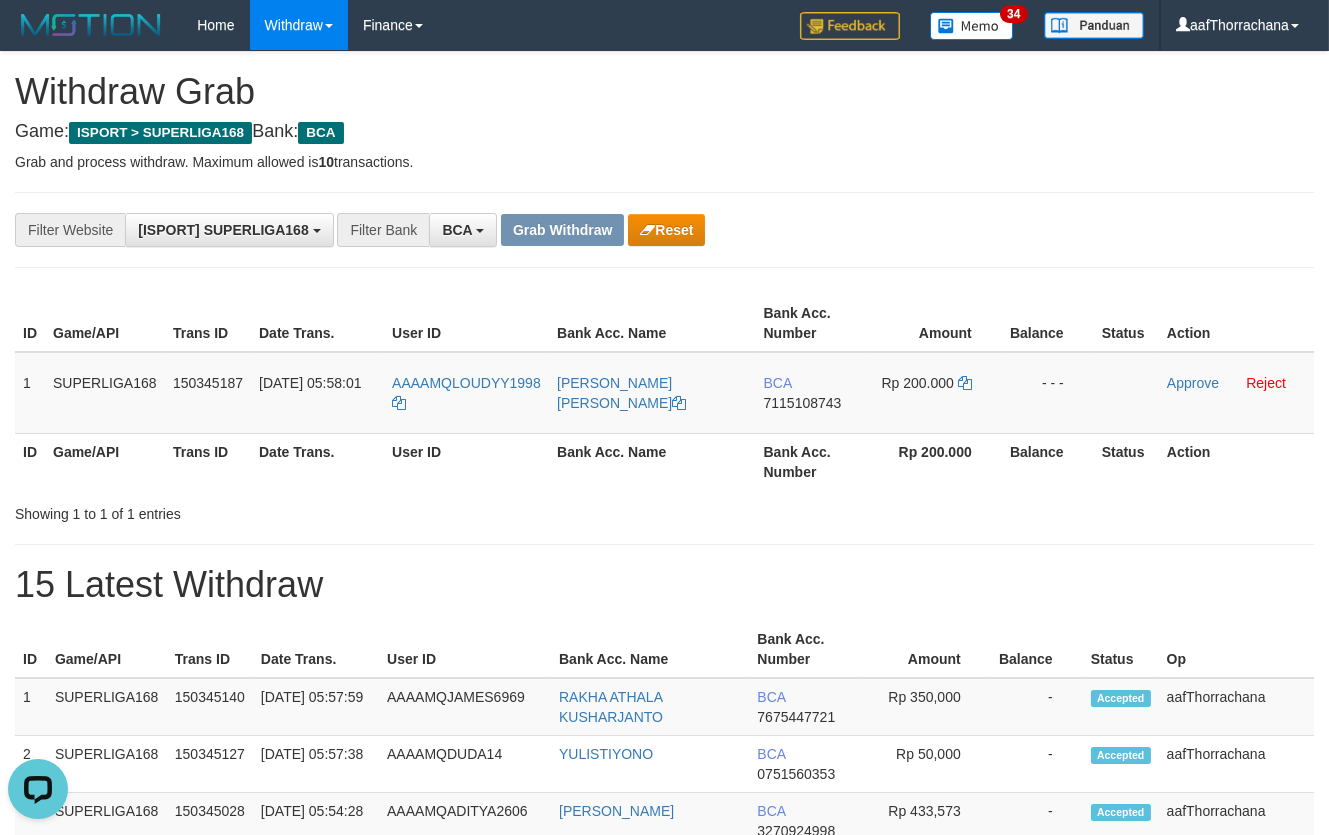 click on "**********" at bounding box center [664, 230] 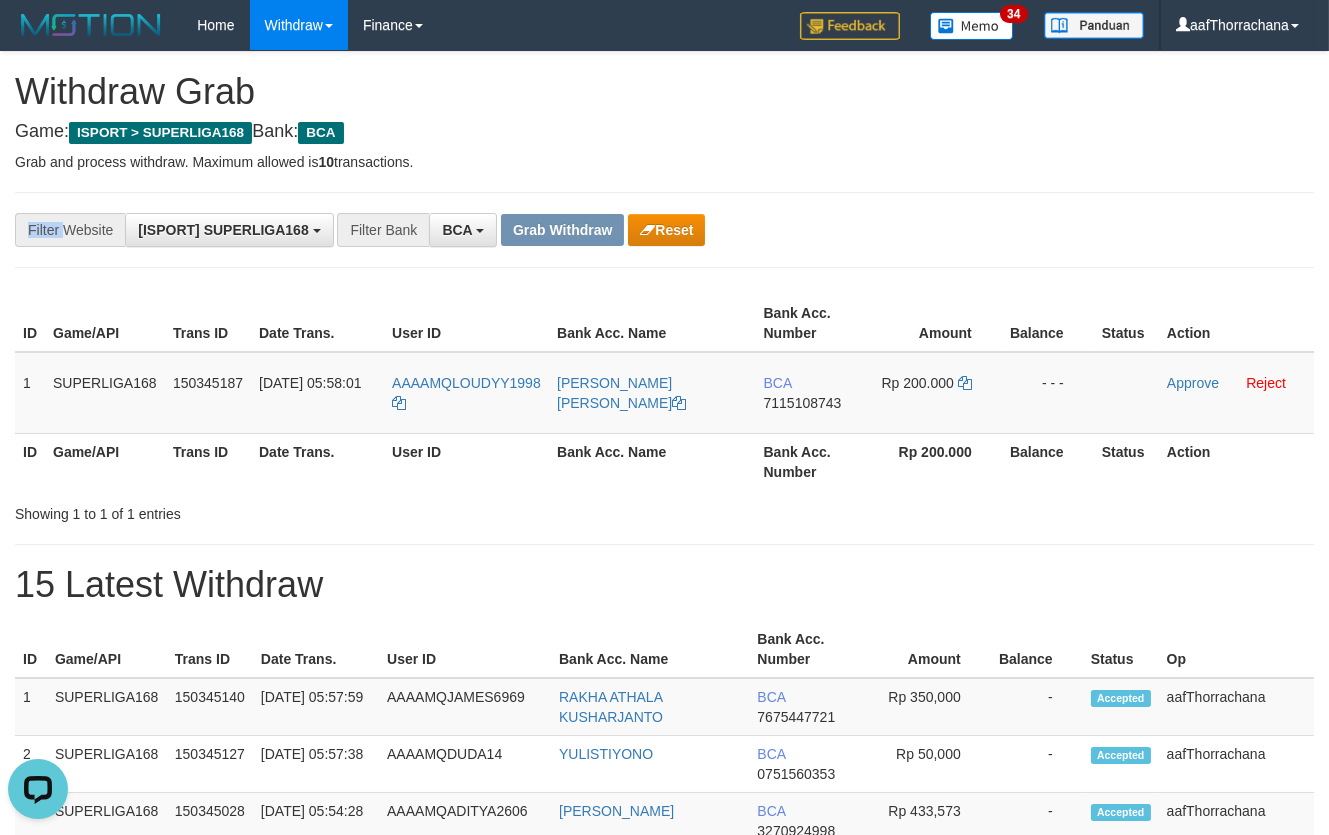 click on "**********" at bounding box center [664, 230] 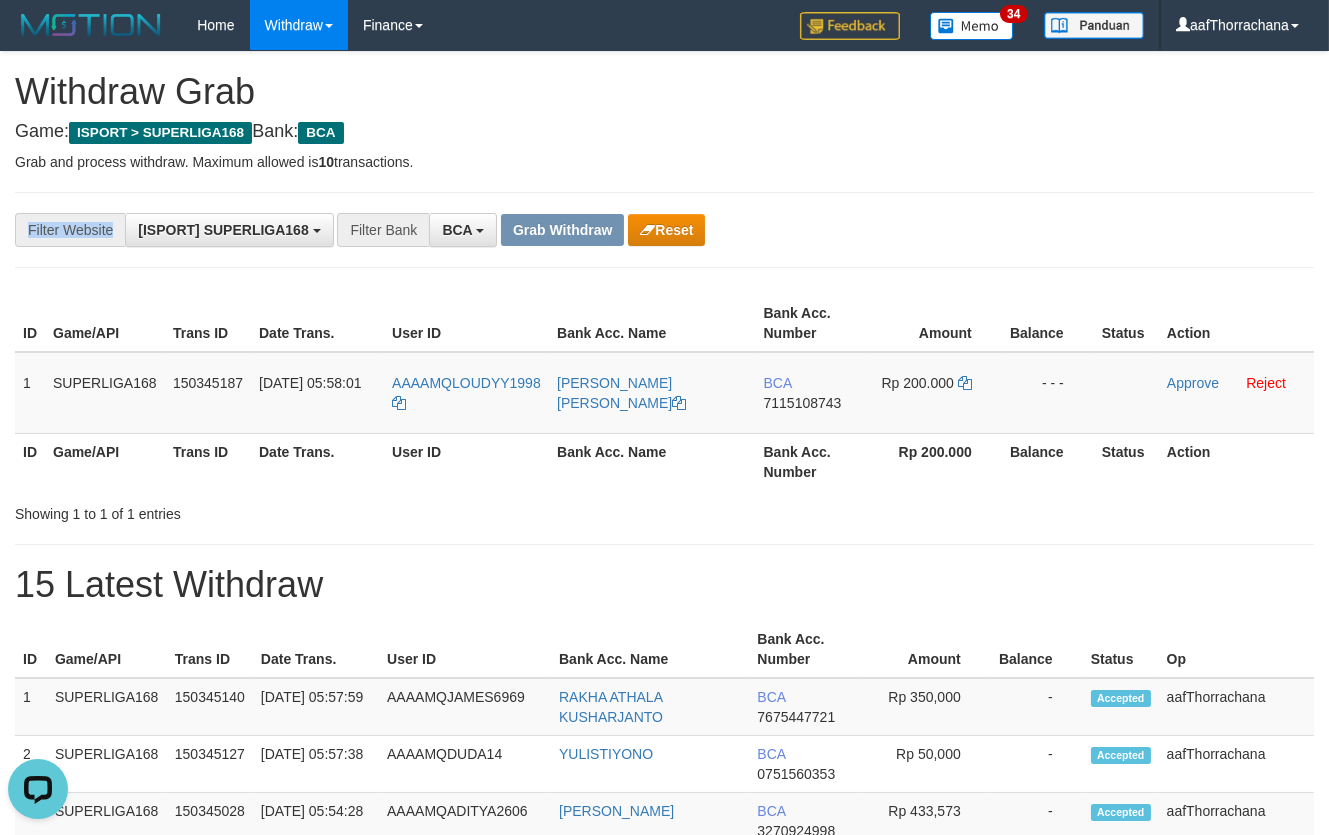 click on "**********" at bounding box center [664, 230] 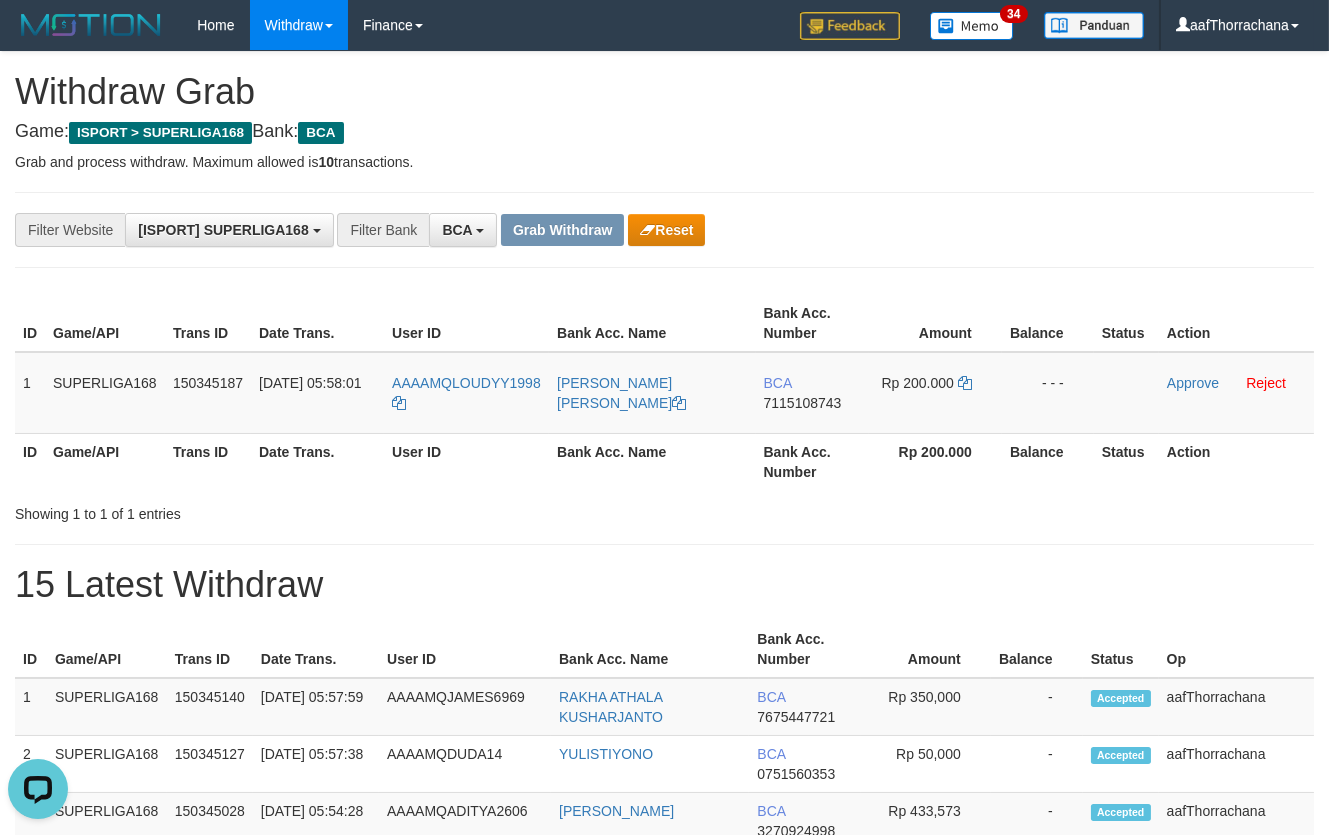 drag, startPoint x: 1078, startPoint y: 203, endPoint x: 1341, endPoint y: 233, distance: 264.7055 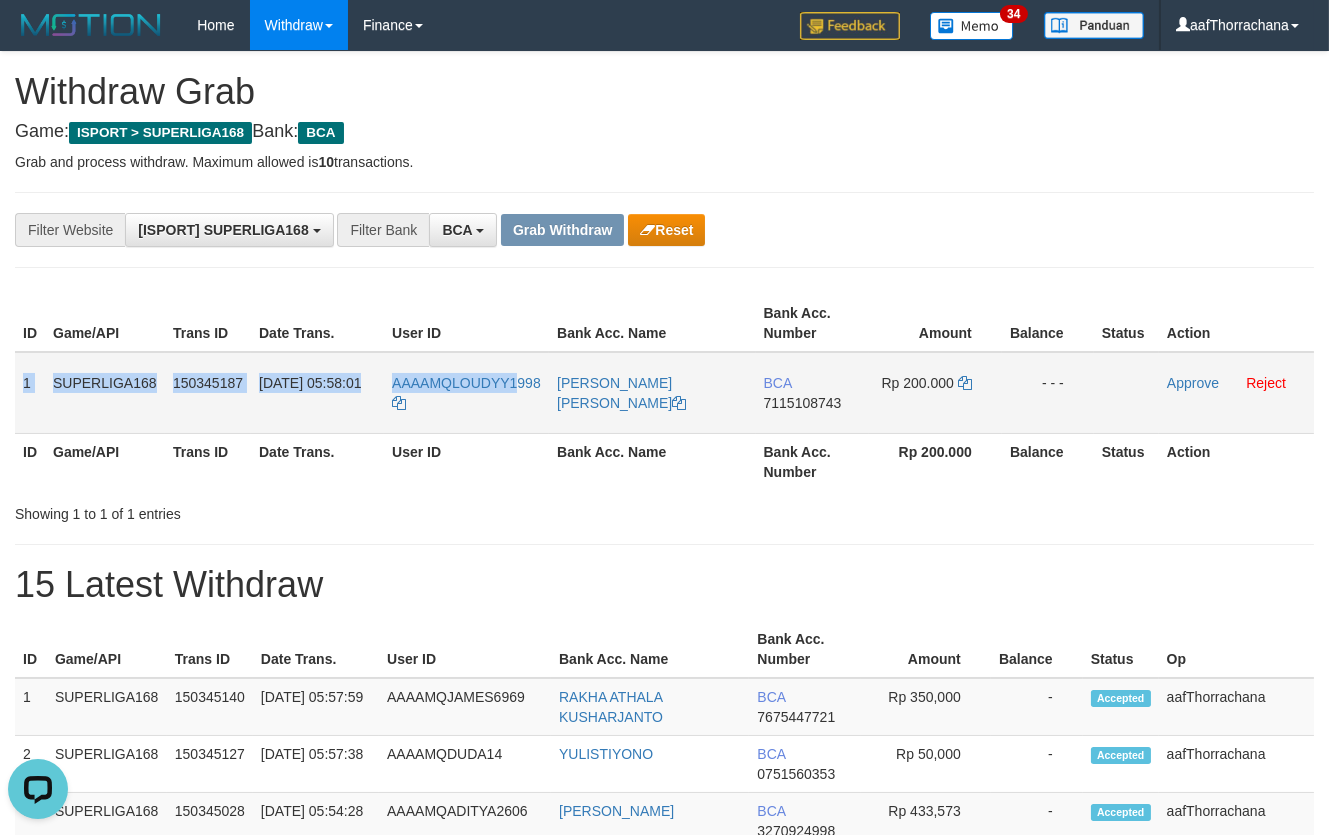 copy on "1
SUPERLIGA168
150345187
[DATE] 05:58:01
AAAAMQLOUDYY1" 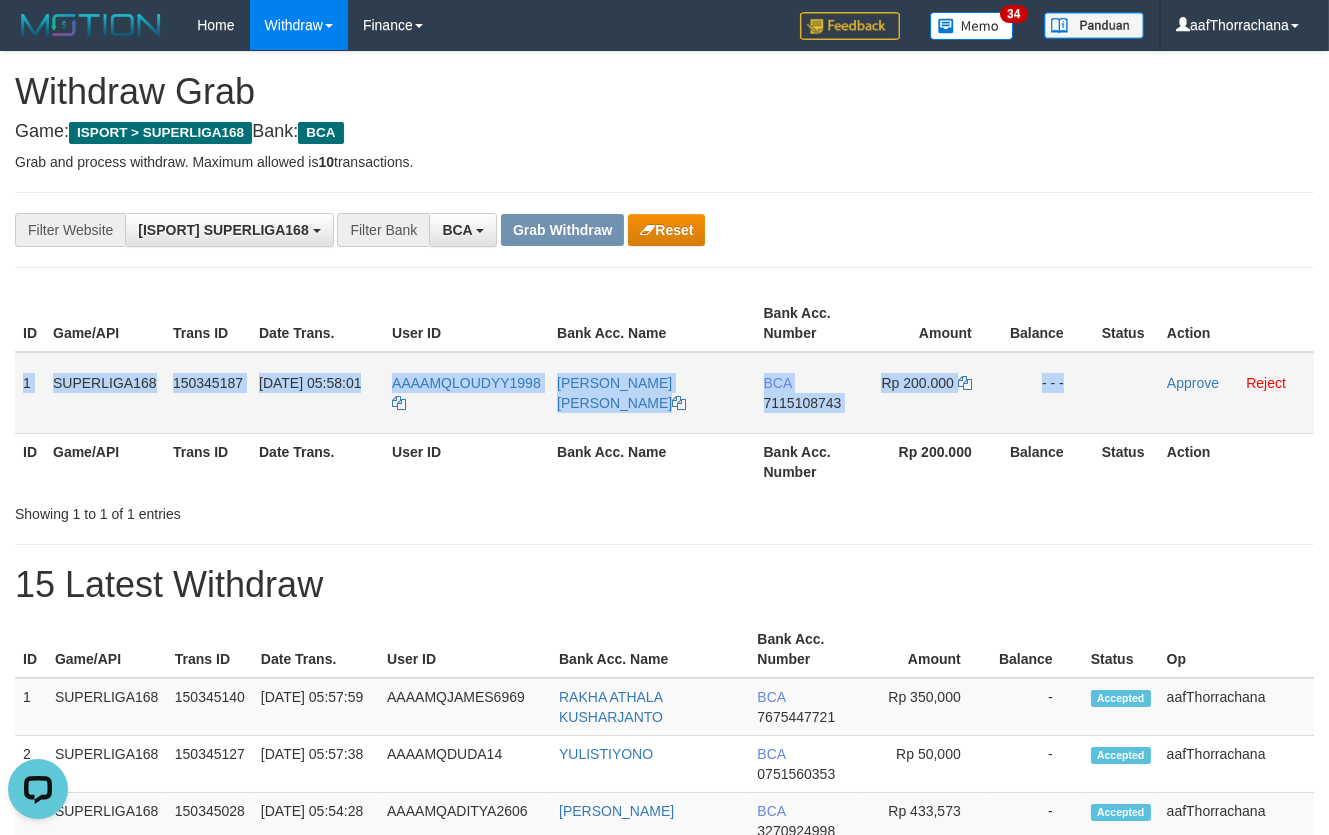 copy on "1
SUPERLIGA168
150345187
[DATE] 05:58:01
AAAAMQLOUDYY1998
[PERSON_NAME] [PERSON_NAME]
BCA
7115108743
Rp 200.000
- - -" 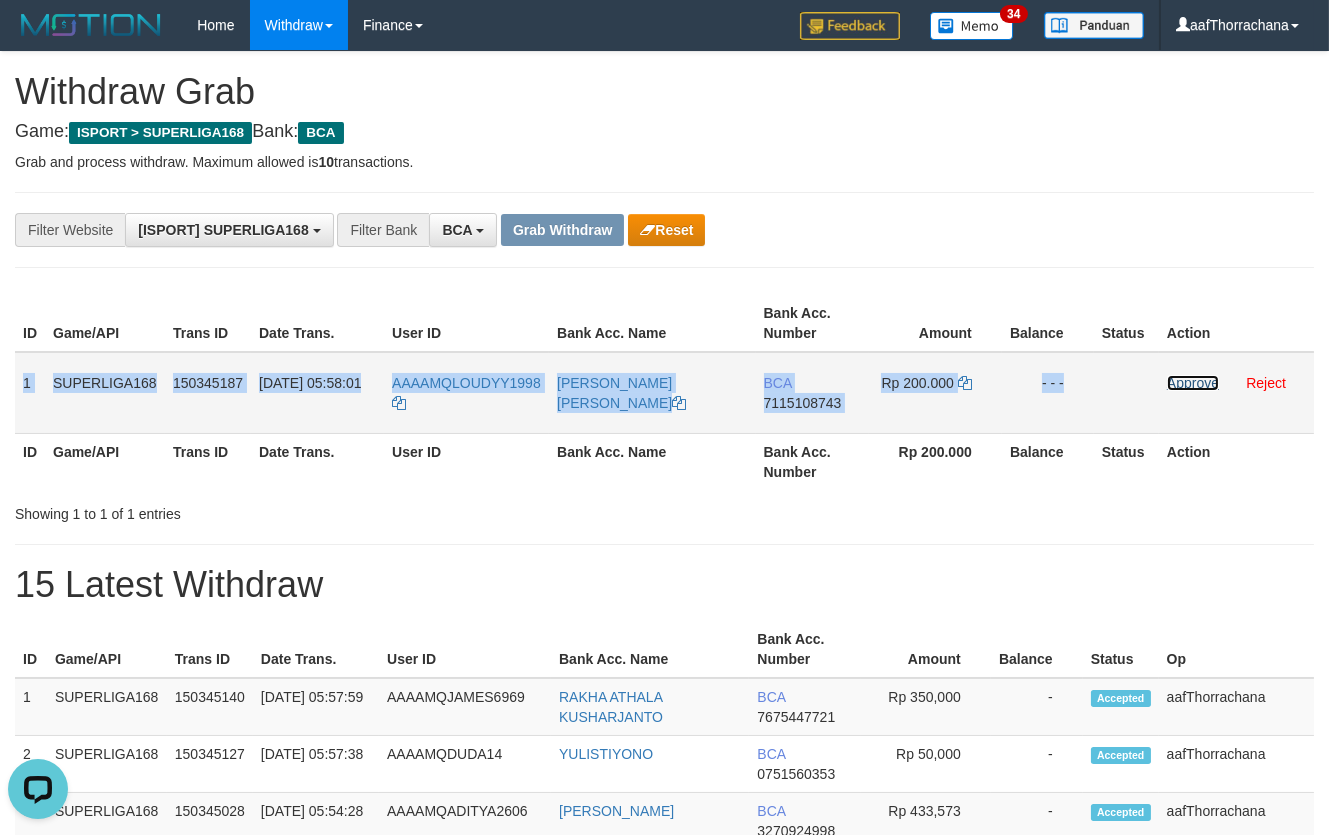 drag, startPoint x: 1180, startPoint y: 387, endPoint x: 1145, endPoint y: 383, distance: 35.22783 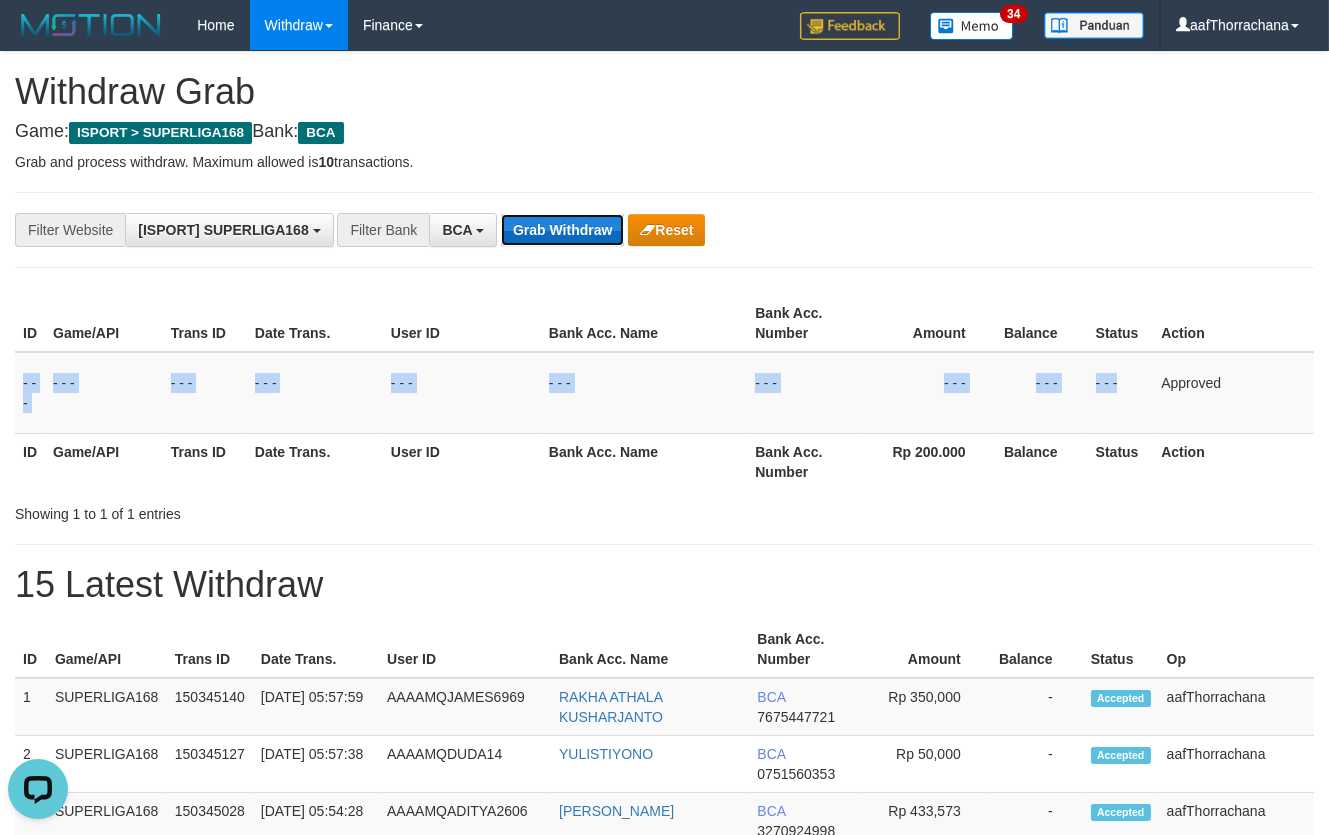 click on "Grab Withdraw" at bounding box center (562, 230) 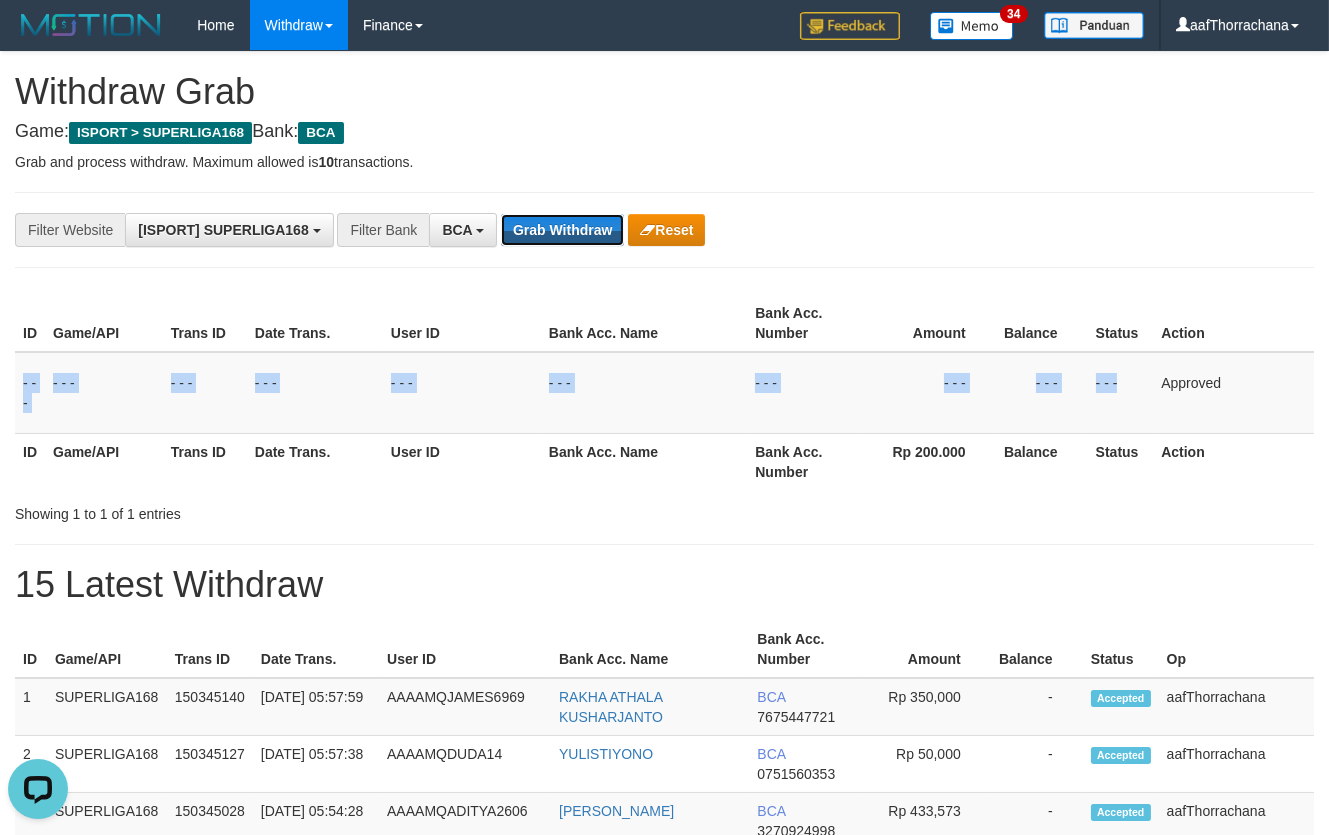 click on "Grab Withdraw" at bounding box center [562, 230] 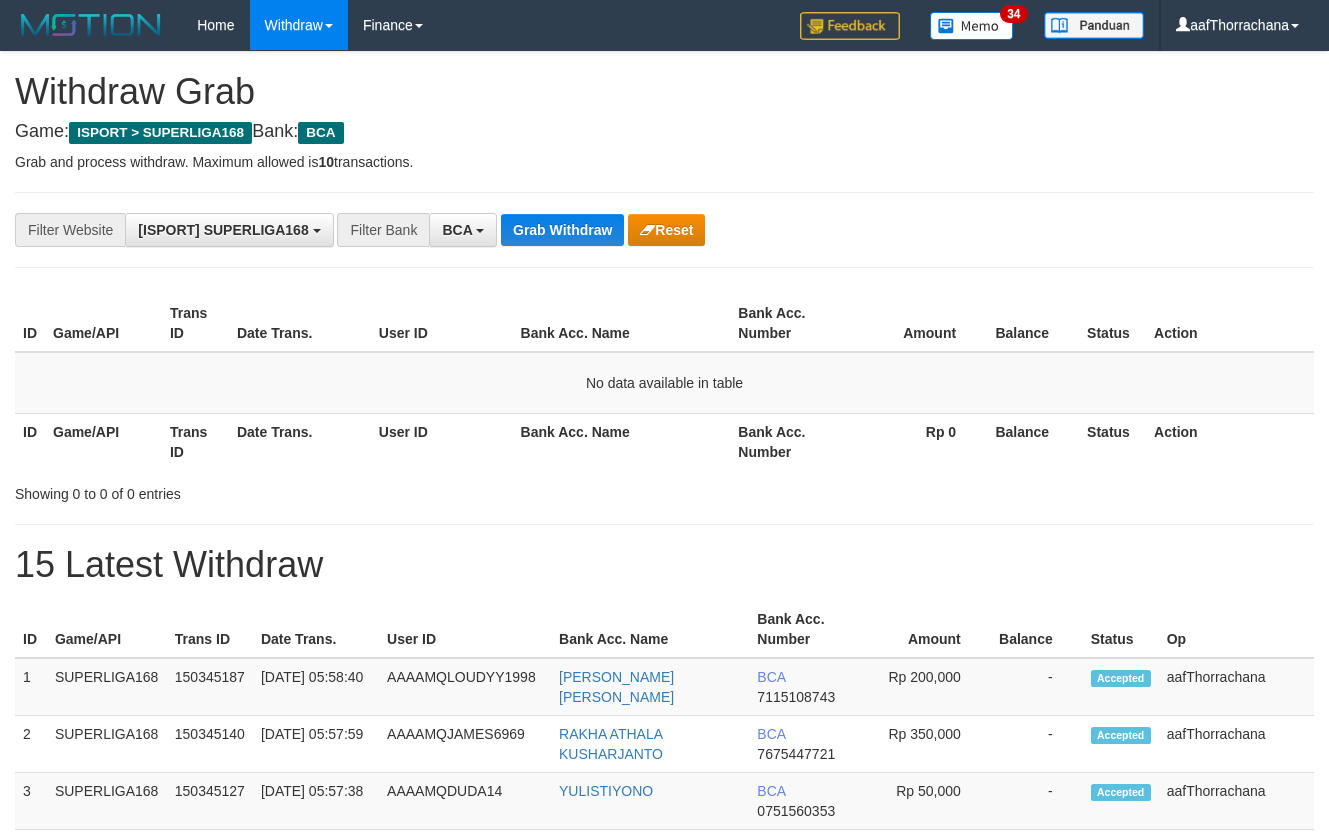 scroll, scrollTop: 0, scrollLeft: 0, axis: both 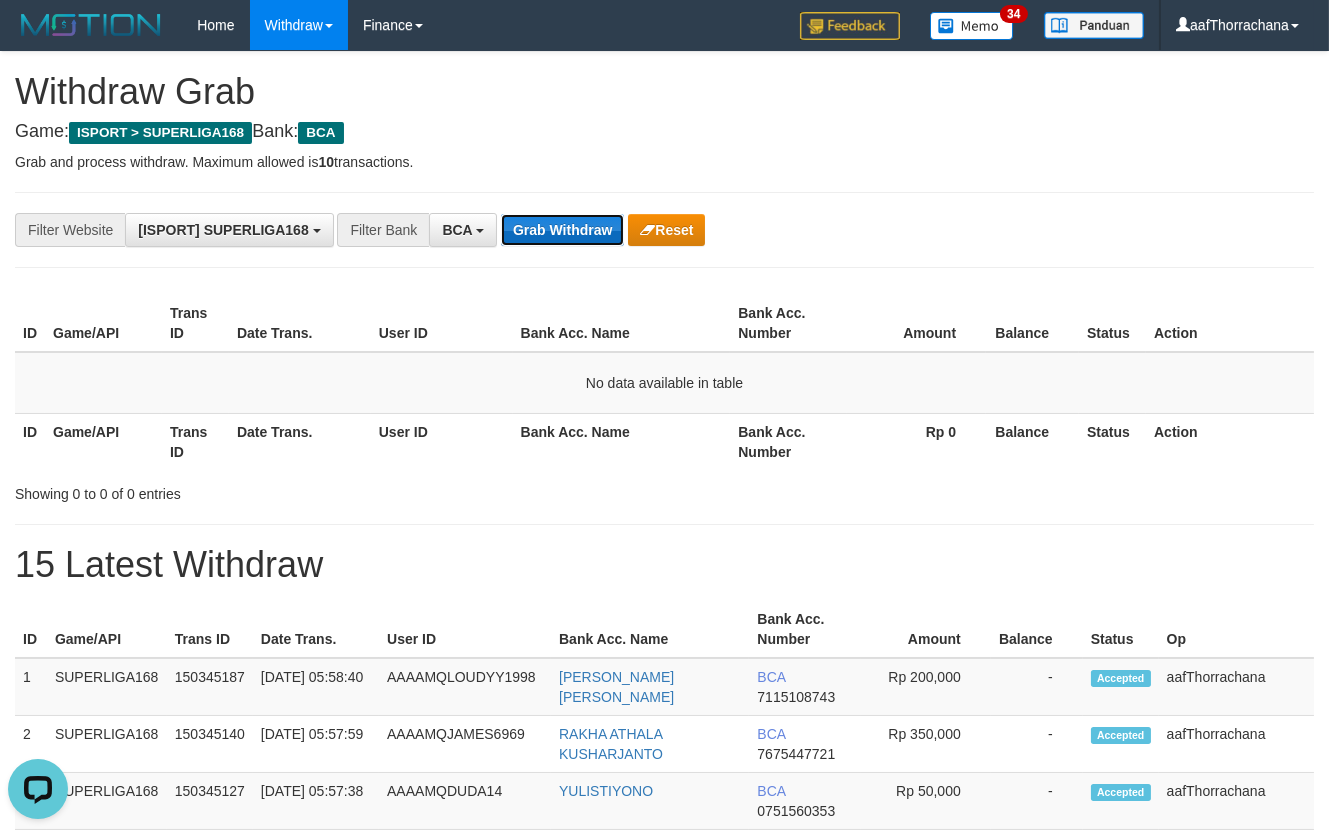 click on "Grab Withdraw" at bounding box center [562, 230] 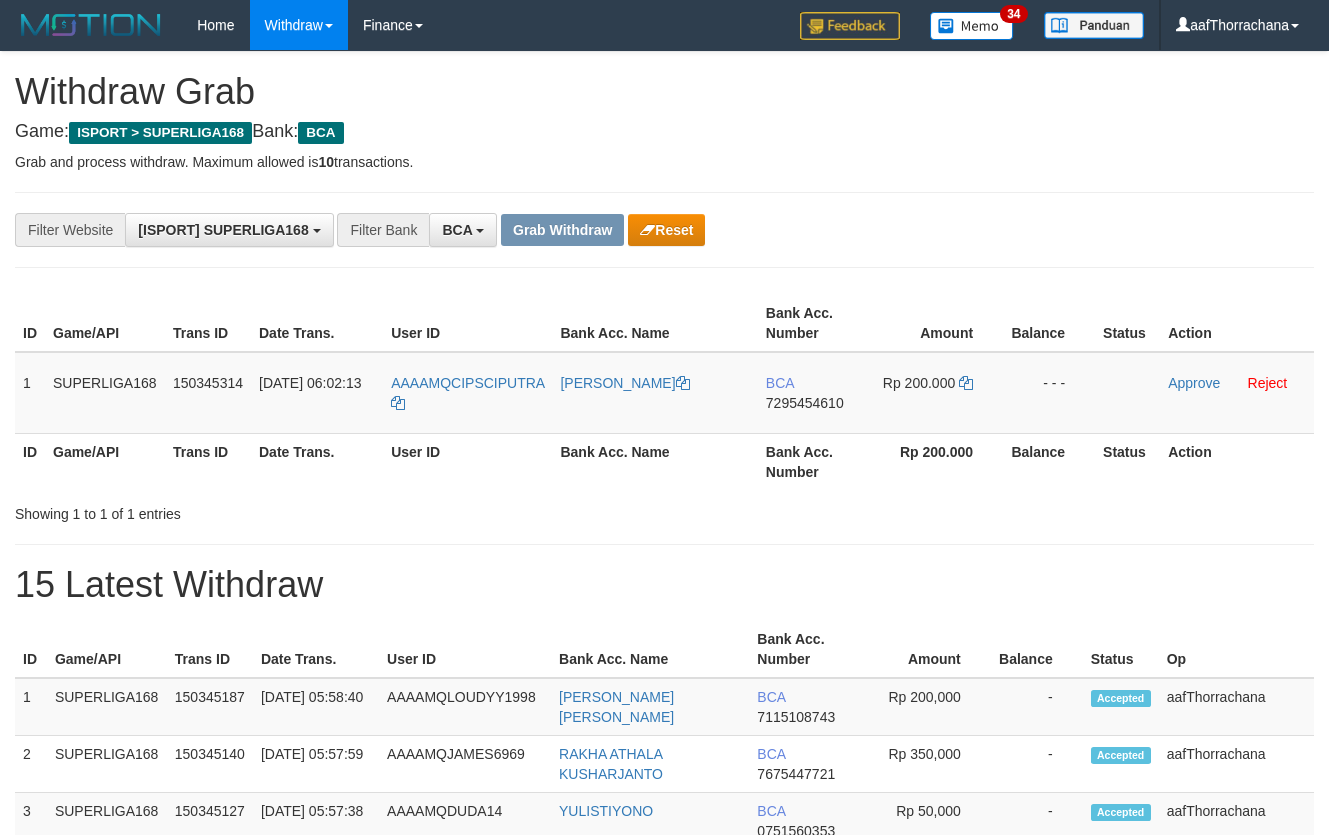 scroll, scrollTop: 0, scrollLeft: 0, axis: both 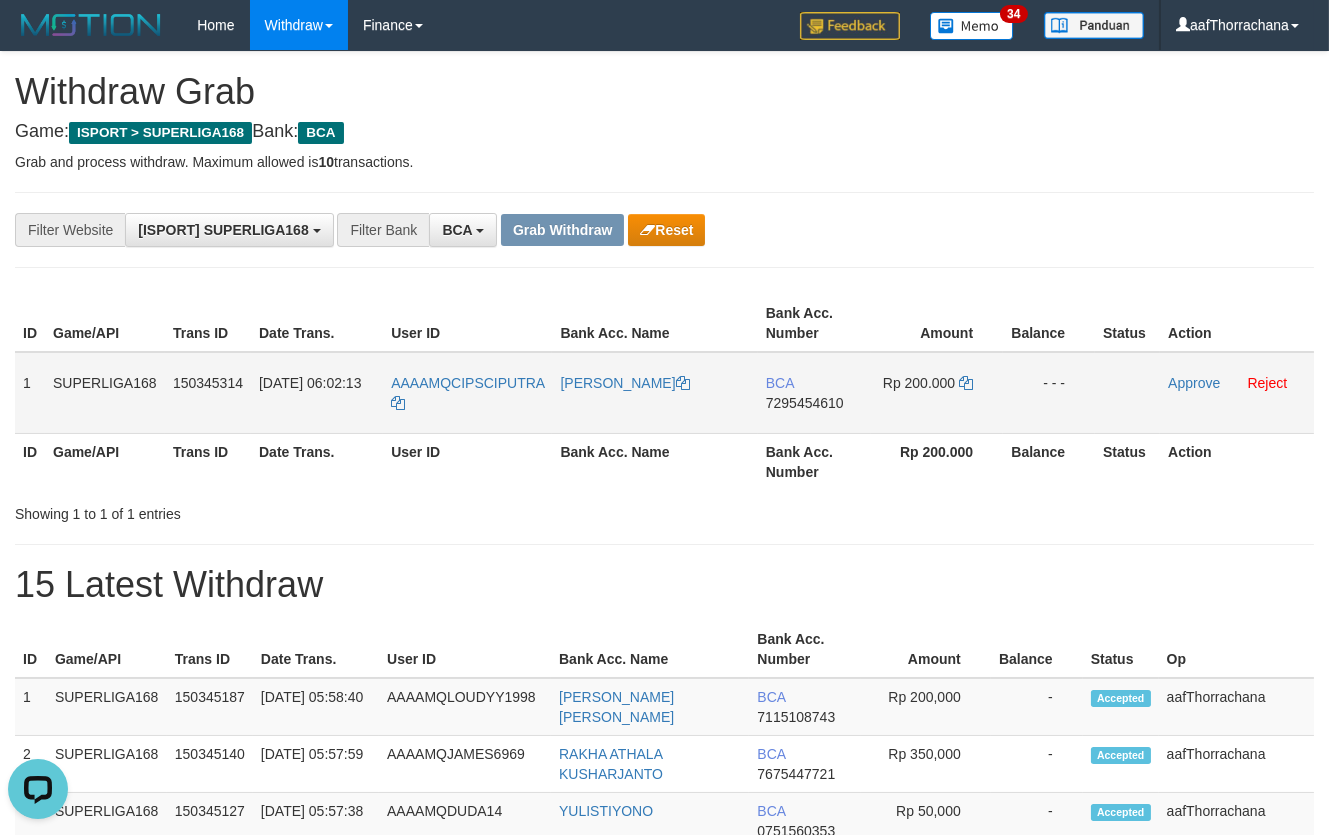 drag, startPoint x: 763, startPoint y: 384, endPoint x: 778, endPoint y: 394, distance: 18.027756 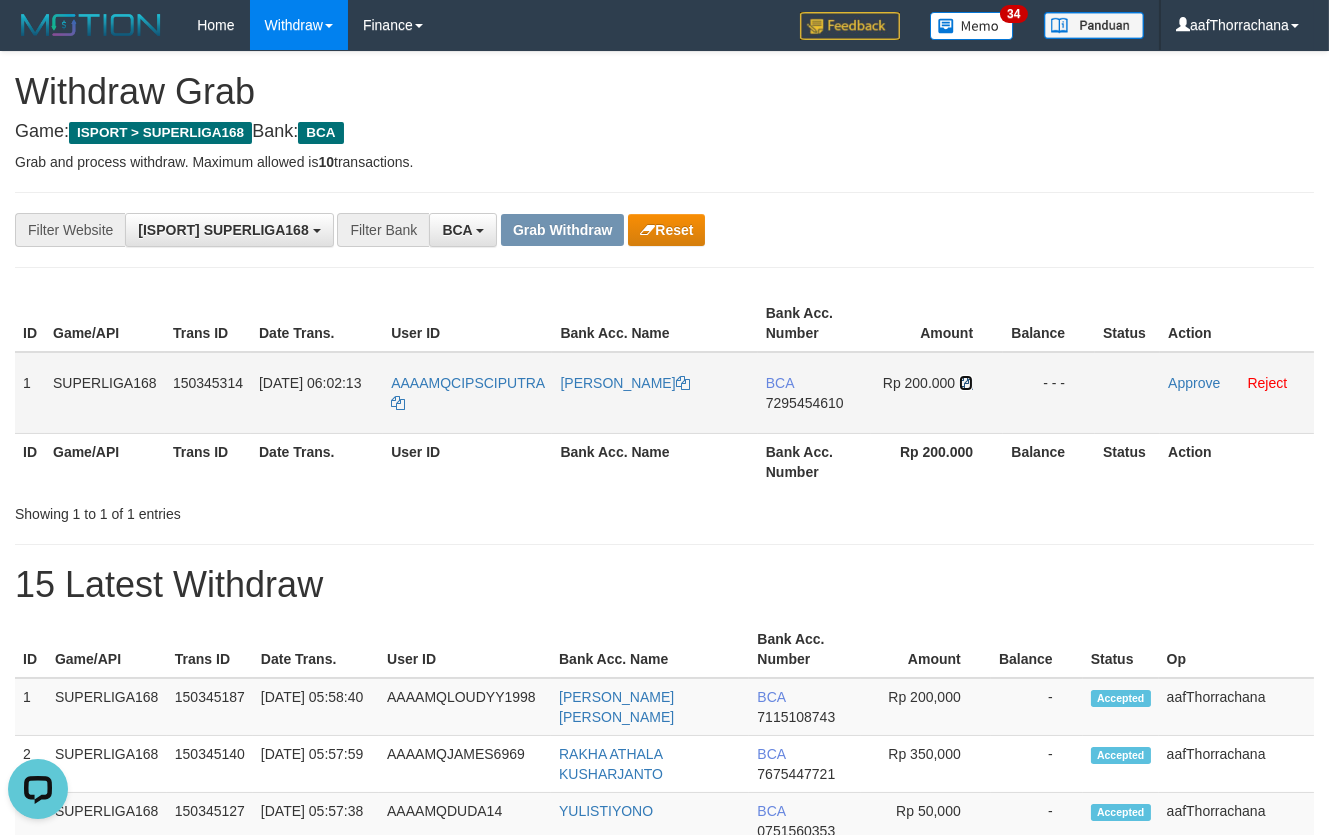 click at bounding box center [966, 383] 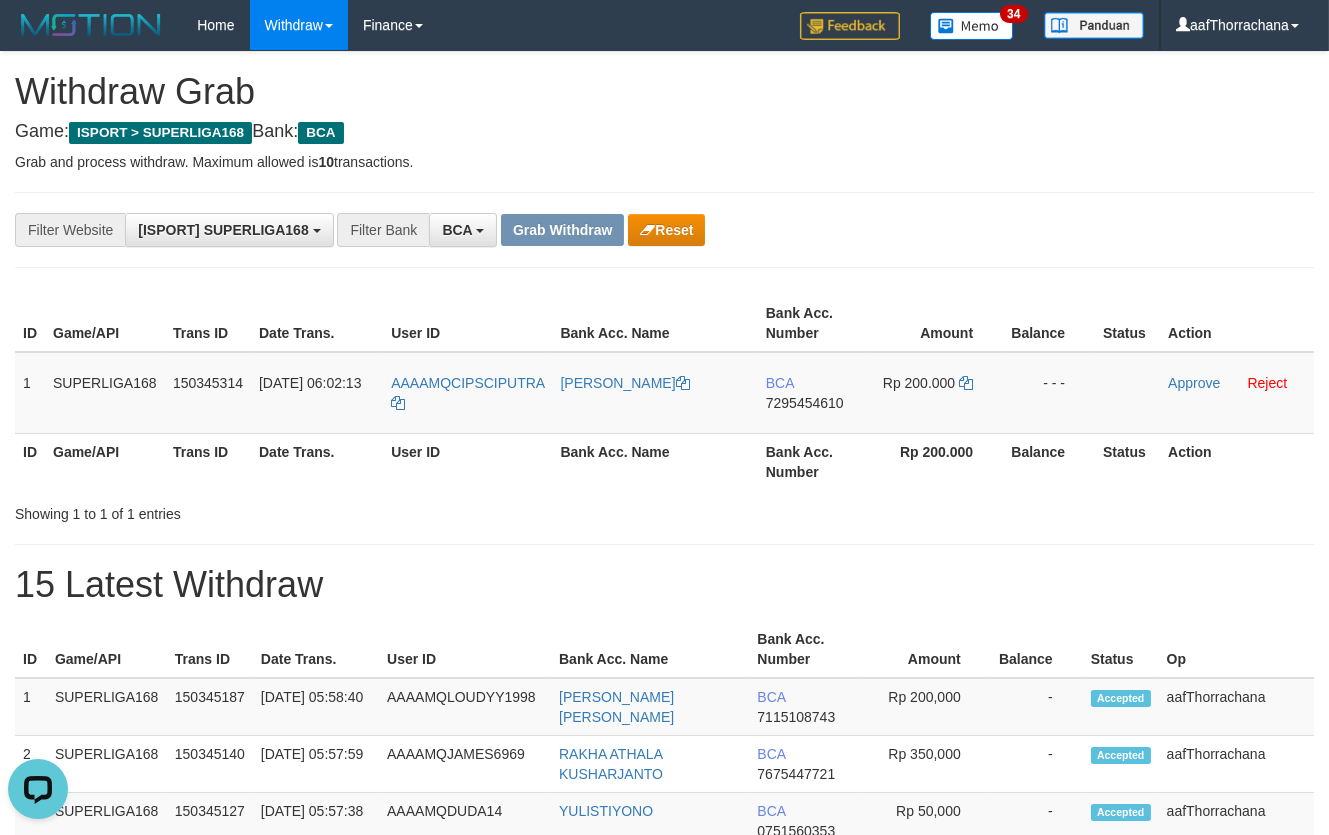 click on "Withdraw Grab" at bounding box center (664, 92) 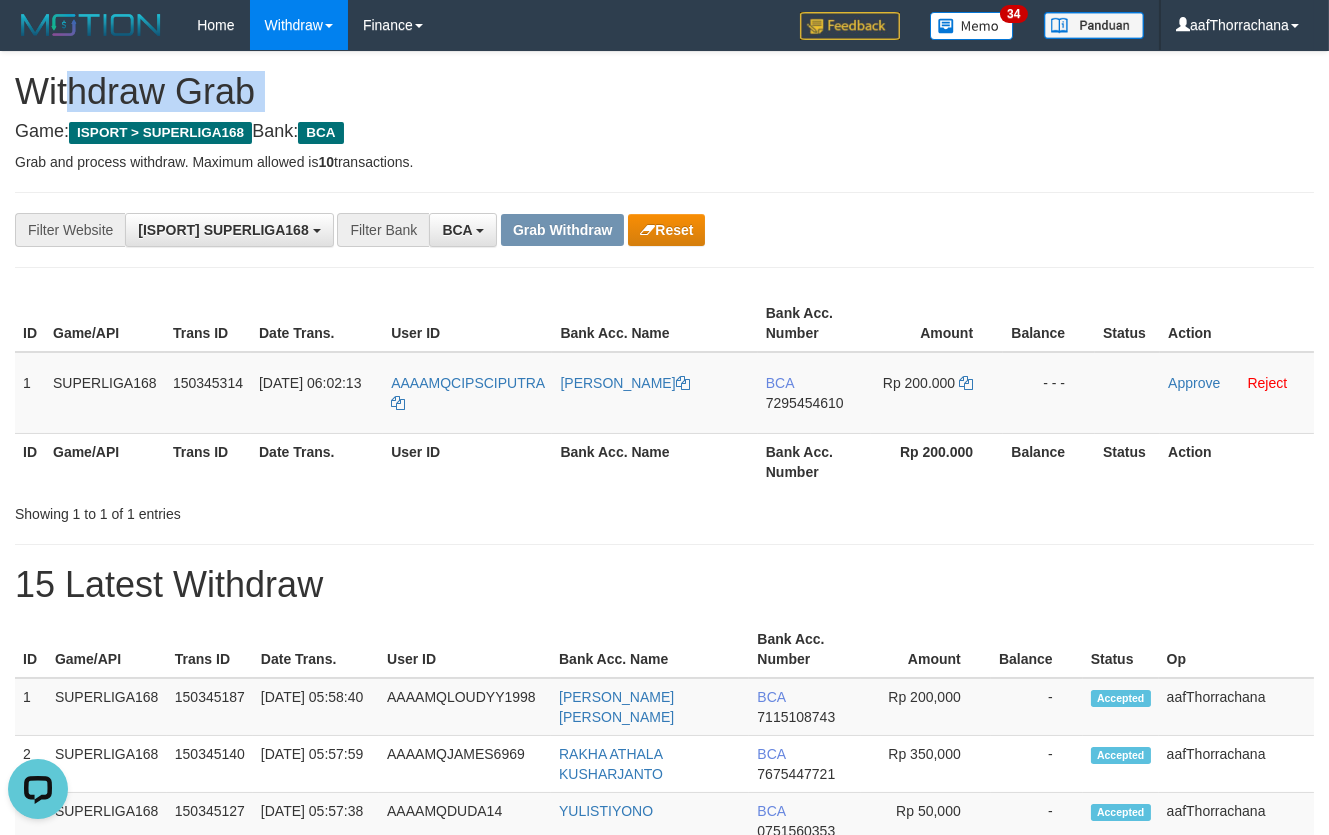 click on "Withdraw Grab" at bounding box center (664, 92) 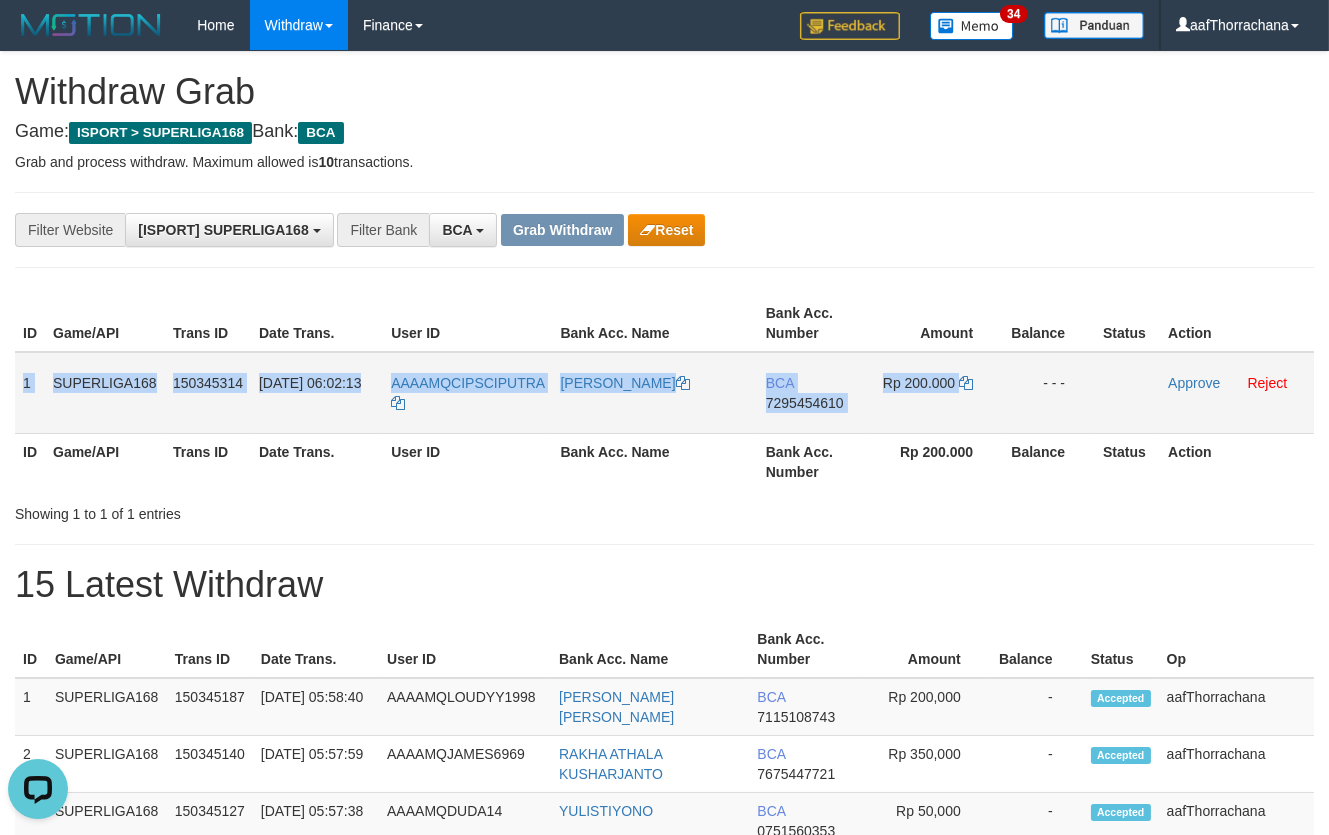copy on "1
SUPERLIGA168
150345314
10/07/2025 06:02:13
AAAAMQCIPSCIPUTRA
AHMAD FAIZ HASAEMI
BCA
7295454610
Rp 200.000" 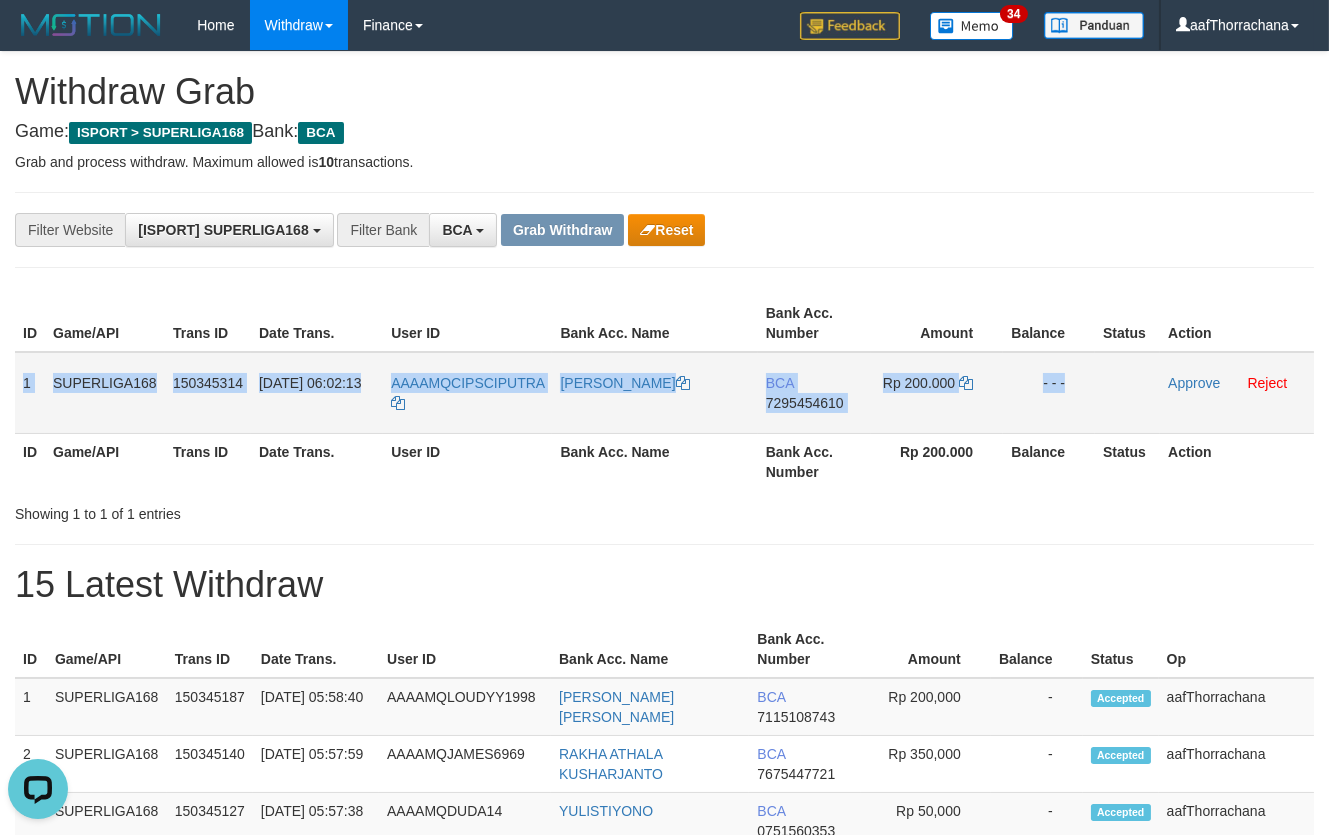 copy on "1
SUPERLIGA168
150345314
10/07/2025 06:02:13
AAAAMQCIPSCIPUTRA
AHMAD FAIZ HASAEMI
BCA
7295454610
Rp 200.000
- - -" 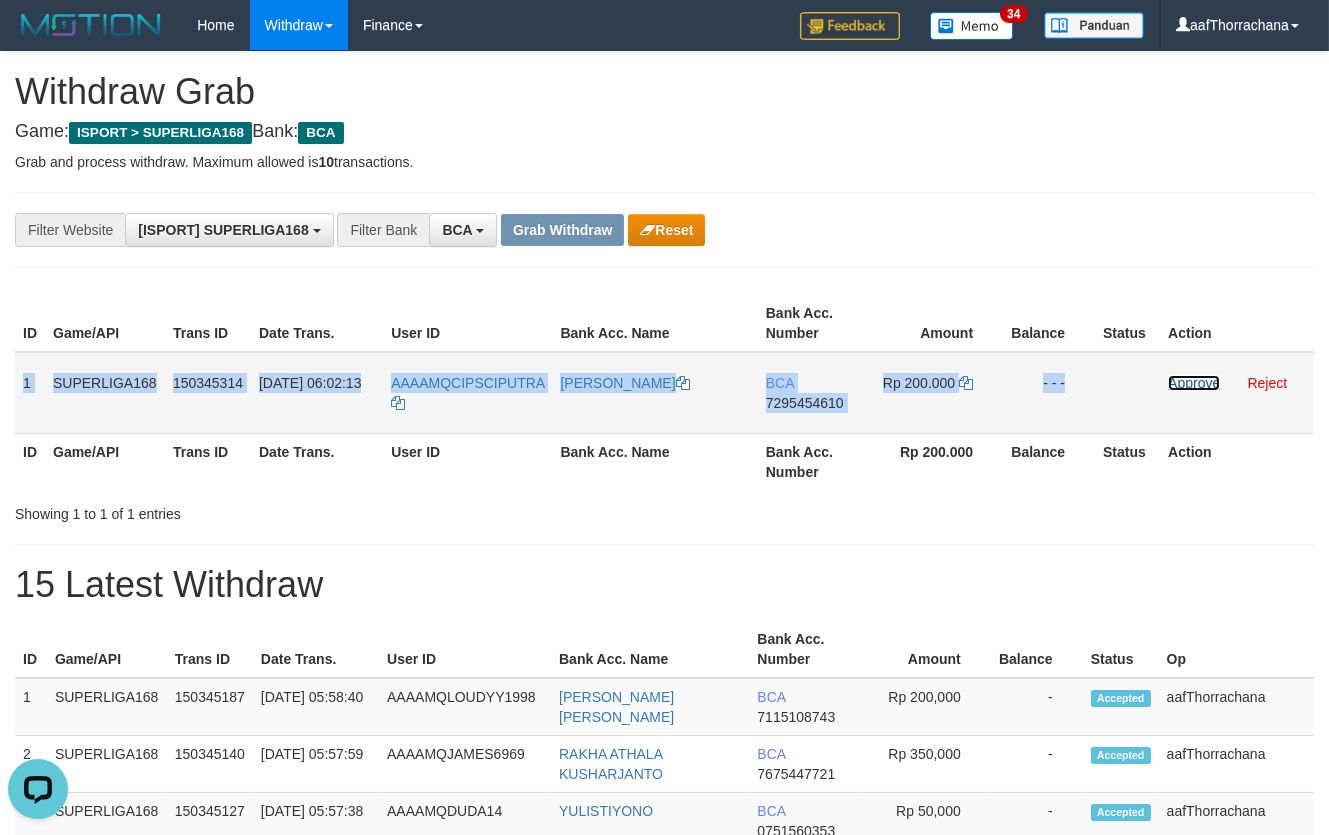 drag, startPoint x: 1169, startPoint y: 378, endPoint x: 1078, endPoint y: 353, distance: 94.371605 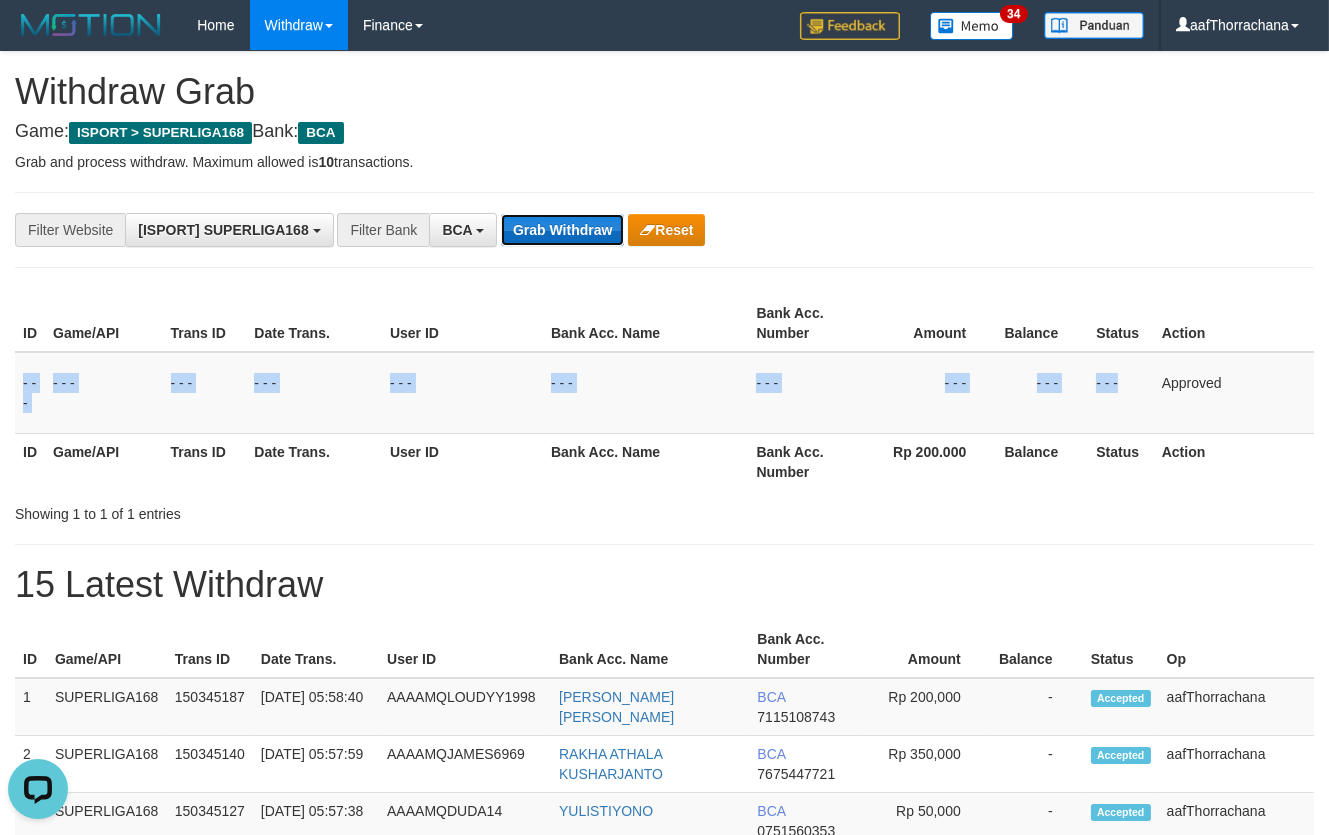 click on "Grab Withdraw" at bounding box center (562, 230) 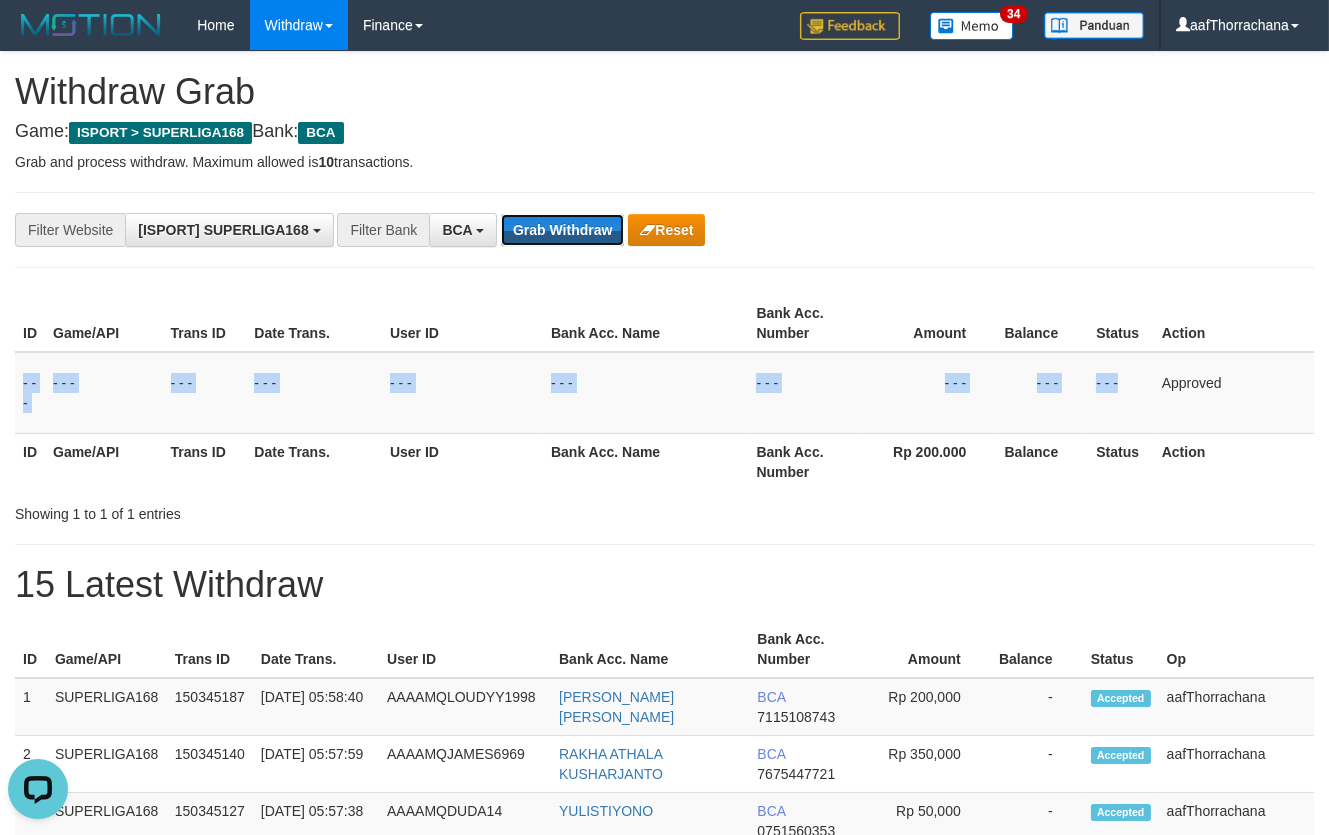 type 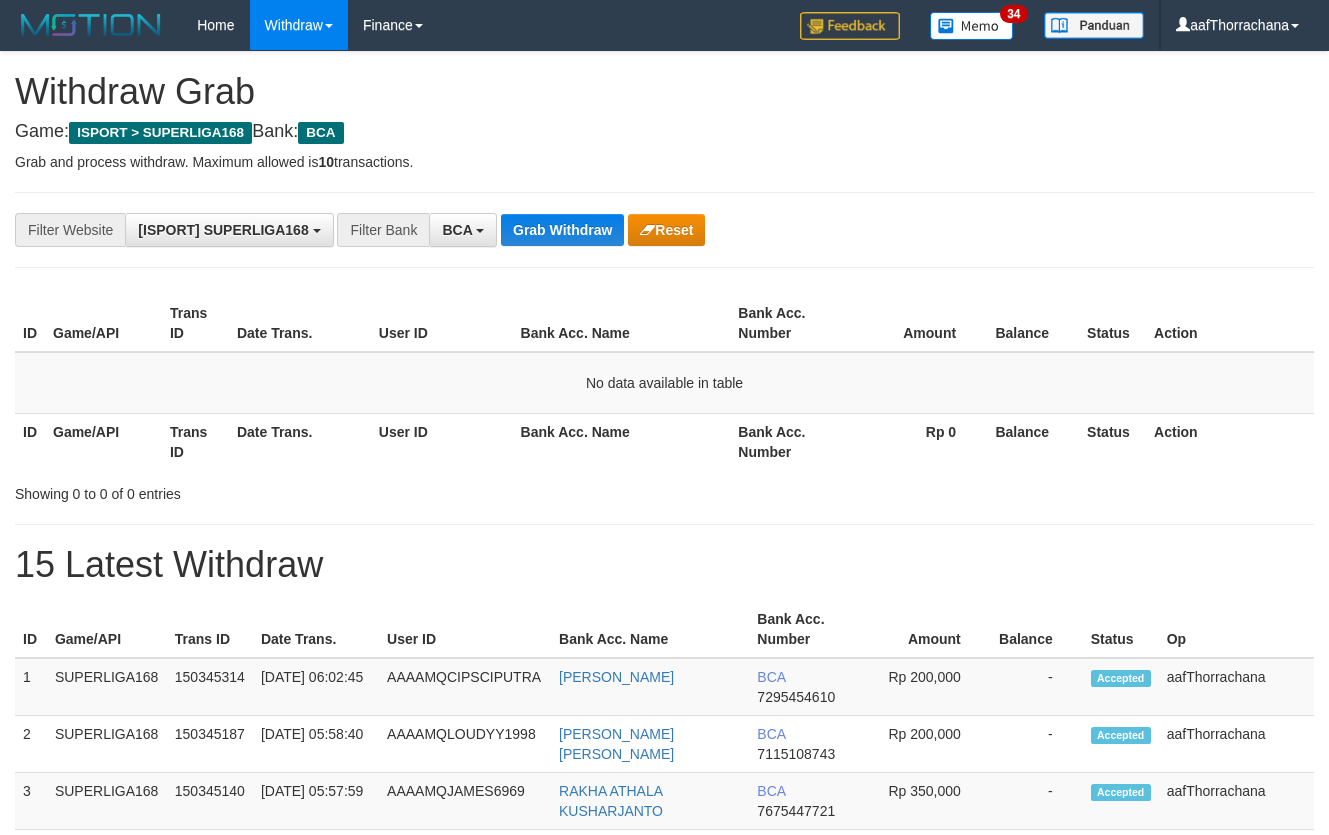 scroll, scrollTop: 0, scrollLeft: 0, axis: both 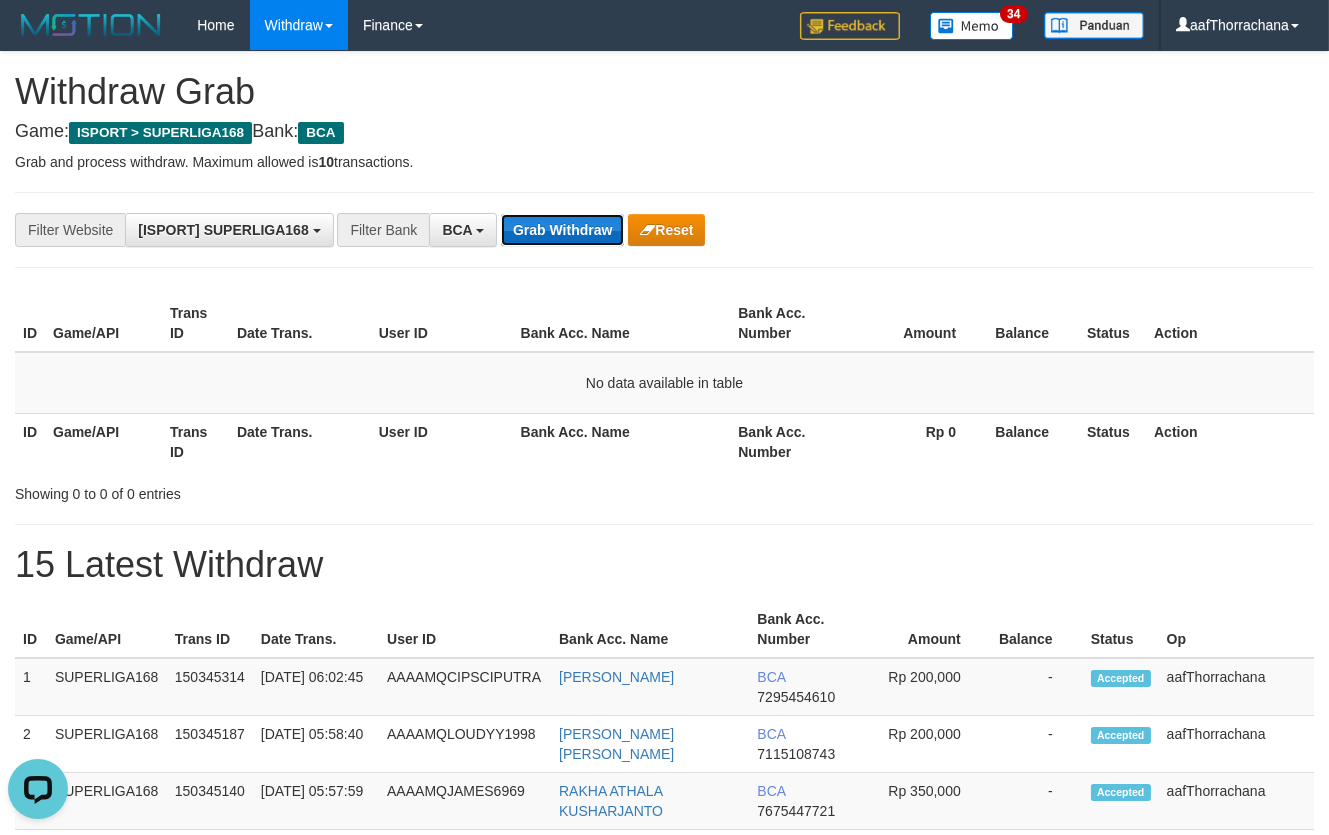 click on "Grab Withdraw" at bounding box center [562, 230] 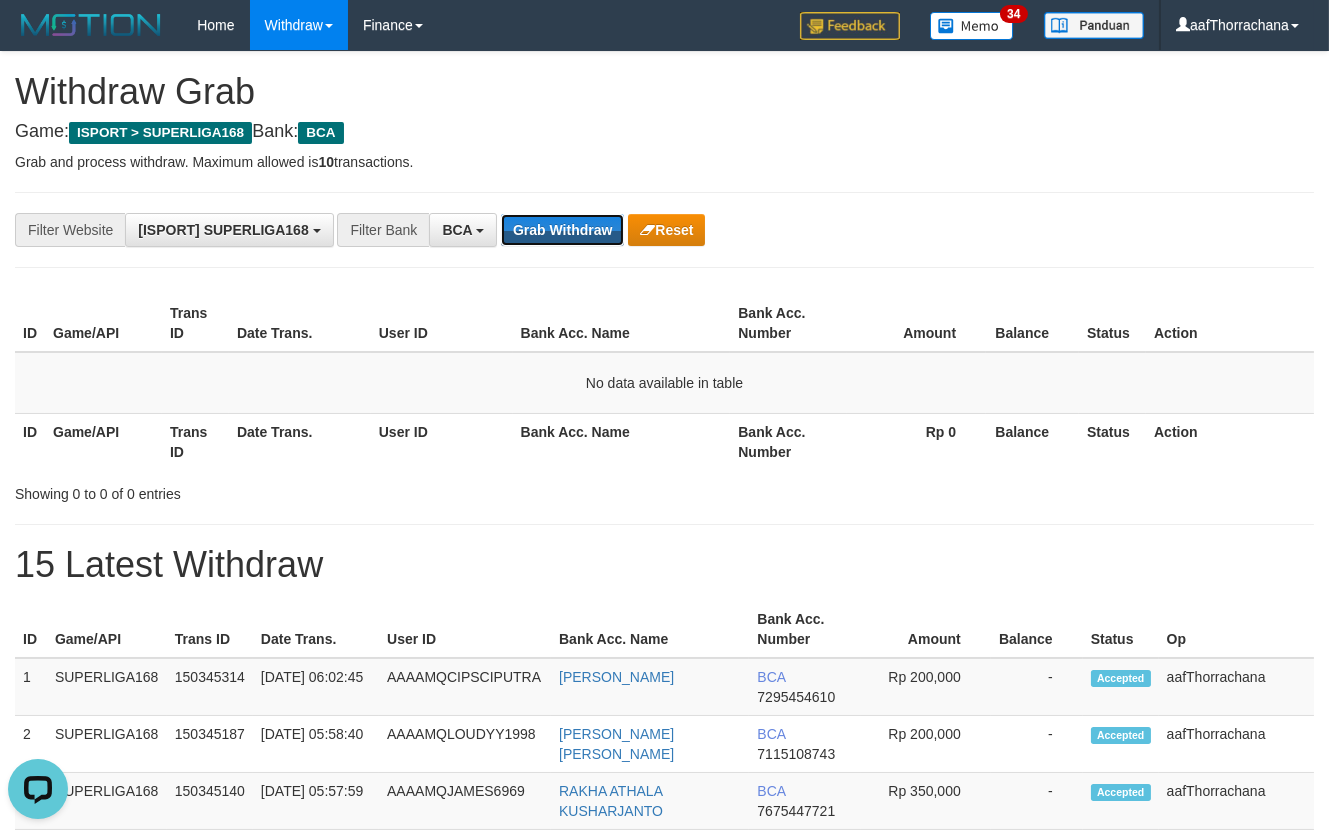 drag, startPoint x: 528, startPoint y: 226, endPoint x: 1209, endPoint y: 251, distance: 681.45874 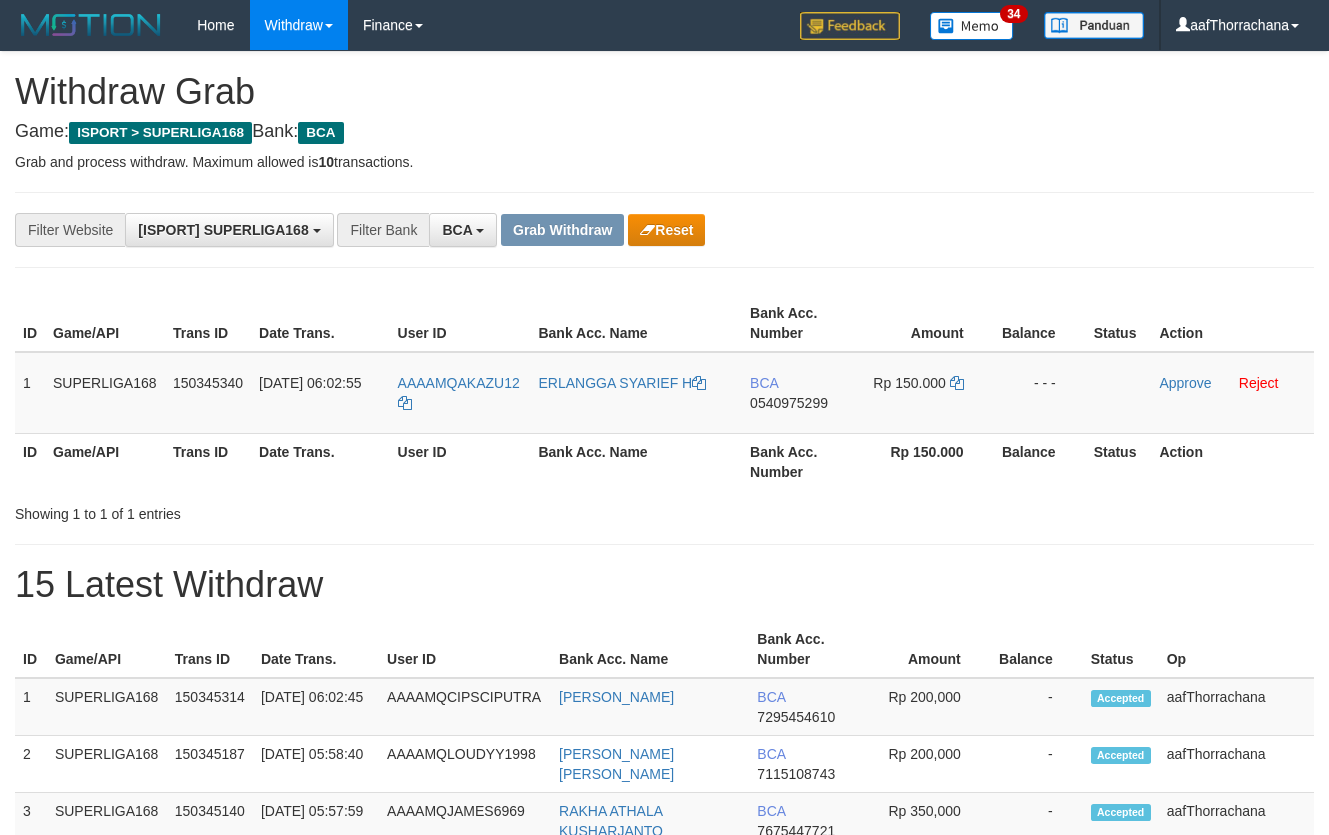 scroll, scrollTop: 0, scrollLeft: 0, axis: both 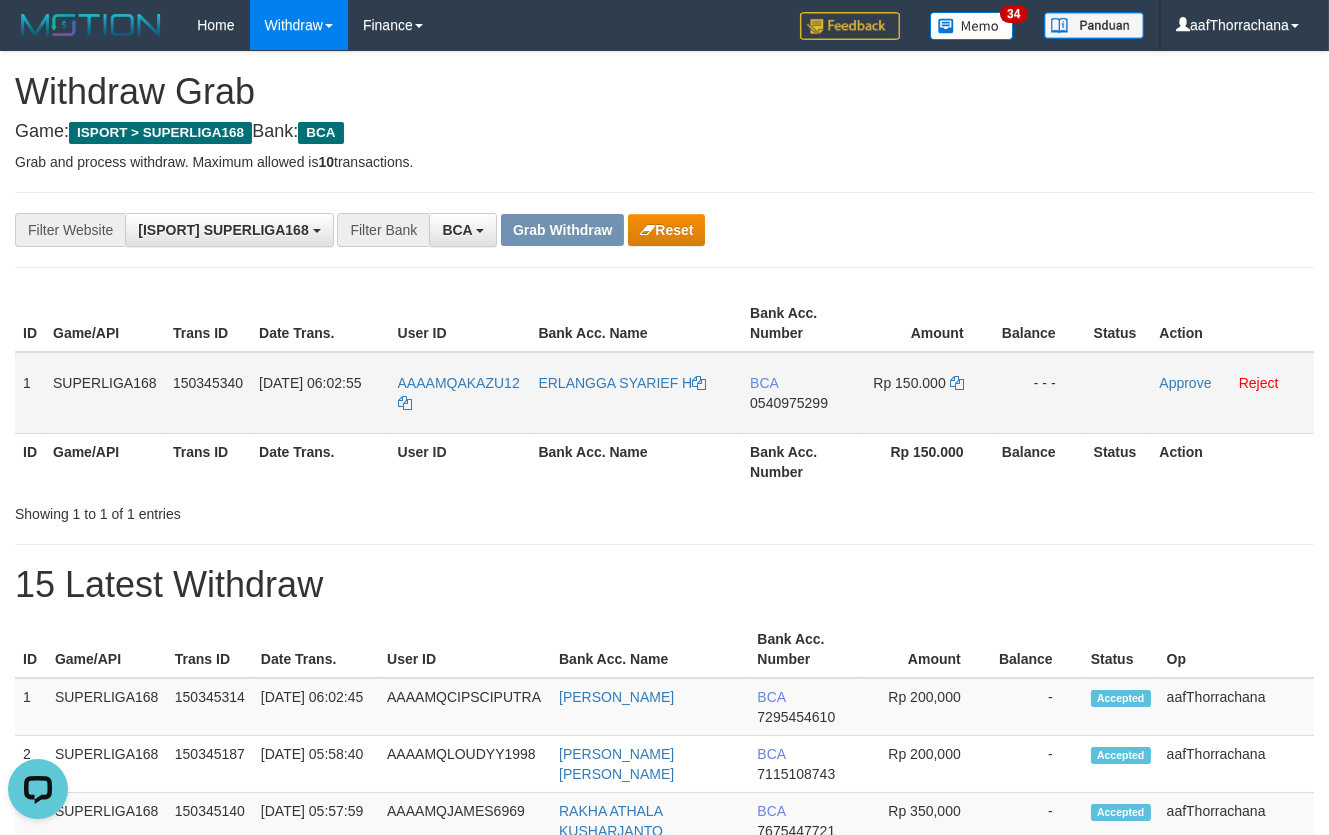 click on "0540975299" at bounding box center (789, 403) 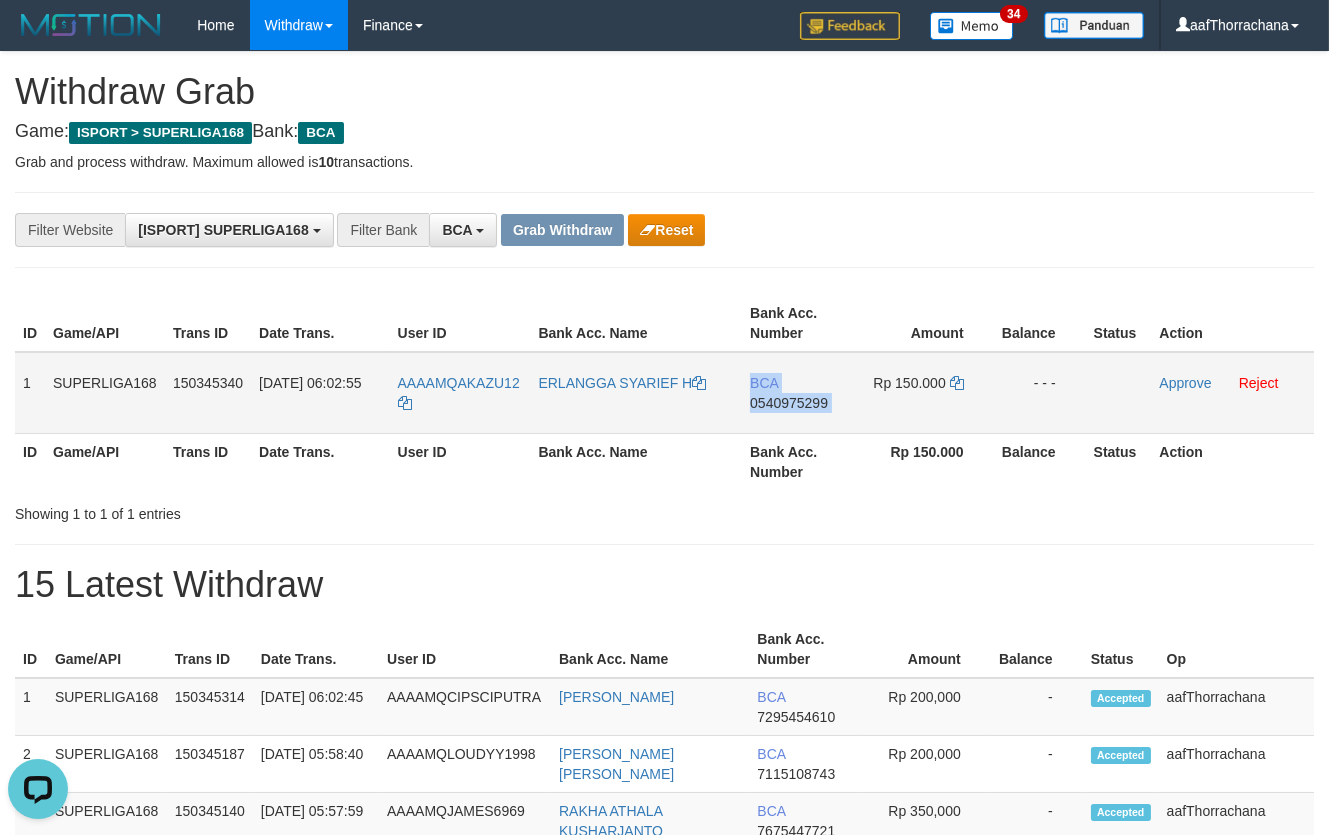 click on "0540975299" at bounding box center (789, 403) 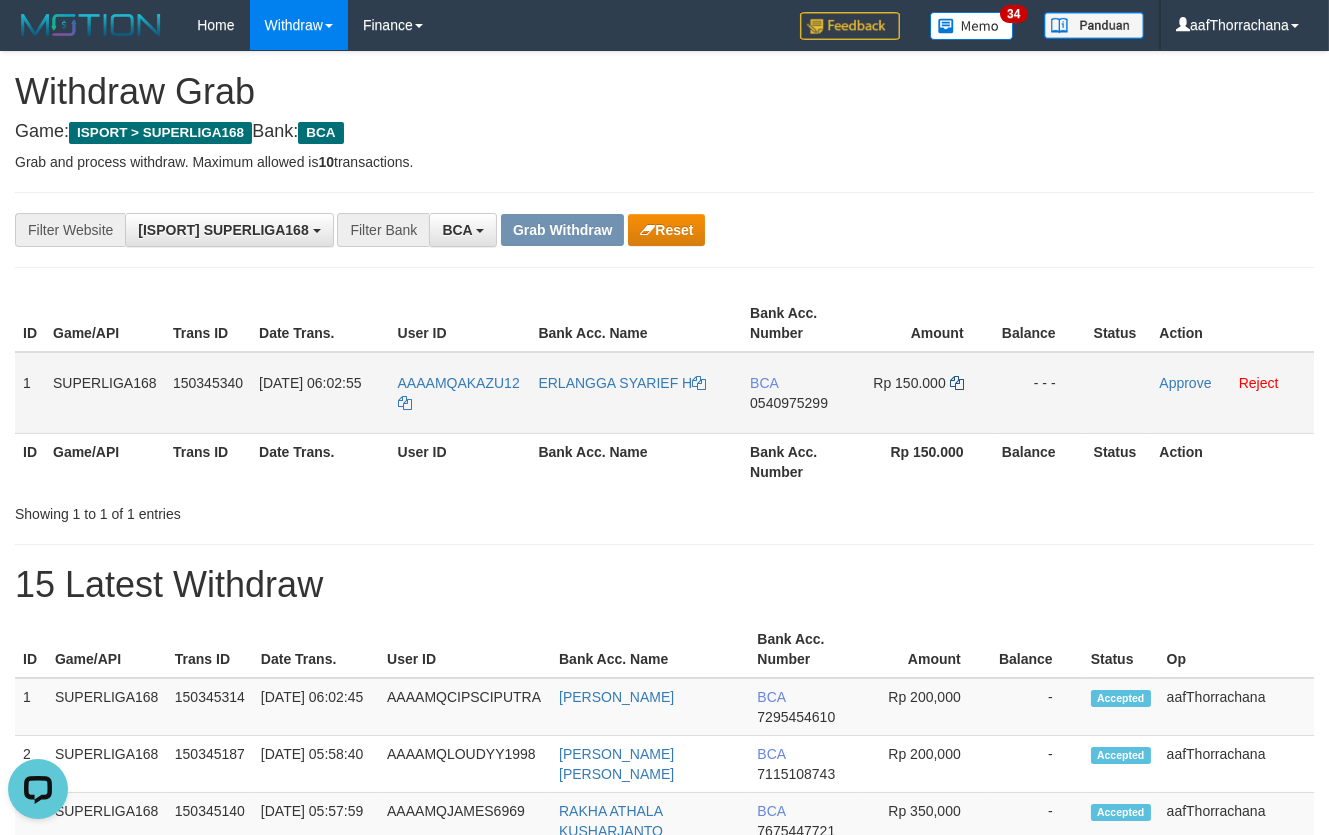 drag, startPoint x: 949, startPoint y: 394, endPoint x: 956, endPoint y: 380, distance: 15.652476 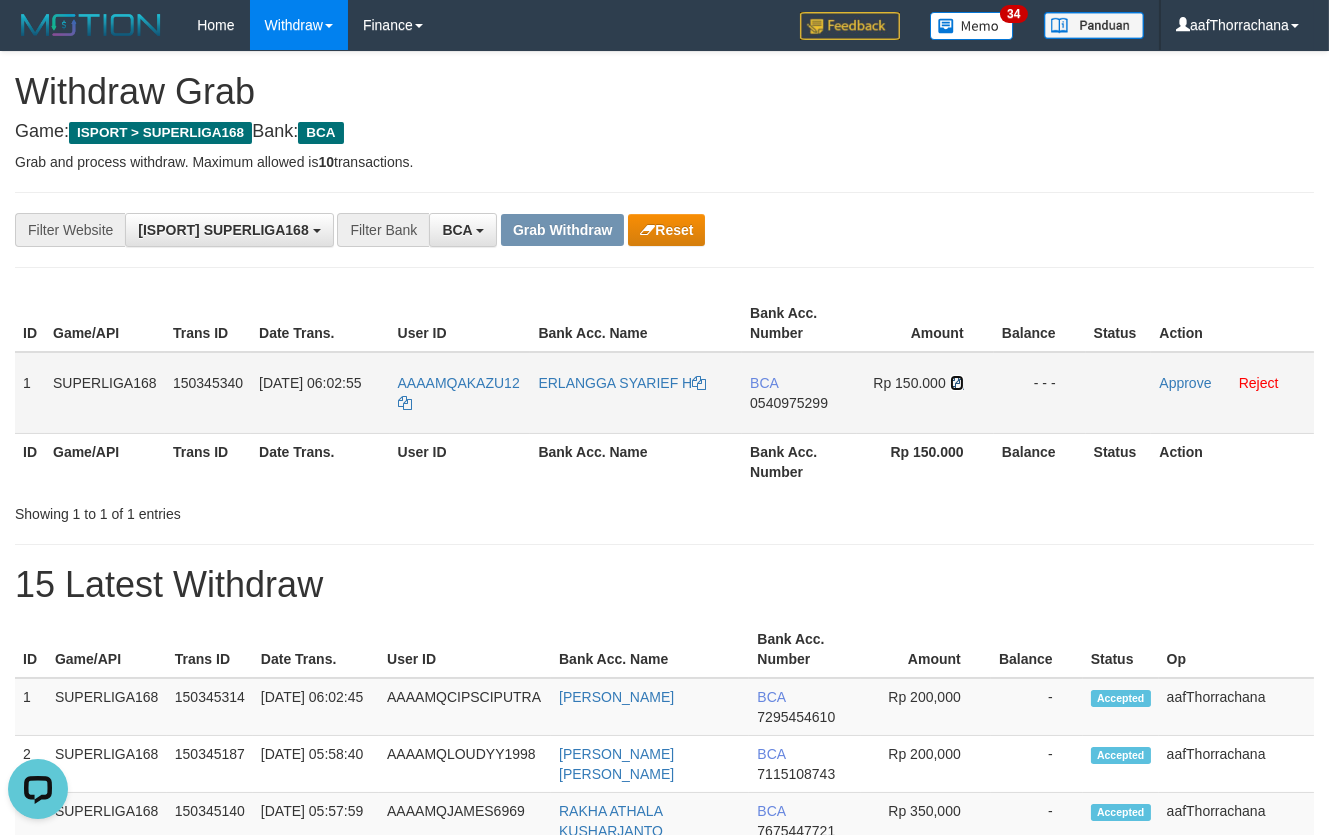 click at bounding box center [957, 383] 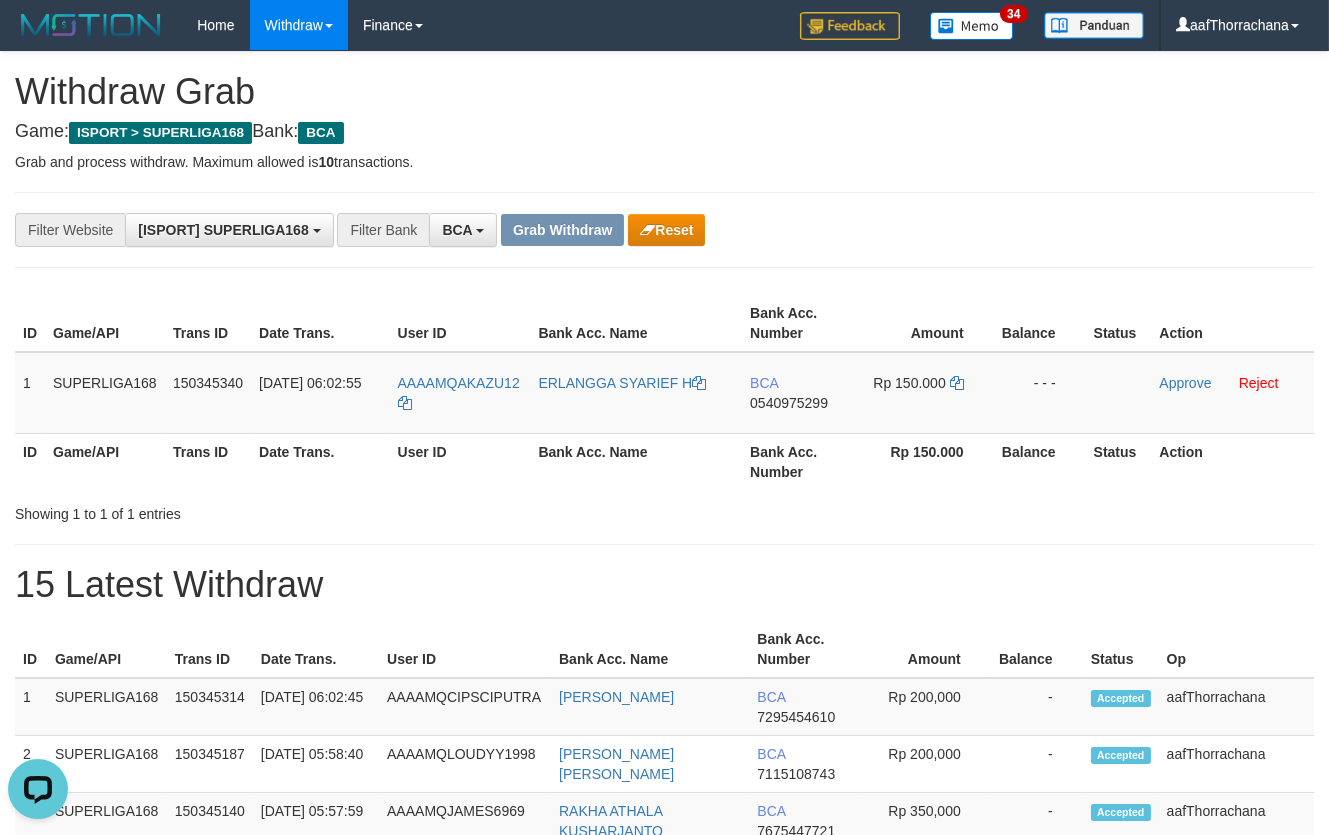 click on "**********" at bounding box center (664, 230) 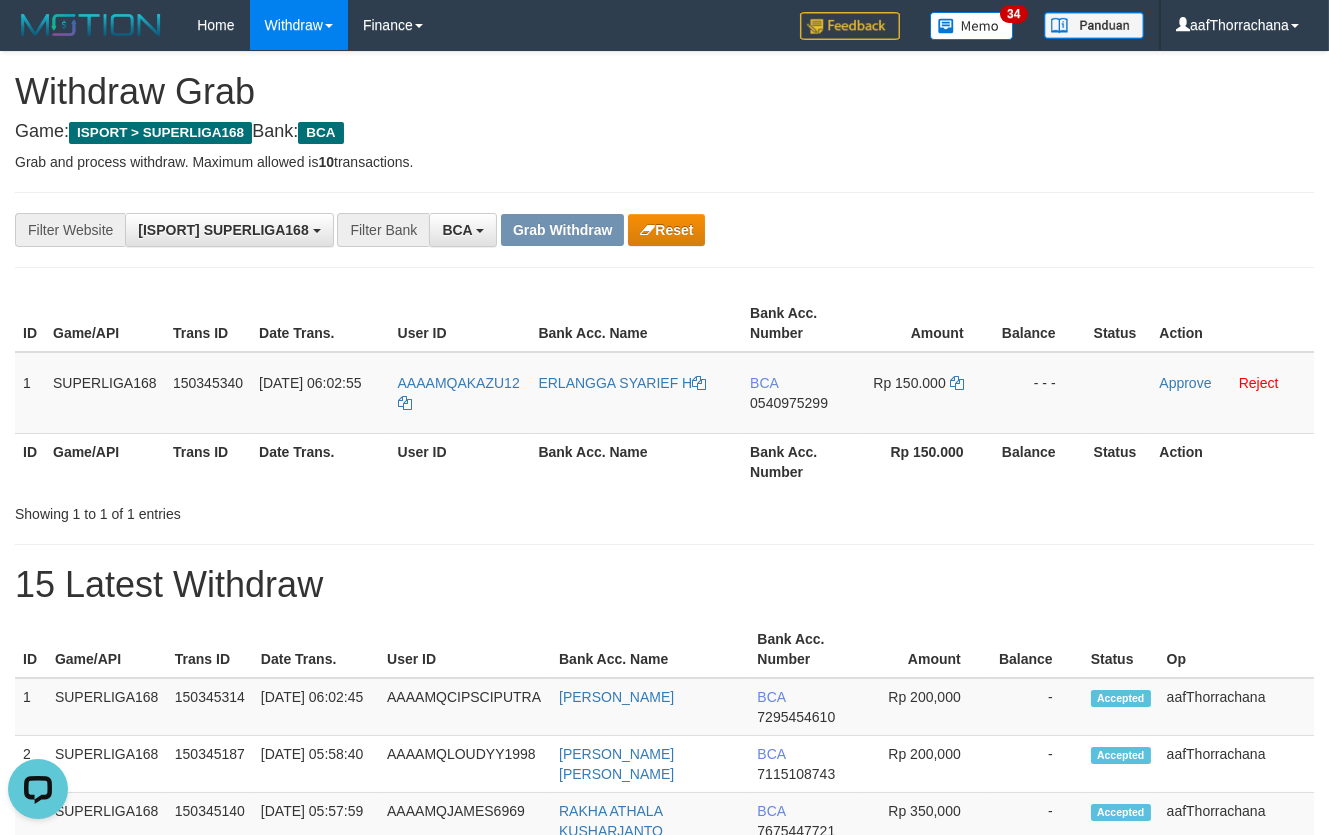 drag, startPoint x: 797, startPoint y: 238, endPoint x: 844, endPoint y: 257, distance: 50.695168 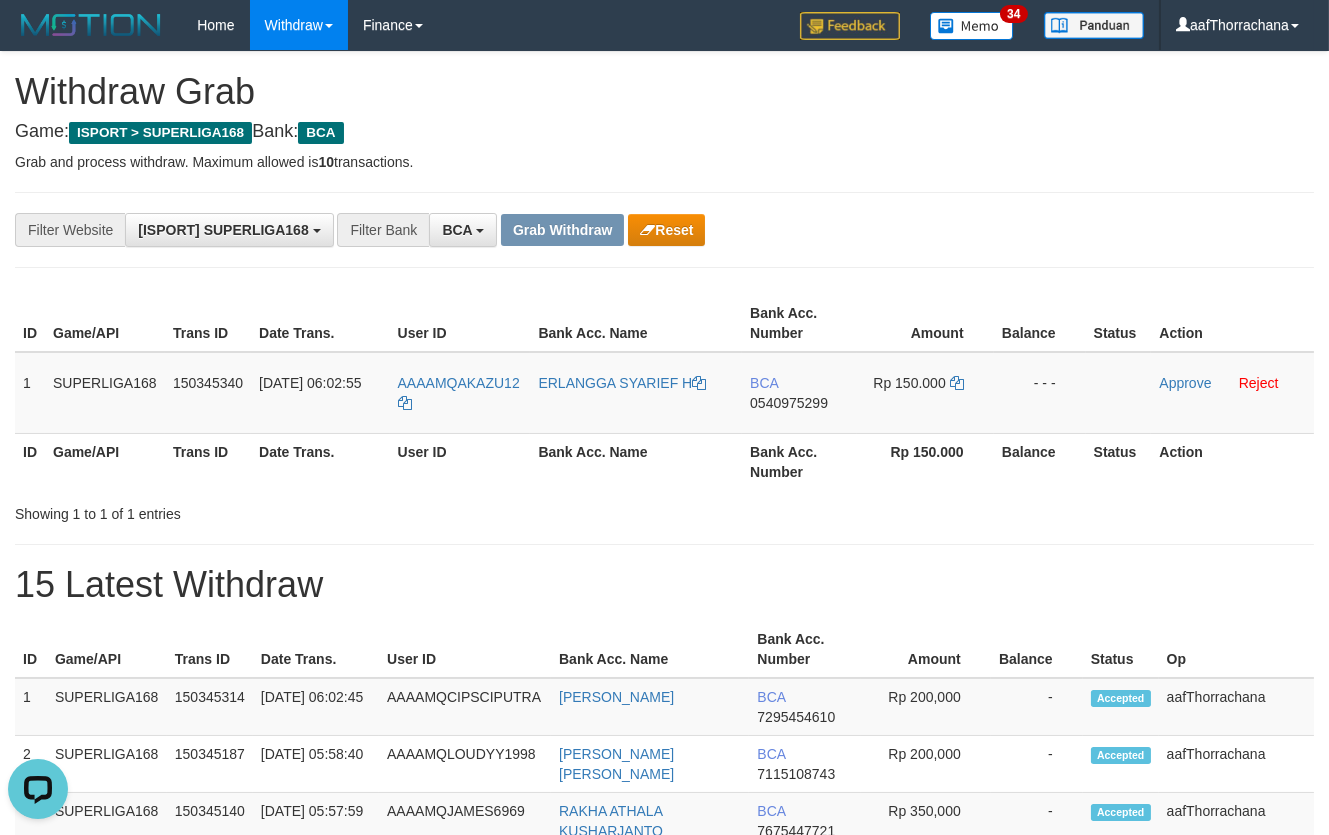 click on "**********" at bounding box center (664, 230) 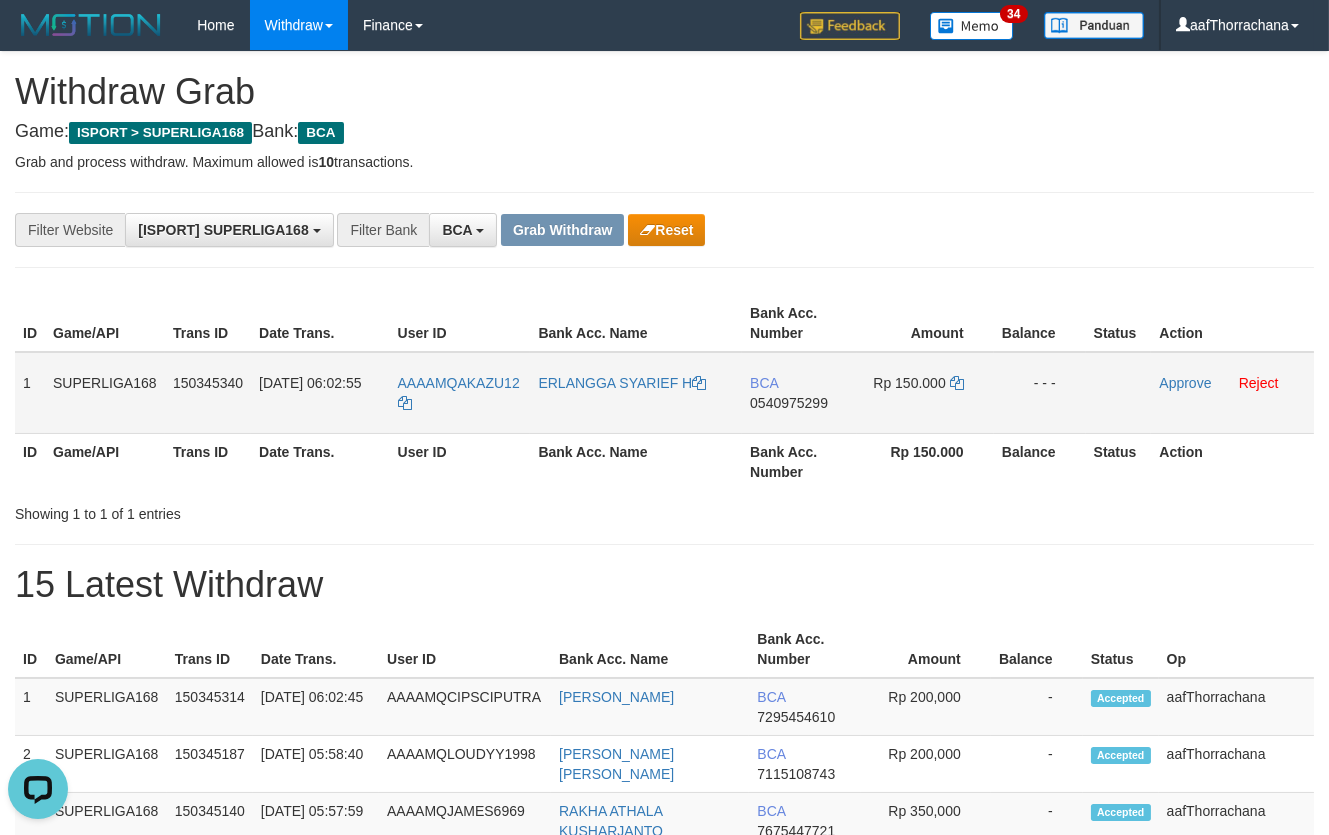 copy on "1
SUPERLIGA168
150345340
10/07/2025 06:02:55
AAAAMQAKAZU12
ERLANGGA SYARIEF H
BCA
0540975299
Rp 150.000
- - -" 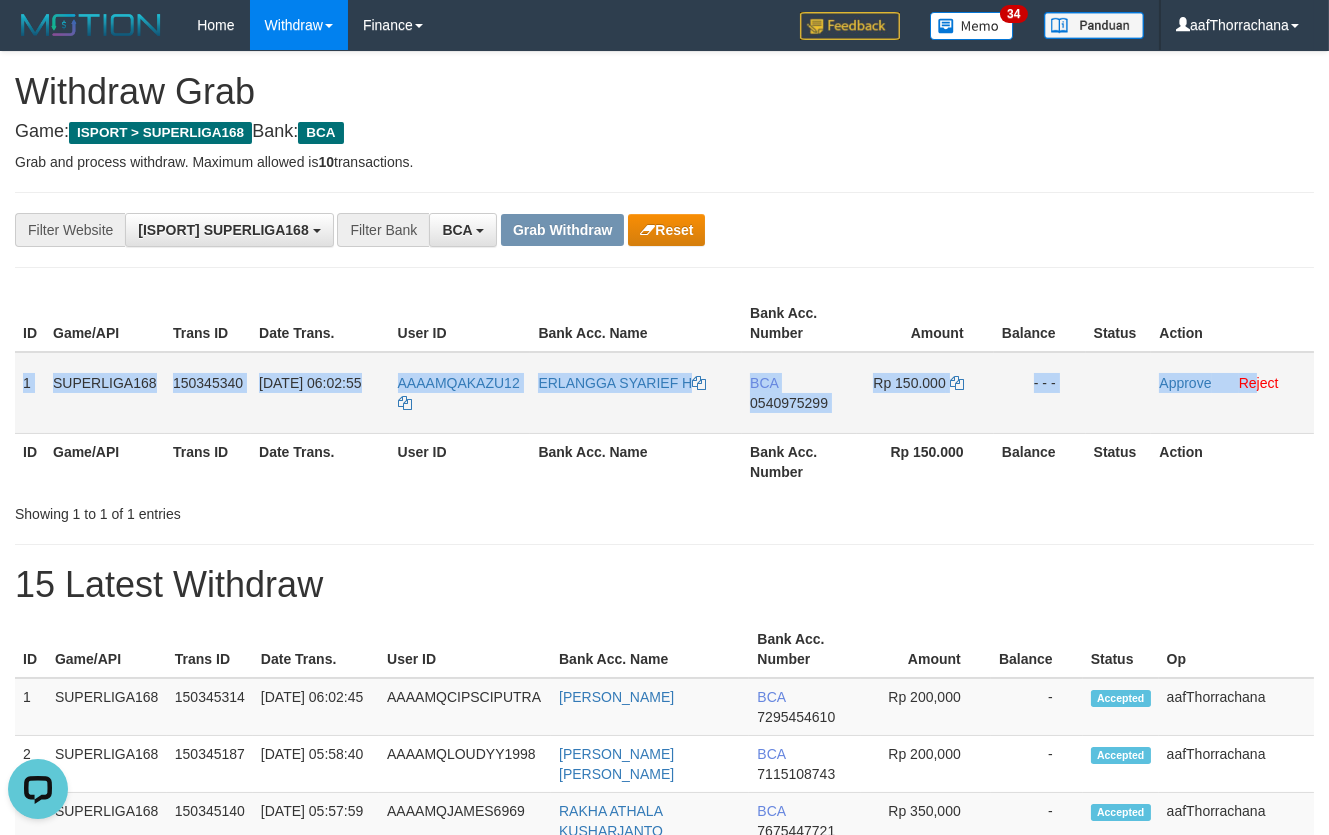 copy on "1
SUPERLIGA168
150345340
10/07/2025 06:02:55
AAAAMQAKAZU12
ERLANGGA SYARIEF H
BCA
0540975299
Rp 150.000
- - -
Approve
Re" 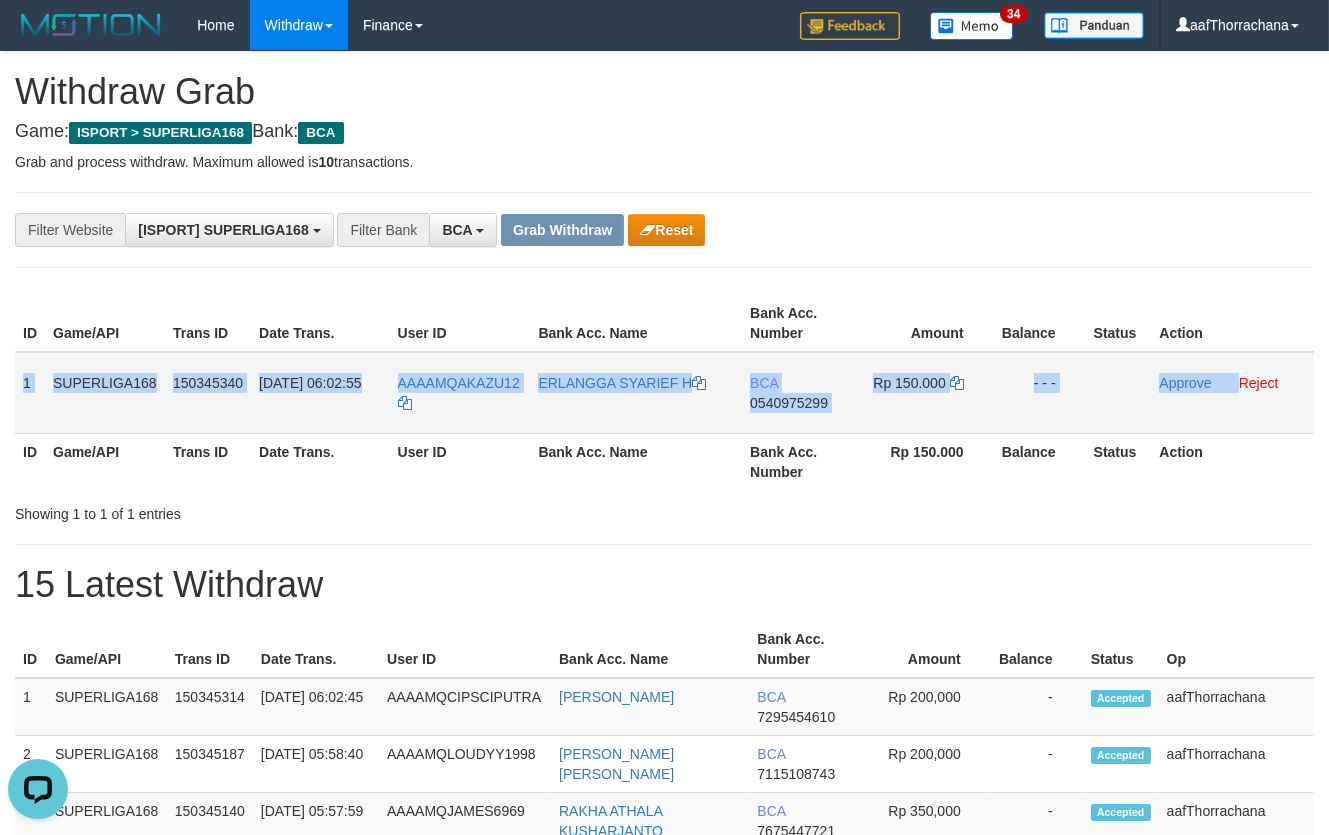 copy on "1
SUPERLIGA168
150345340
10/07/2025 06:02:55
AAAAMQAKAZU12
ERLANGGA SYARIEF H
BCA
0540975299
Rp 150.000
- - -
Approve" 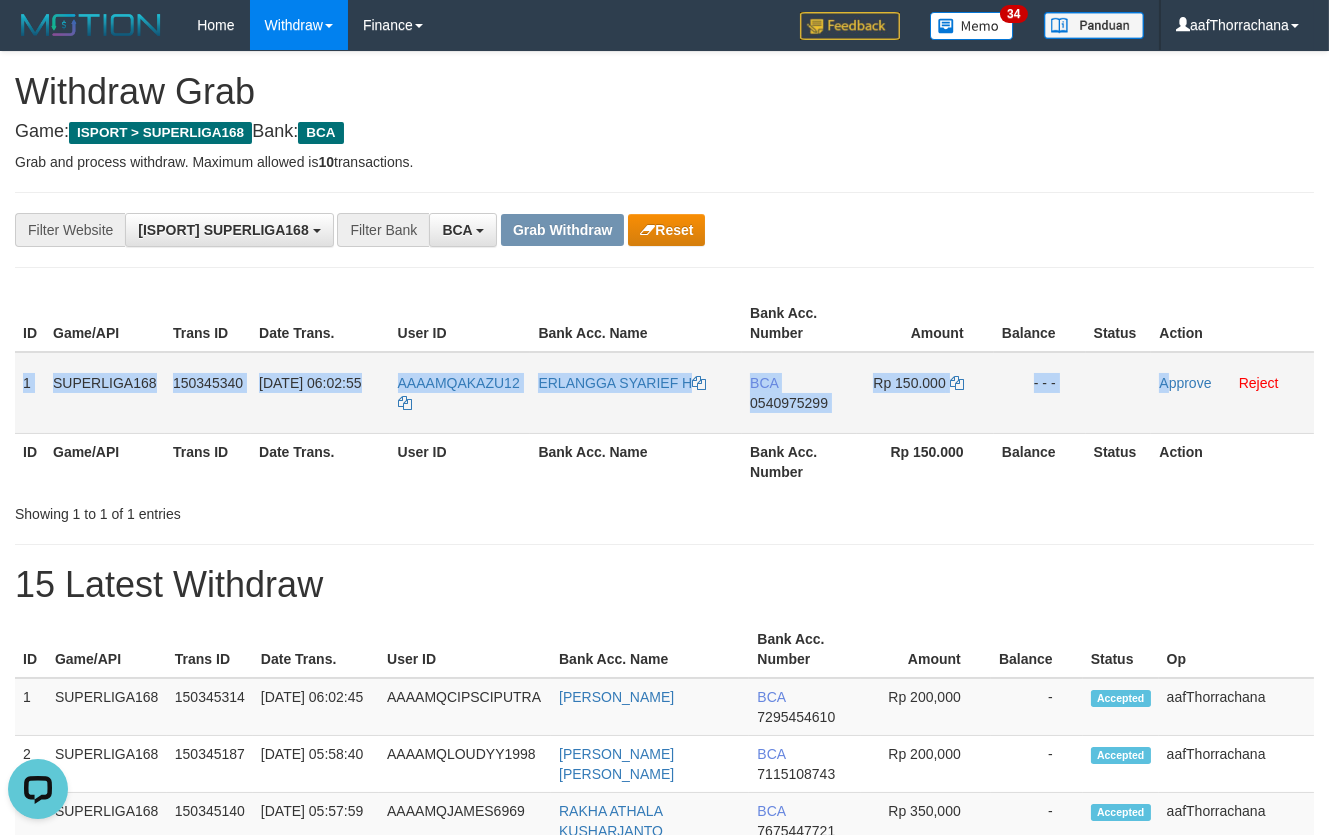 copy on "1
SUPERLIGA168
150345340
10/07/2025 06:02:55
AAAAMQAKAZU12
ERLANGGA SYARIEF H
BCA
0540975299
Rp 150.000
- - -
A" 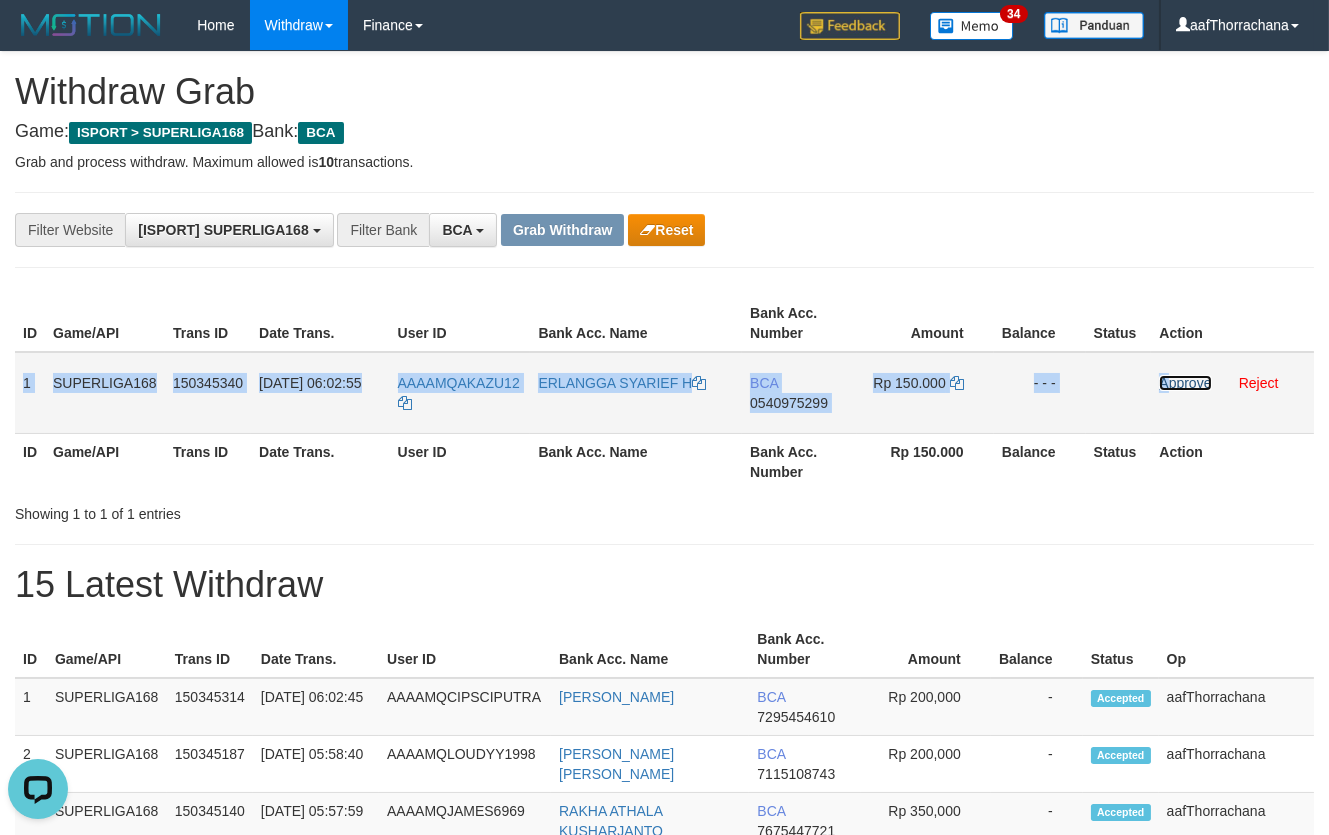 click on "Approve" at bounding box center (1185, 383) 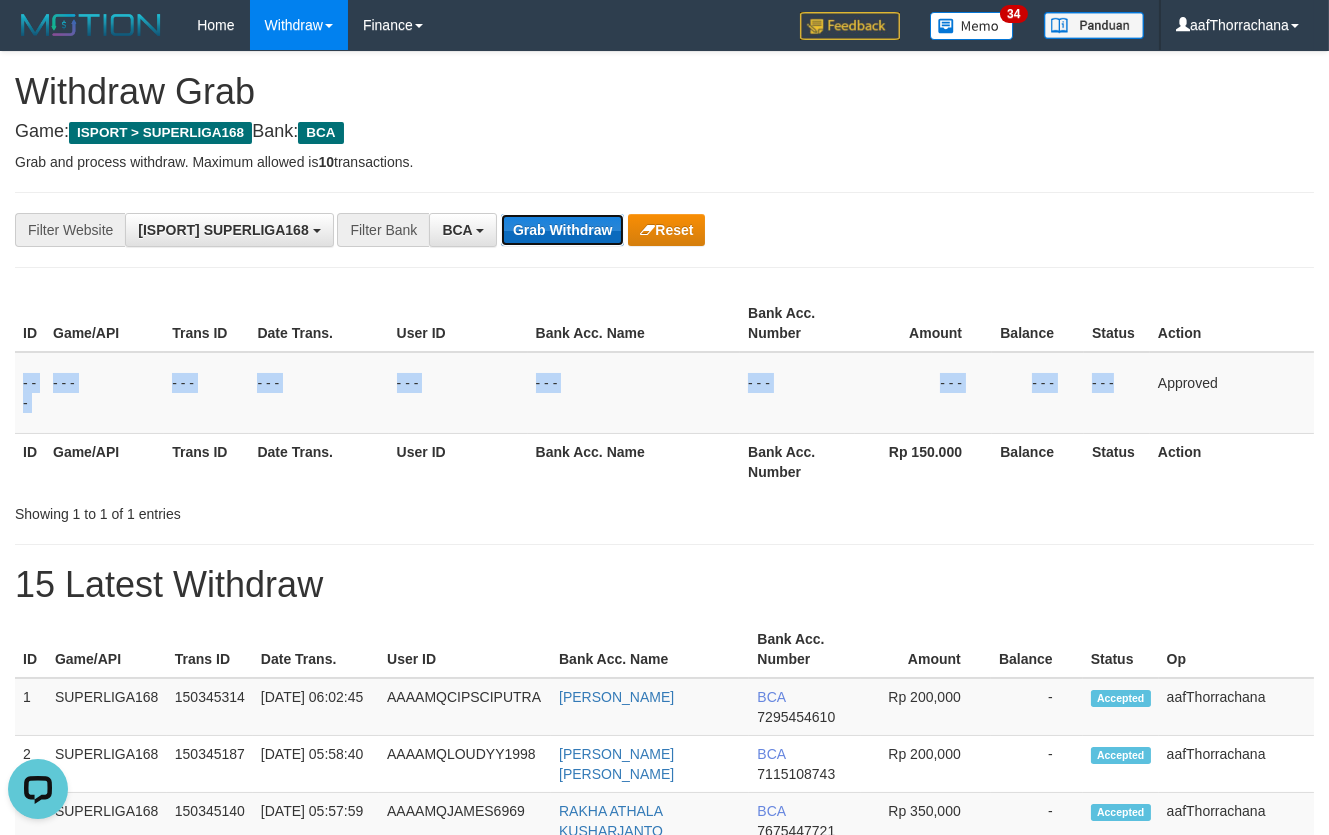 click on "Grab Withdraw" at bounding box center [562, 230] 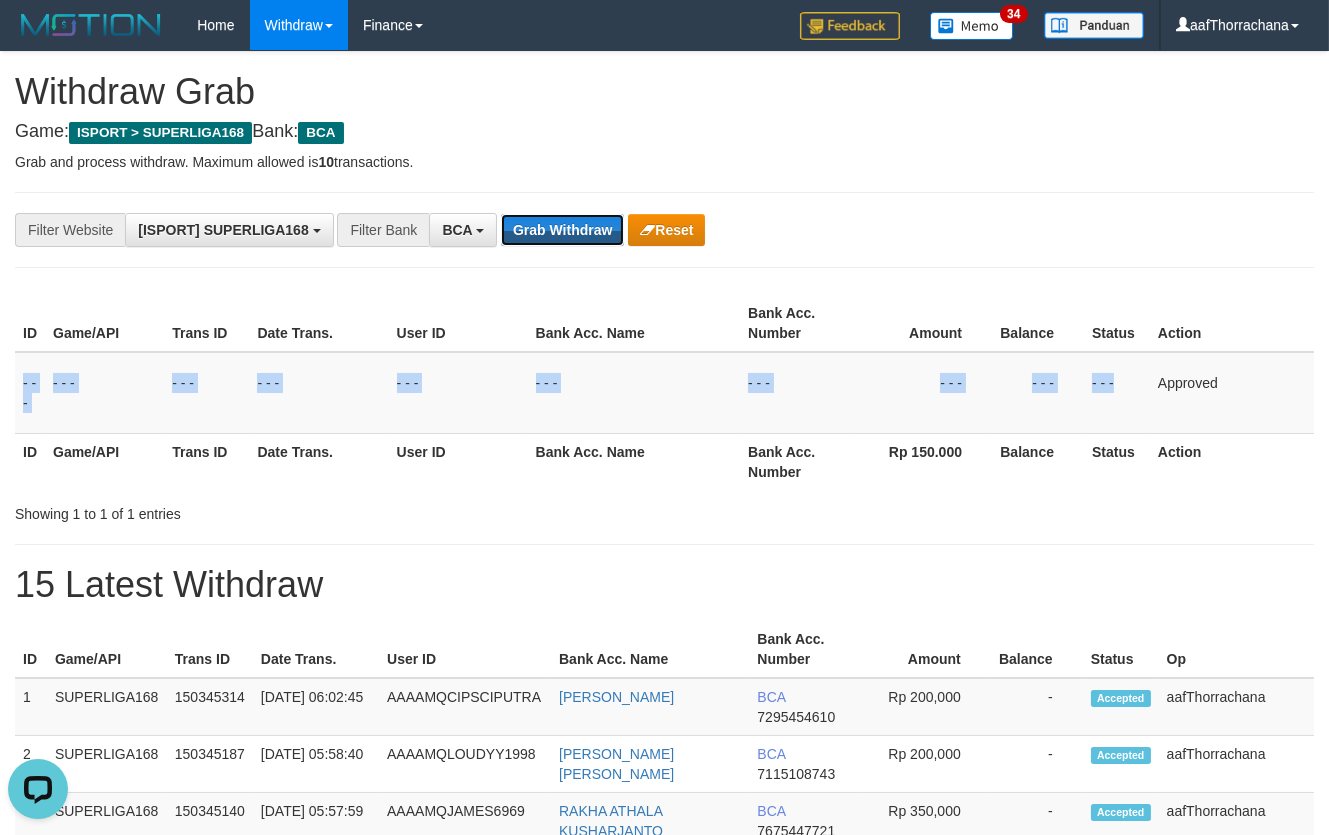 drag, startPoint x: 595, startPoint y: 234, endPoint x: 1339, endPoint y: 104, distance: 755.27216 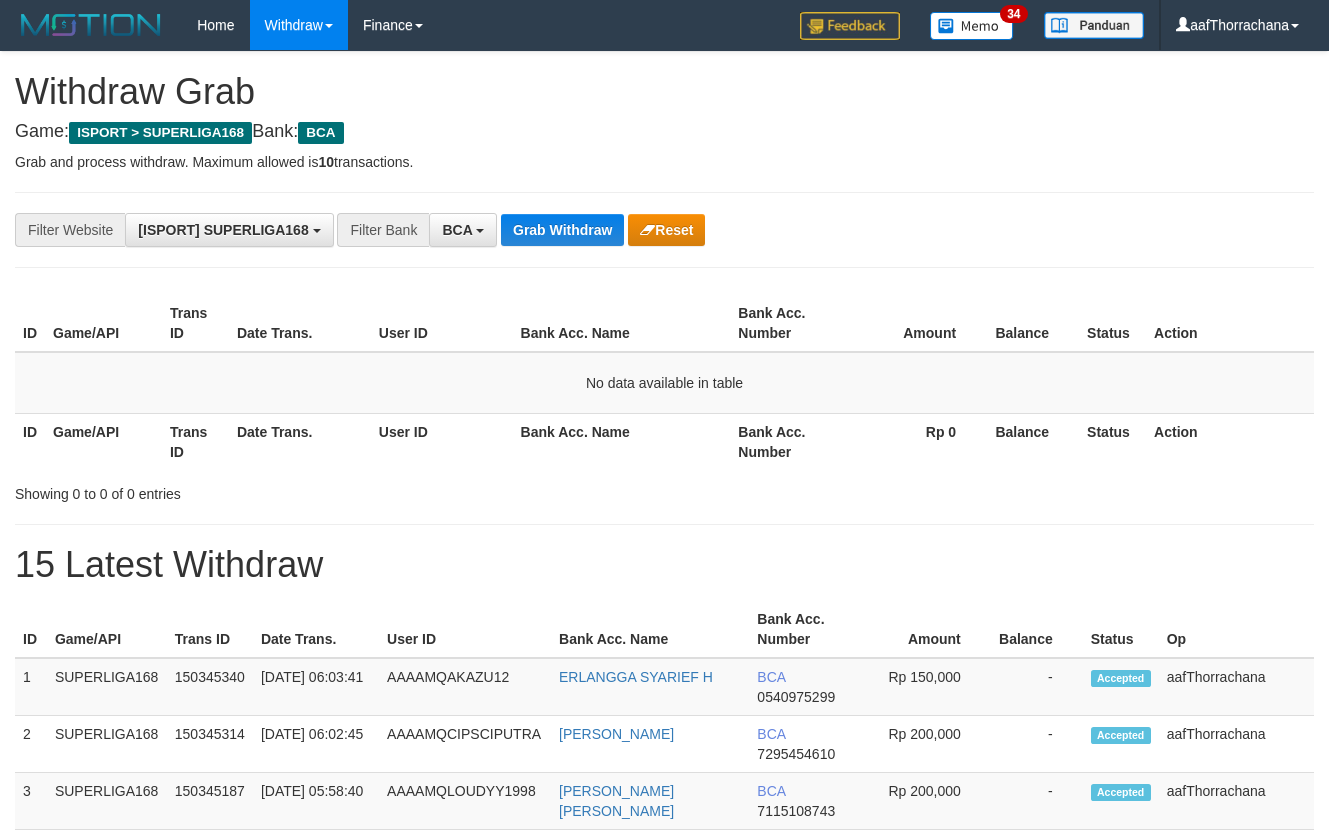 scroll, scrollTop: 0, scrollLeft: 0, axis: both 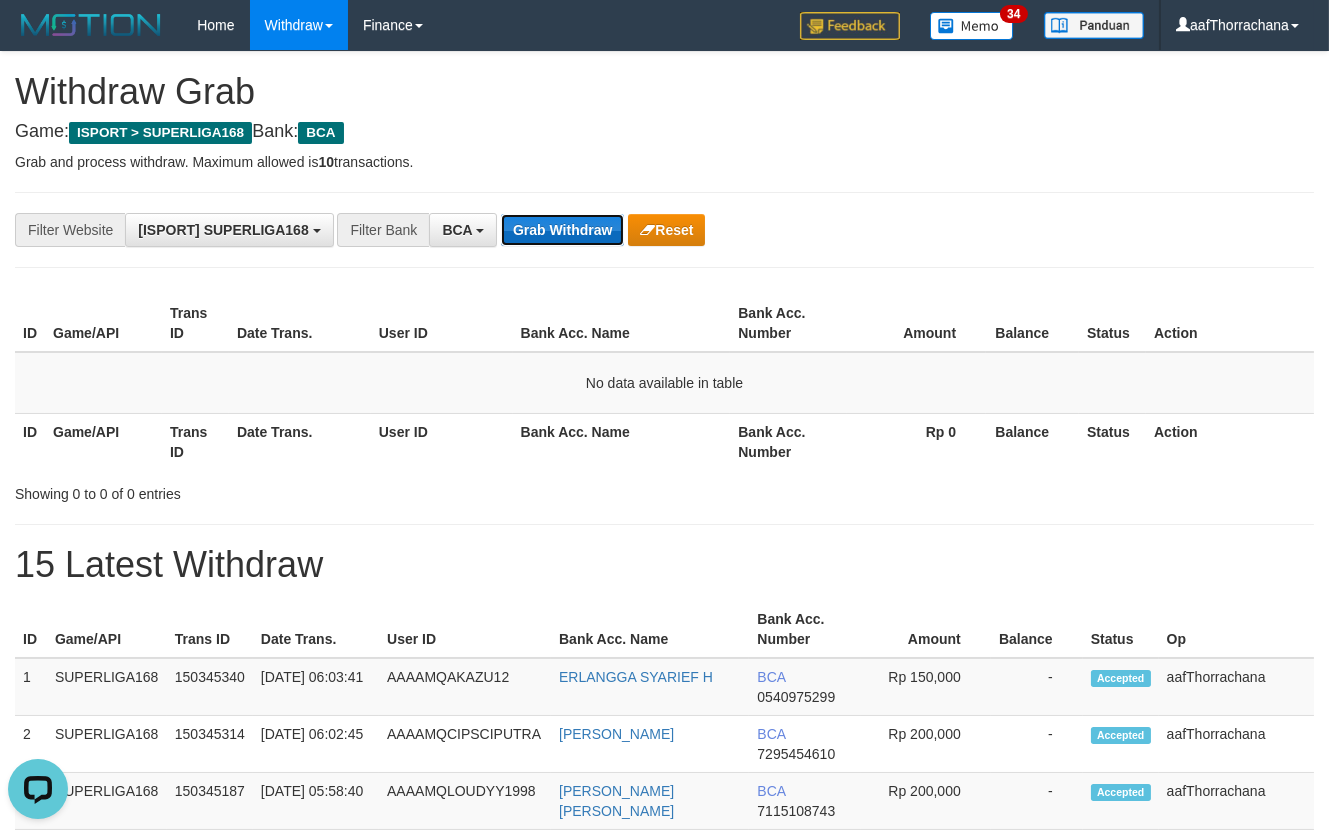 click on "Grab Withdraw" at bounding box center [562, 230] 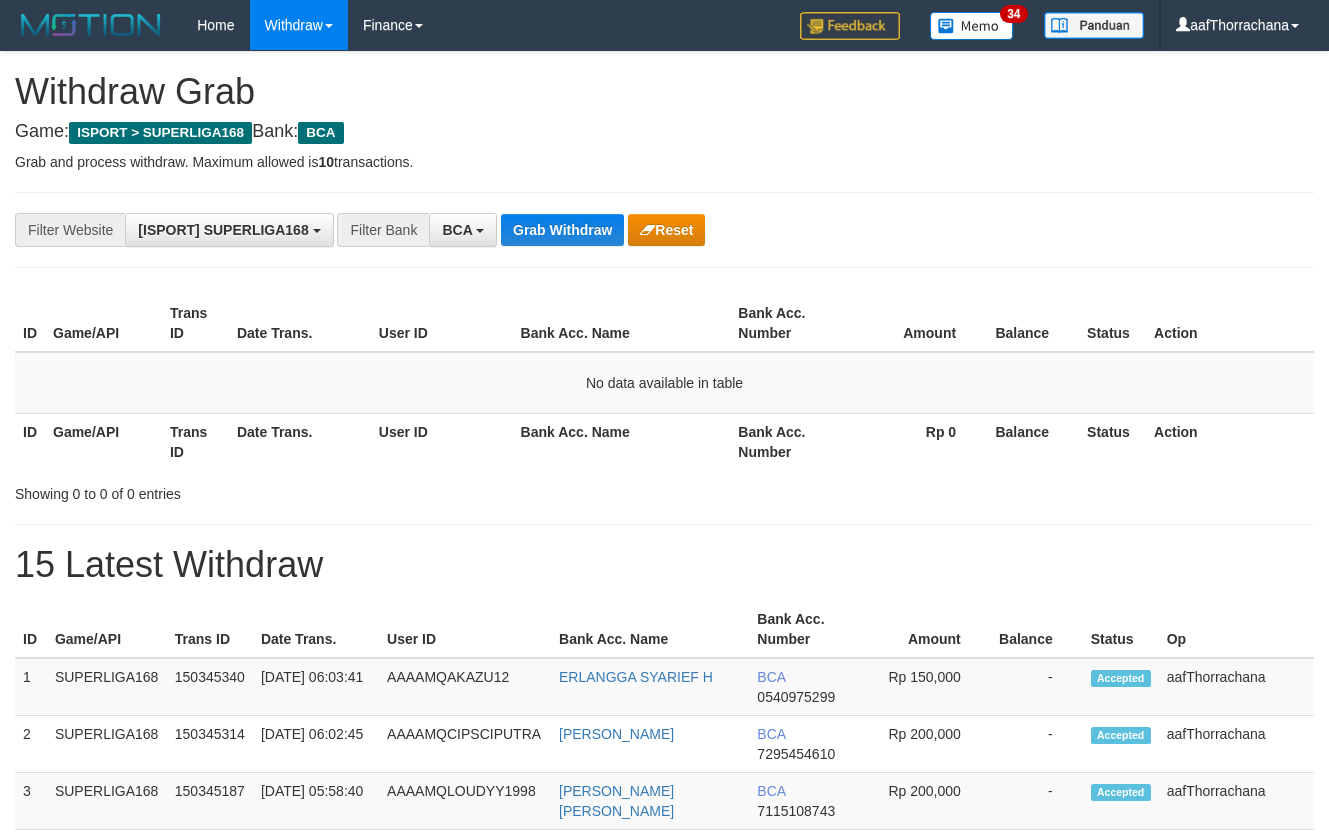 scroll, scrollTop: 0, scrollLeft: 0, axis: both 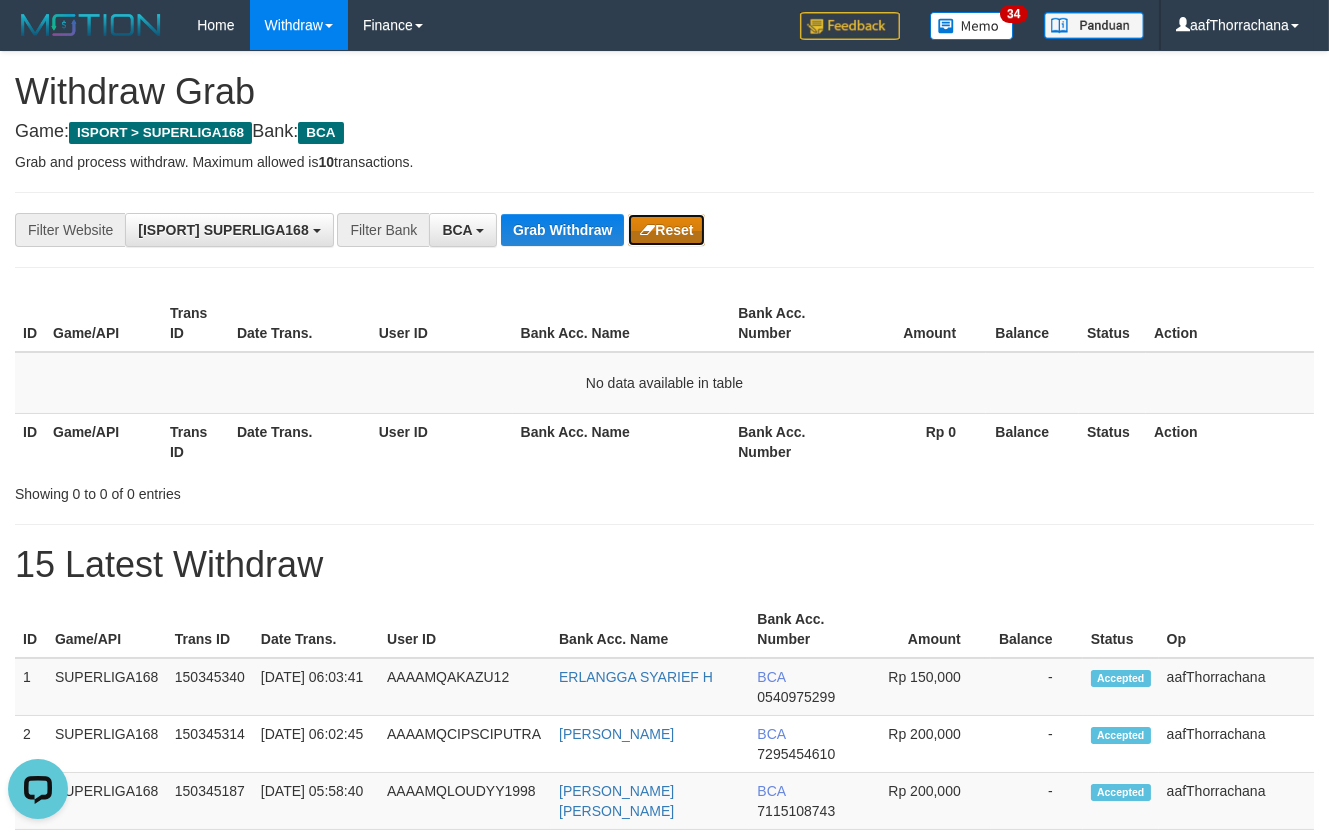 click on "Reset" at bounding box center [666, 230] 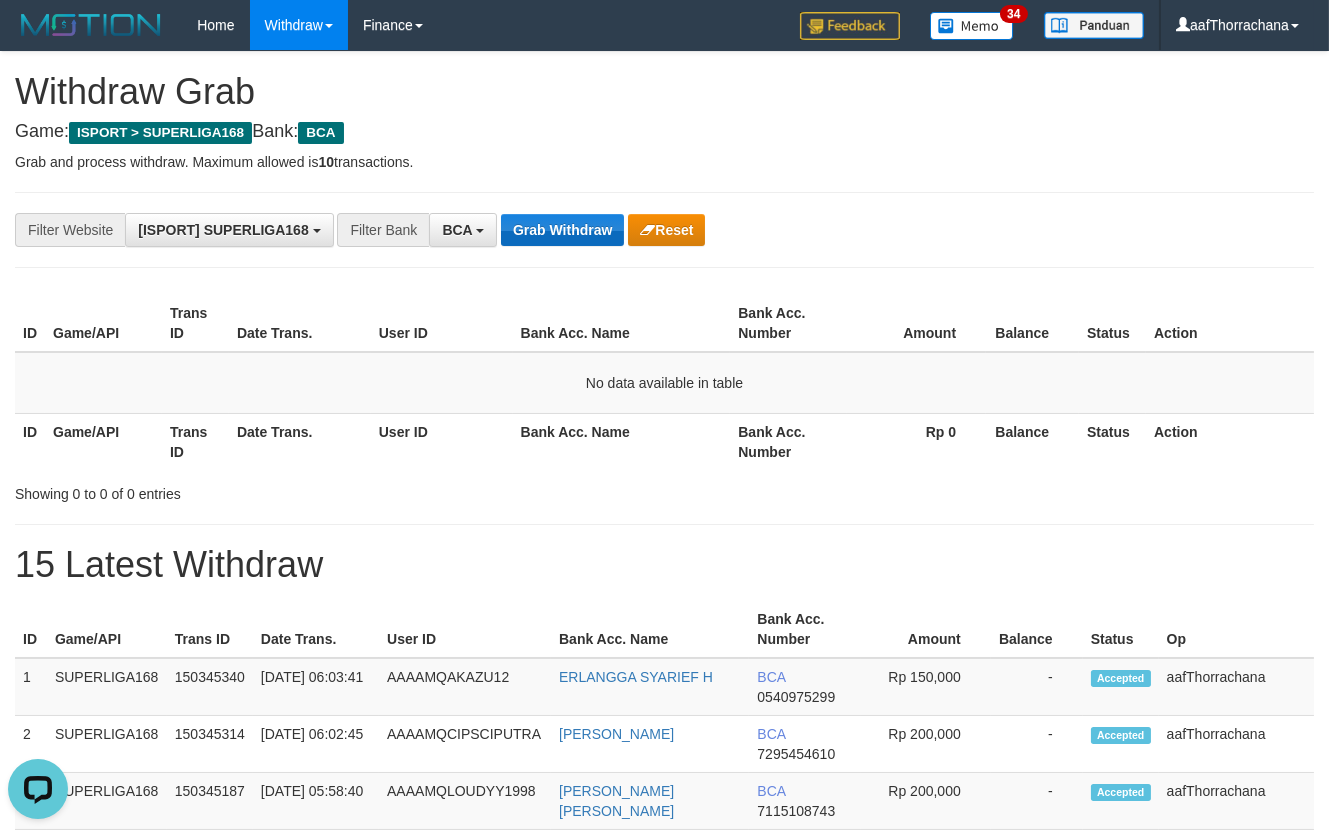 type 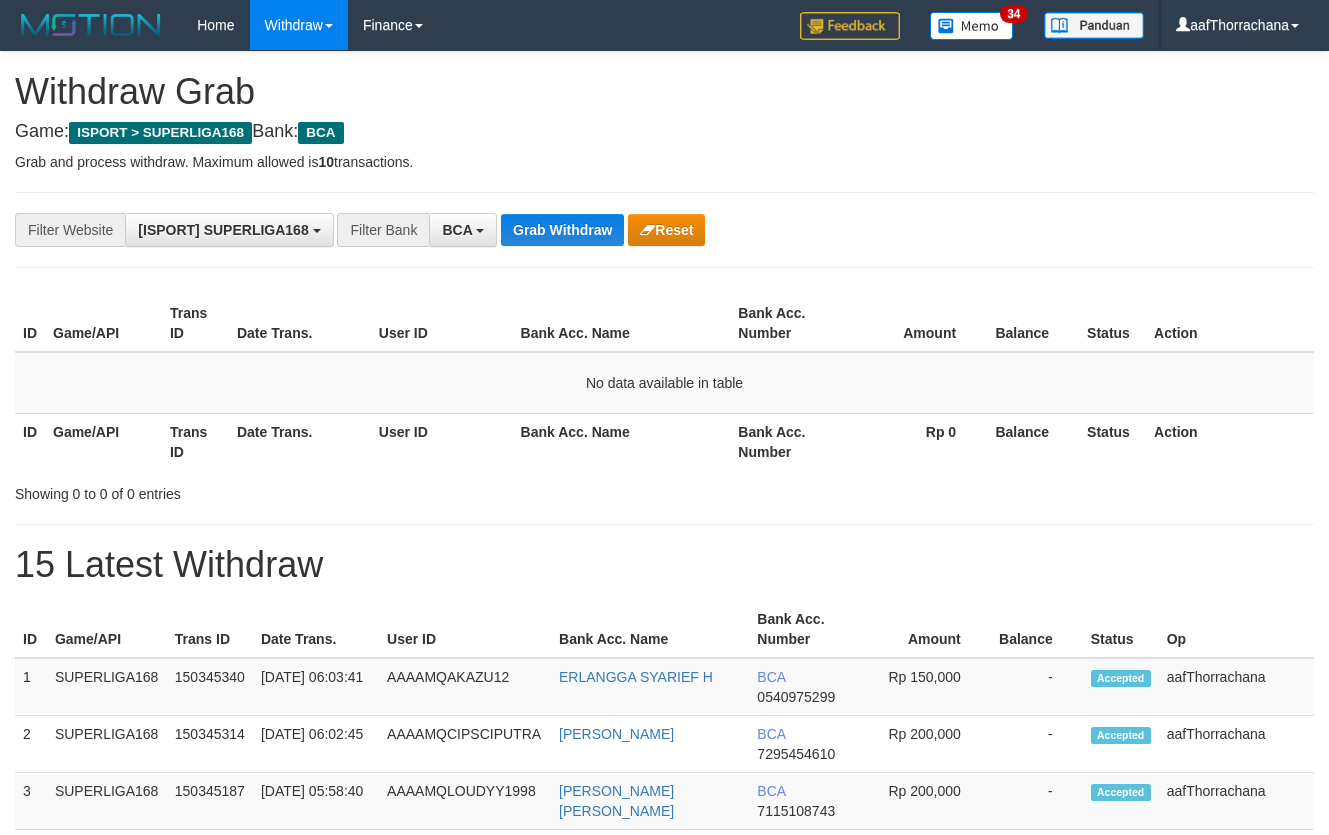 scroll, scrollTop: 0, scrollLeft: 0, axis: both 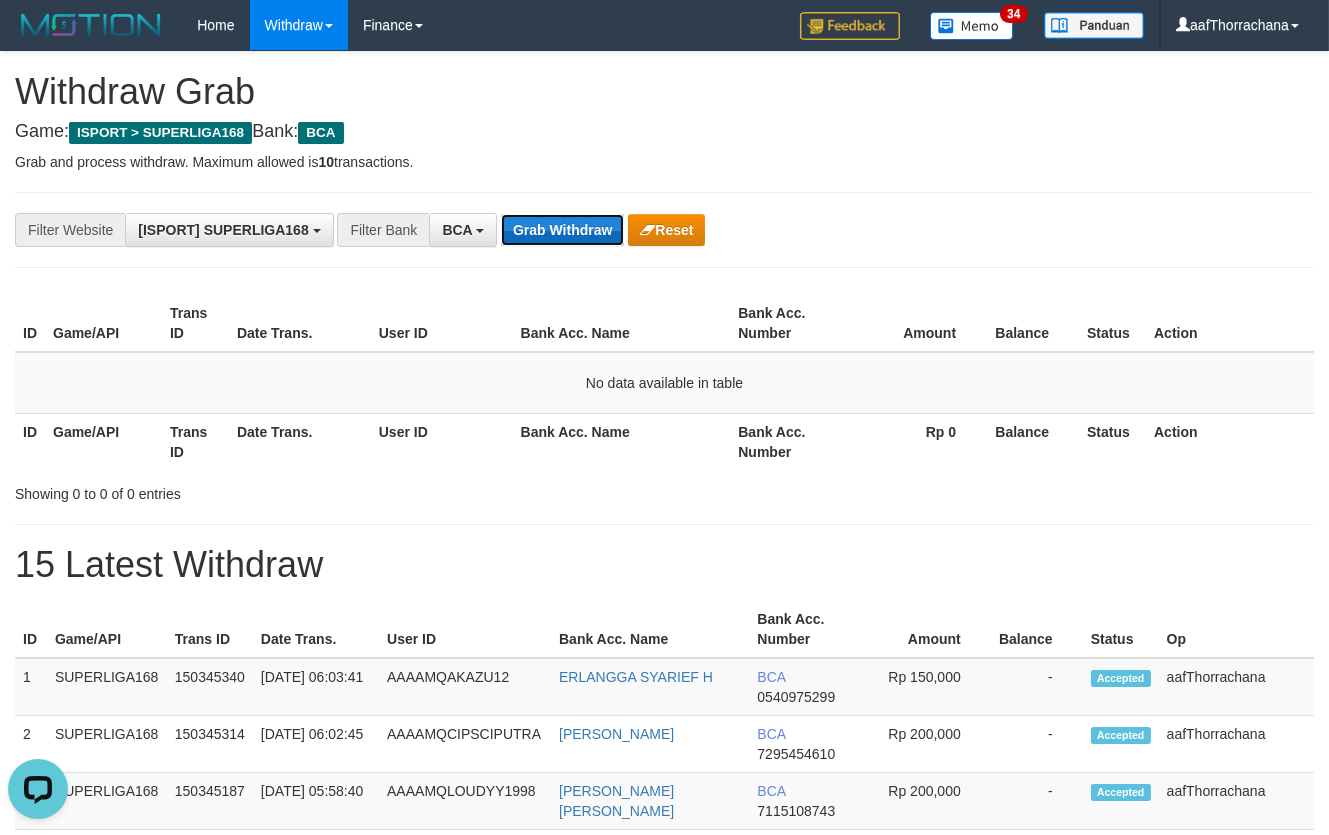 click on "Grab Withdraw" at bounding box center [562, 230] 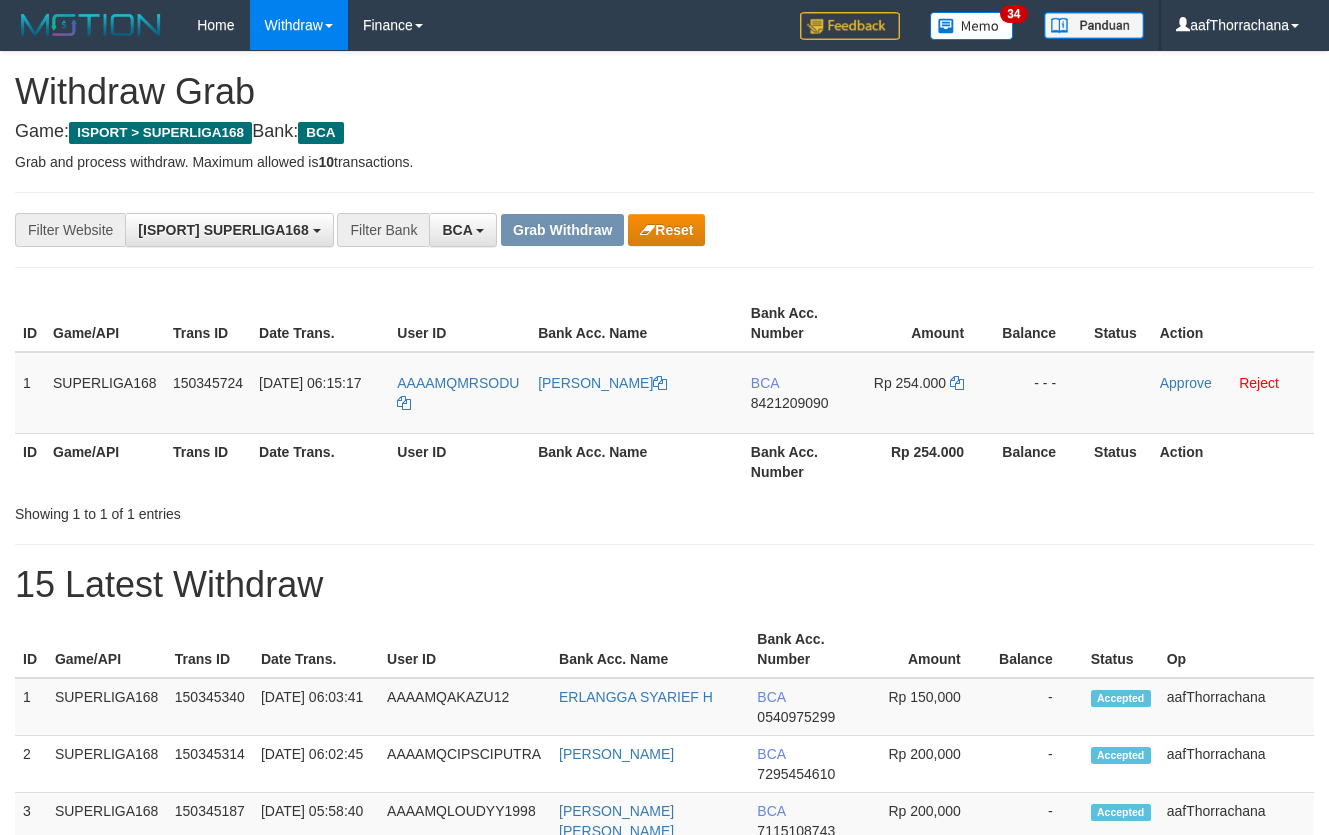 scroll, scrollTop: 0, scrollLeft: 0, axis: both 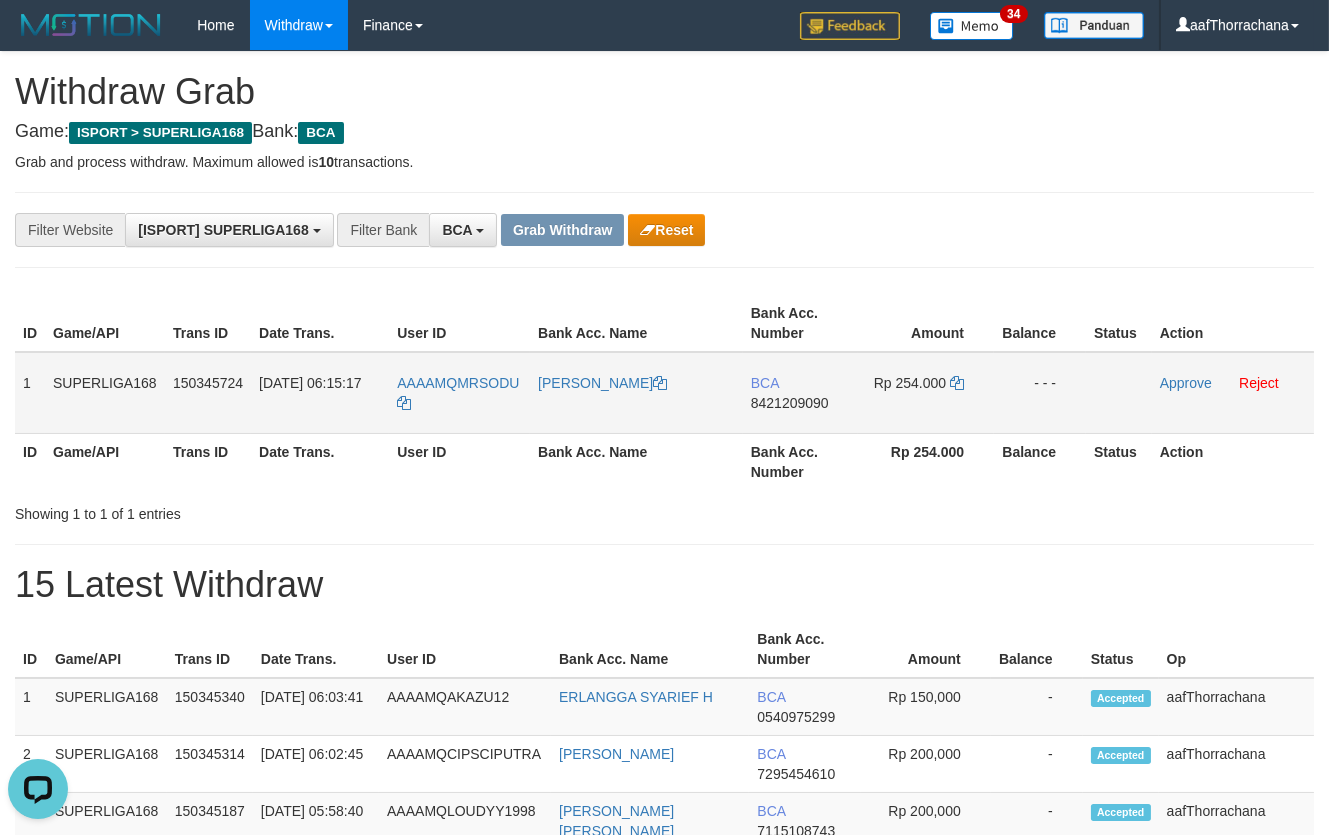 click on "BCA
8421209090" at bounding box center (800, 393) 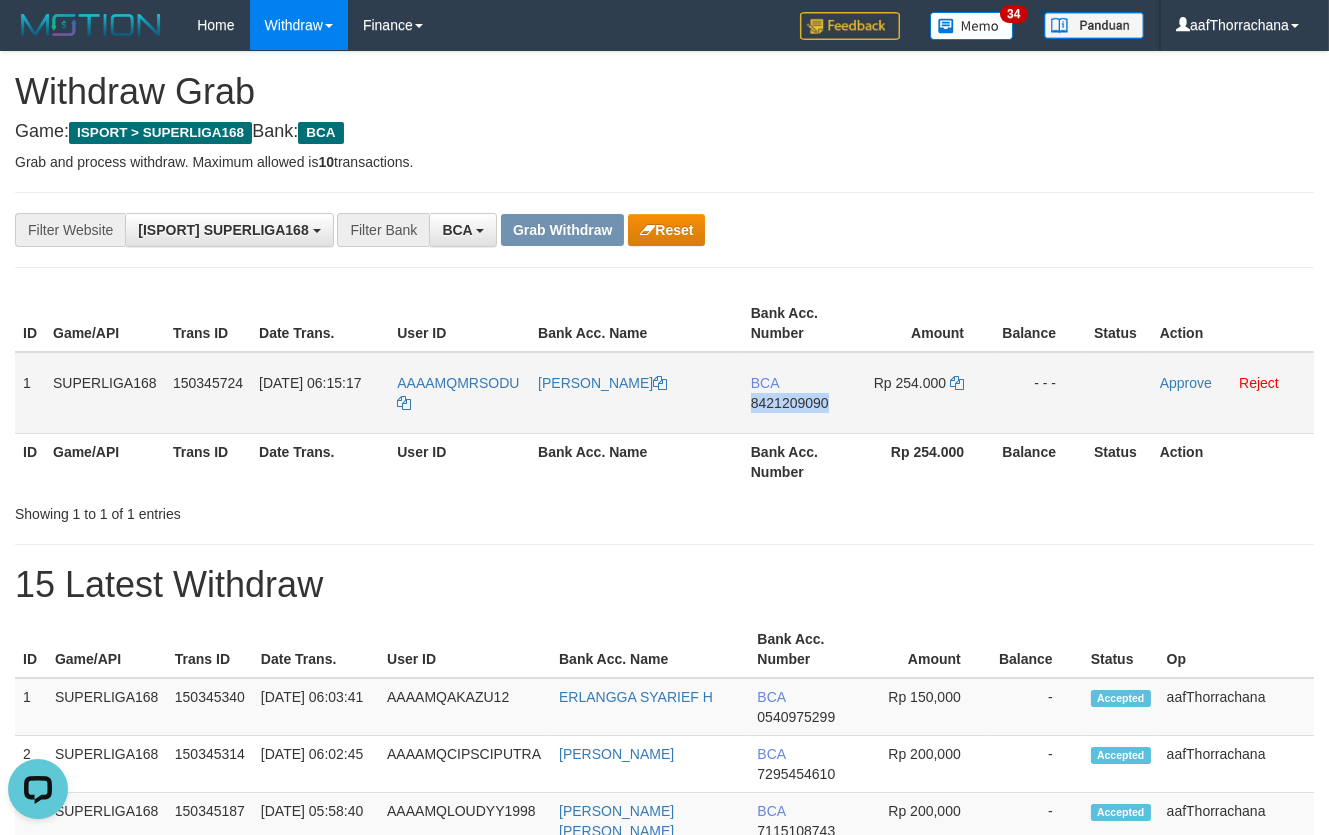 click on "BCA
8421209090" at bounding box center [800, 393] 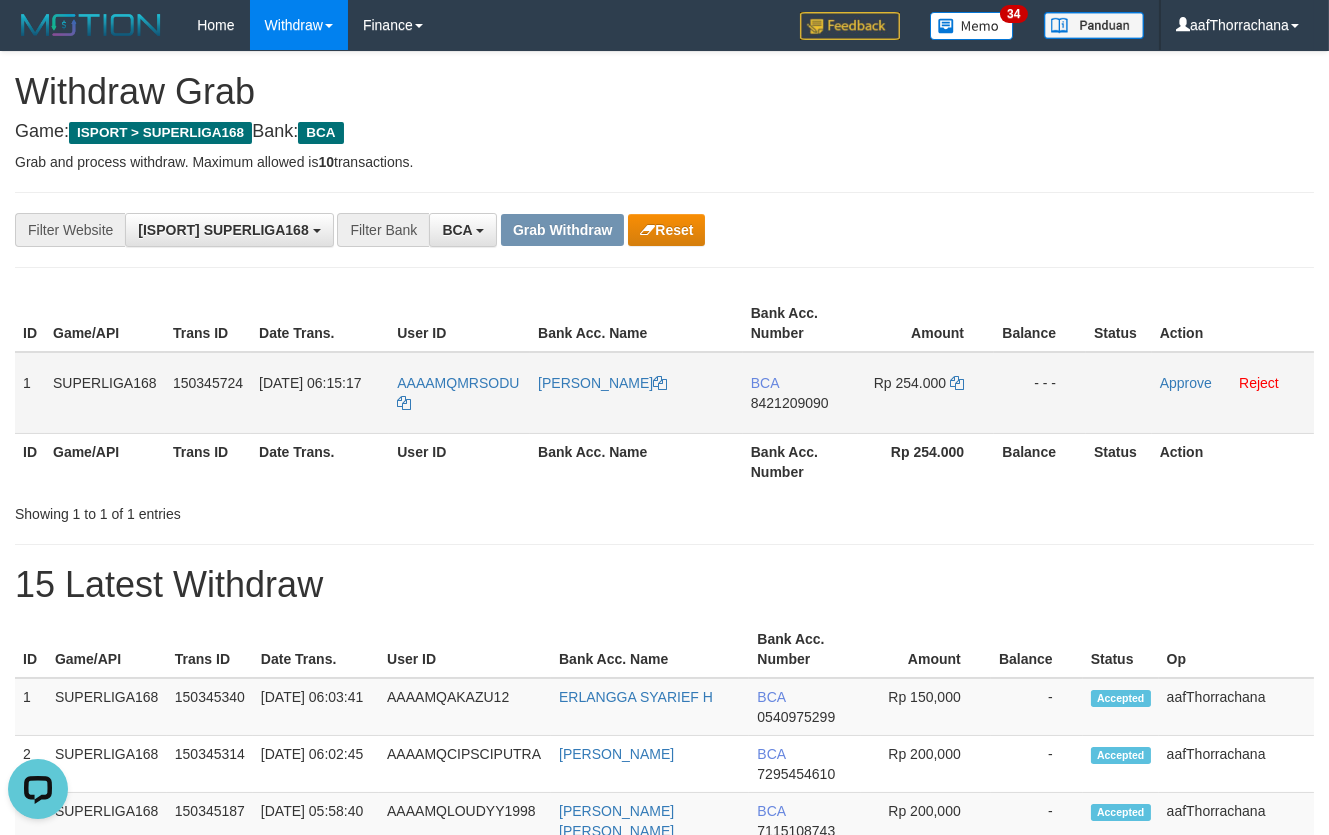 click on "8421209090" at bounding box center [790, 403] 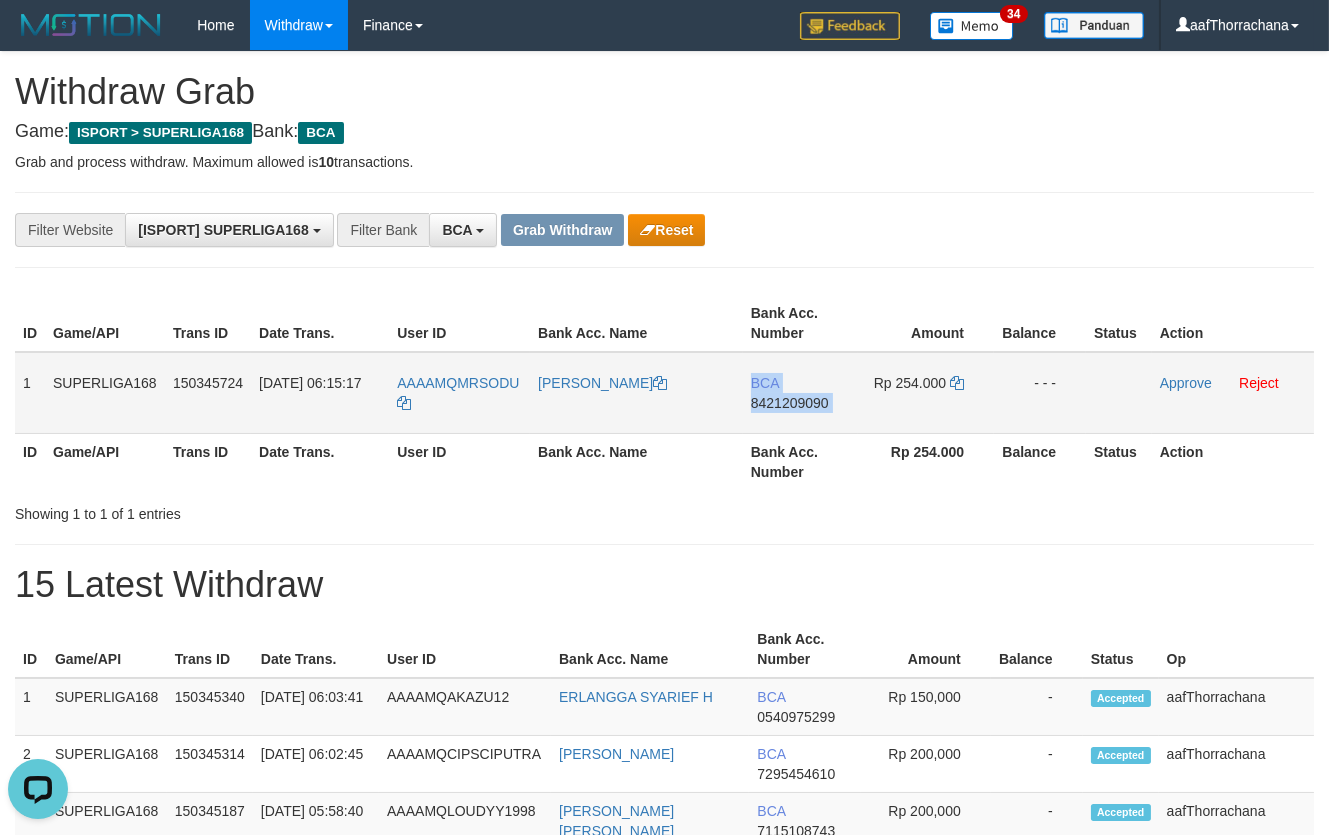 click on "8421209090" at bounding box center [790, 403] 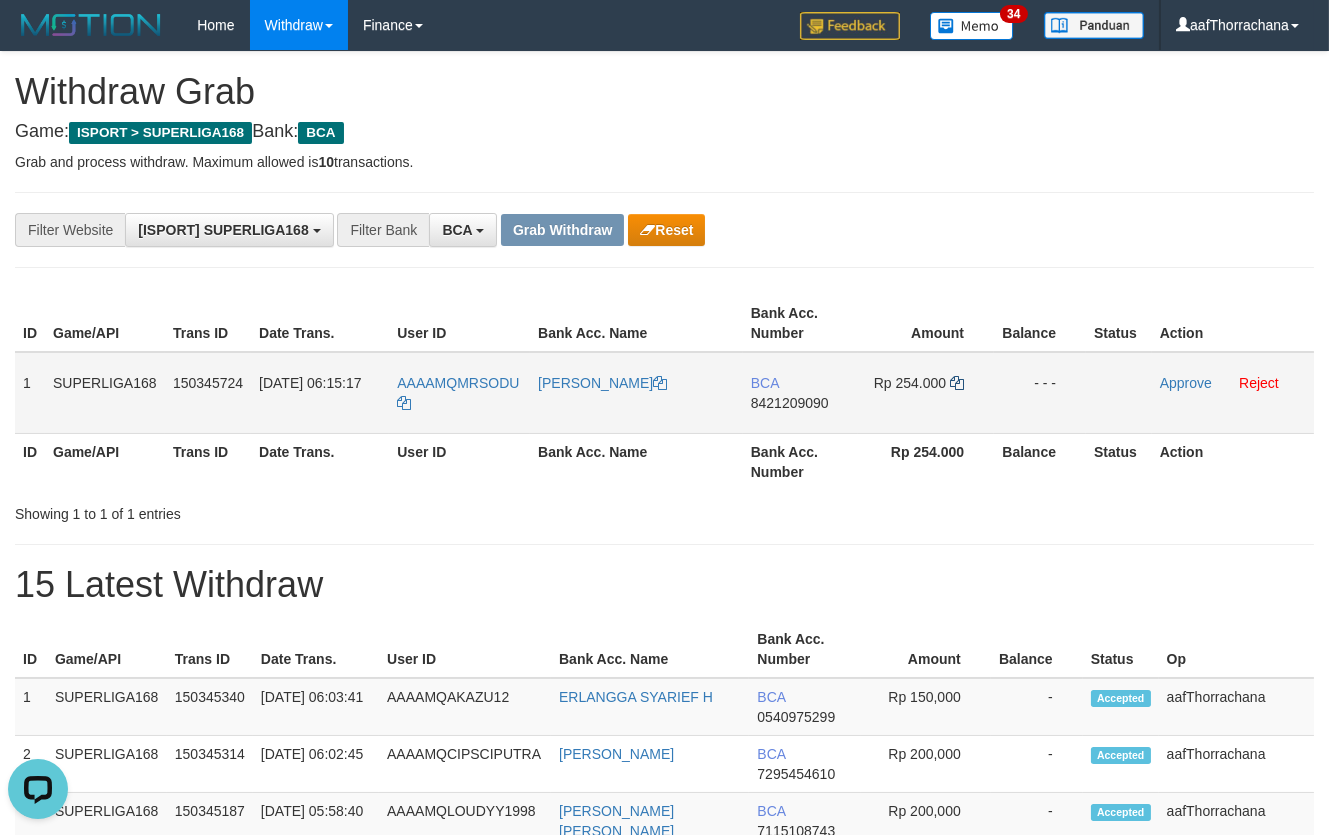 click on "Rp 254.000" at bounding box center [926, 393] 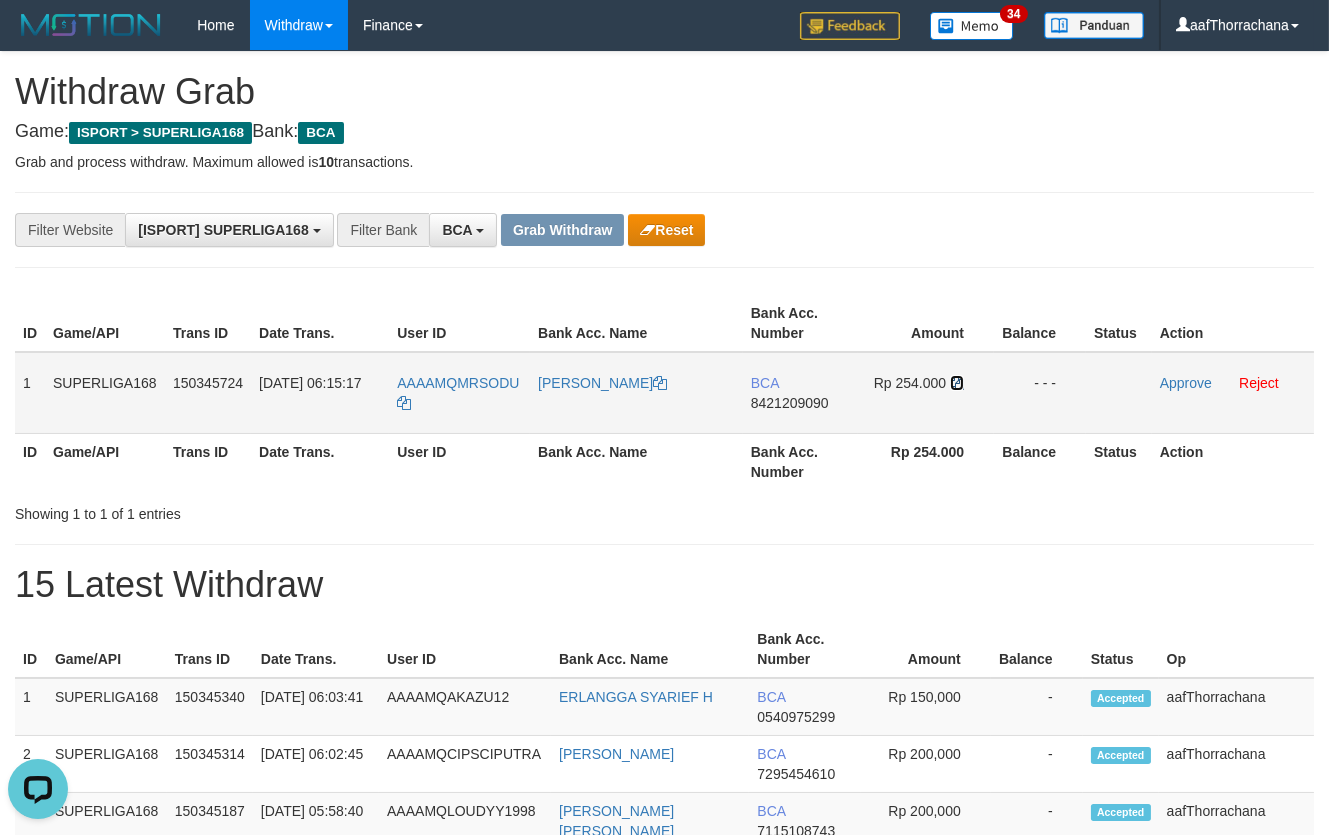 click at bounding box center [957, 383] 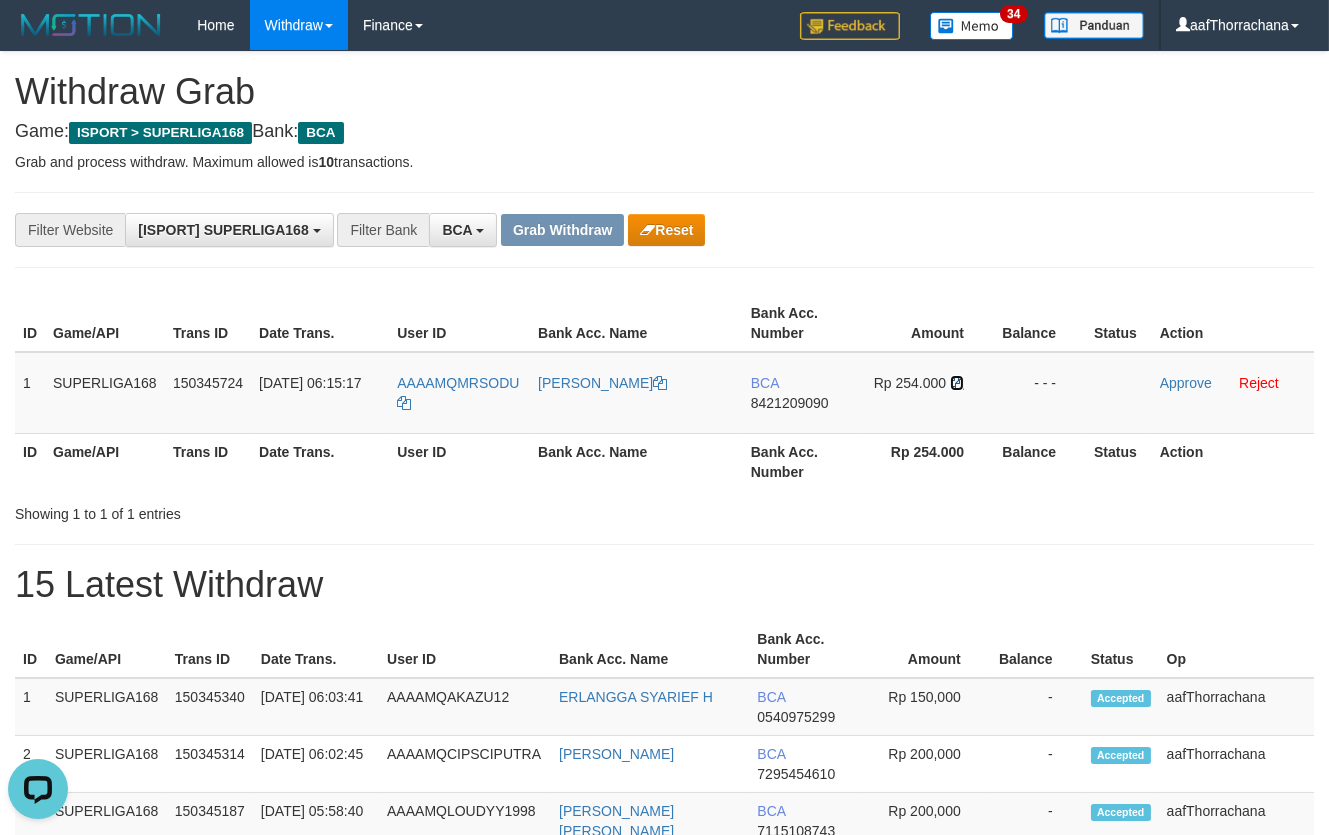 drag, startPoint x: 960, startPoint y: 385, endPoint x: 1266, endPoint y: 328, distance: 311.26355 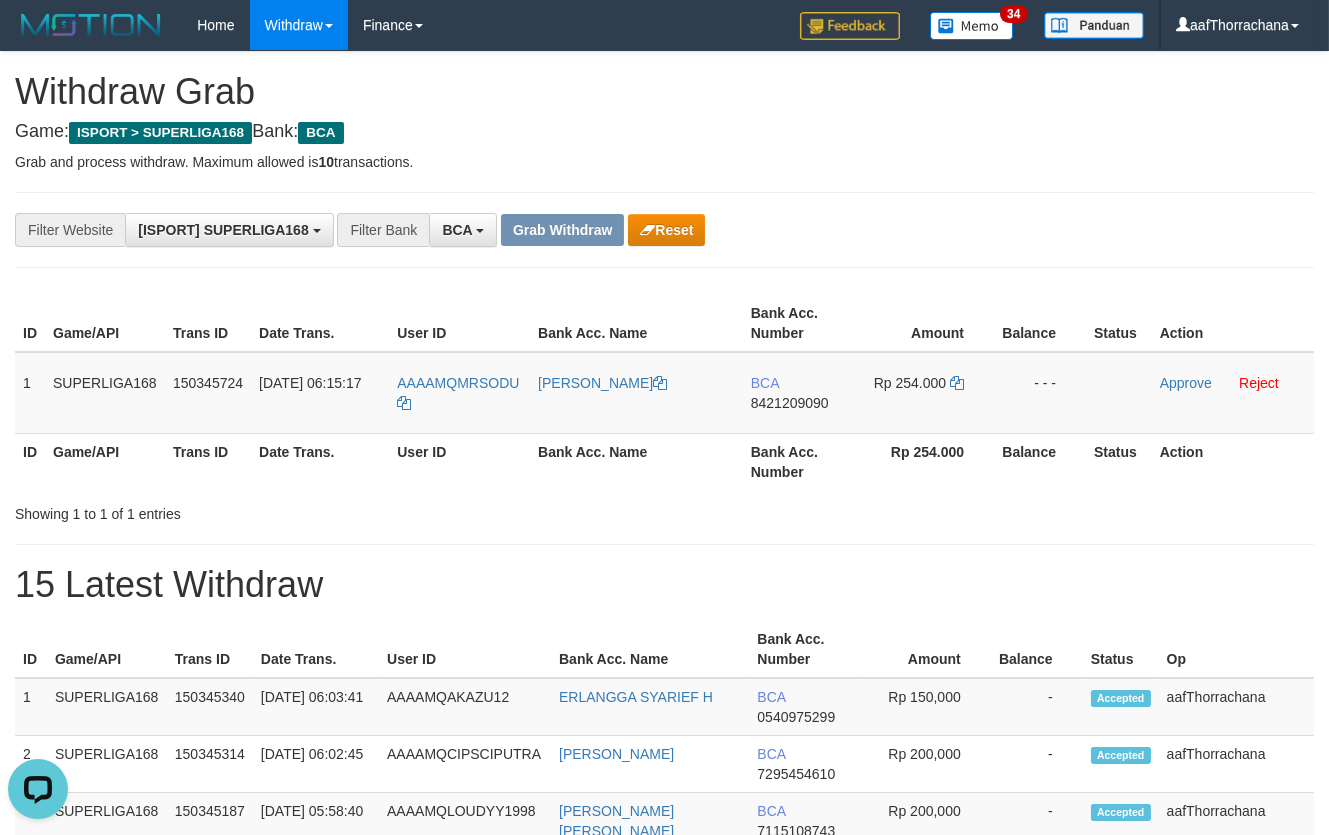 click at bounding box center (664, 192) 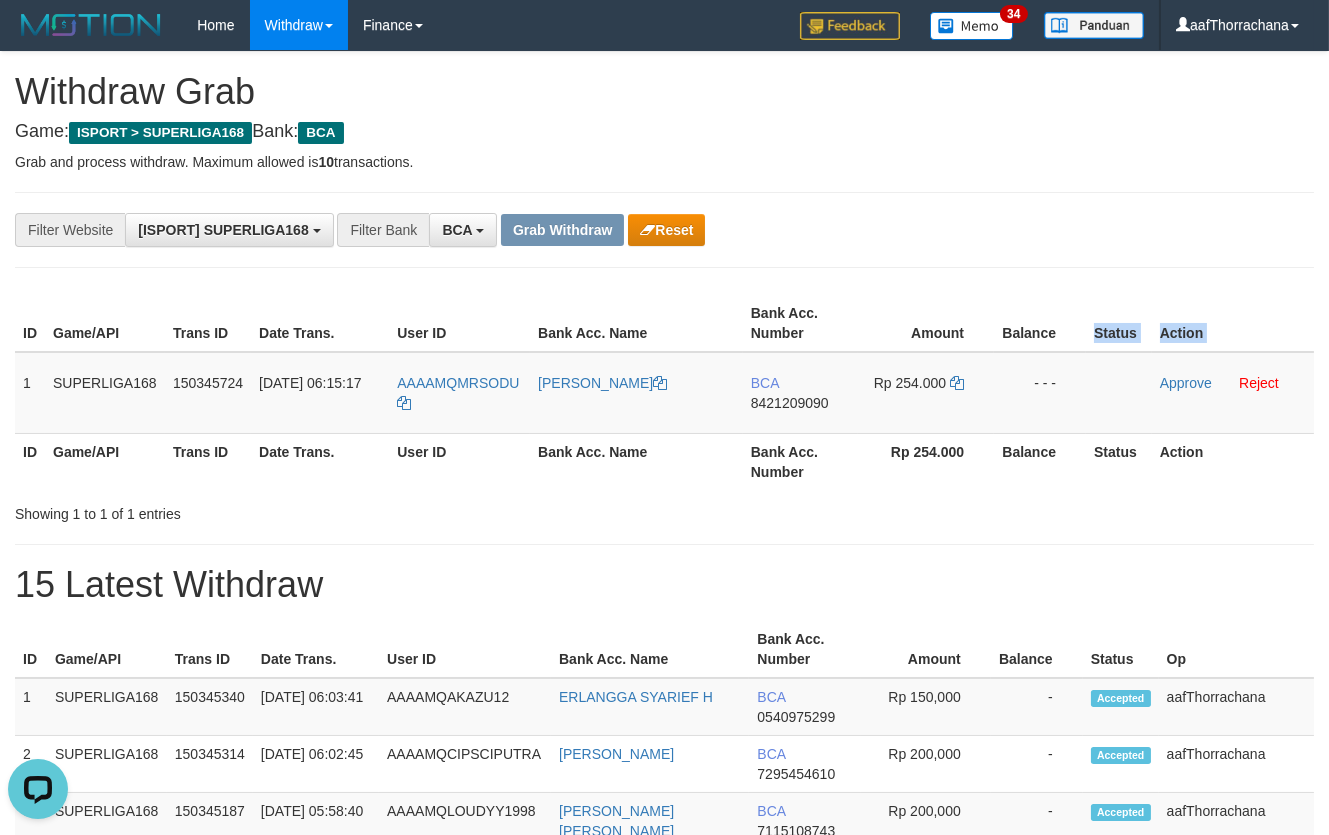 copy on "Status Action" 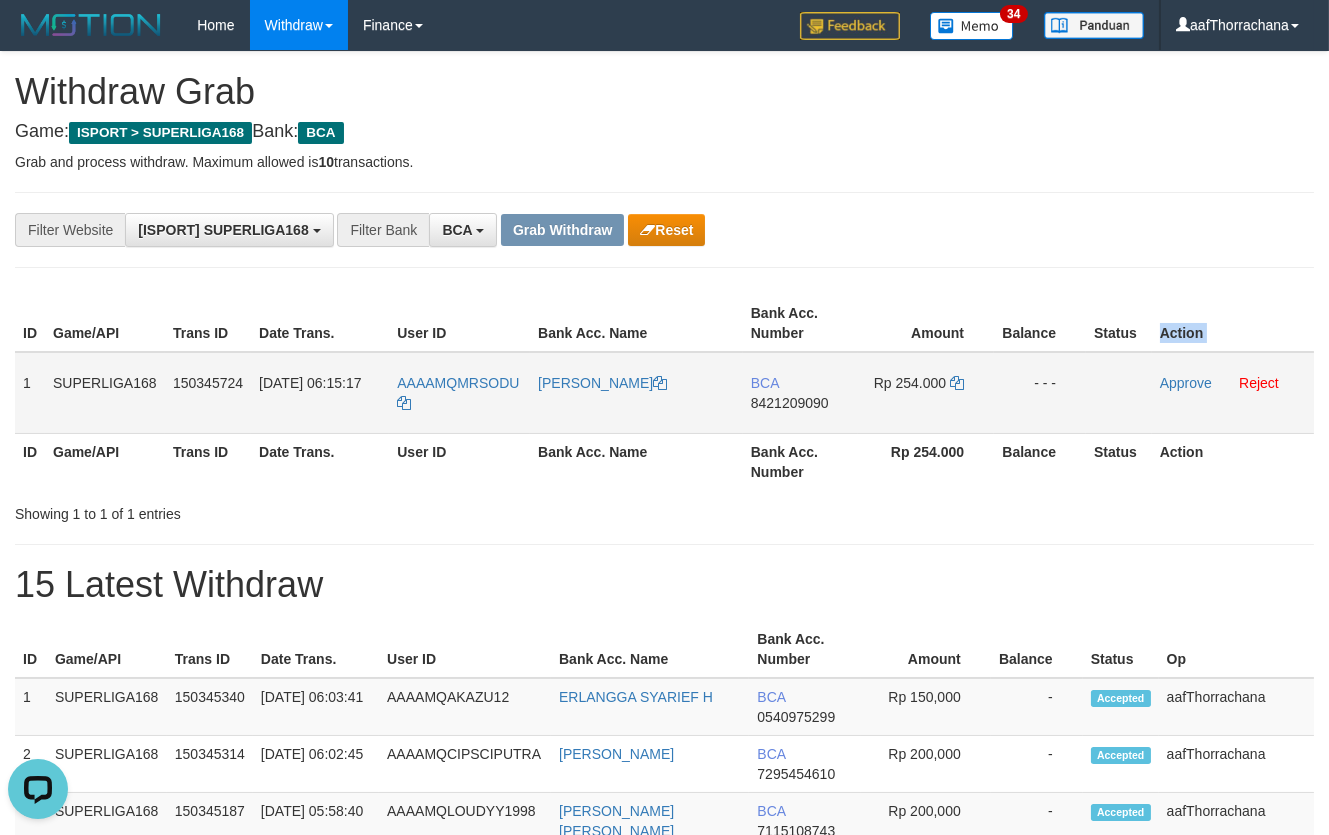 copy on "Action" 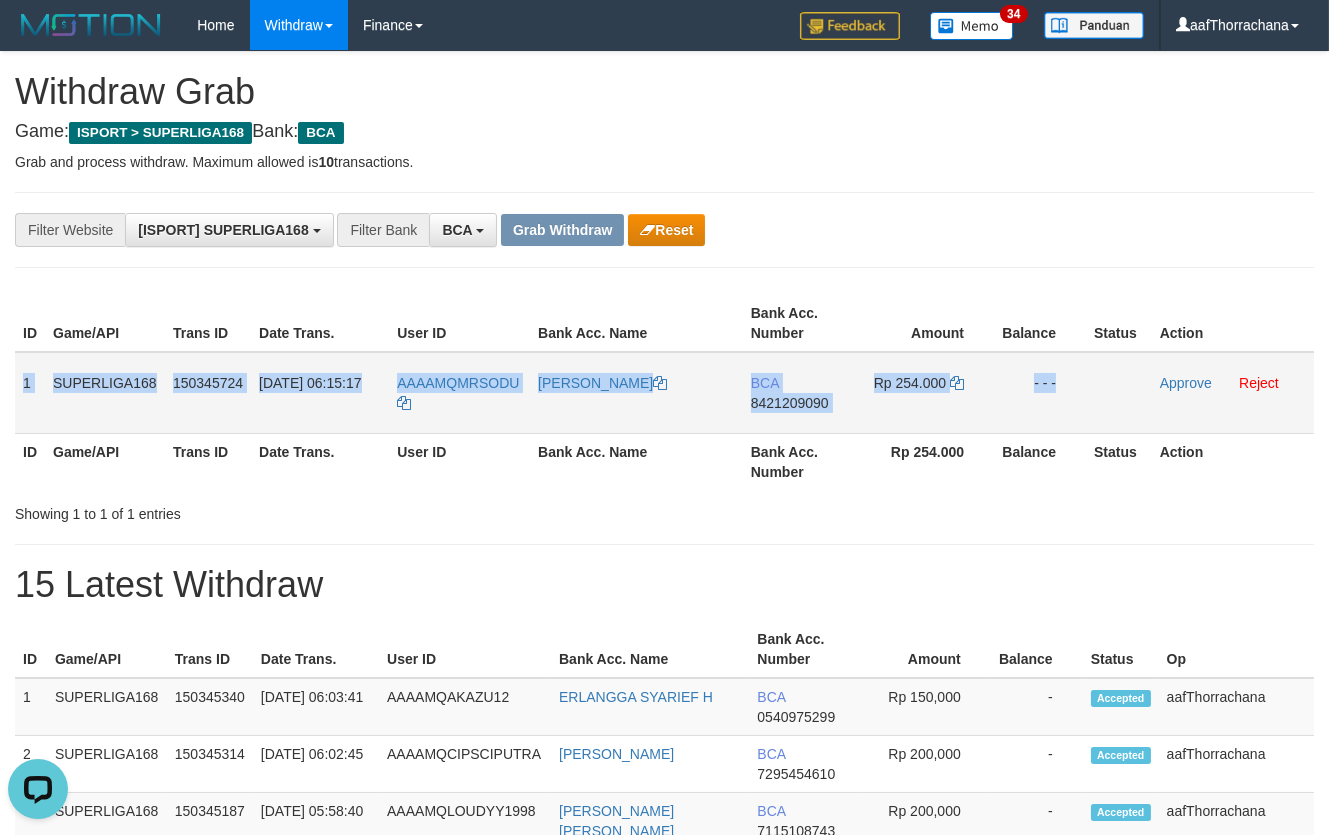 copy on "1
SUPERLIGA168
150345724
10/07/2025 06:15:17
AAAAMQMRSODU
IBNU SATRIO
BCA
8421209090
Rp 254.000
- - -" 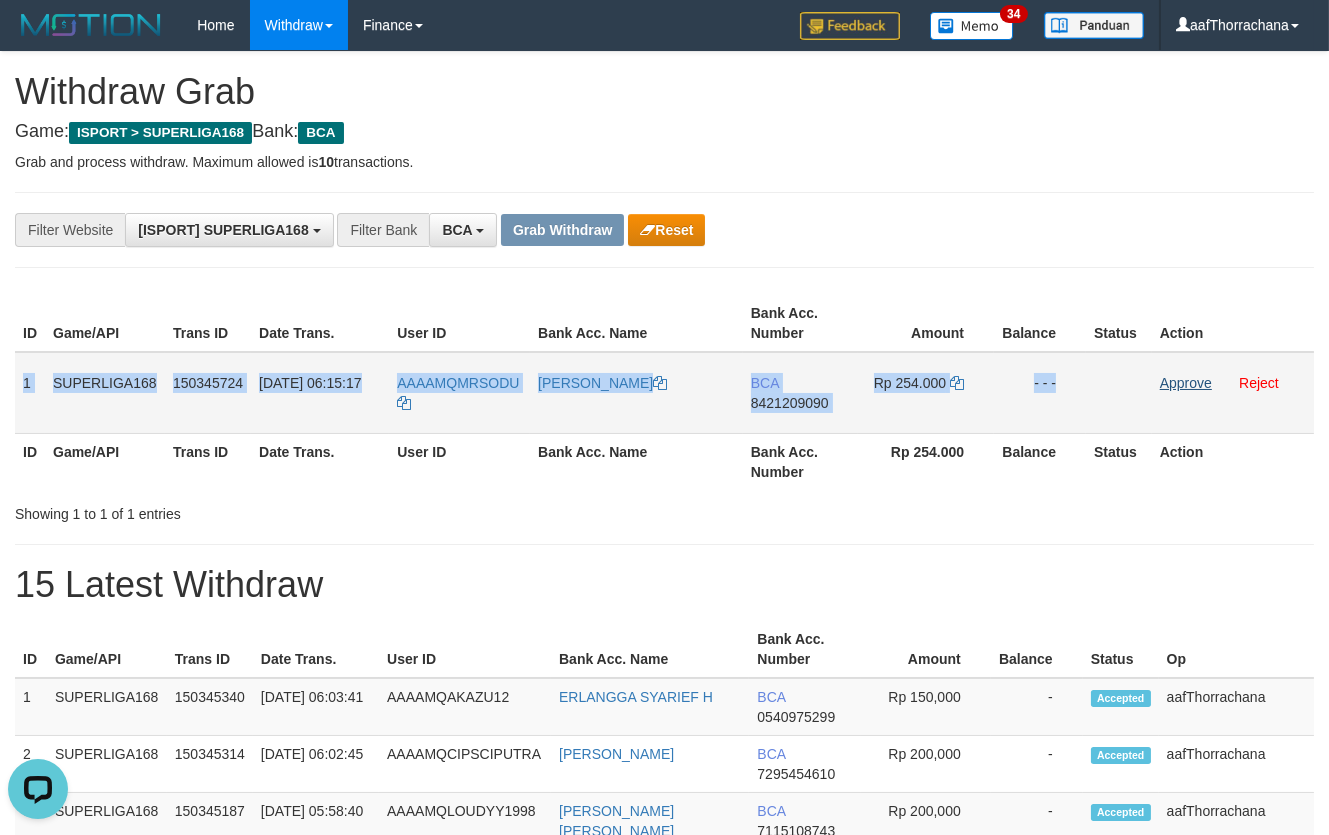 drag, startPoint x: 18, startPoint y: 366, endPoint x: 1161, endPoint y: 377, distance: 1143.053 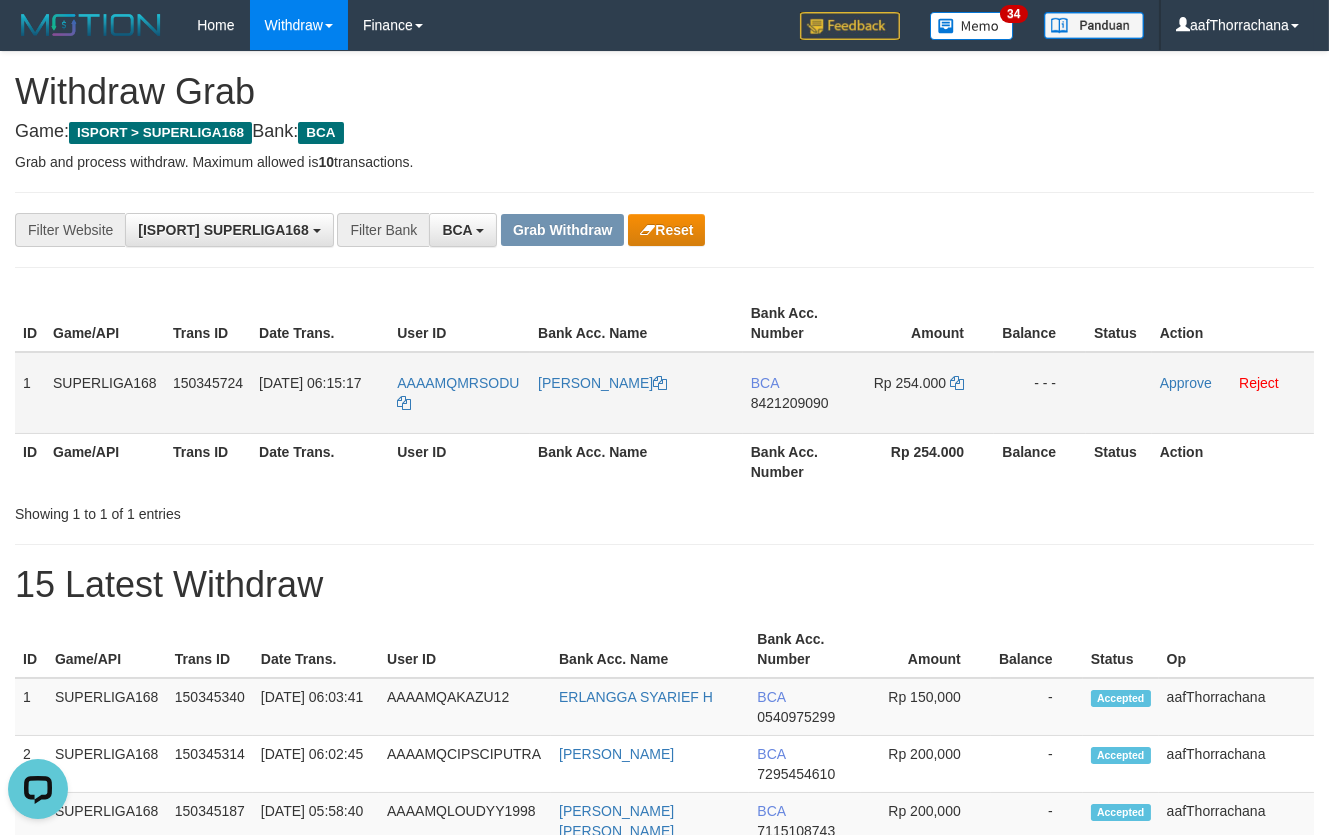 click on "Approve
Reject" at bounding box center (1233, 393) 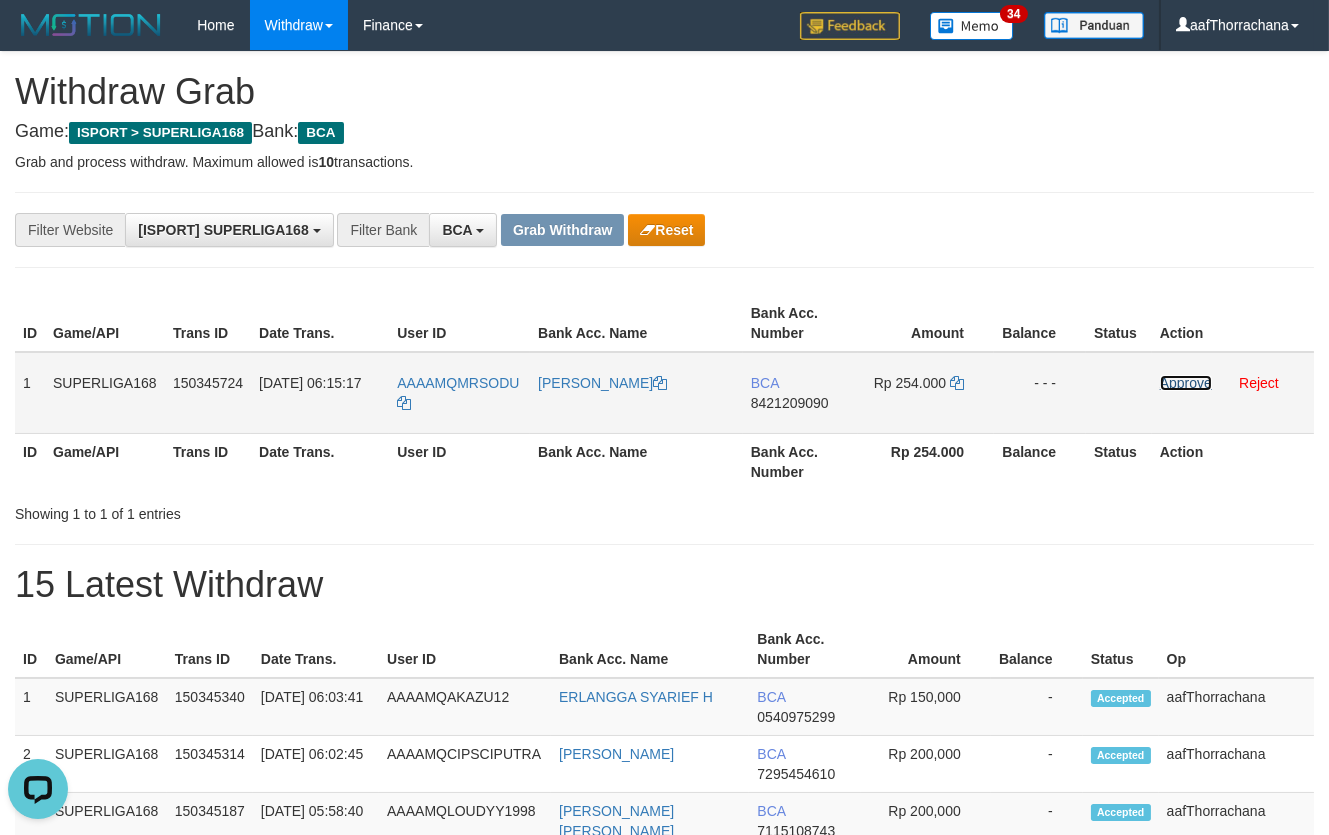 click on "Approve" at bounding box center (1186, 383) 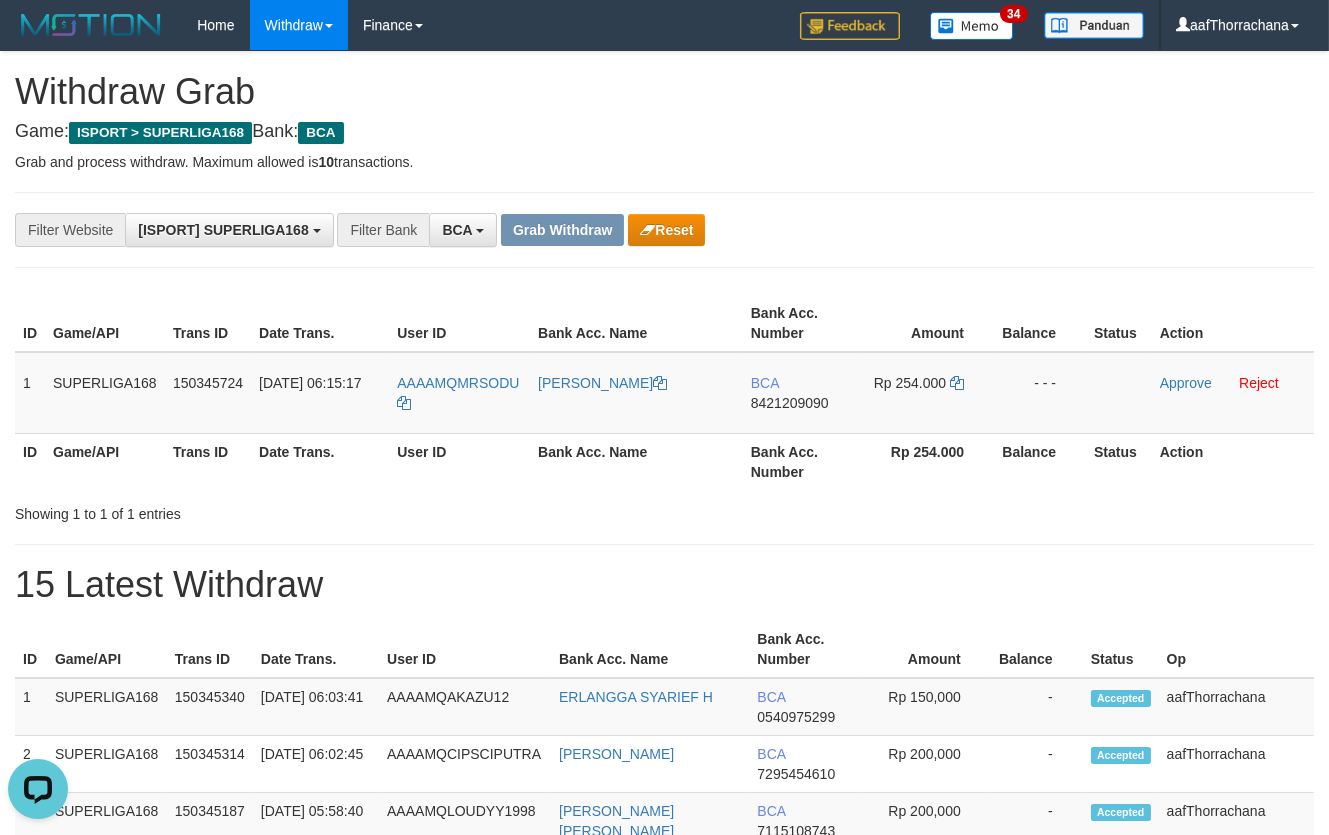 click on "**********" at bounding box center [664, 230] 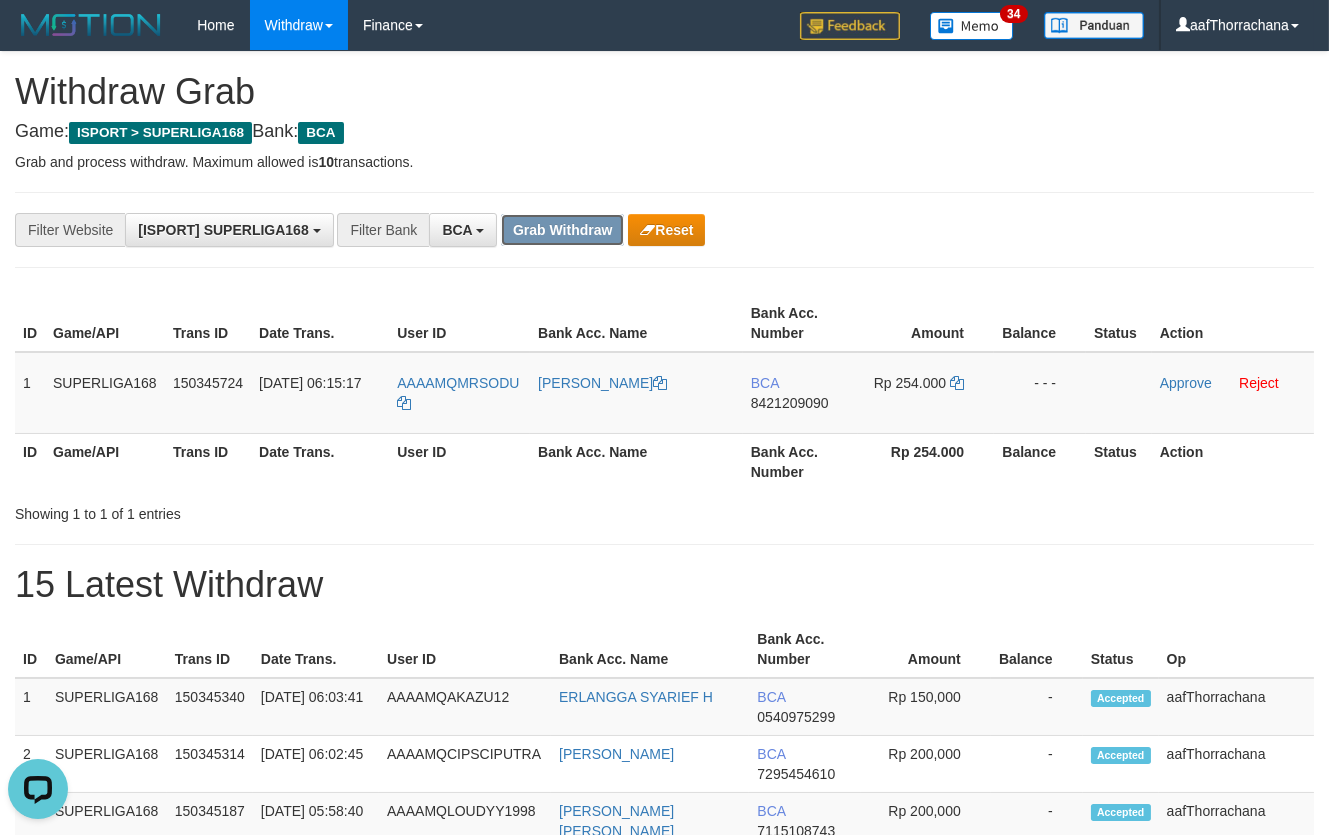 click on "Grab Withdraw" at bounding box center (562, 230) 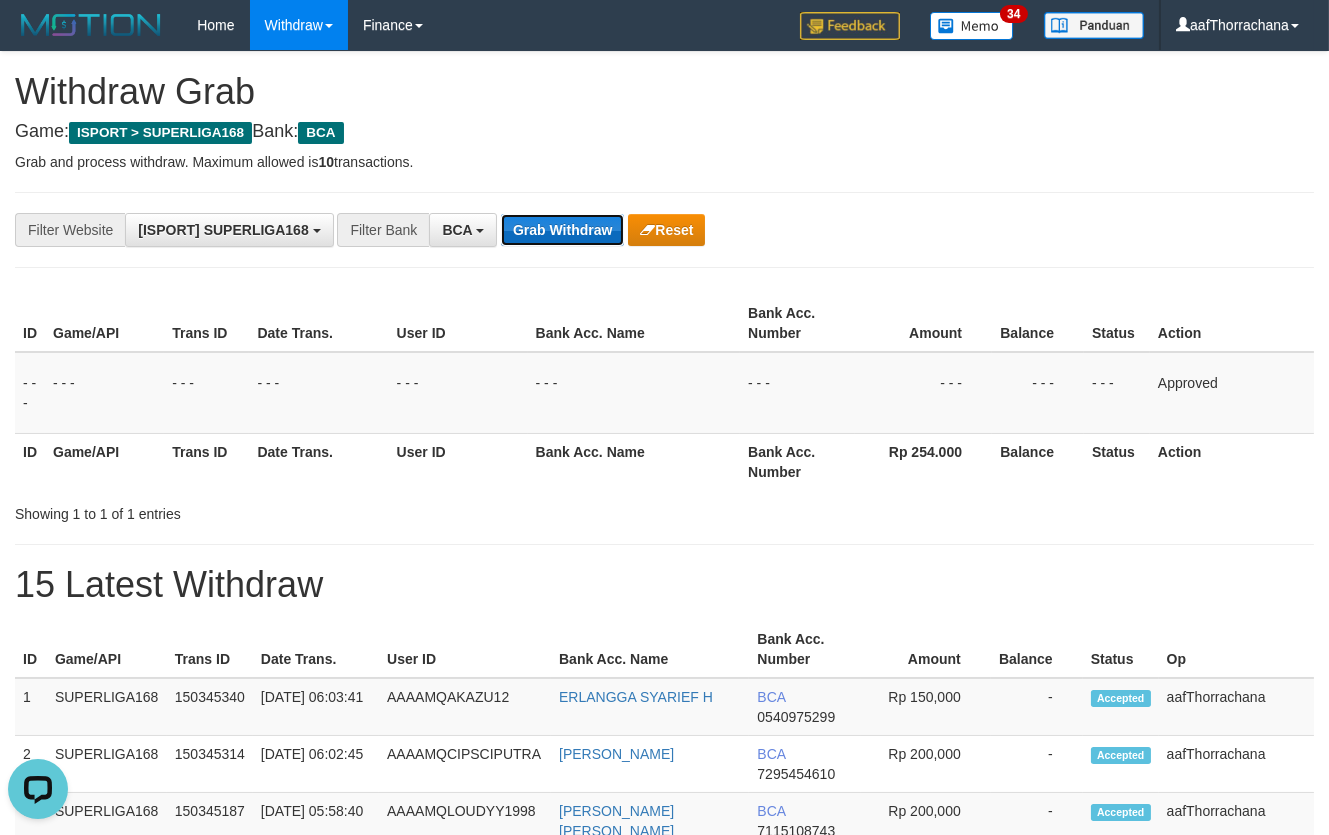 type 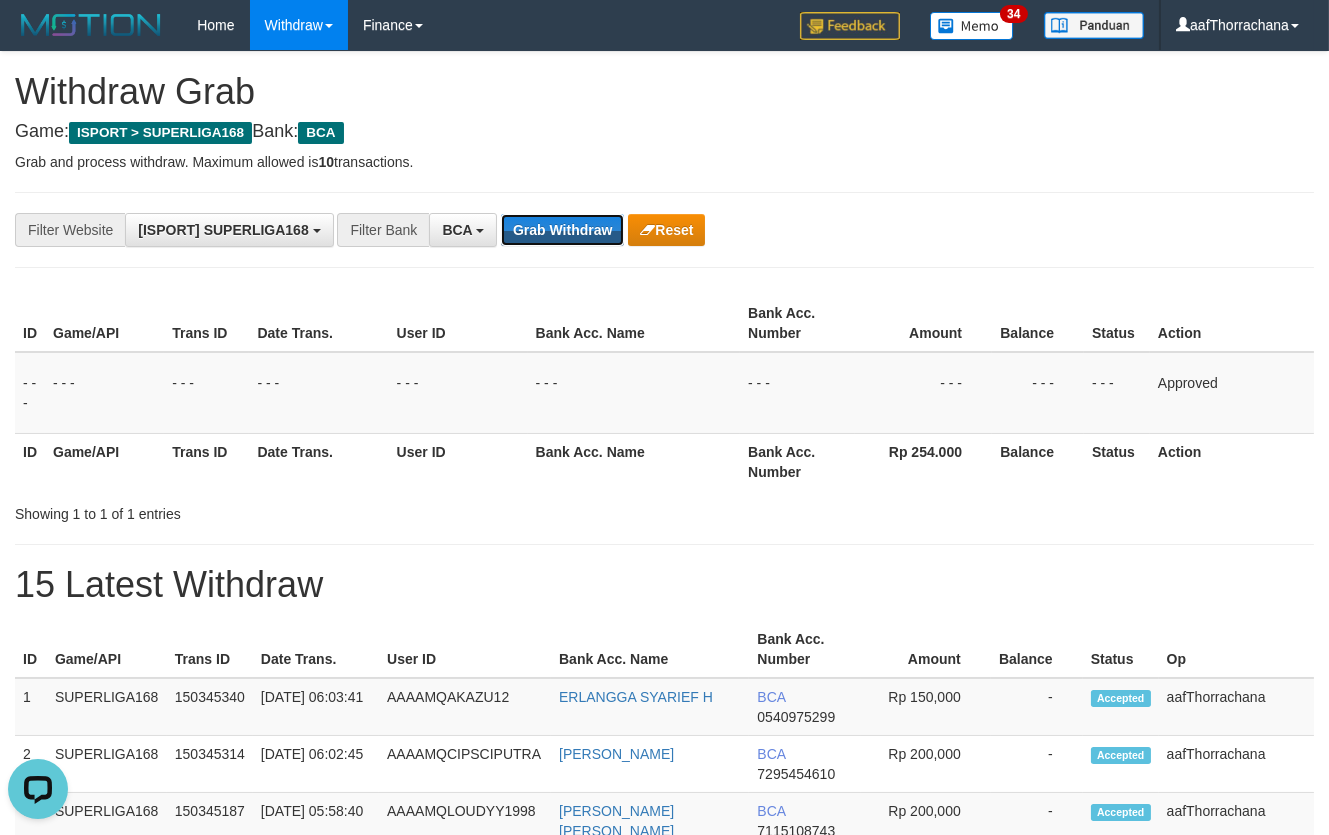 drag, startPoint x: 588, startPoint y: 227, endPoint x: 924, endPoint y: 215, distance: 336.2142 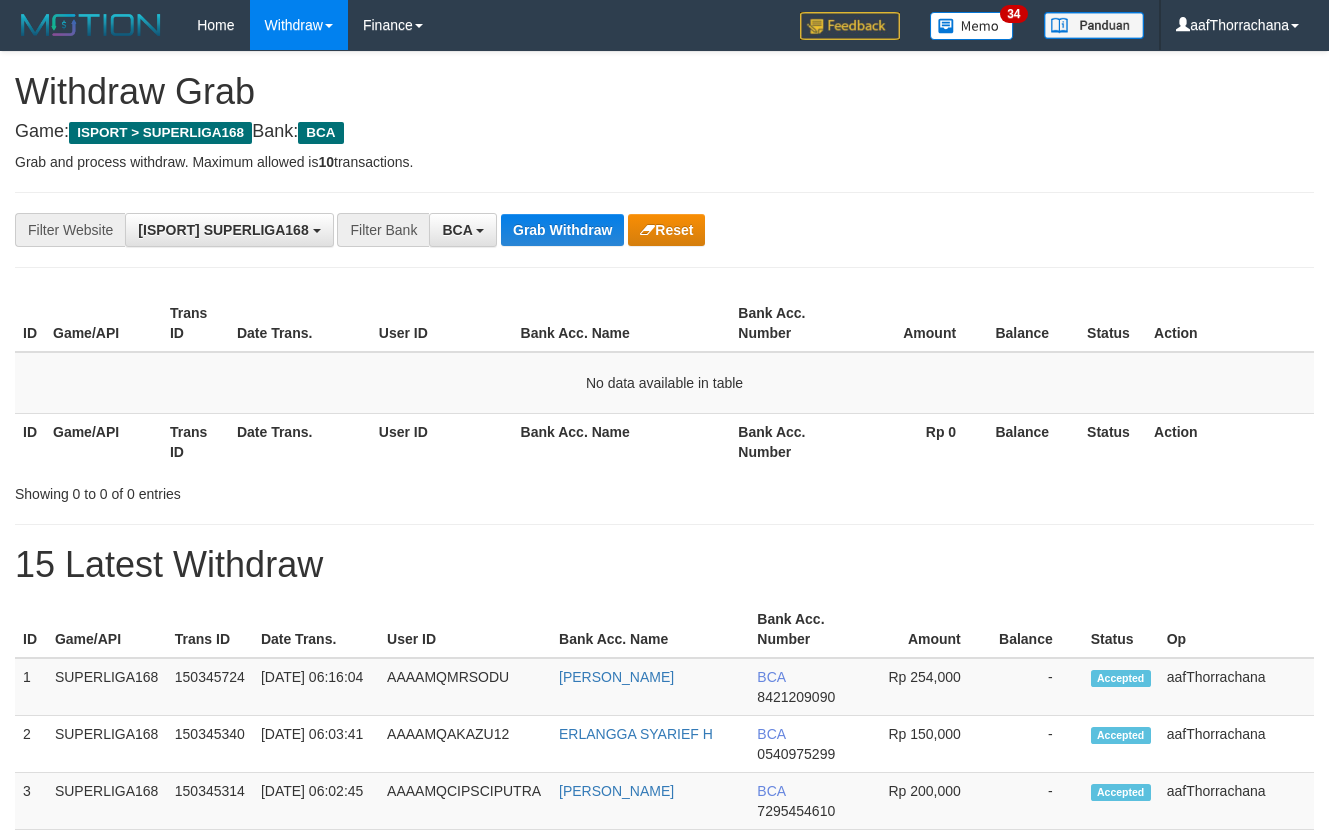 scroll, scrollTop: 0, scrollLeft: 0, axis: both 